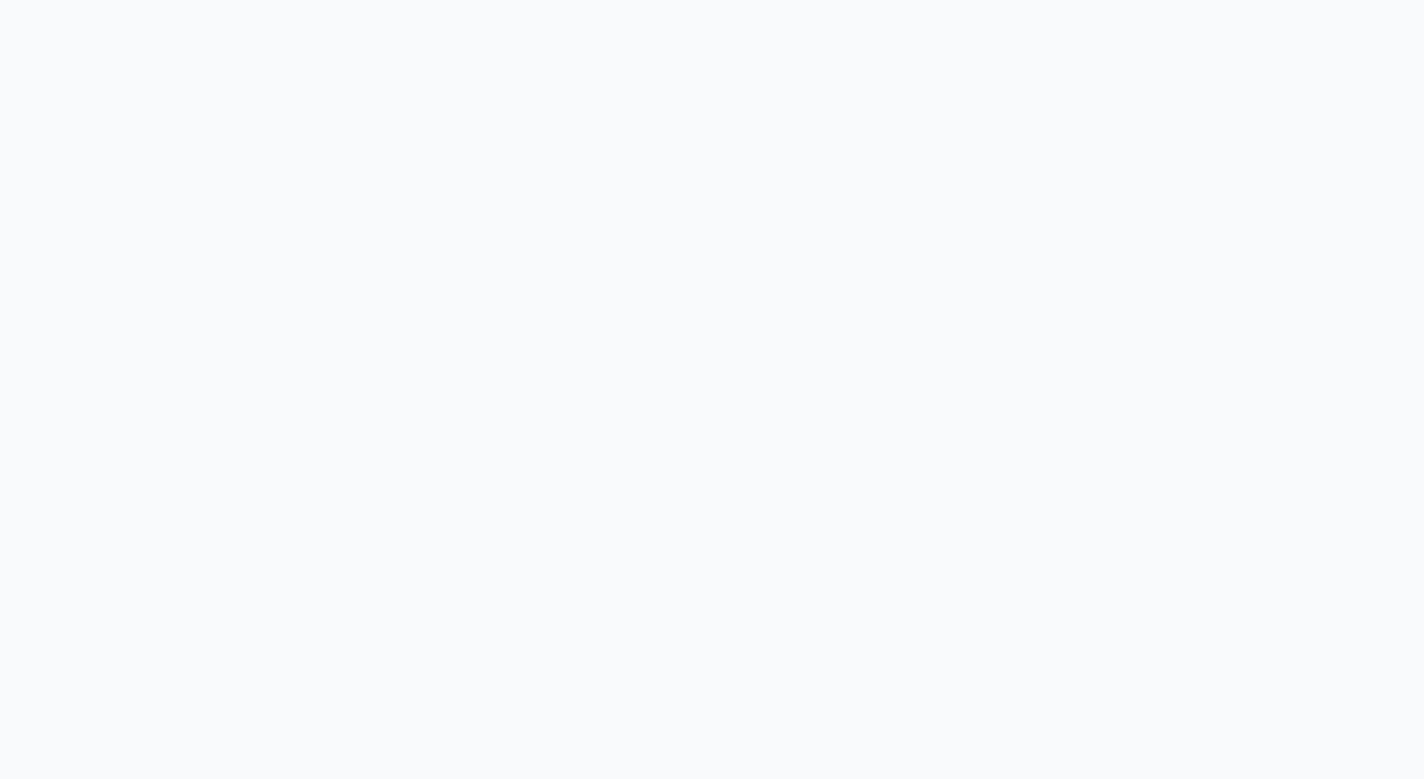 scroll, scrollTop: 0, scrollLeft: 0, axis: both 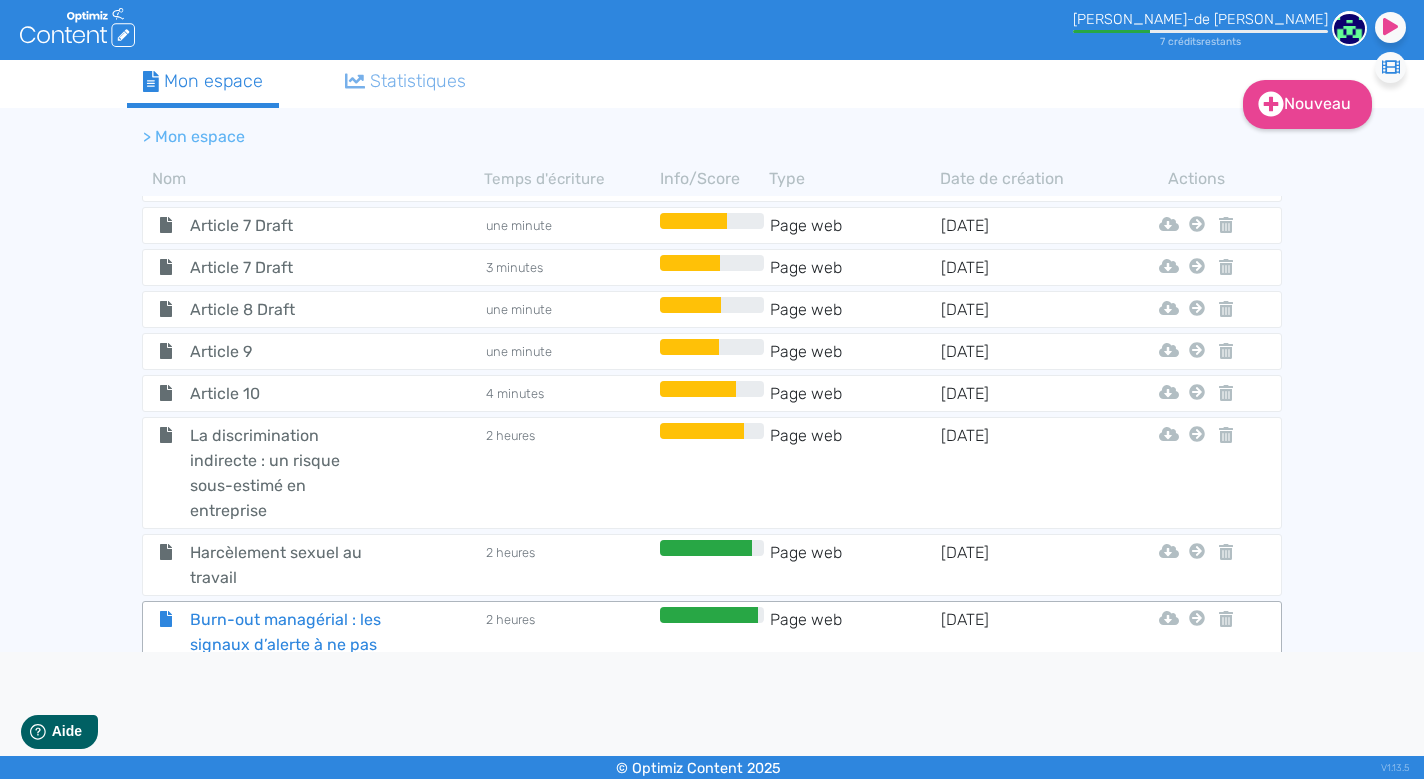 click on "Burn-out managérial : les signaux d’alerte à ne pas négliger" 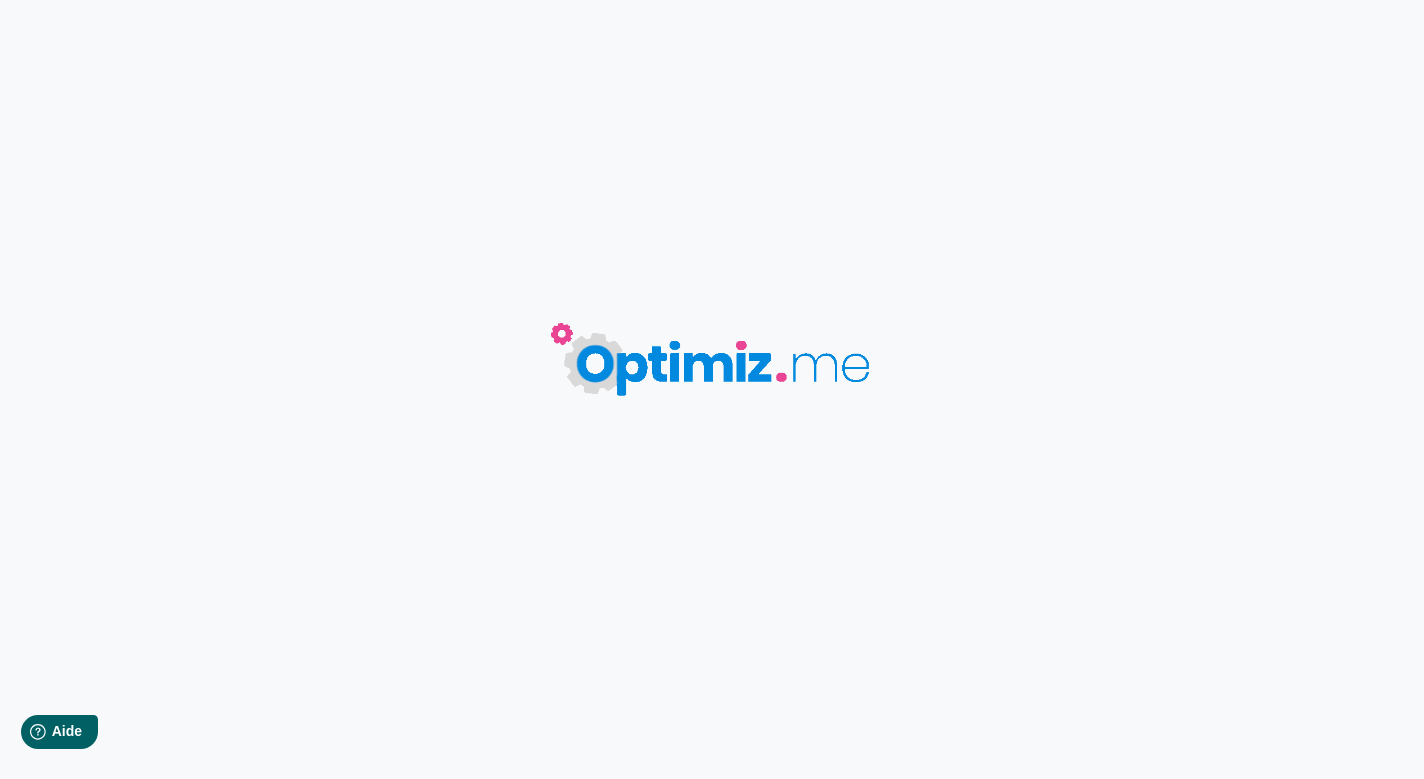 type on "Burn-out managérial : les signaux d’alerte à ne pas négliger" 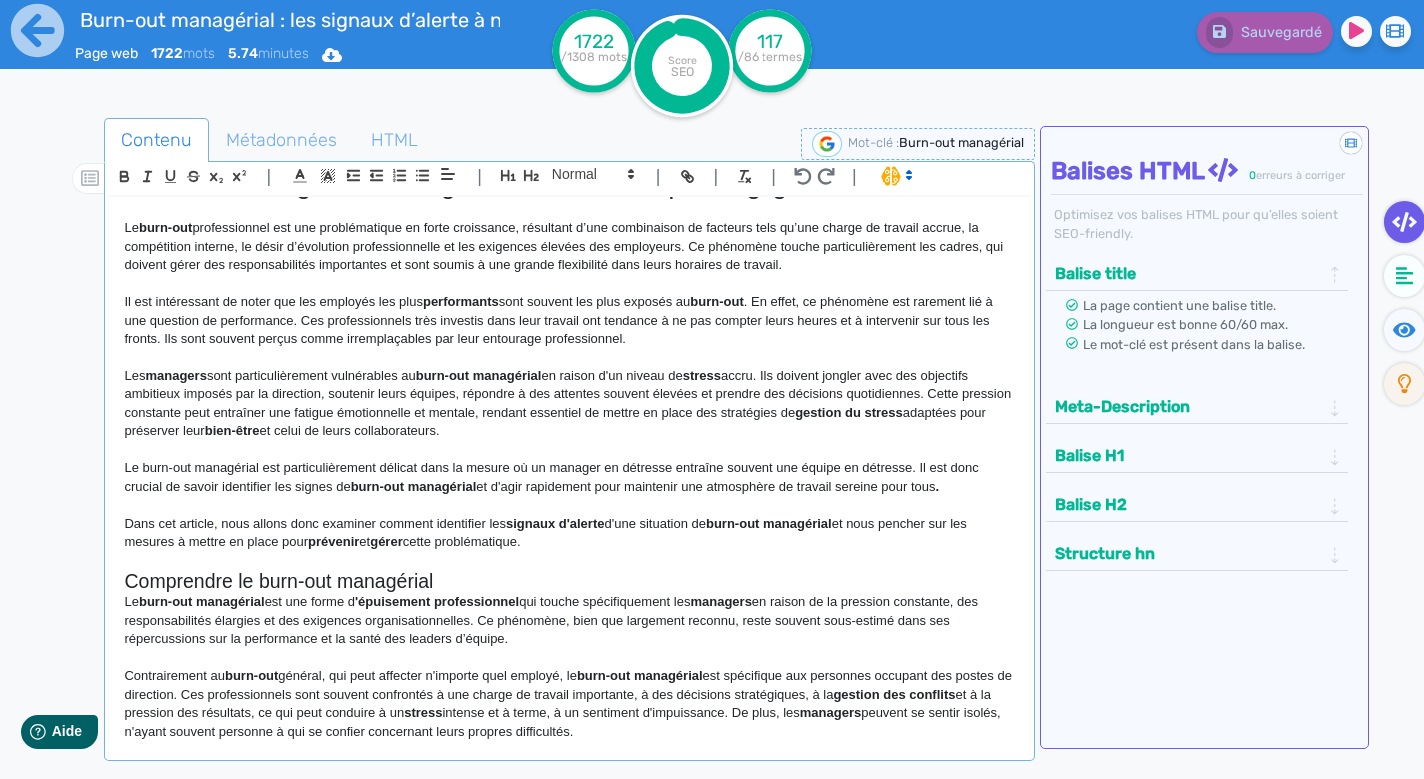 scroll, scrollTop: 49, scrollLeft: 0, axis: vertical 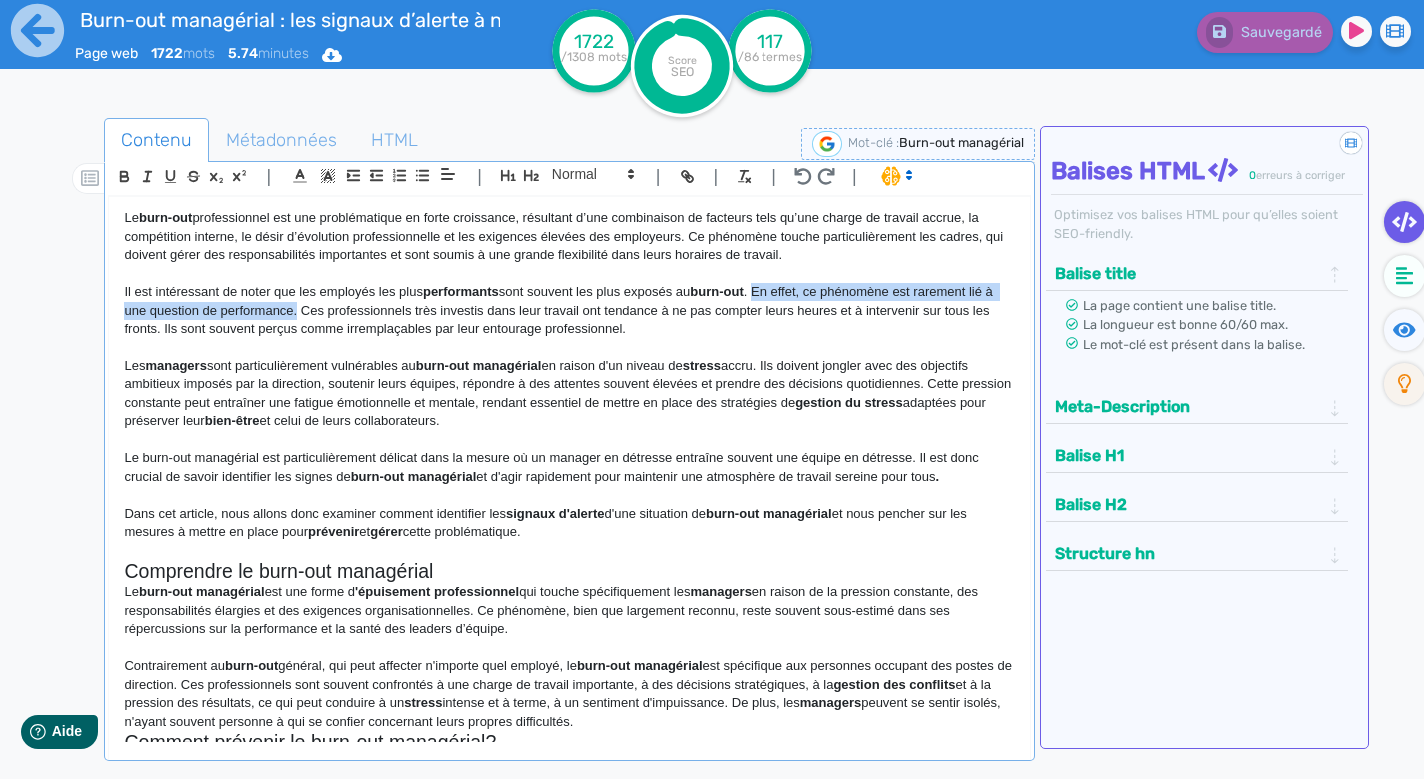 drag, startPoint x: 767, startPoint y: 294, endPoint x: 300, endPoint y: 305, distance: 467.12955 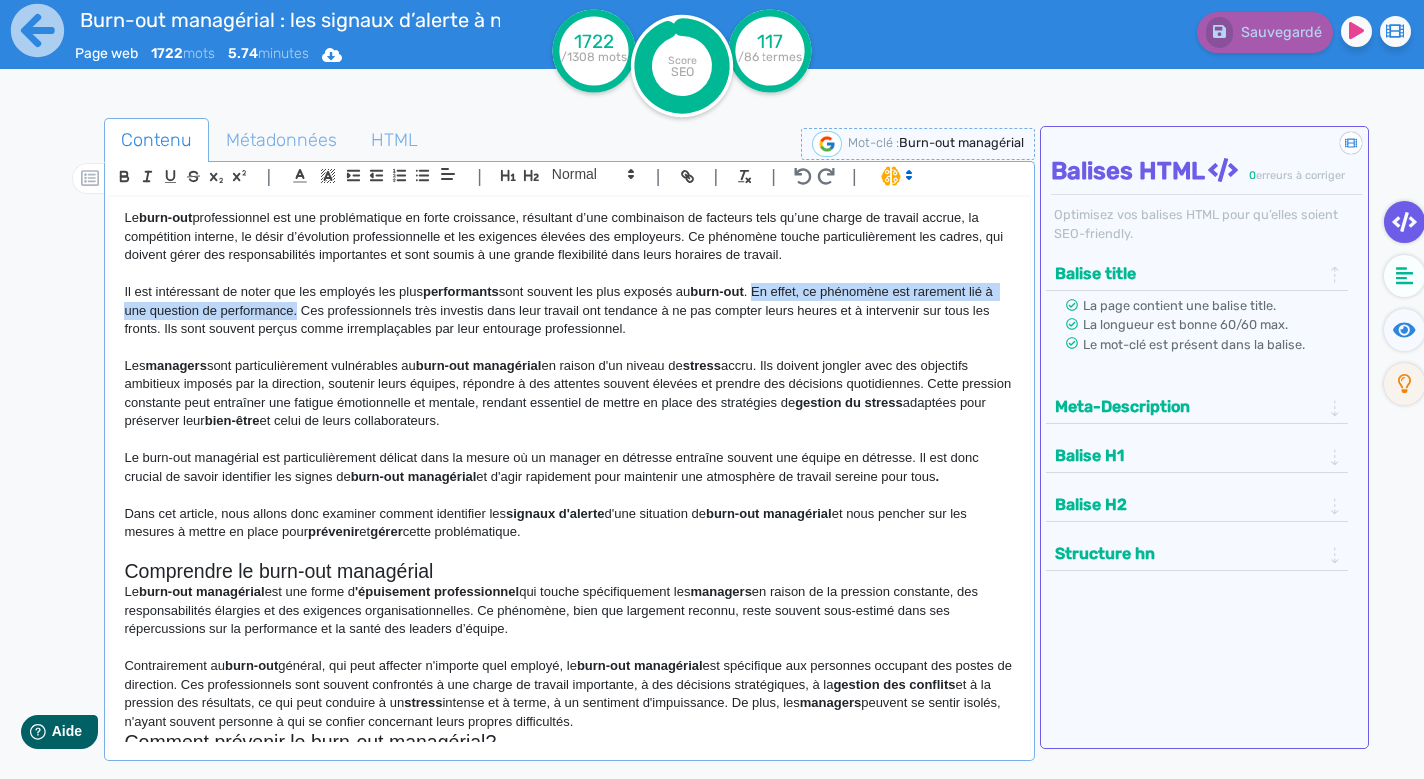 click on "Il est intéressant de noter que les employés les plus  performants  sont souvent les plus exposés au  burn-out . En effet, ce phénomène est rarement lié à une question de performance. Ces professionnels très investis dans leur travail ont tendance à ne pas compter leurs heures et à intervenir sur tous les fronts. Ils sont souvent perçus comme irremplaçables par leur entourage professionnel." 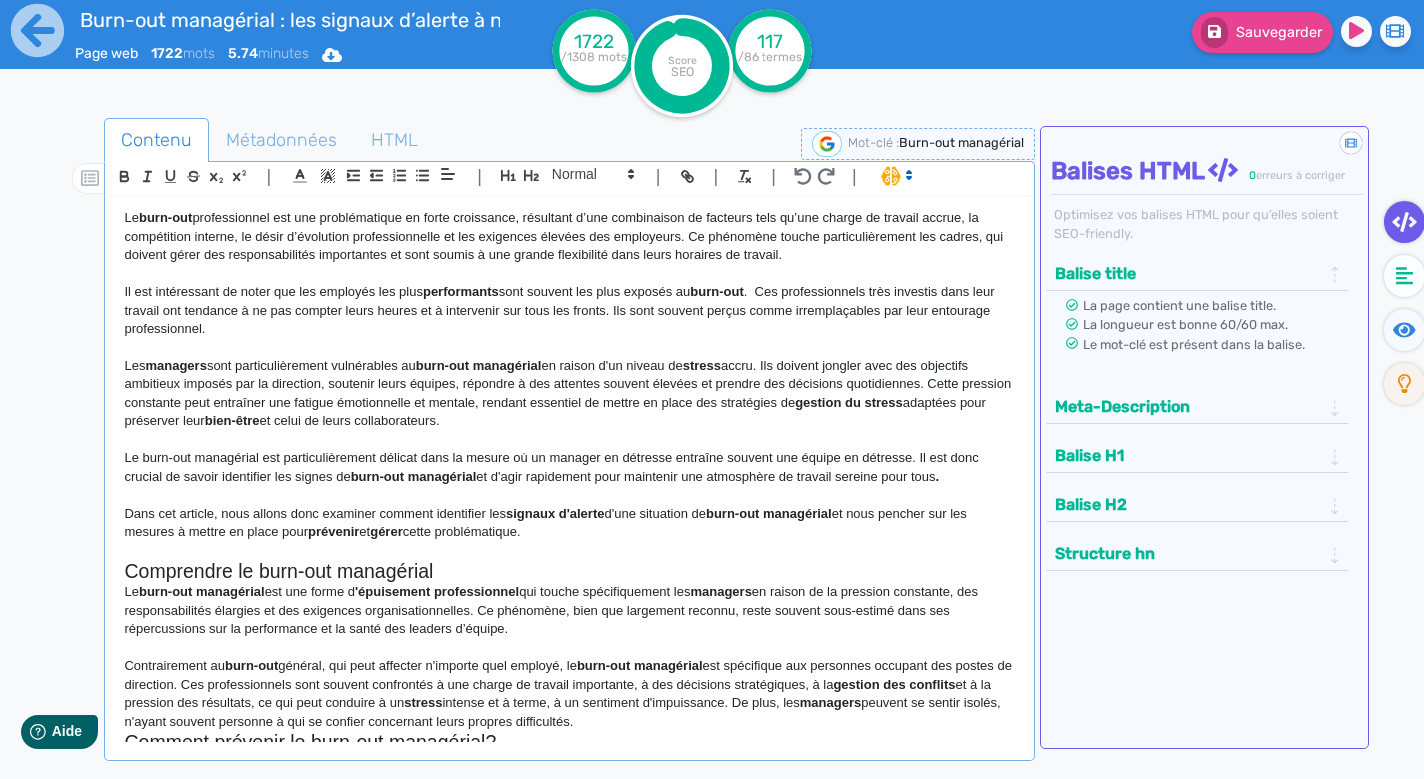 type 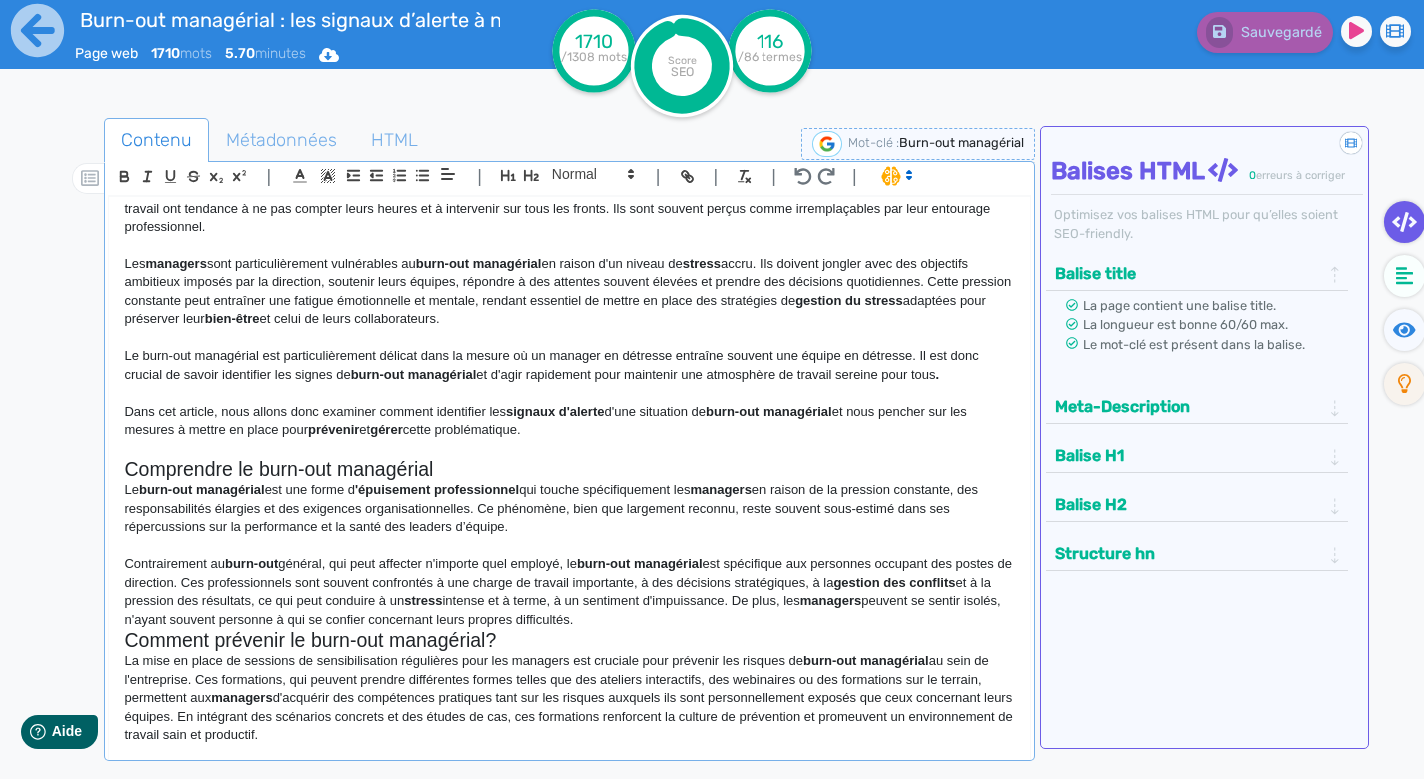 scroll, scrollTop: 153, scrollLeft: 0, axis: vertical 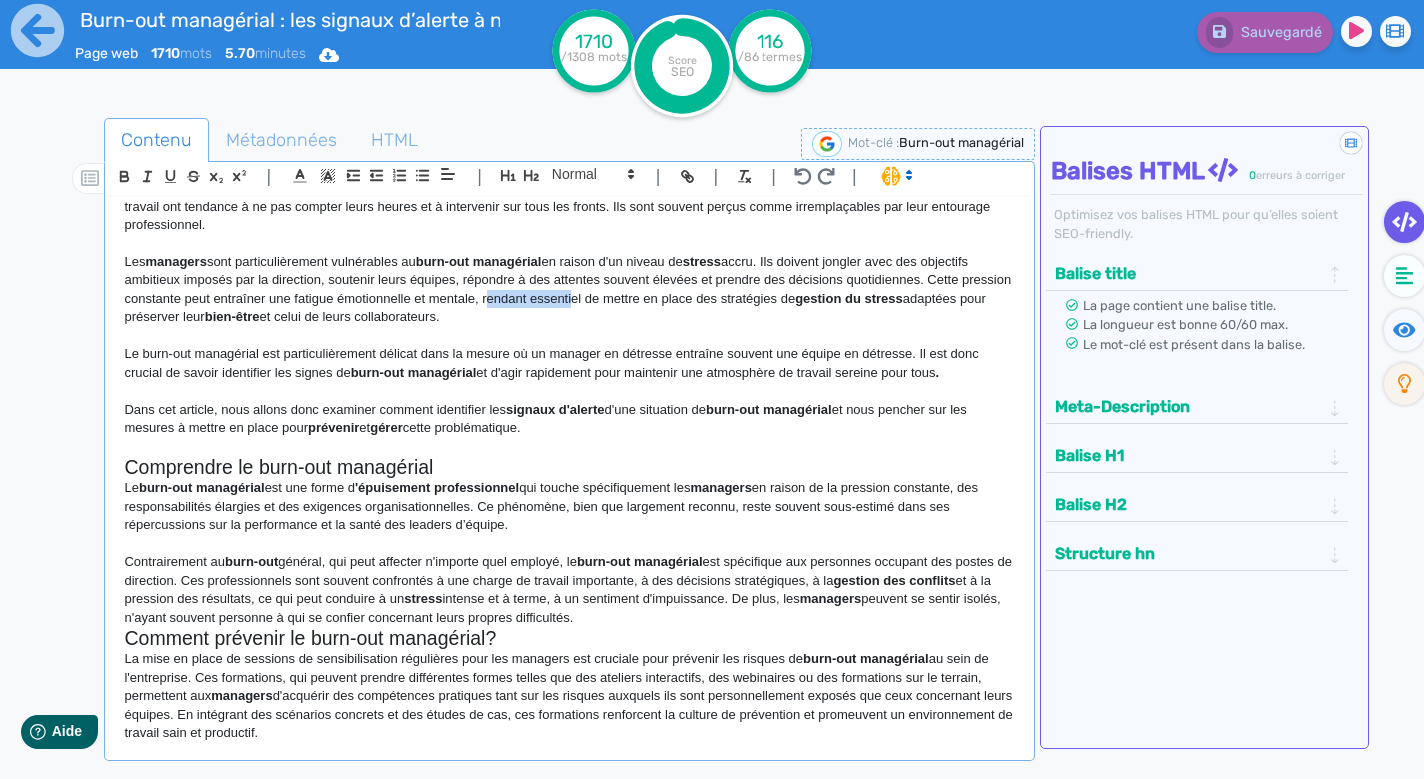 drag, startPoint x: 538, startPoint y: 291, endPoint x: 657, endPoint y: 297, distance: 119.15116 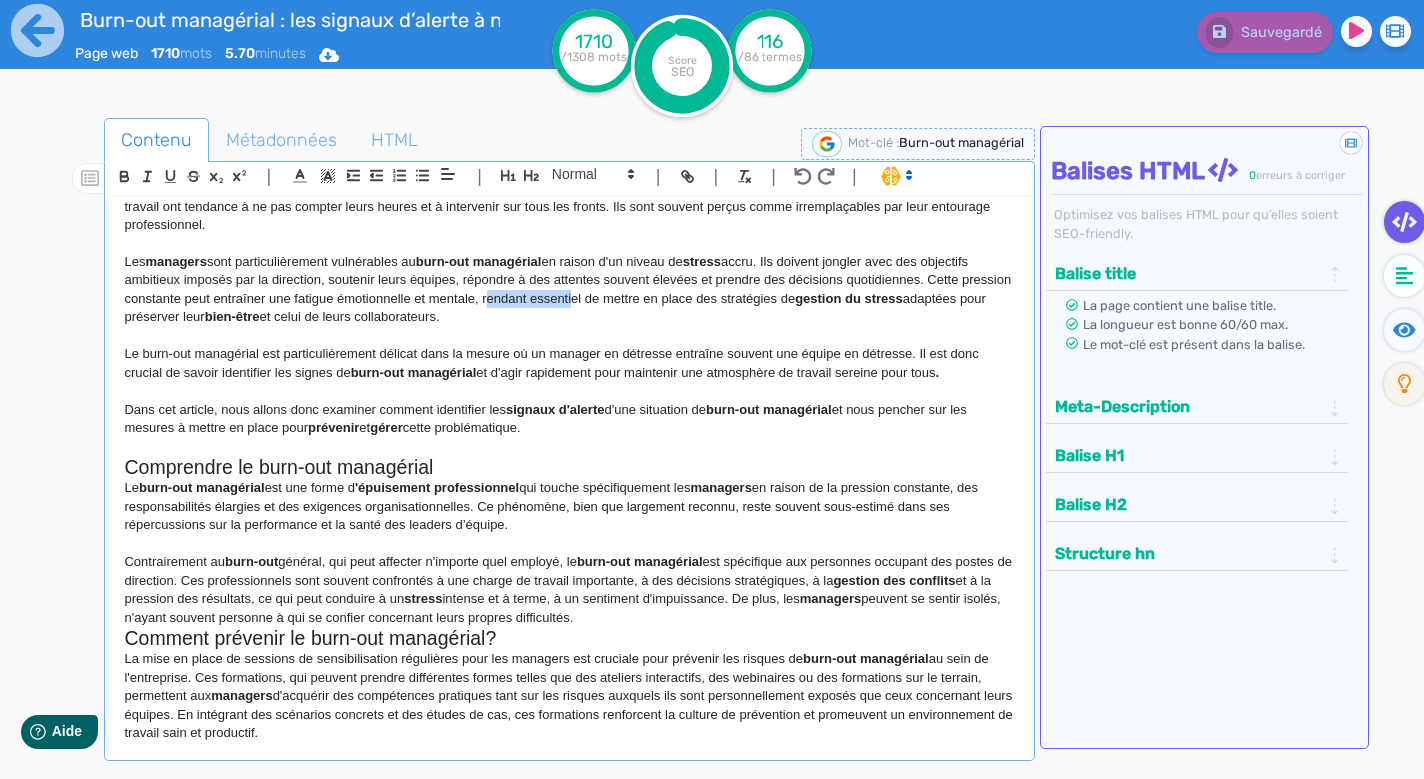 click on "Les  managers  sont particulièrement vulnérables au  burn-out managérial  en raison d'un niveau de  stress  accru. Ils doivent jongler avec des objectifs ambitieux imposés par la direction, soutenir leurs équipes, répondre à des attentes souvent élevées et prendre des décisions quotidiennes. Cette pression constante peut entraîner une fatigue émotionnelle et mentale, rendant essentiel de mettre en place des stratégies de  gestion du stress  adaptées pour préserver leur  bien-être  et celui de leurs collaborateurs." 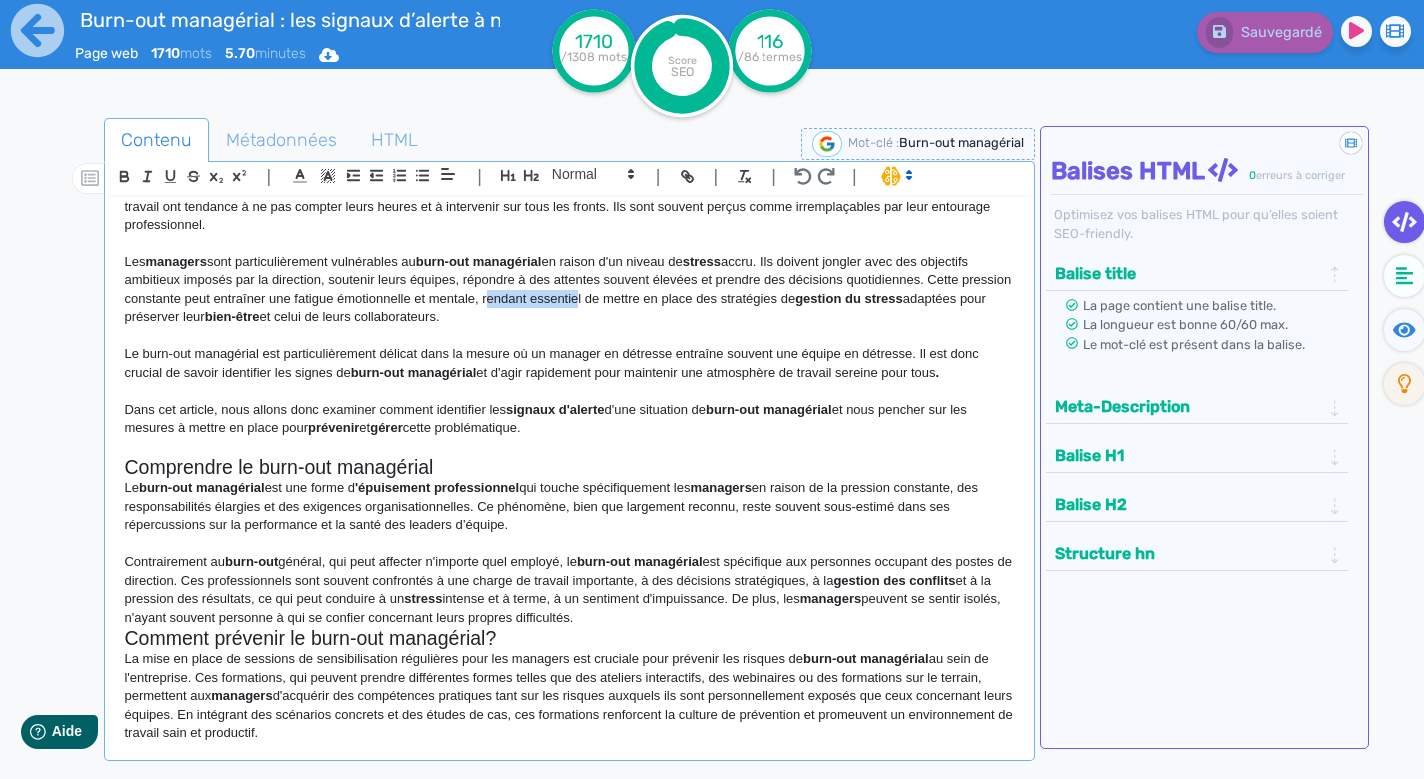click on "Les  managers  sont particulièrement vulnérables au  burn-out managérial  en raison d'un niveau de  stress  accru. Ils doivent jongler avec des objectifs ambitieux imposés par la direction, soutenir leurs équipes, répondre à des attentes souvent élevées et prendre des décisions quotidiennes. Cette pression constante peut entraîner une fatigue émotionnelle et mentale, rendant essentiel de mettre en place des stratégies de  gestion du stress  adaptées pour préserver leur  bien-être  et celui de leurs collaborateurs." 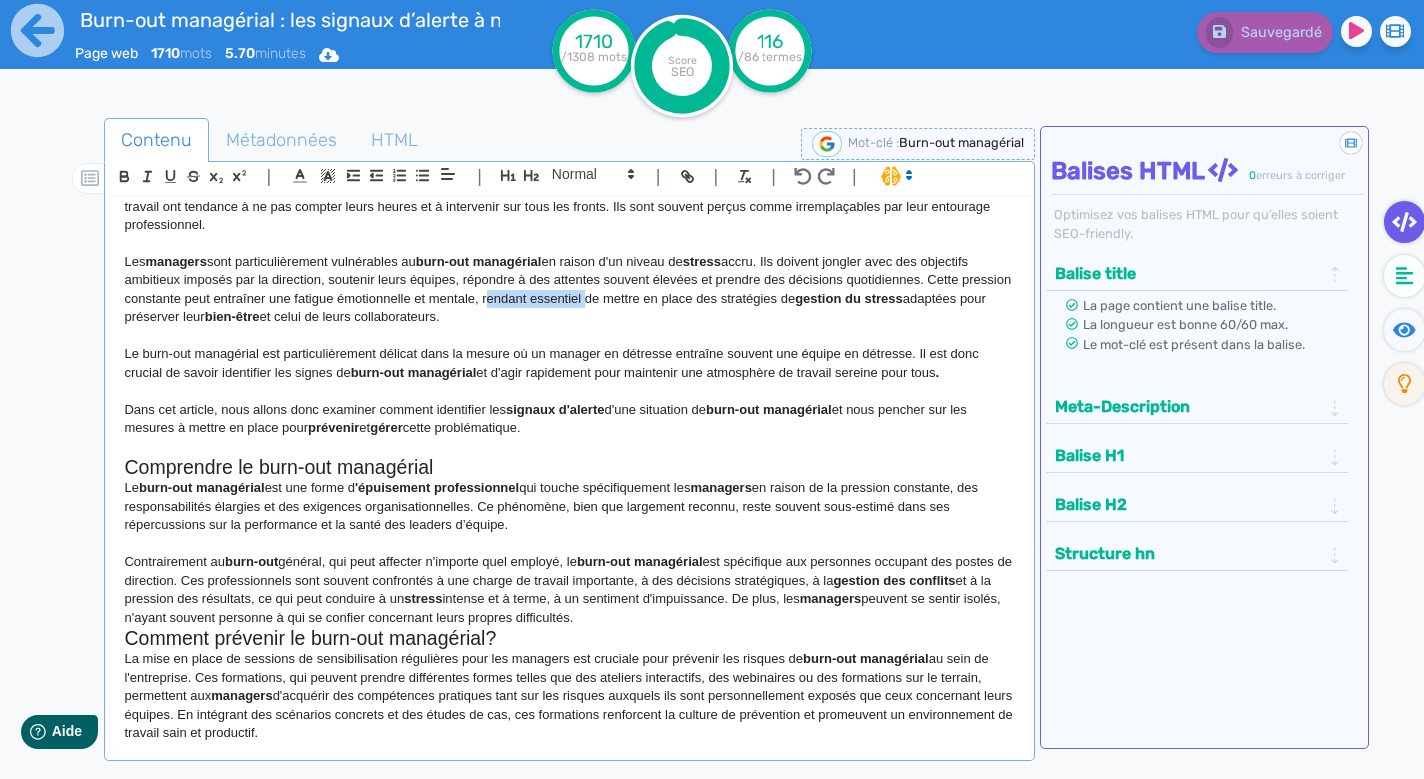 drag, startPoint x: 538, startPoint y: 295, endPoint x: 638, endPoint y: 293, distance: 100.02 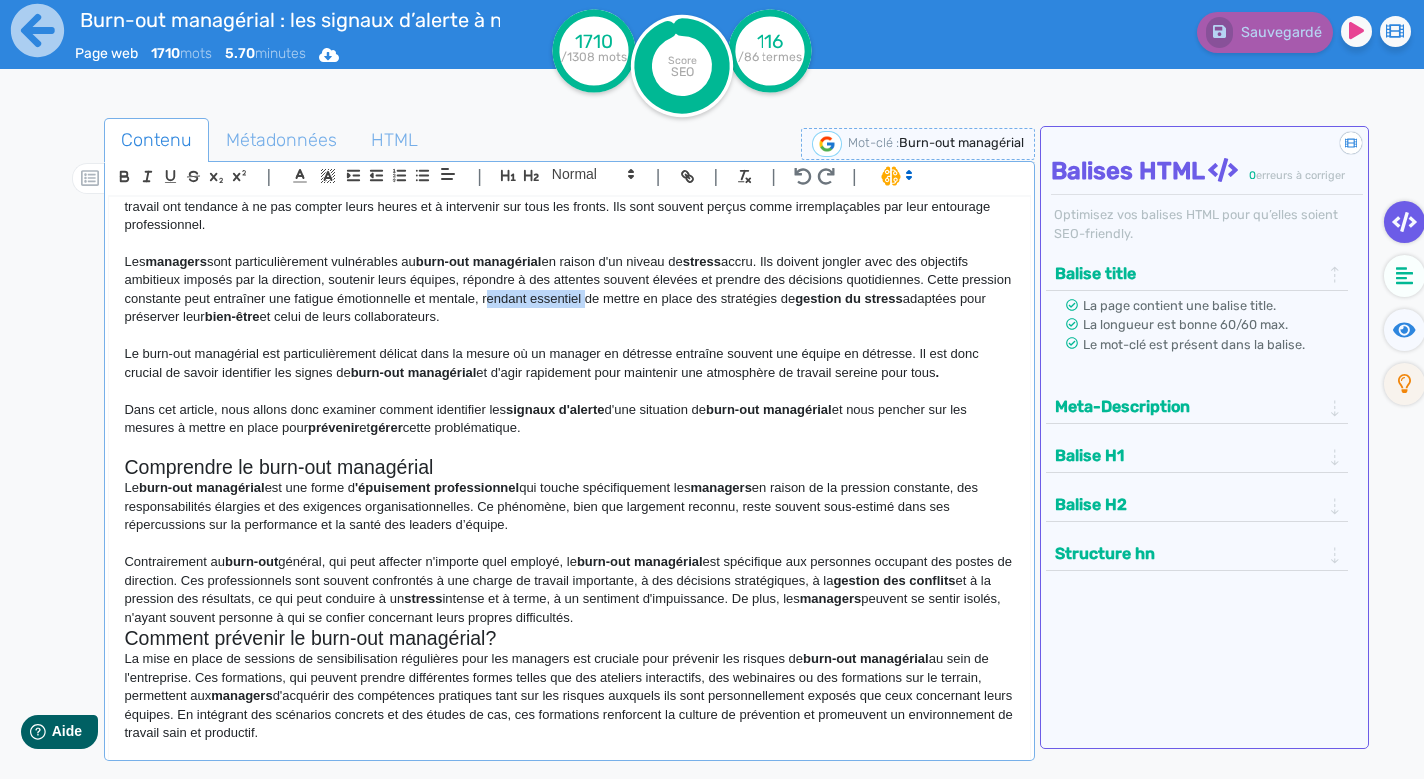 click on "Les  managers  sont particulièrement vulnérables au  burn-out managérial  en raison d'un niveau de  stress  accru. Ils doivent jongler avec des objectifs ambitieux imposés par la direction, soutenir leurs équipes, répondre à des attentes souvent élevées et prendre des décisions quotidiennes. Cette pression constante peut entraîner une fatigue émotionnelle et mentale, rendant essentiel de mettre en place des stratégies de  gestion du stress  adaptées pour préserver leur  bien-être  et celui de leurs collaborateurs." 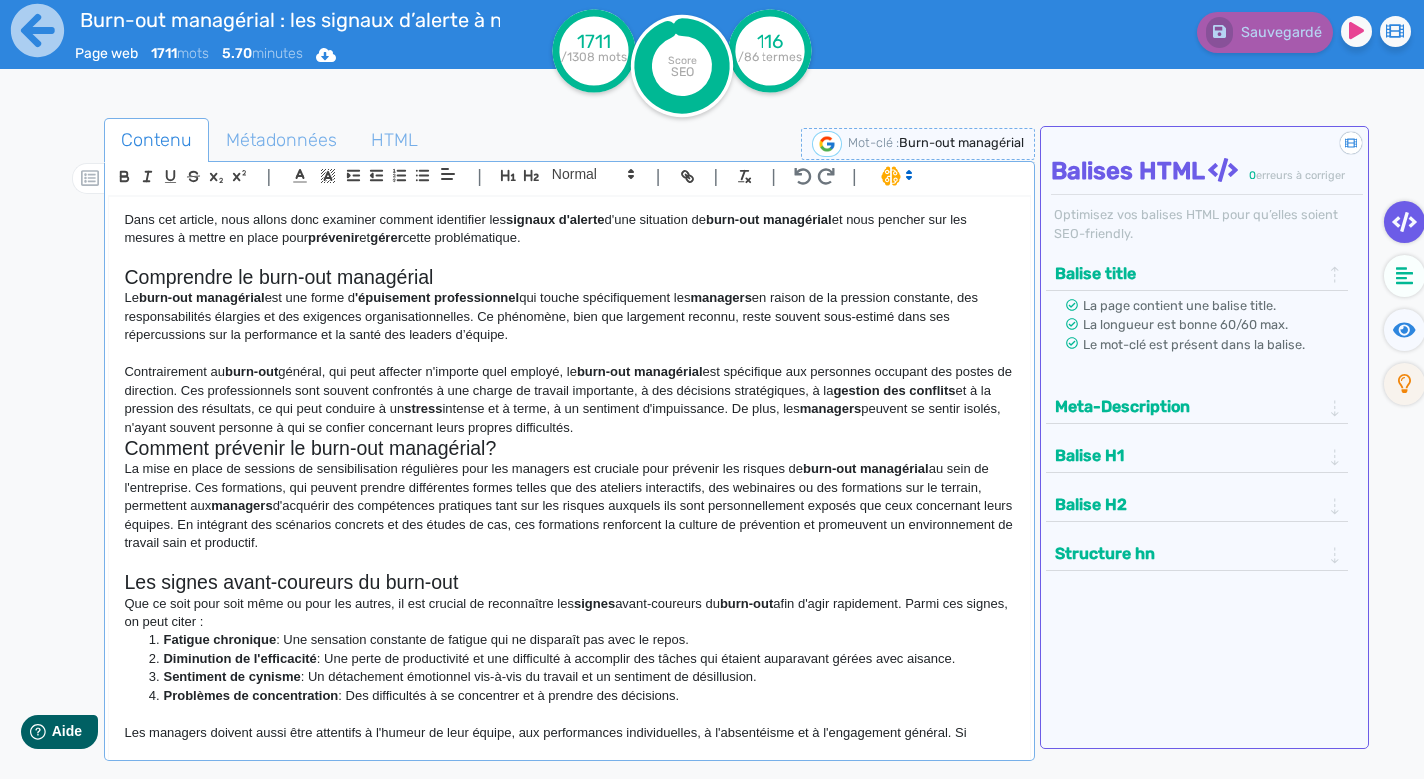 scroll, scrollTop: 344, scrollLeft: 0, axis: vertical 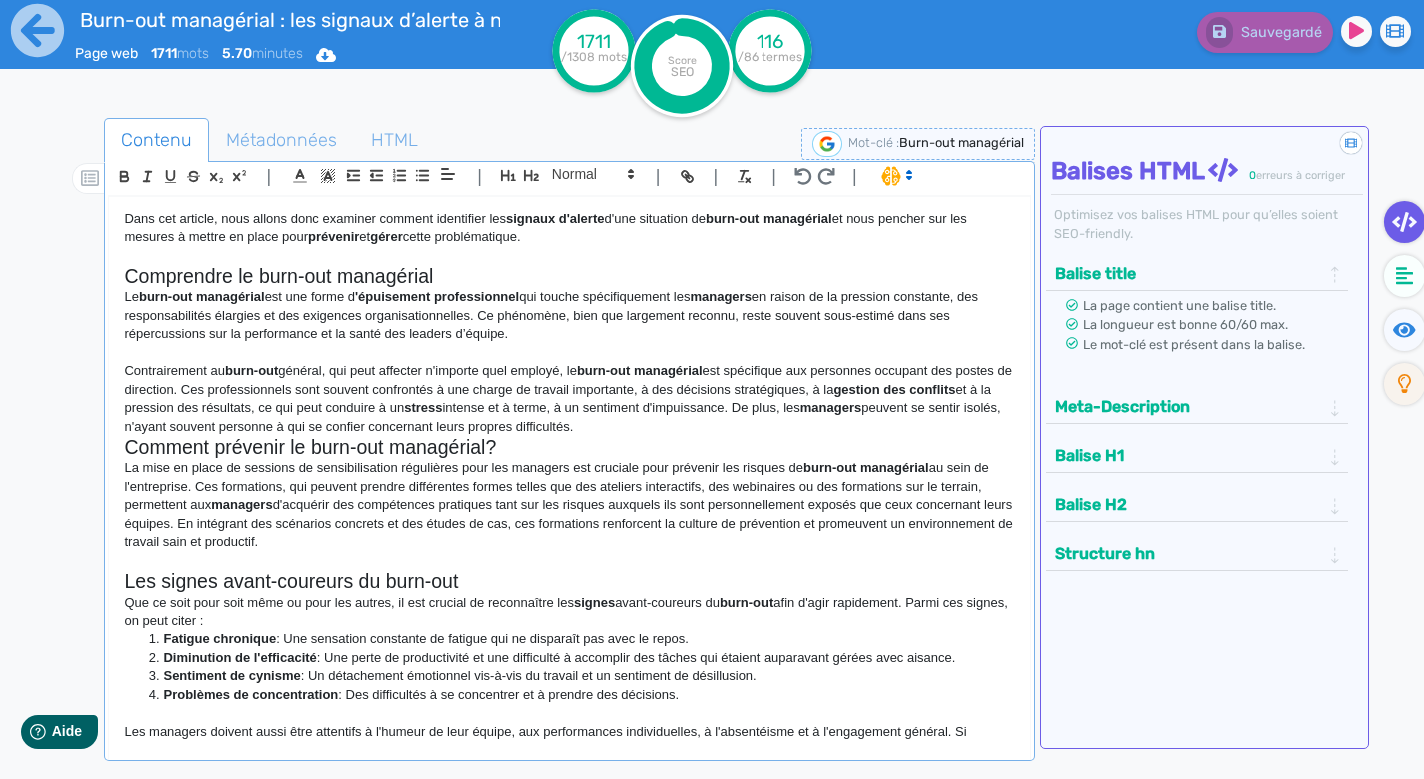 click on "Contrairement au  burn-out  général, qui peut affecter n'importe quel employé, le  burn-out [GEOGRAPHIC_DATA]  est spécifique aux personnes occupant des postes de direction. Ces professionnels sont souvent confrontés à une charge de travail importante, à des décisions stratégiques, à la  gestion des conflits  et à la pression des résultats, ce qui peut conduire à un  stress  intense et à terme, à un sentiment d'impuissance. De plus, les  managers  peuvent se sentir isolés, n'ayant souvent personne à qui se confier concernant leurs propres difficultés." 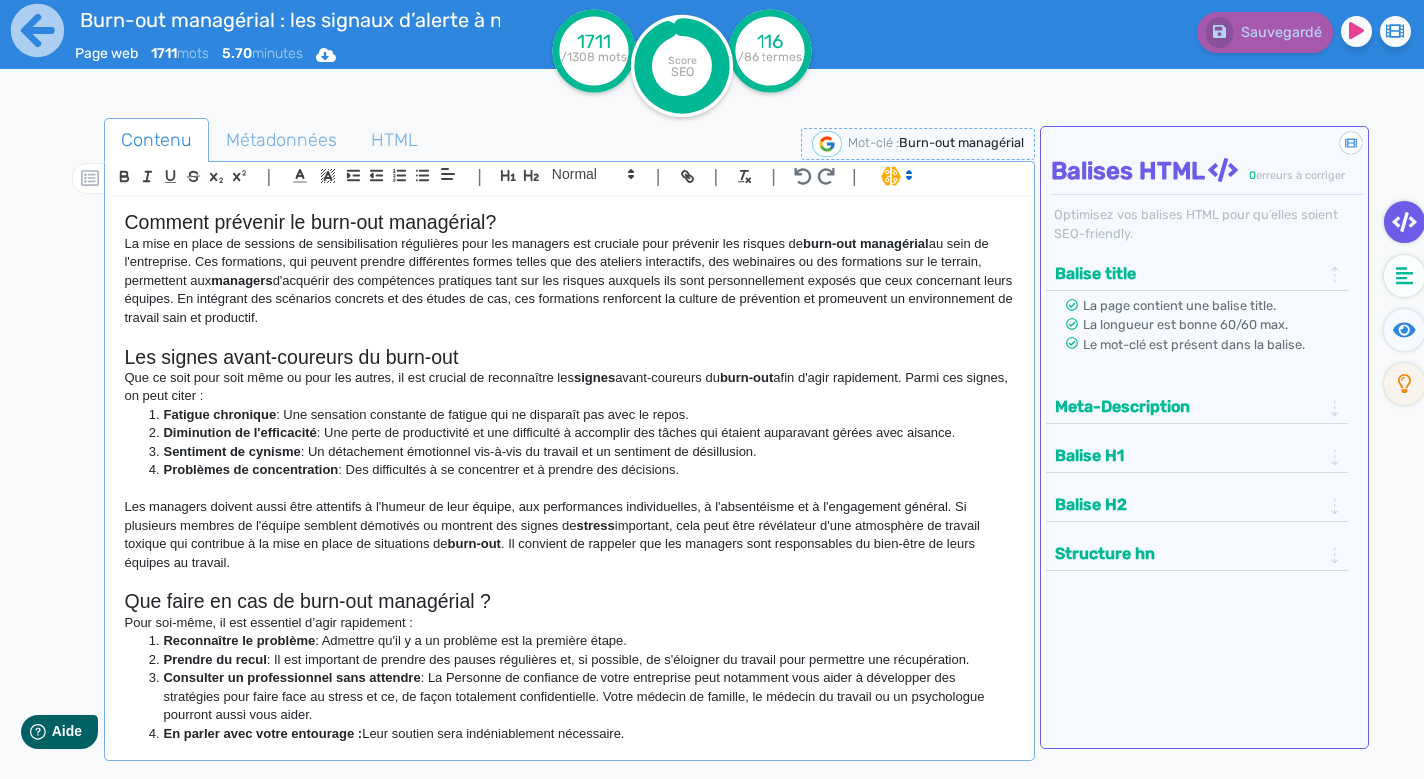 scroll, scrollTop: 585, scrollLeft: 0, axis: vertical 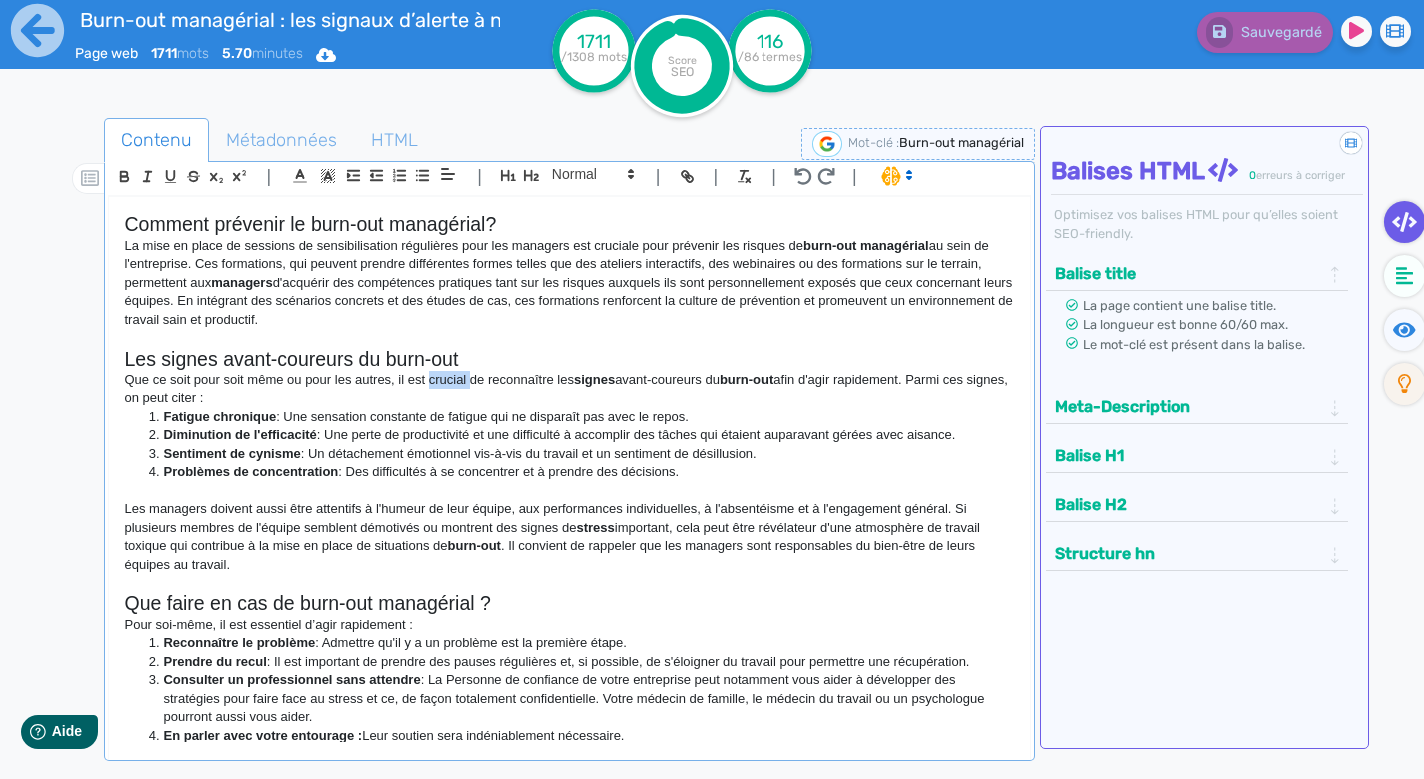 drag, startPoint x: 431, startPoint y: 361, endPoint x: 472, endPoint y: 365, distance: 41.19466 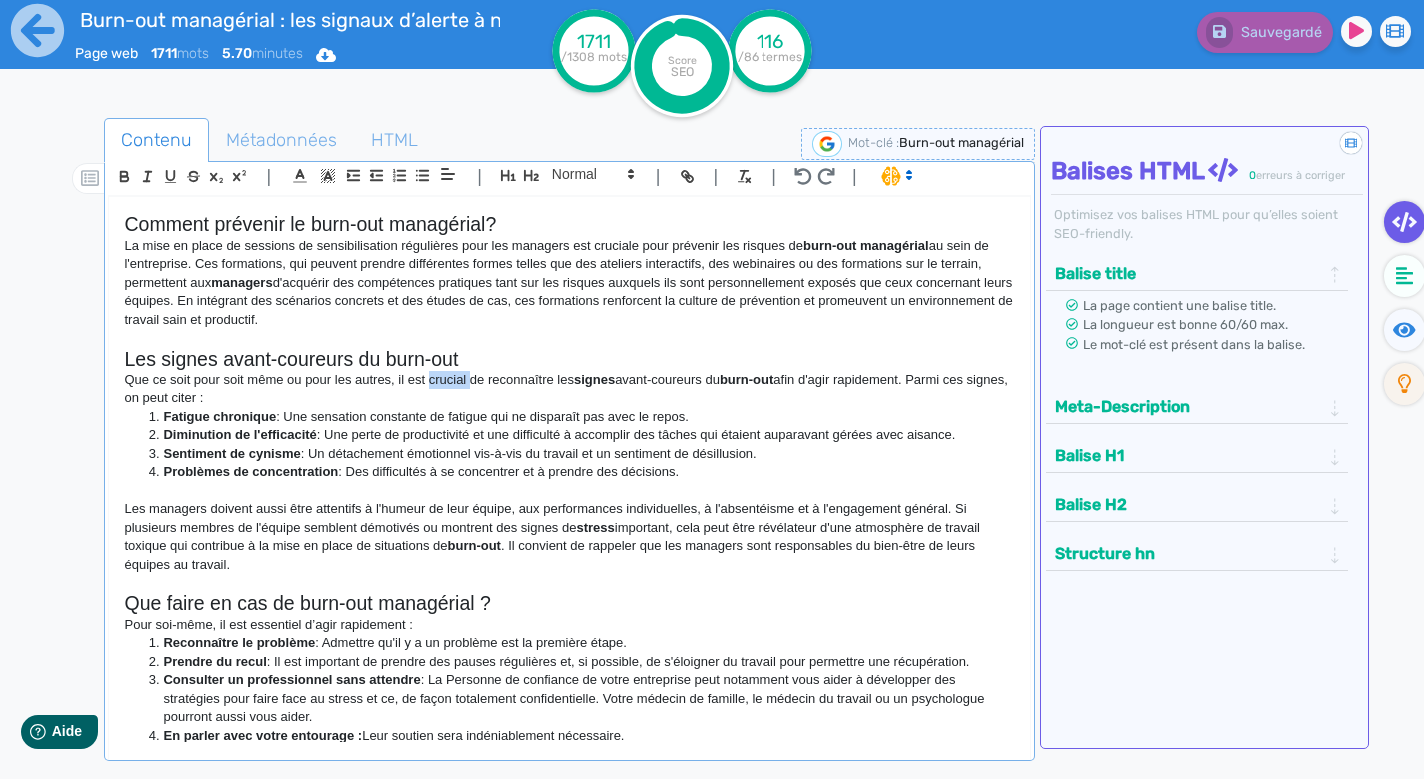 click on "Que ce soit pour soit même ou pour les autres, il est crucial de reconnaître les  signes  avant-coureurs du  burn-out  afin d'agir rapidement. Parmi ces signes, on peut citer :" 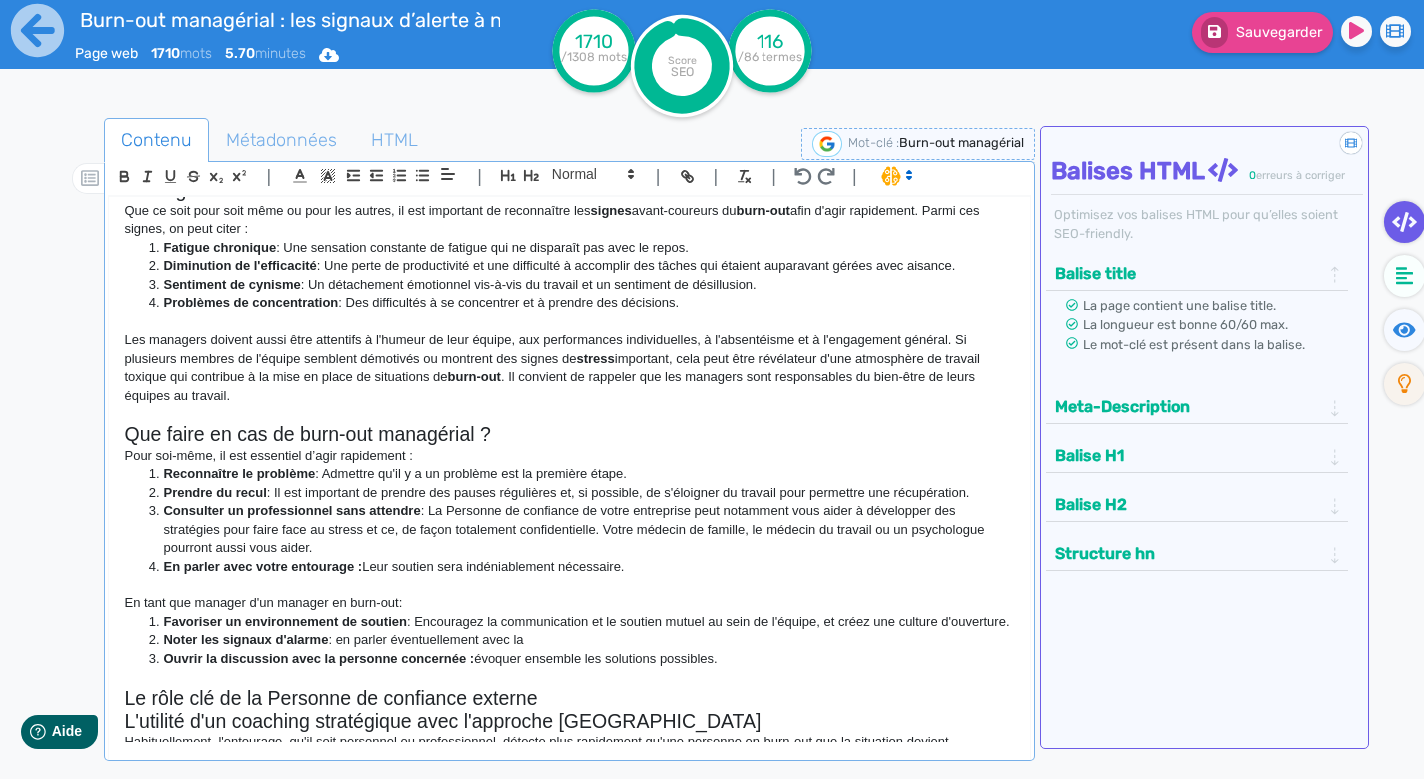 scroll, scrollTop: 755, scrollLeft: 0, axis: vertical 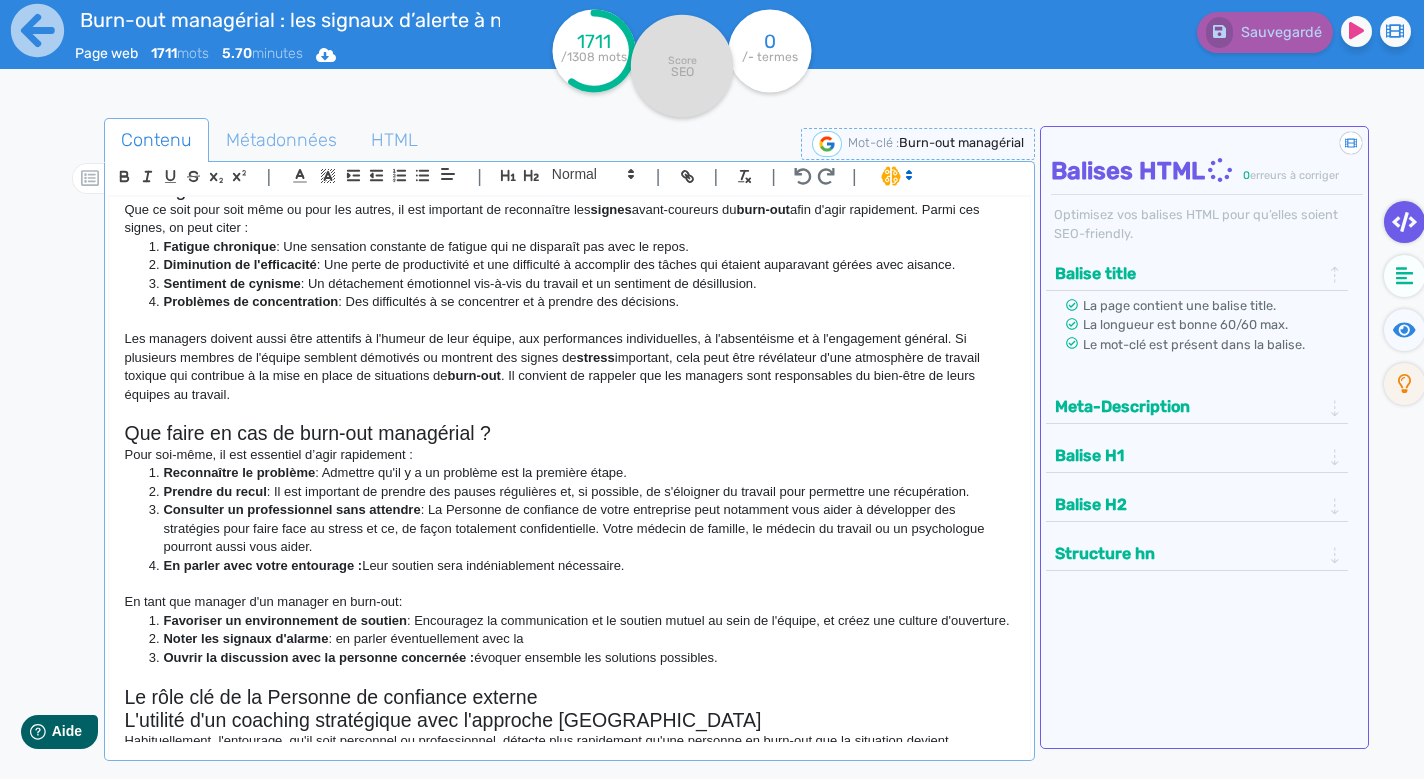click on "Les managers doivent aussi être attentifs à l'humeur de leur équipe, aux performances individuelles, à l'absentéisme et à l'engagement général. Si plusieurs membres de l'équipe semblent démotivés ou montrent des signes de  stress  important, cela peut être révélateur d'une atmosphère de travail toxique qui contribue à la mise en place de situations de  burn-out . Il convient de rappeler que les managers sont responsables du bien-être de leurs équipes au travail." 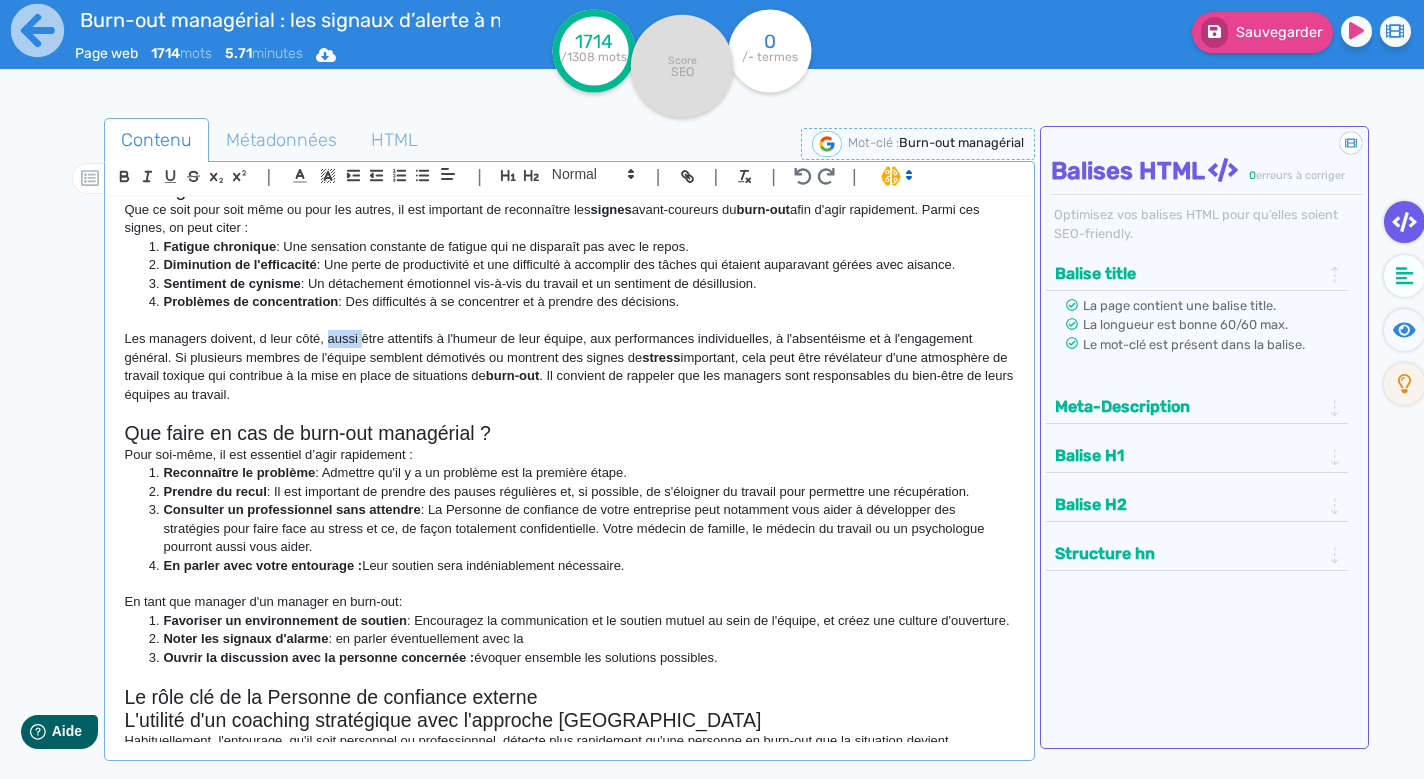 drag, startPoint x: 364, startPoint y: 319, endPoint x: 331, endPoint y: 319, distance: 33 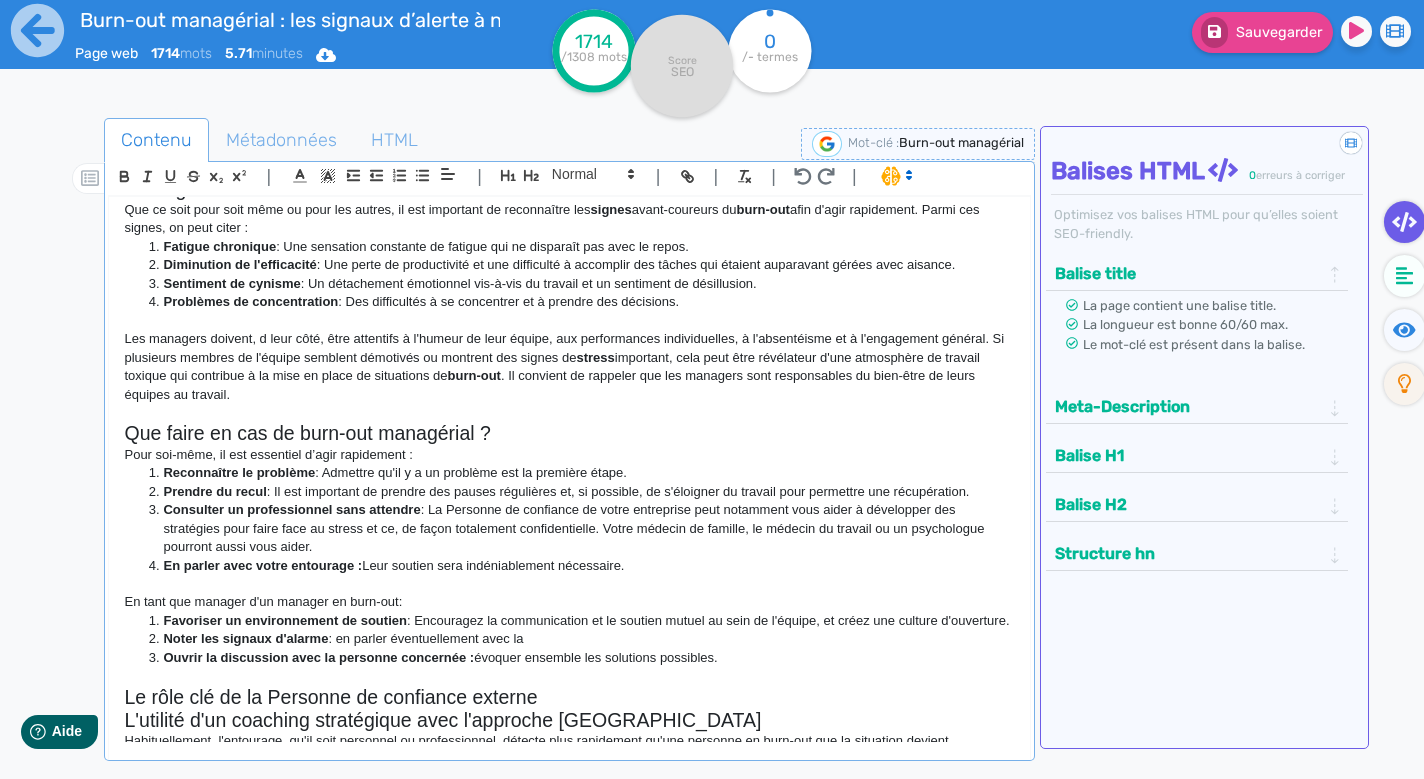 click on "Les managers doivent, d leur côté, être attentifs à l'humeur de leur équipe, aux performances individuelles, à l'absentéisme et à l'engagement général. Si plusieurs membres de l'équipe semblent démotivés ou montrent des signes de  stress  important, cela peut être révélateur d'une atmosphère de travail toxique qui contribue à la mise en place de situations de  burn-out . Il convient de rappeler que les managers sont responsables du bien-être de leurs équipes au travail." 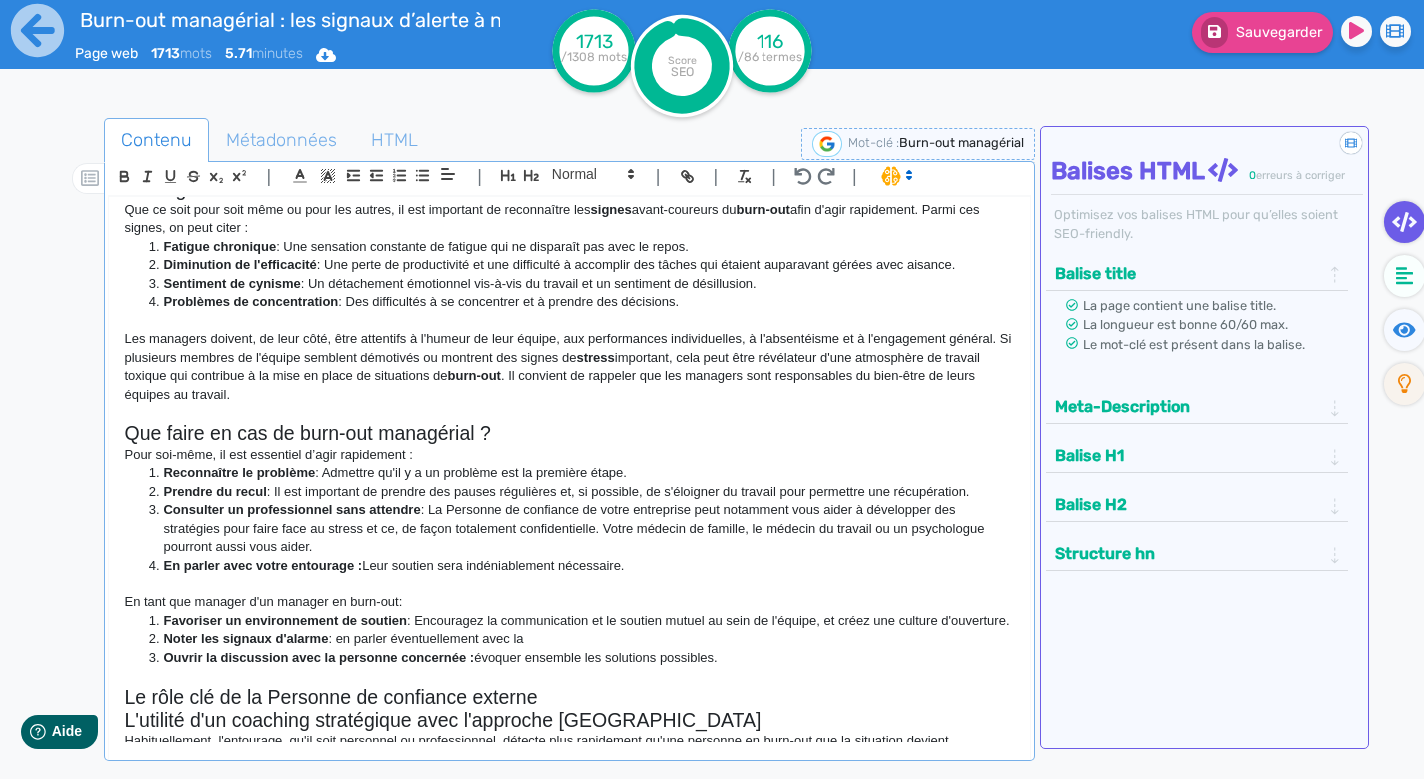 click on "Les managers doivent, de leur côté, être attentifs à l'humeur de leur équipe, aux performances individuelles, à l'absentéisme et à l'engagement général. Si plusieurs membres de l'équipe semblent démotivés ou montrent des signes de  stress  important, cela peut être révélateur d'une atmosphère de travail toxique qui contribue à la mise en place de situations de  burn-out . Il convient de rappeler que les managers sont responsables du bien-être de leurs équipes au travail." 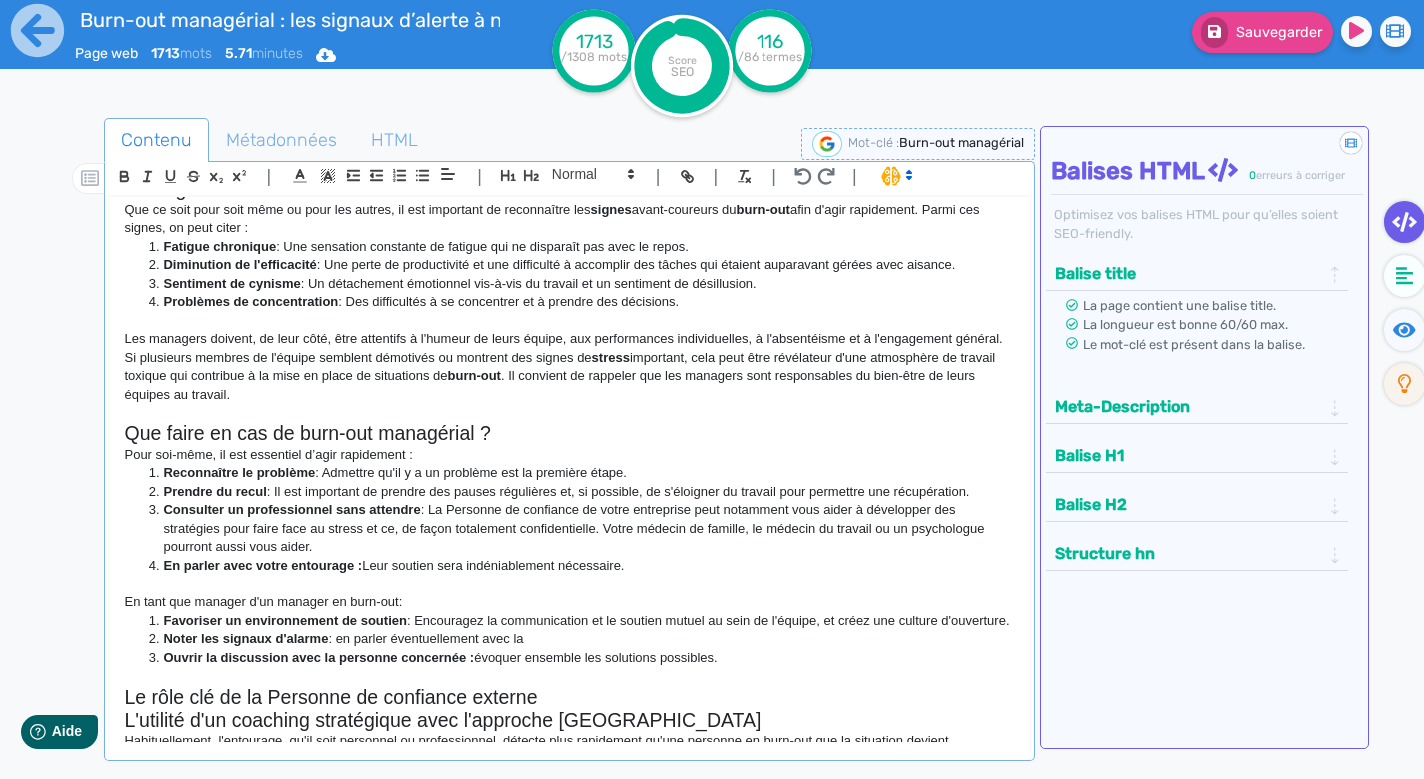 click on "Les managers doivent, de leur côté, être attentifs à l'humeur de leurs équipe, aux performances individuelles, à l'absentéisme et à l'engagement général. Si plusieurs membres de l'équipe semblent démotivés ou montrent des signes de  stress  important, cela peut être révélateur d'une atmosphère de travail toxique qui contribue à la mise en place de situations de  burn-out . Il convient de rappeler que les managers sont responsables du bien-être de leurs équipes au travail." 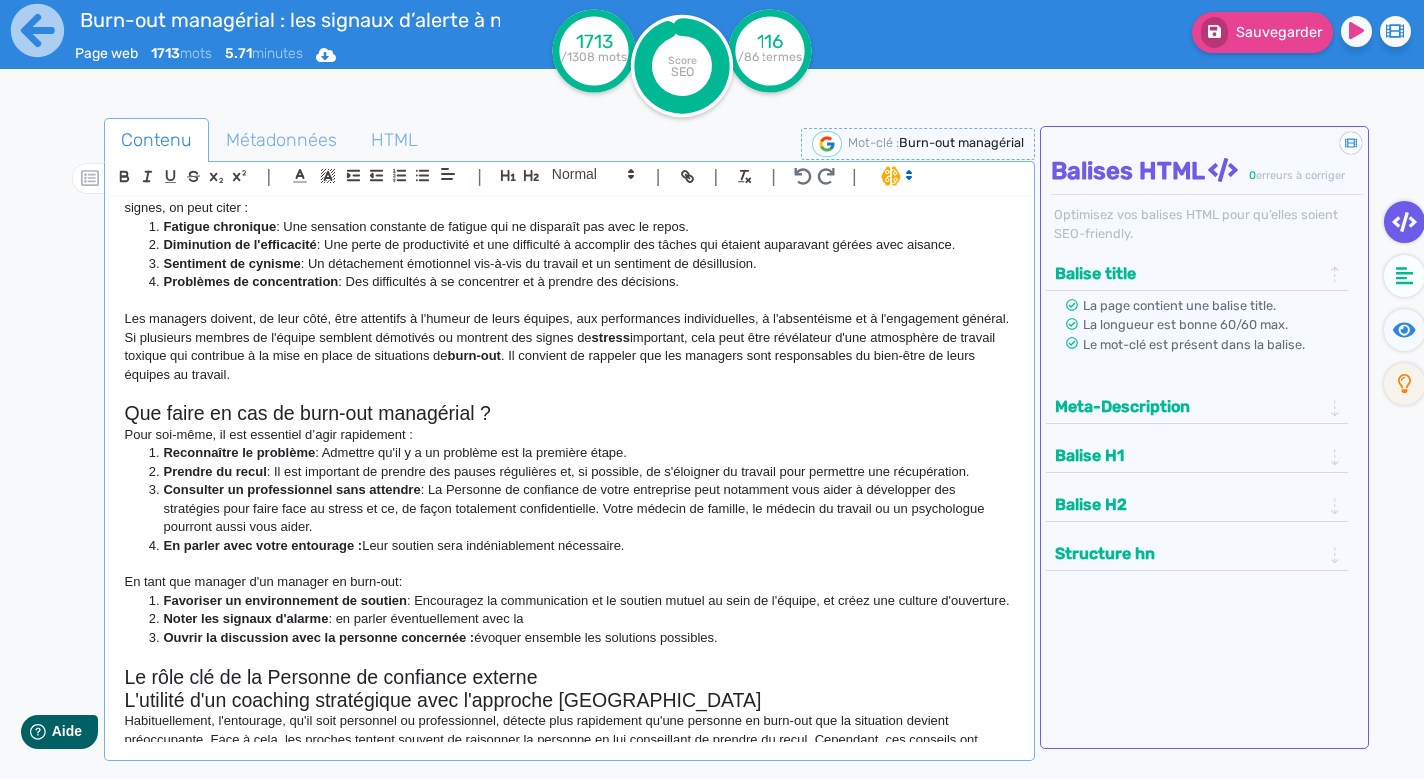 scroll, scrollTop: 789, scrollLeft: 0, axis: vertical 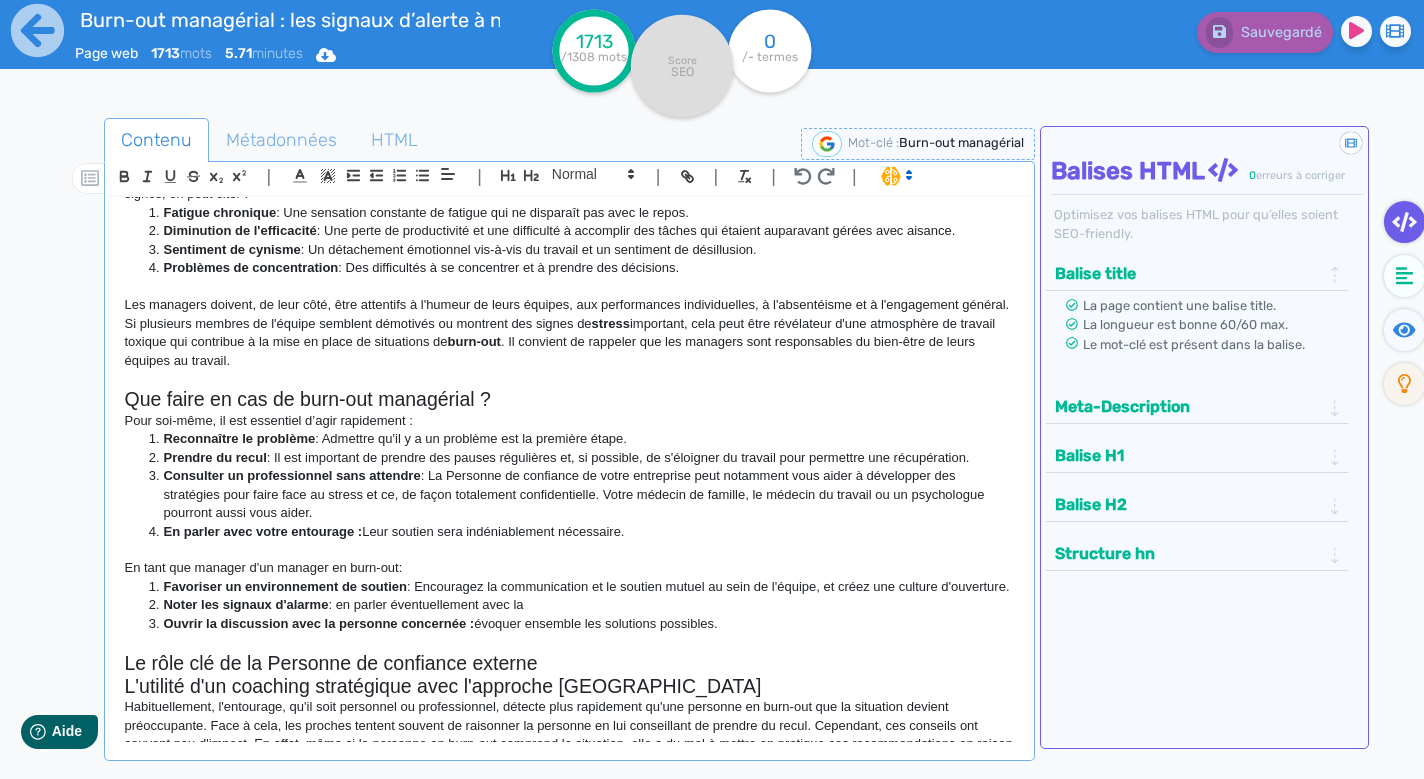 click on "Les managers doivent, de leur côté, être attentifs à l'humeur de leurs équipes, aux performances individuelles, à l'absentéisme et à l'engagement général. Si plusieurs membres de l'équipe semblent démotivés ou montrent des signes de  stress  important, cela peut être révélateur d'une atmosphère de travail toxique qui contribue à la mise en place de situations de  burn-out . Il convient de rappeler que les managers sont responsables du bien-être de leurs équipes au travail." 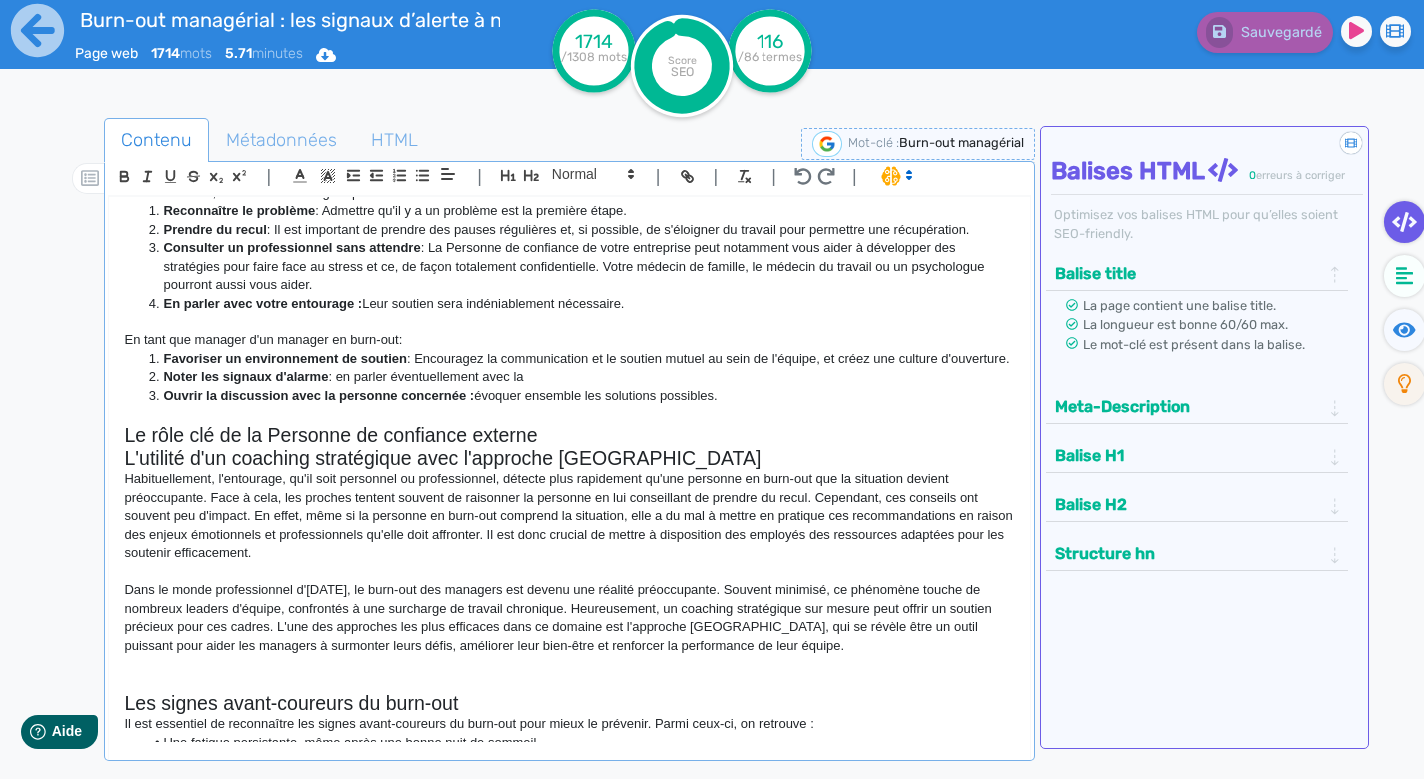 scroll, scrollTop: 1028, scrollLeft: 0, axis: vertical 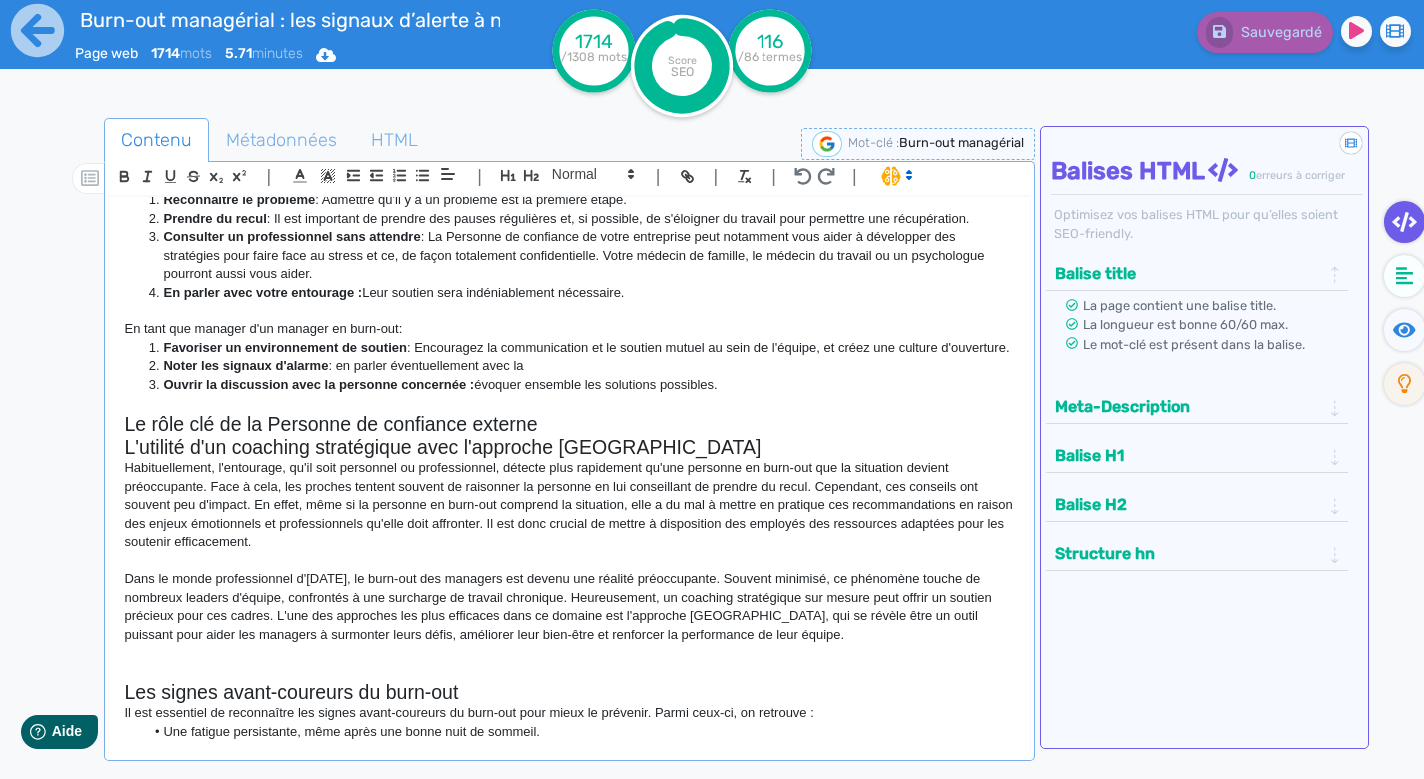 click on "Noter les signaux d'alarme" 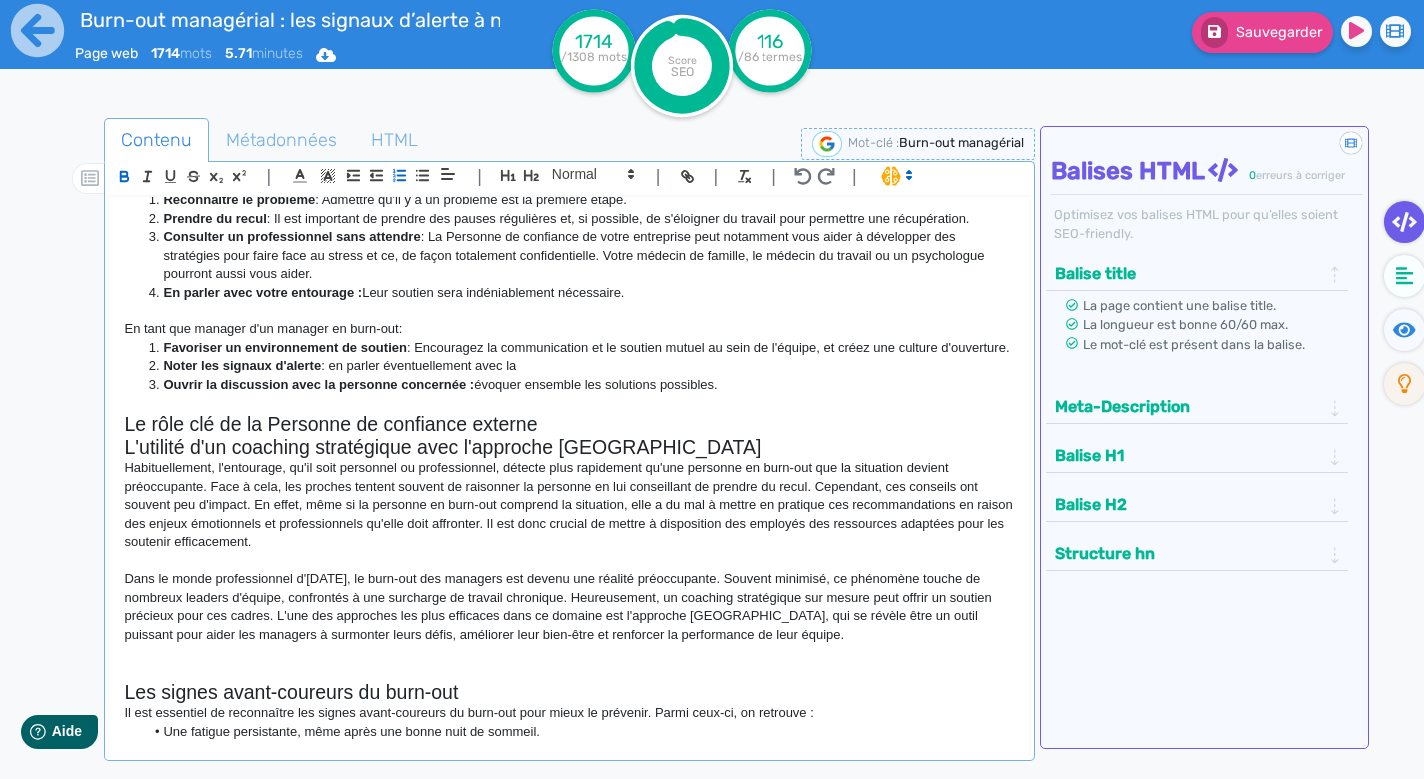 click on "Noter les signaux d'alerte  : en parler éventuellement avec la" 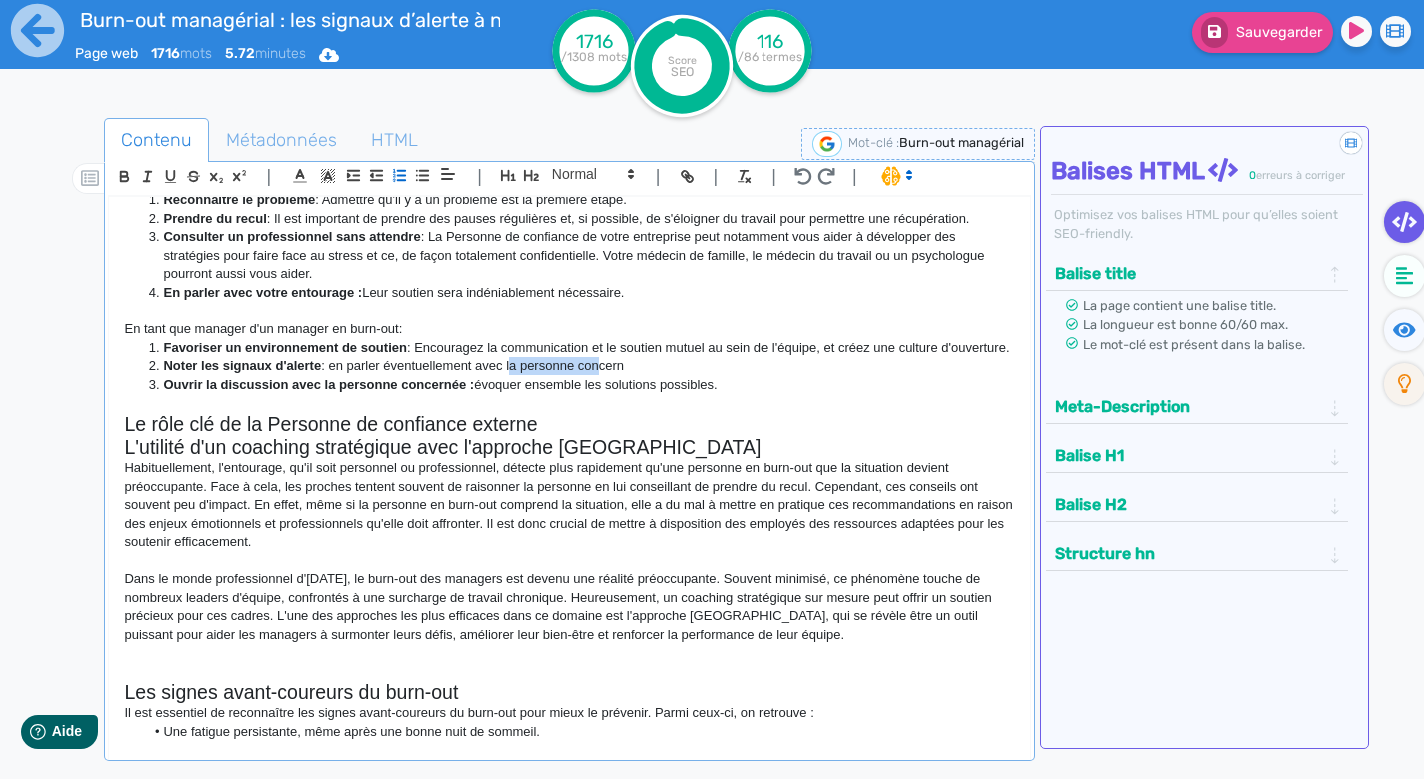 drag, startPoint x: 513, startPoint y: 361, endPoint x: 606, endPoint y: 359, distance: 93.0215 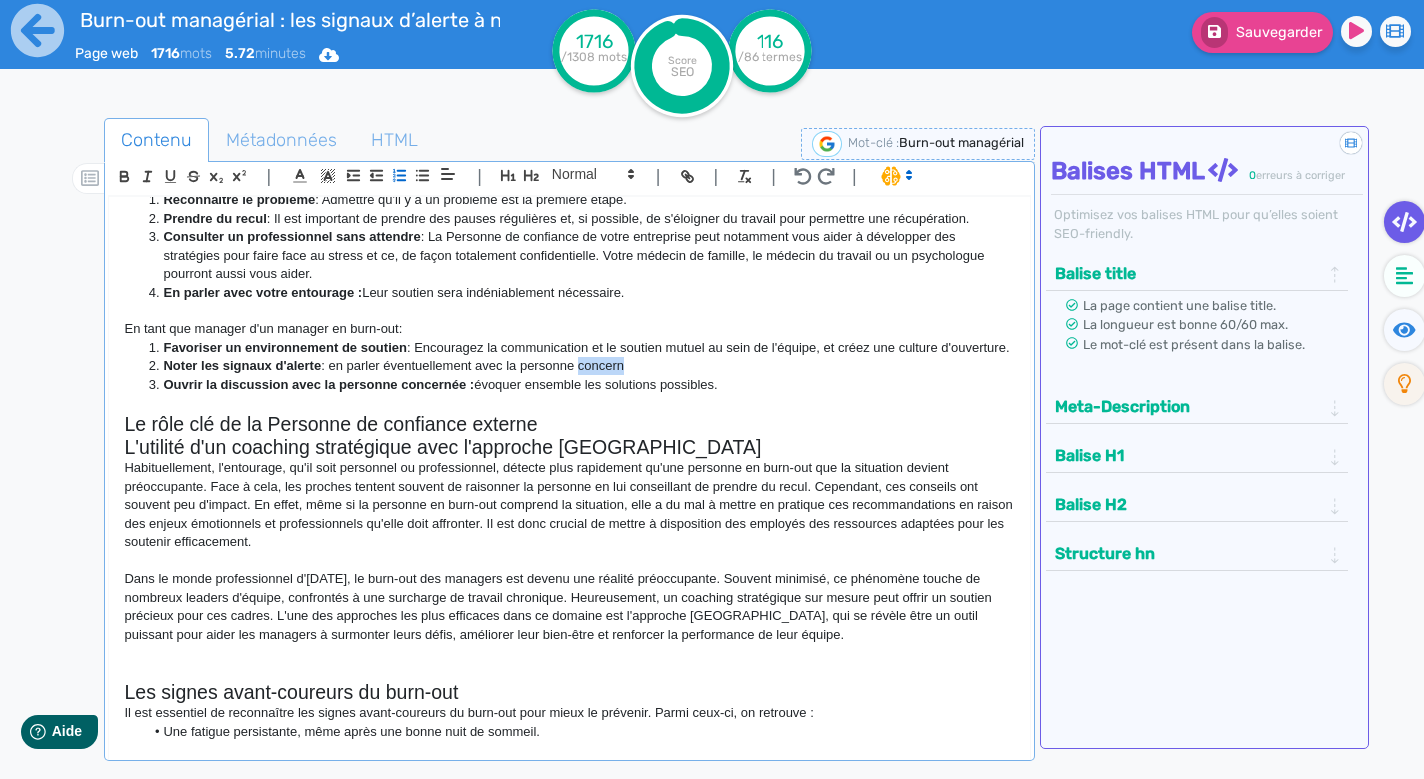drag, startPoint x: 585, startPoint y: 359, endPoint x: 640, endPoint y: 359, distance: 55 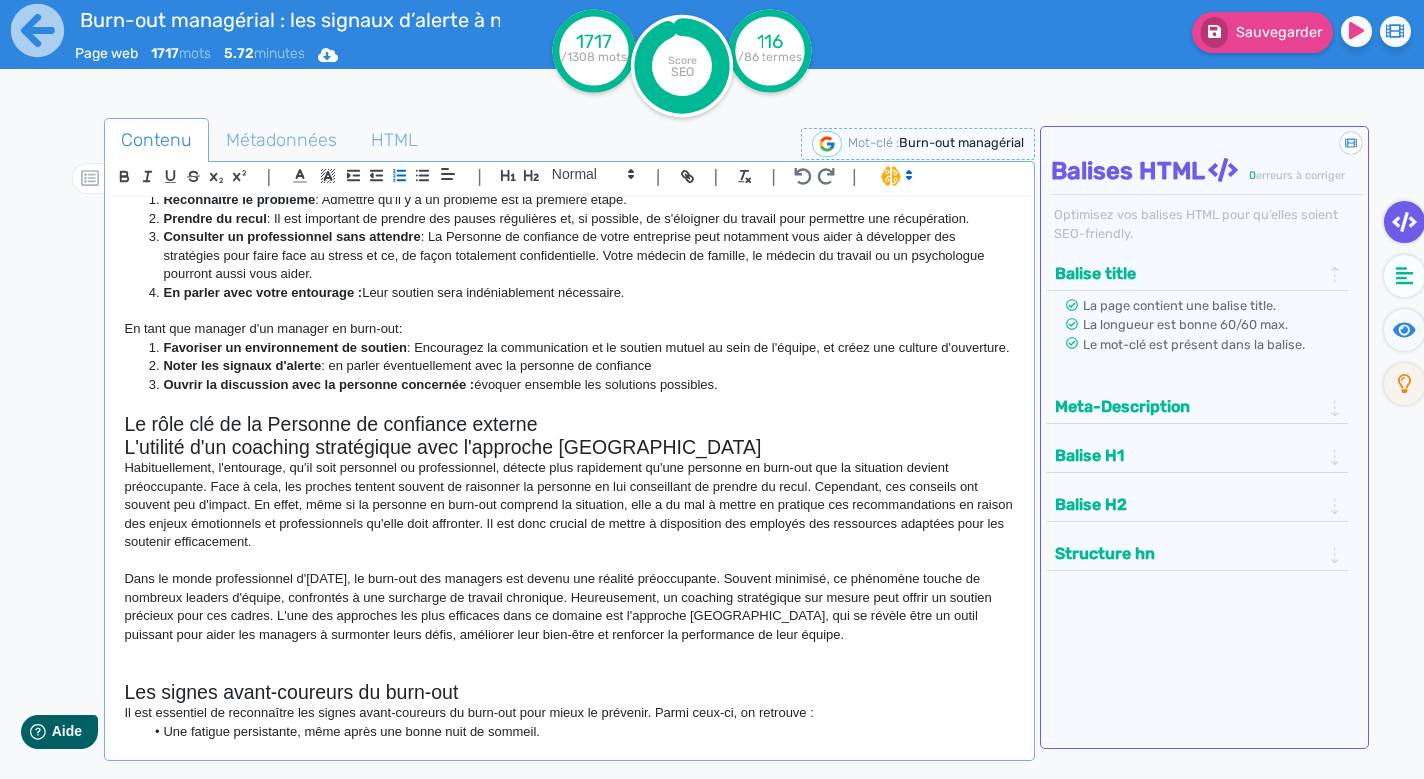 click on "Noter les signaux d'alerte  : en parler éventuellement avec la personne de confiance" 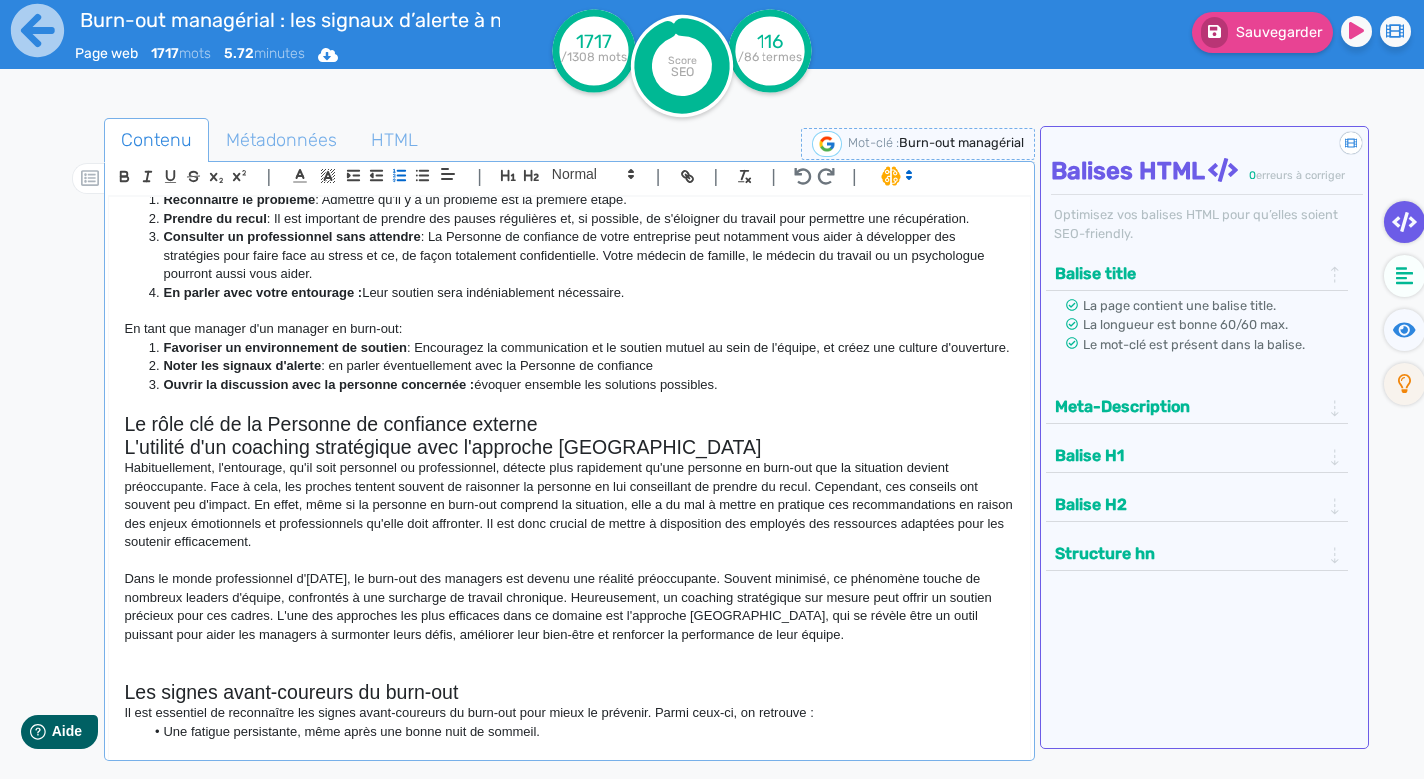 click on "Noter les signaux d'alerte  : en parler éventuellement avec la Personne de confiance" 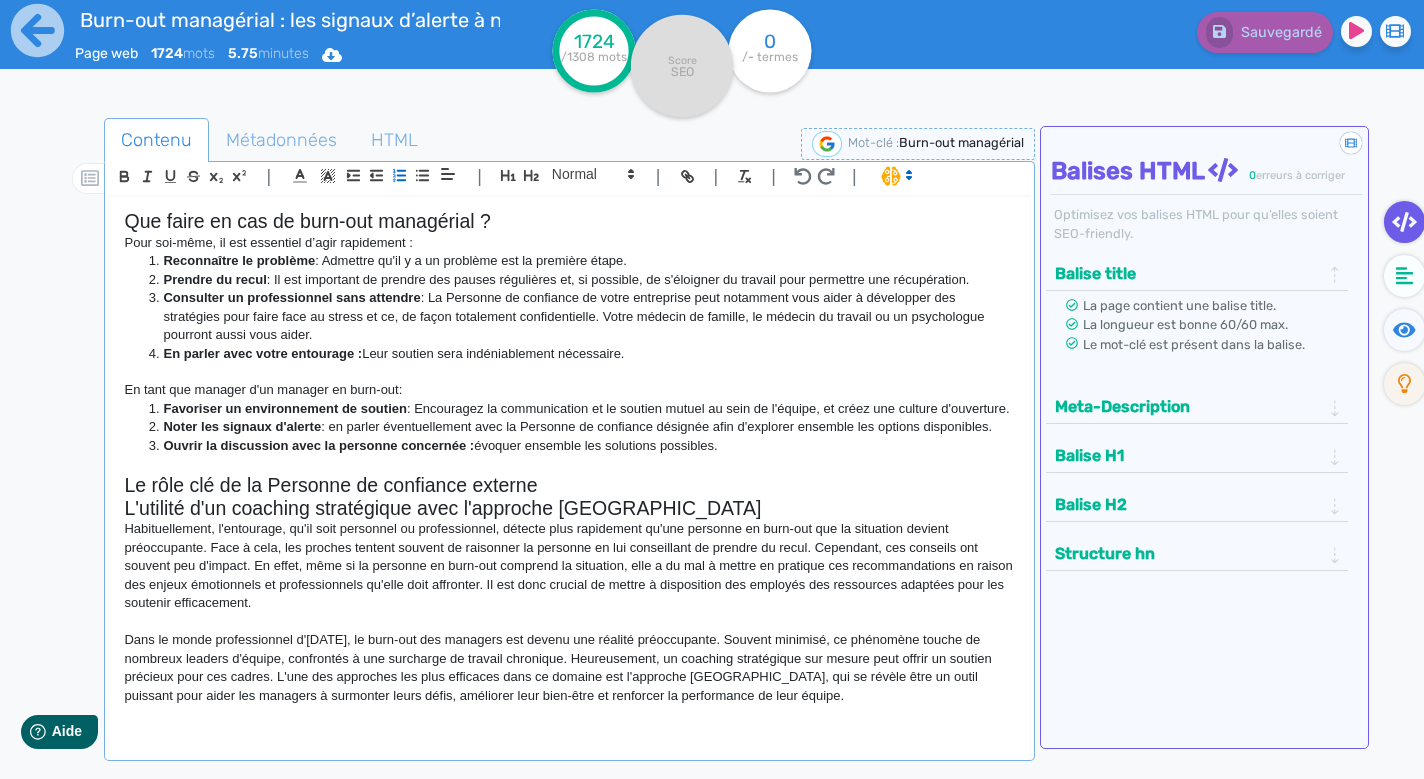 scroll, scrollTop: 951, scrollLeft: 0, axis: vertical 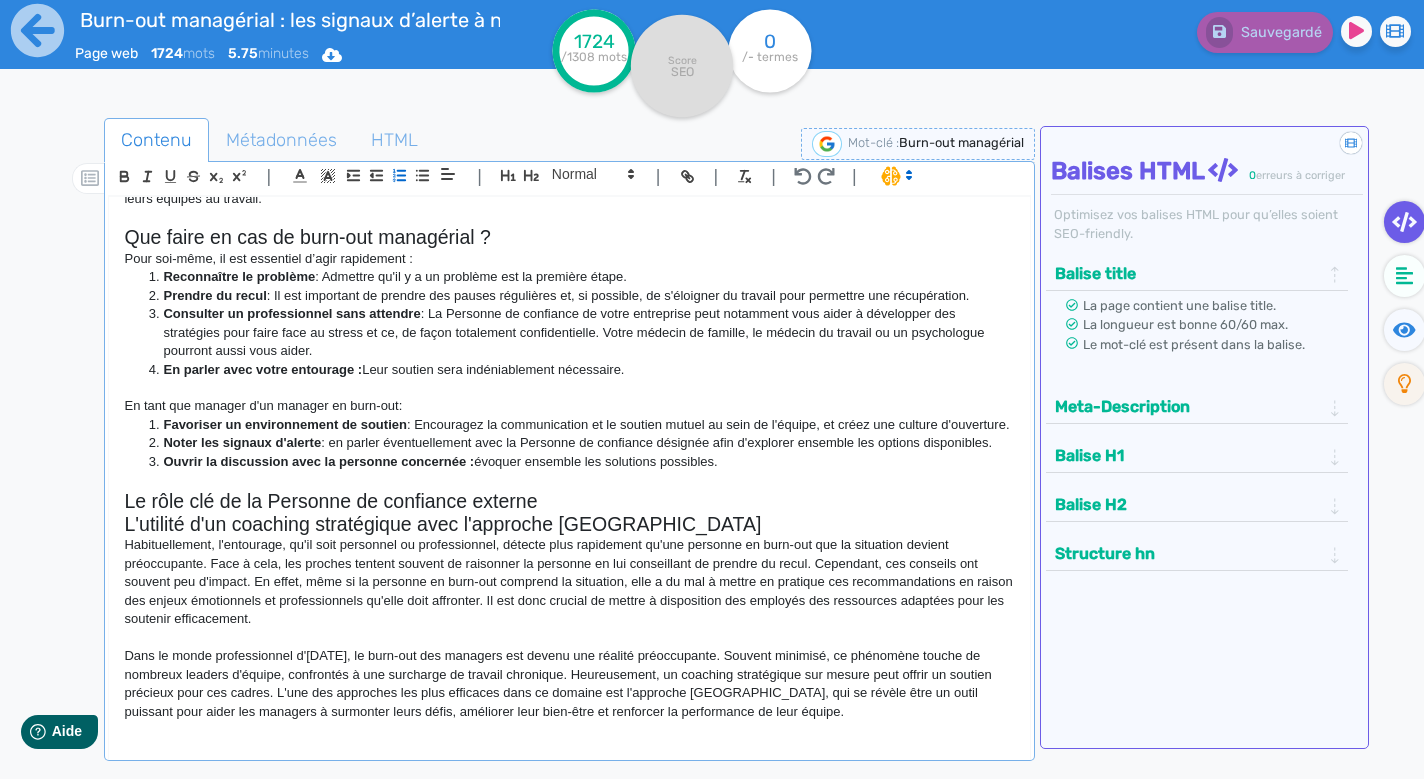click on "Ouvrir la discussion avec la personne concernée :  évoquer ensemble les solutions possibles." 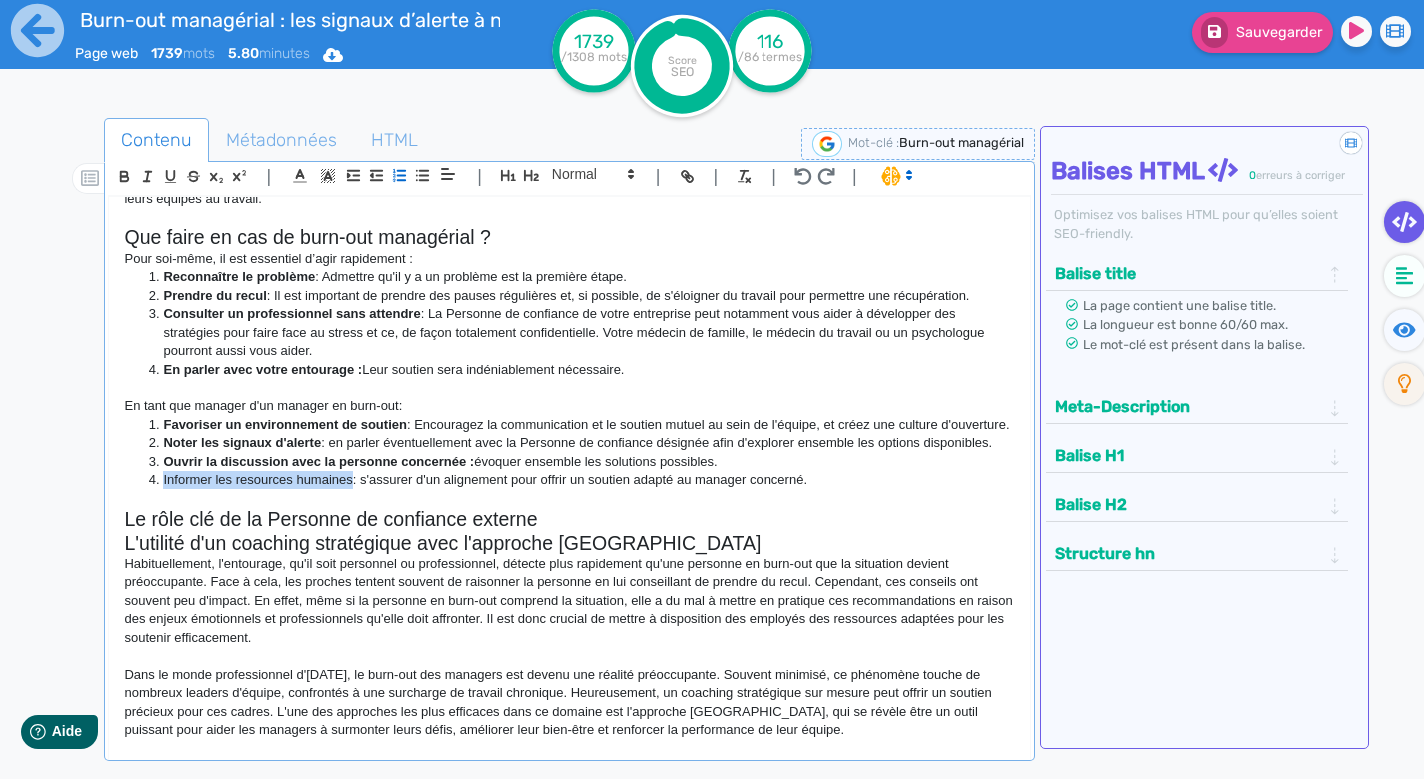 drag, startPoint x: 165, startPoint y: 465, endPoint x: 351, endPoint y: 466, distance: 186.00269 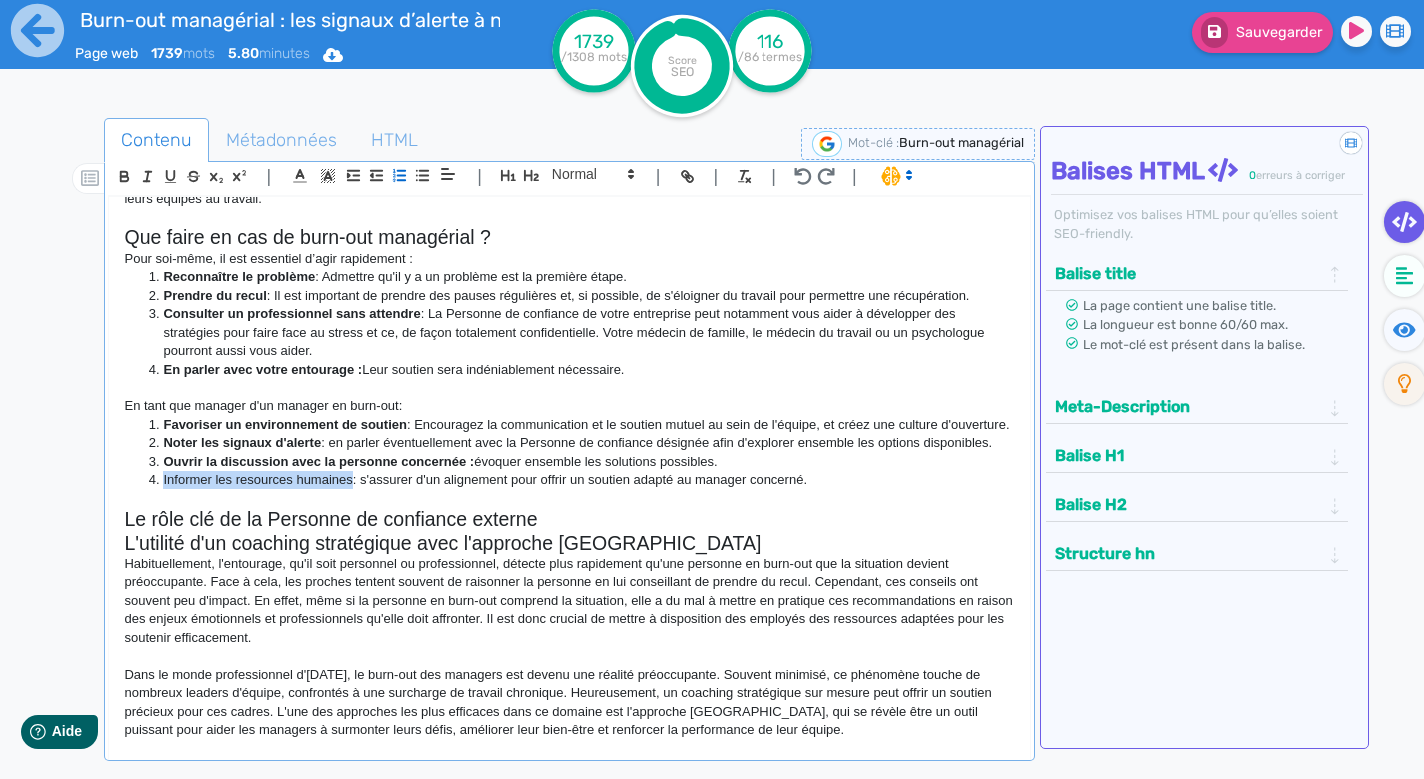 click on "Informer les resources humaines: s'assurer d'un alignement pour offrir un soutien adapté au manager concerné." 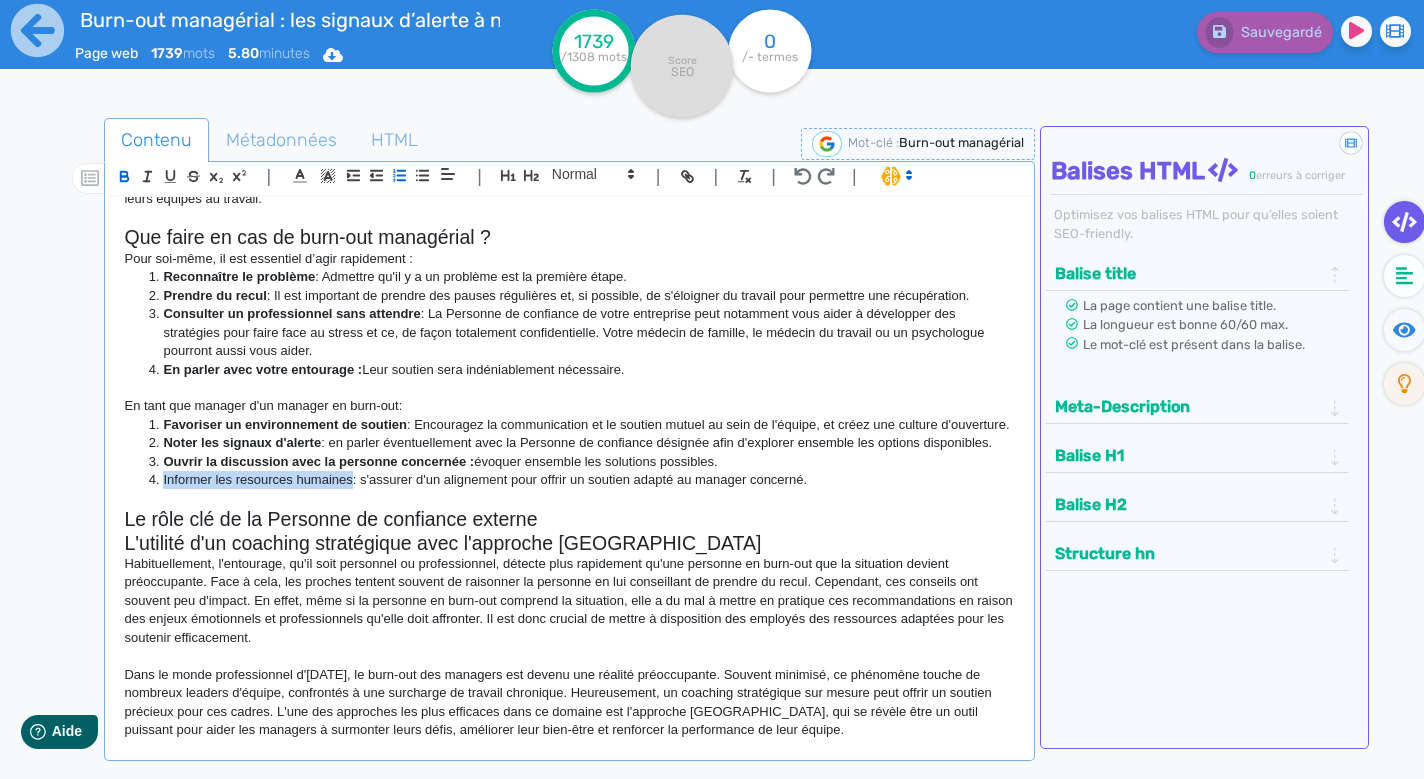 click 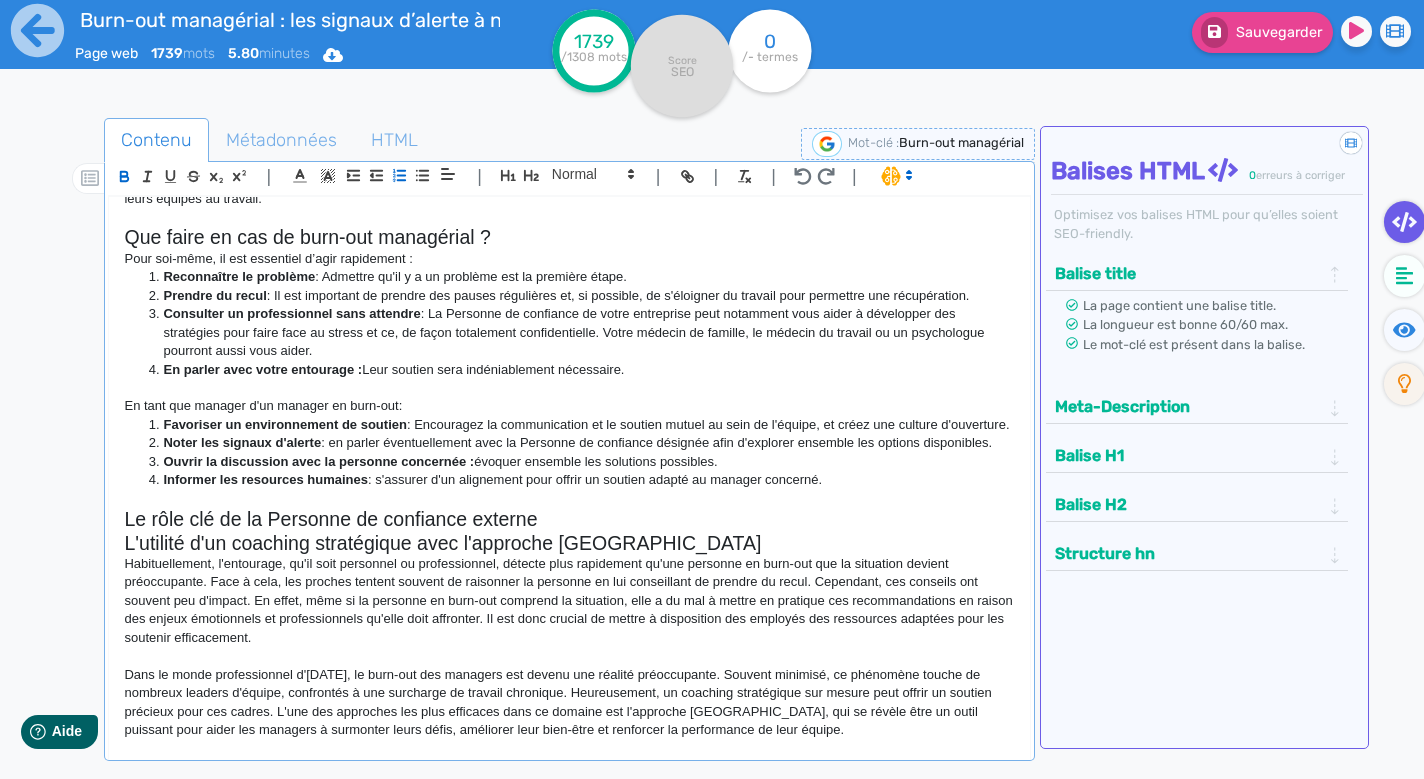 click on "Habituellement, l'entourage, qu'il soit personnel ou professionnel, détecte plus rapidement qu'une personne en burn-out que la situation devient préoccupante. Face à cela, les proches tentent souvent de raisonner la personne en lui conseillant de prendre du recul. Cependant, ces conseils ont souvent peu d'impact. En effet, même si la personne en burn-out comprend la situation, elle a du mal à mettre en pratique ces recommandations en raison des enjeux émotionnels et professionnels qu'elle doit affronter. Il est donc crucial de mettre à disposition des employés des ressources adaptées pour les soutenir efficacement." 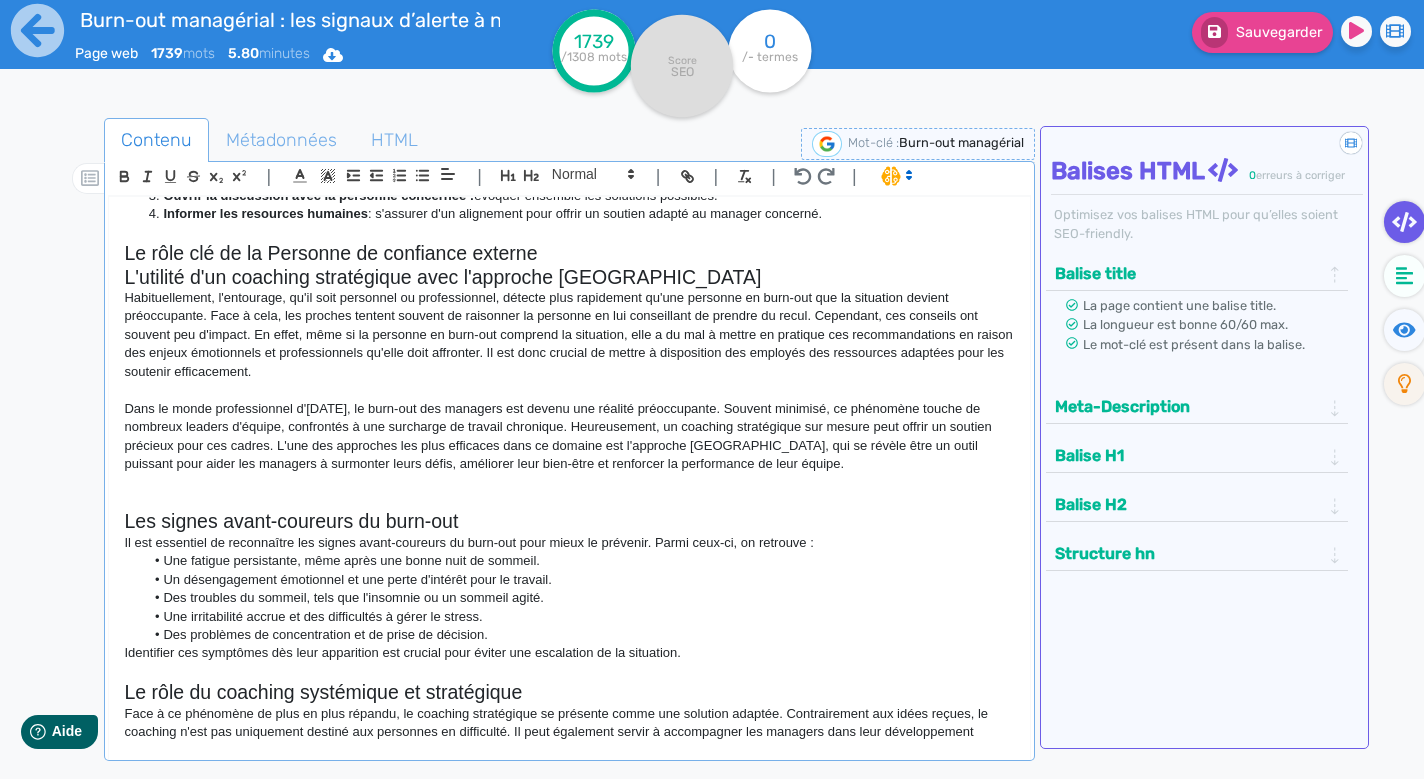 scroll, scrollTop: 1210, scrollLeft: 0, axis: vertical 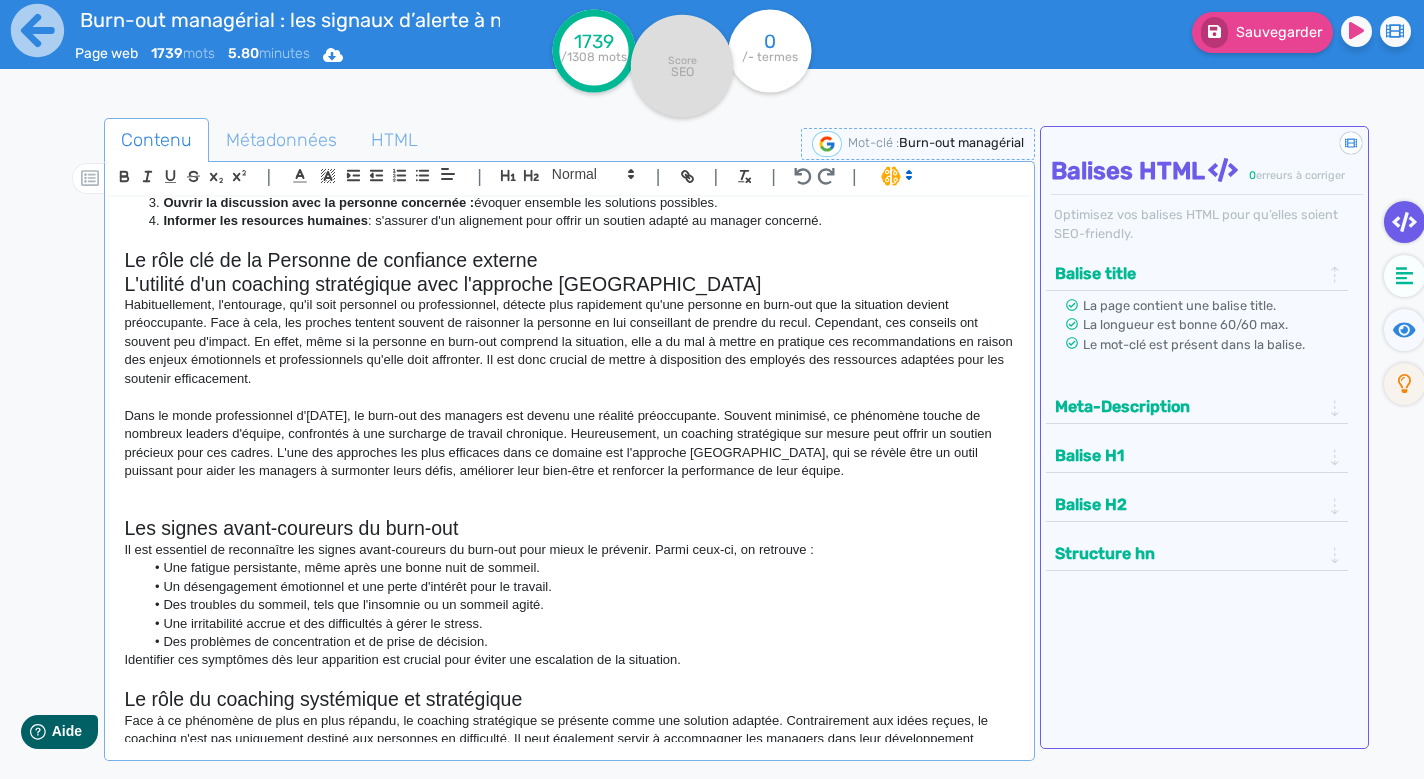 click on "Le rôle clé de la Personne de confiance externe" 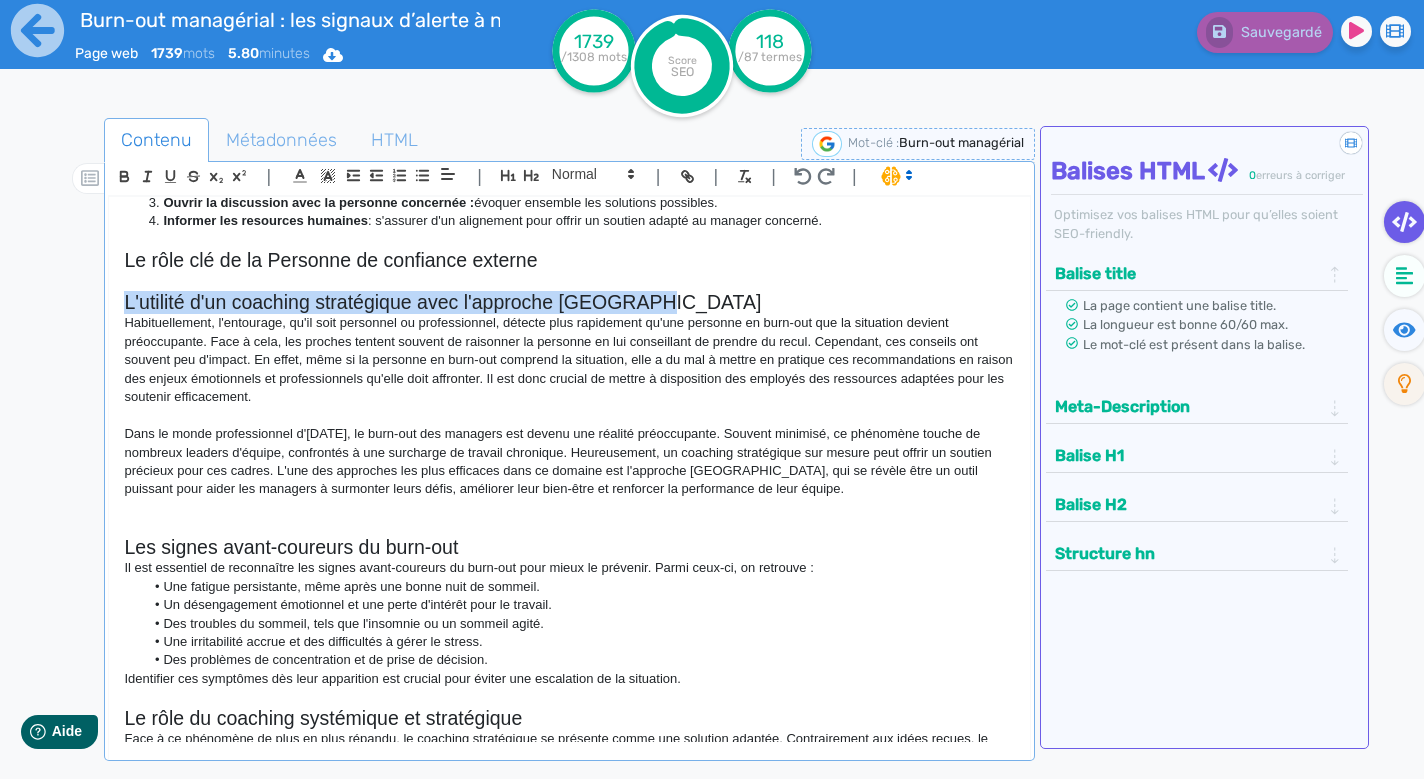 drag, startPoint x: 125, startPoint y: 286, endPoint x: 691, endPoint y: 285, distance: 566.00085 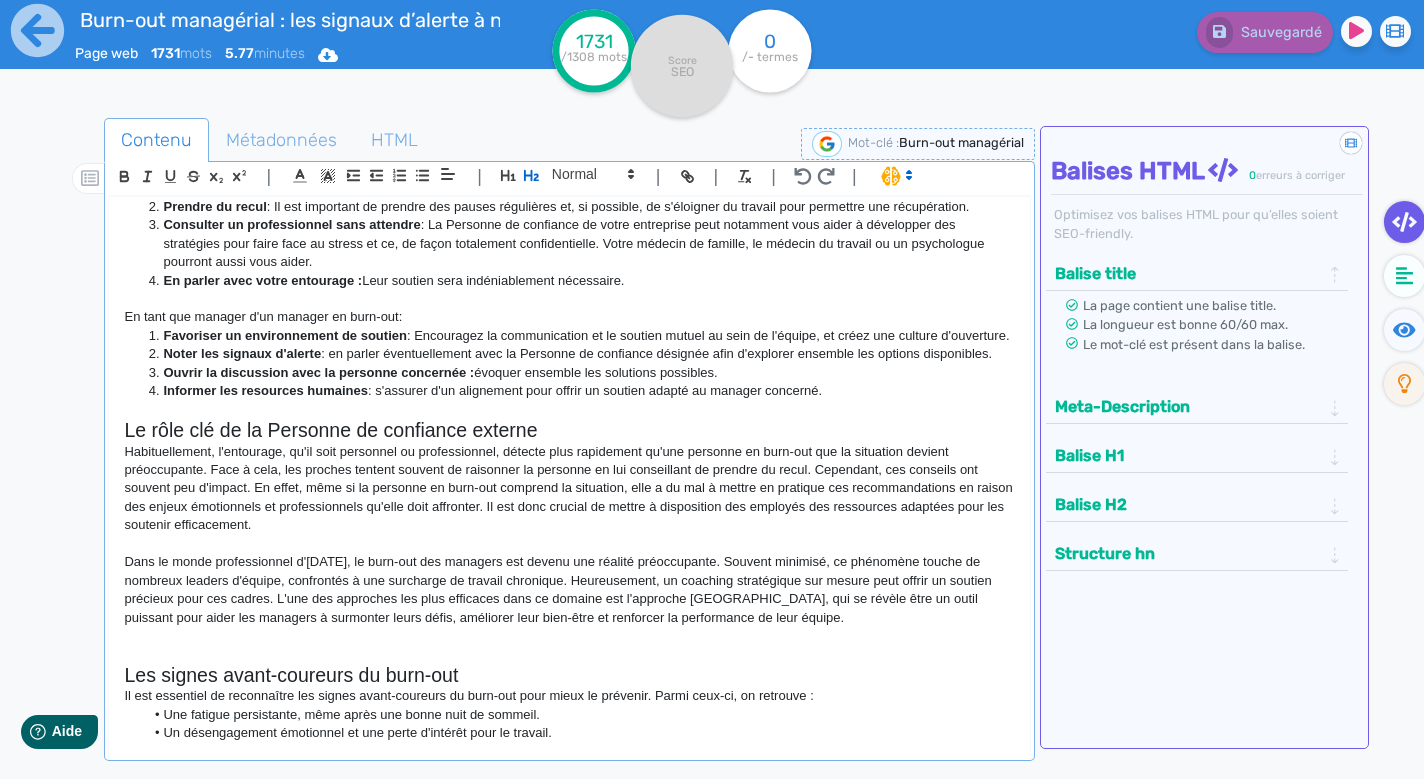 scroll, scrollTop: 1038, scrollLeft: 0, axis: vertical 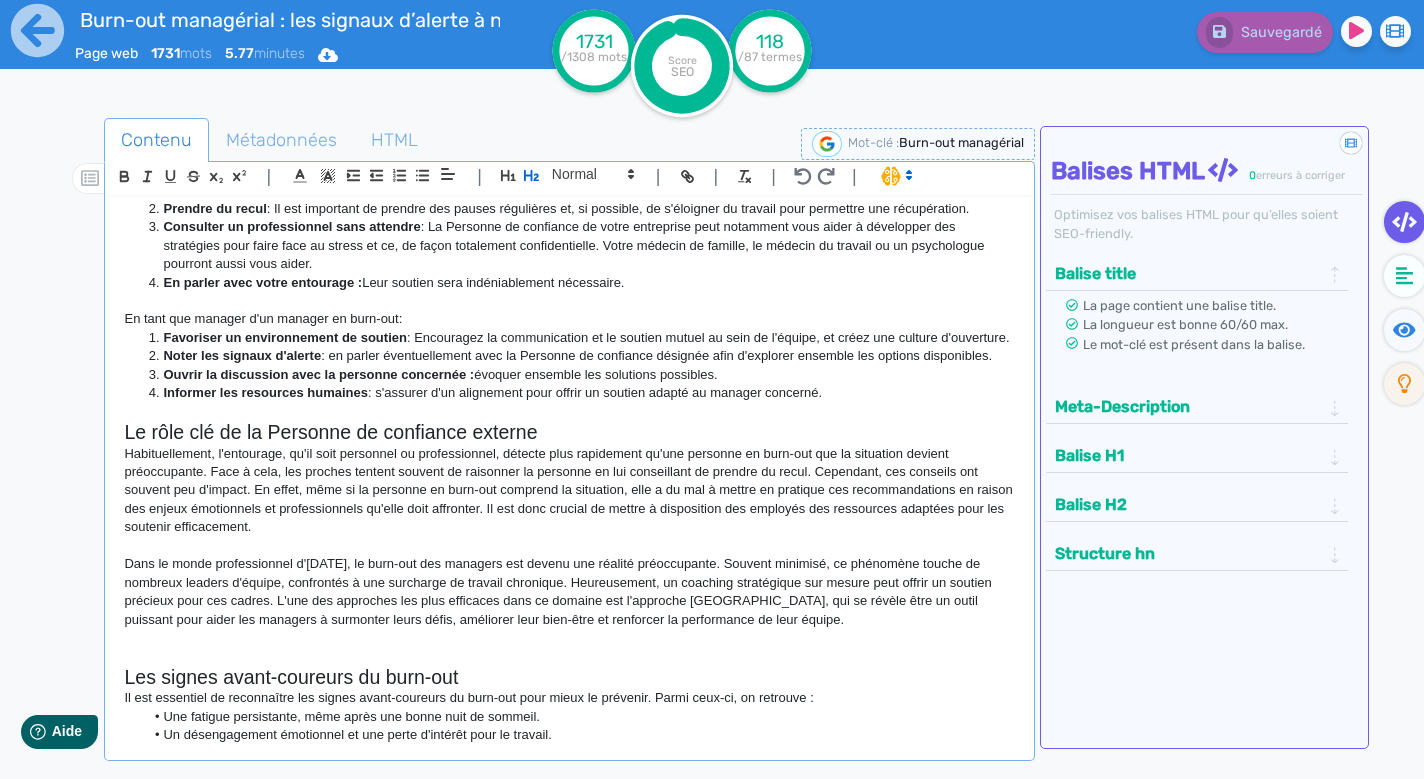 click 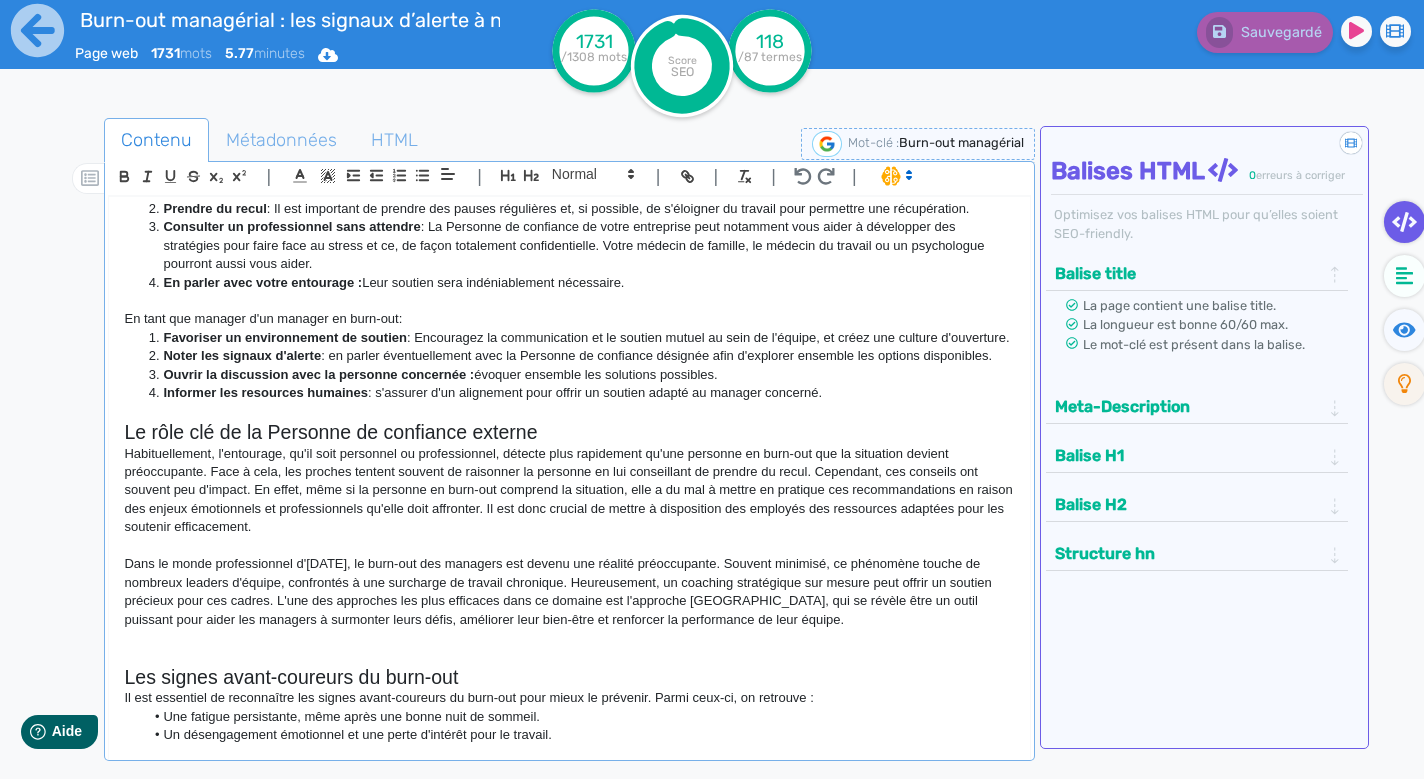 click 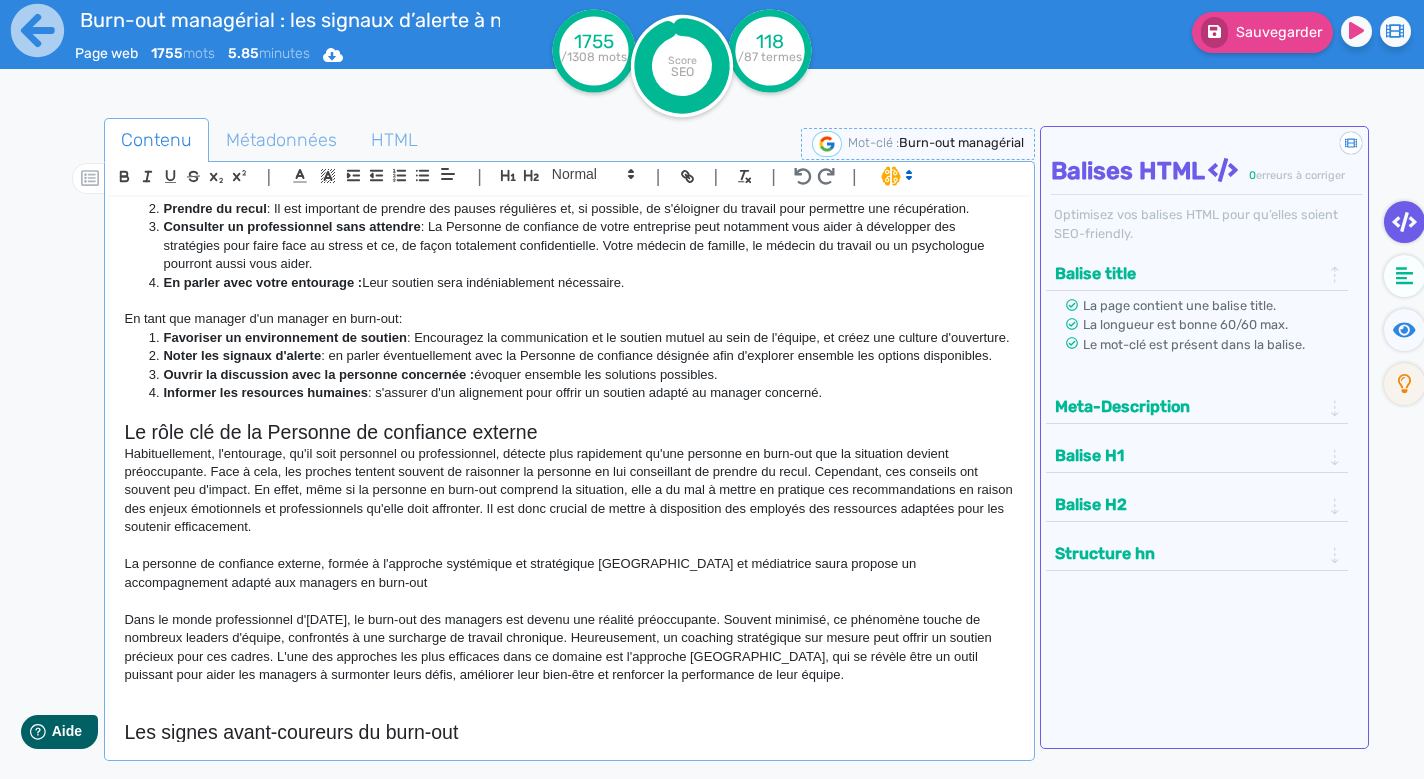 click on "La personne de confiance externe, formée à l'approche systémique et stratégique [GEOGRAPHIC_DATA] et médiatrice saura propose un accompagnement adapté aux managers en burn-out" 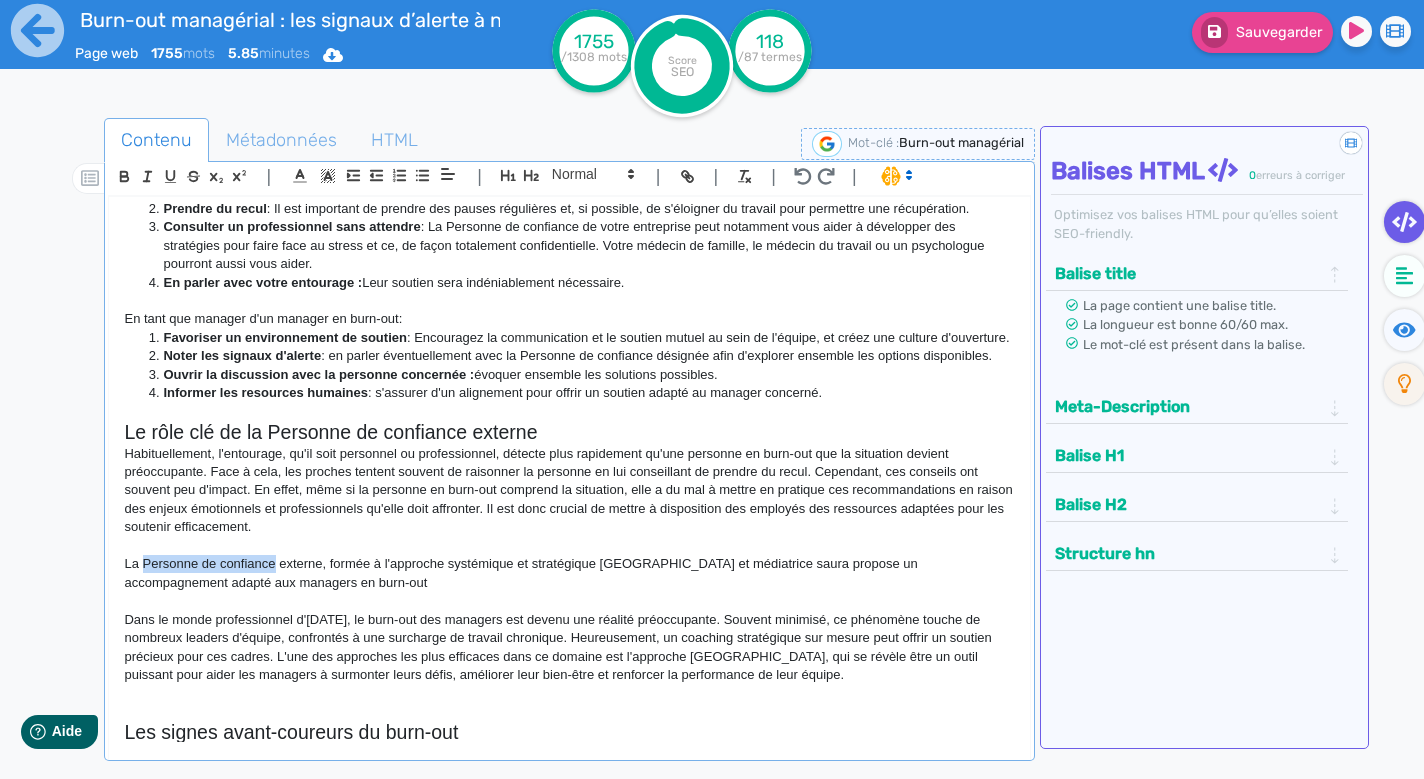 drag, startPoint x: 141, startPoint y: 546, endPoint x: 275, endPoint y: 554, distance: 134.23859 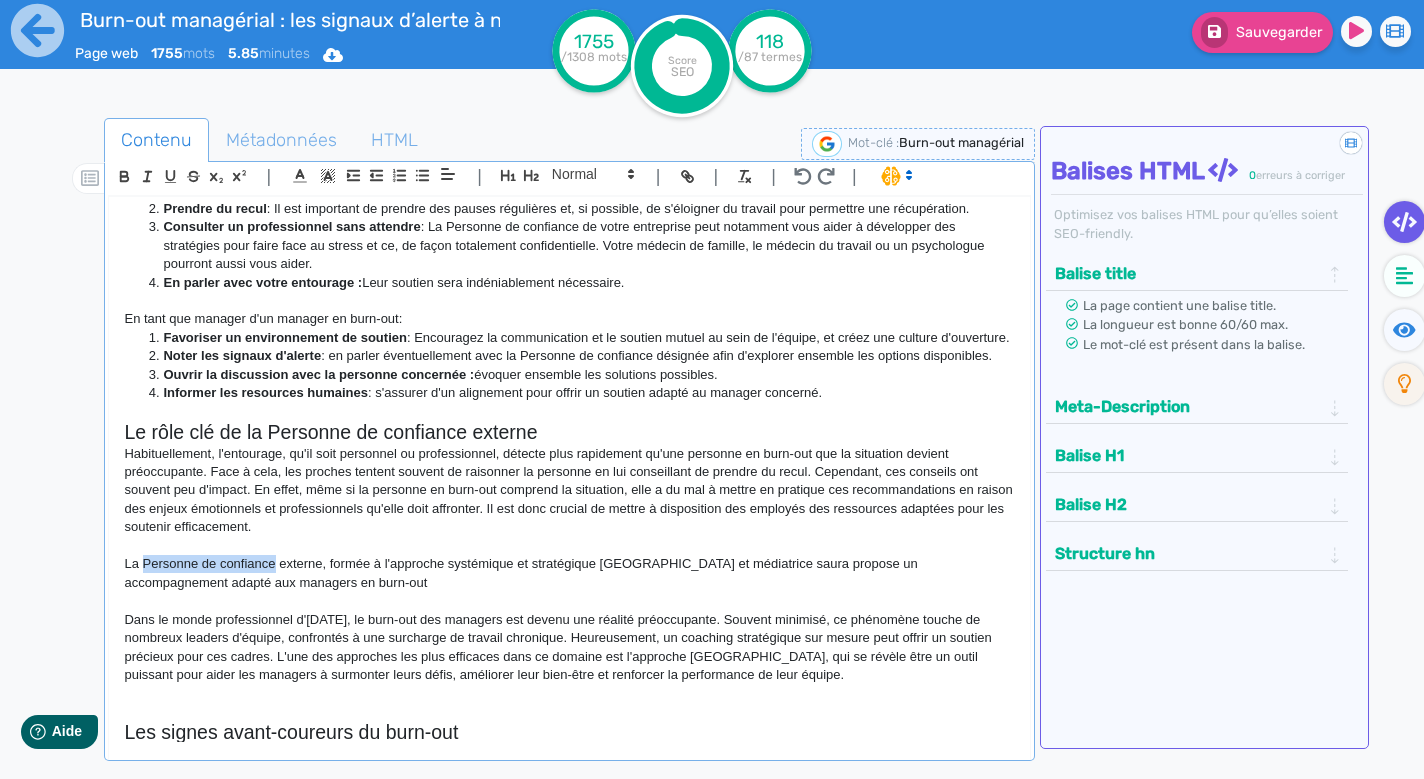 click on "La Personne de confiance externe, formée à l'approche systémique et stratégique [GEOGRAPHIC_DATA] et médiatrice saura propose un accompagnement adapté aux managers en burn-out" 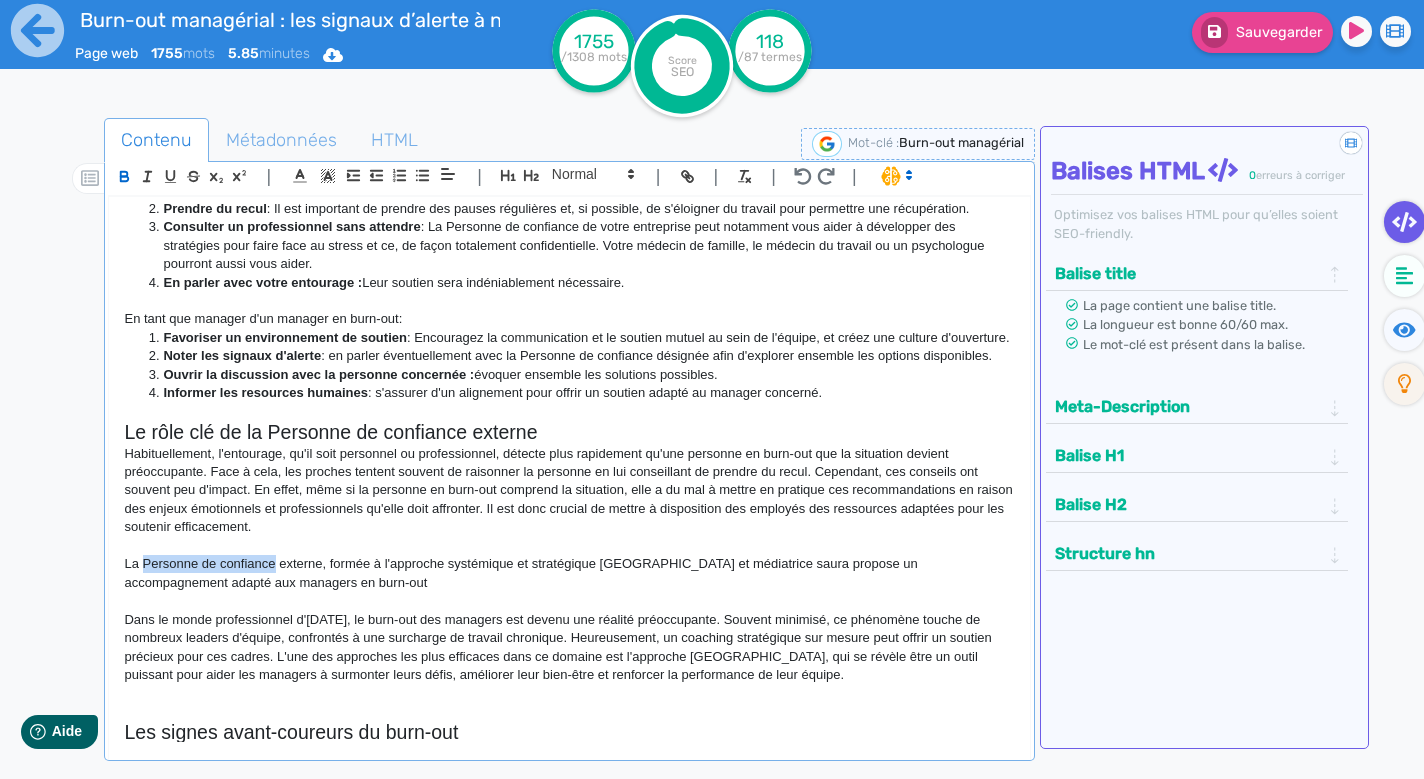 click 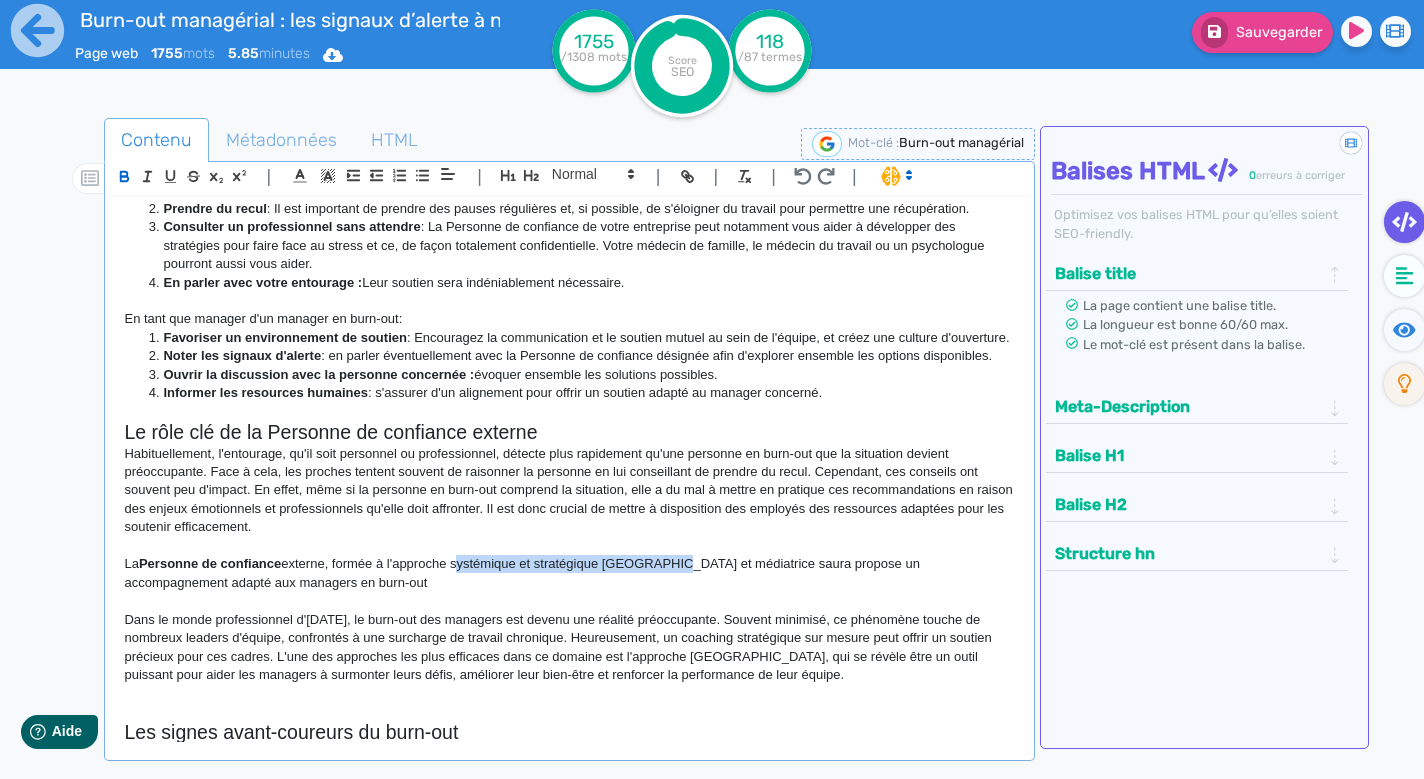 drag, startPoint x: 459, startPoint y: 553, endPoint x: 669, endPoint y: 551, distance: 210.00952 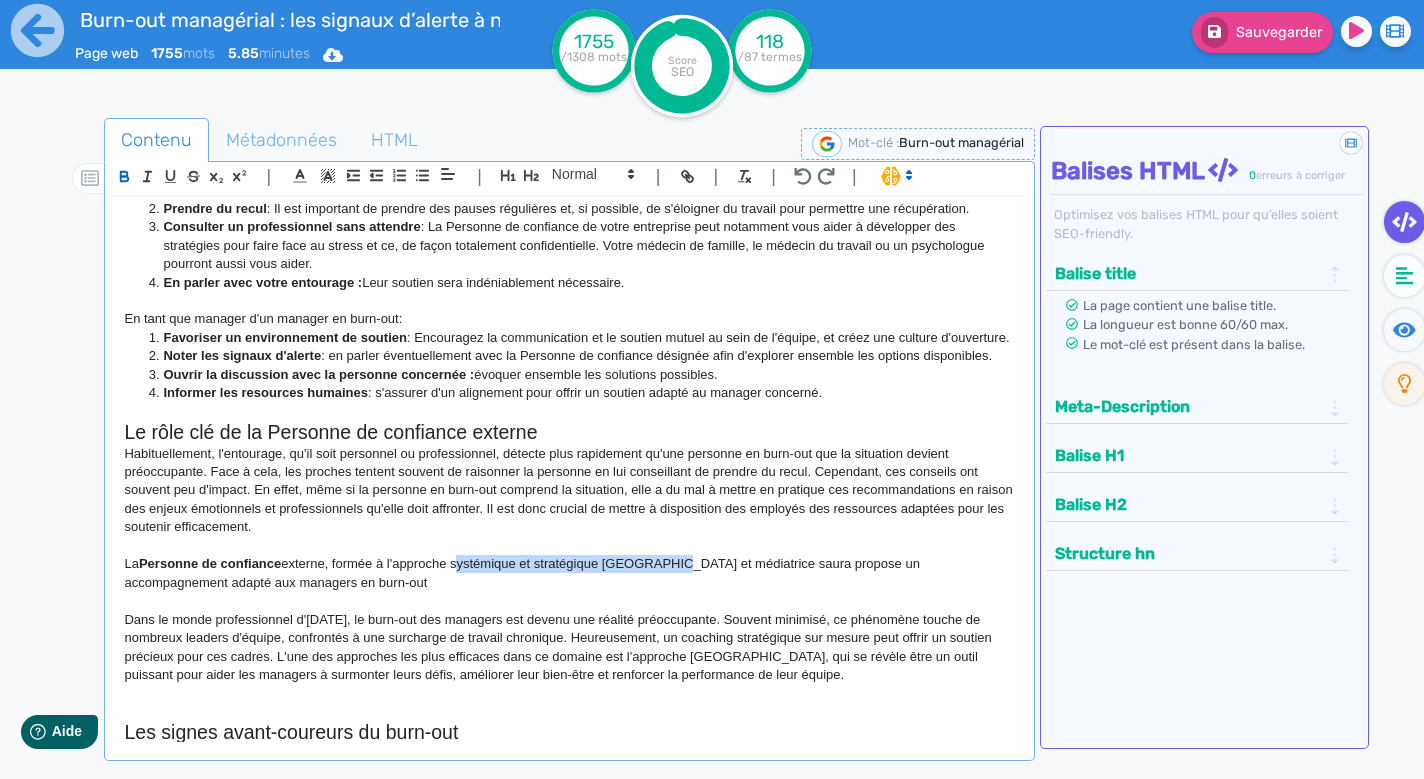 click on "La  Personne de confiance  externe, formée à l'approche systémique et stratégique [GEOGRAPHIC_DATA] et médiatrice saura propose un accompagnement adapté aux managers en burn-out" 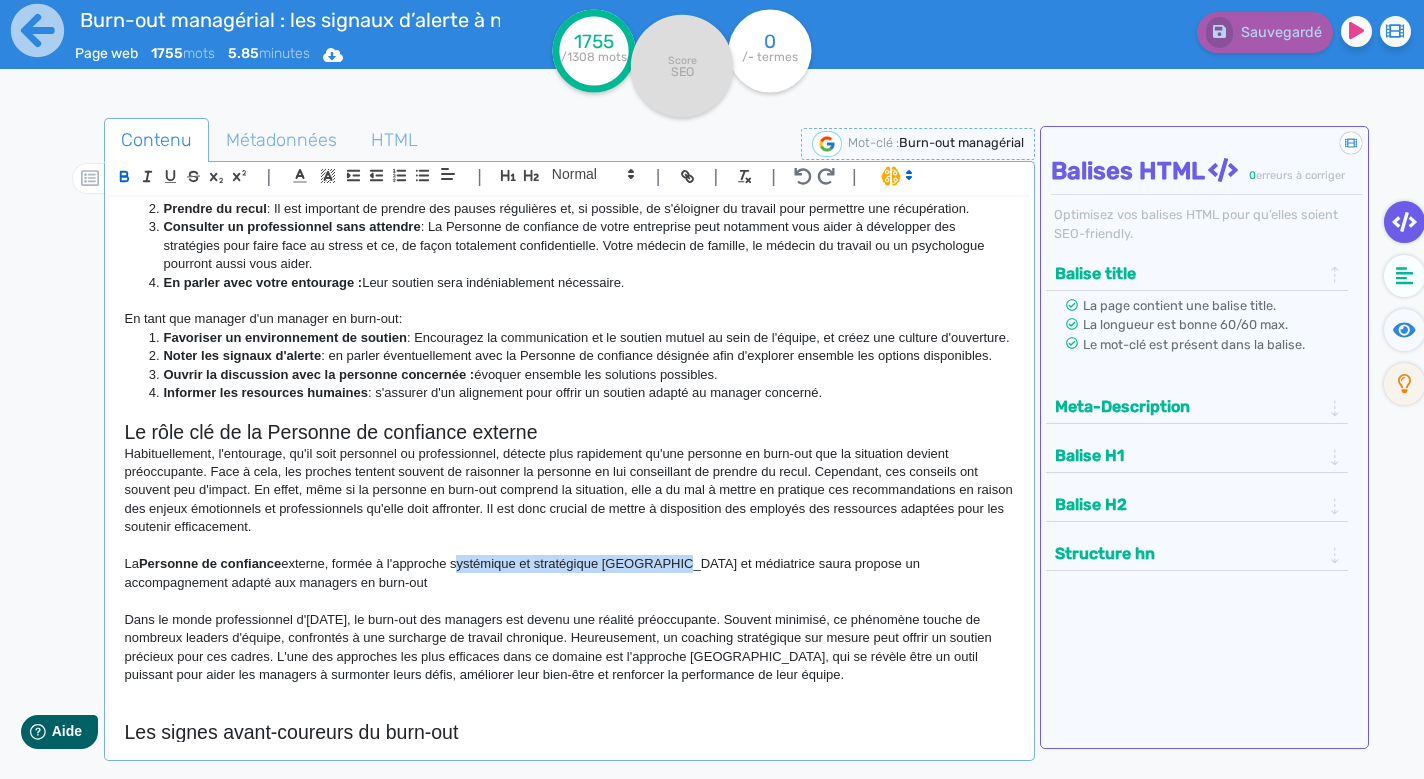click 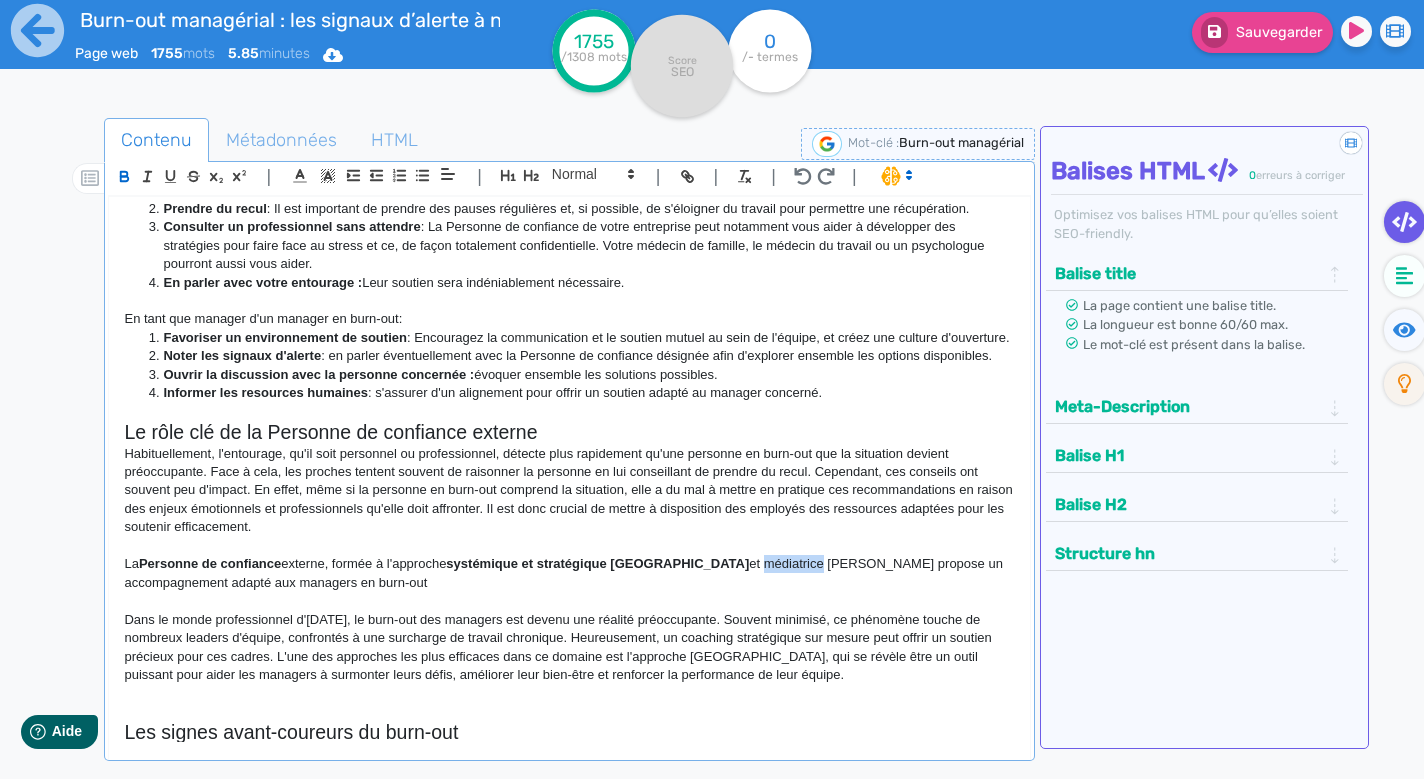 drag, startPoint x: 708, startPoint y: 550, endPoint x: 761, endPoint y: 552, distance: 53.037724 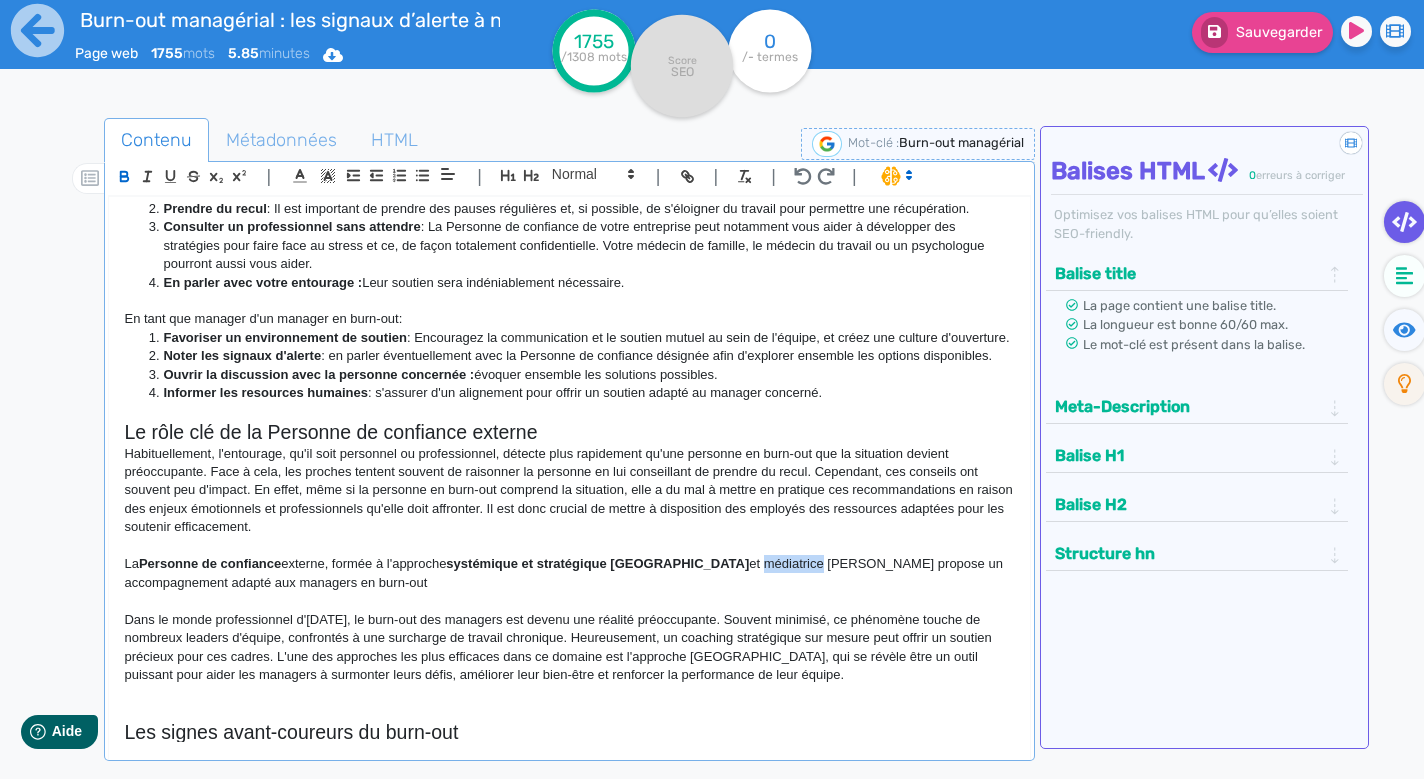 click 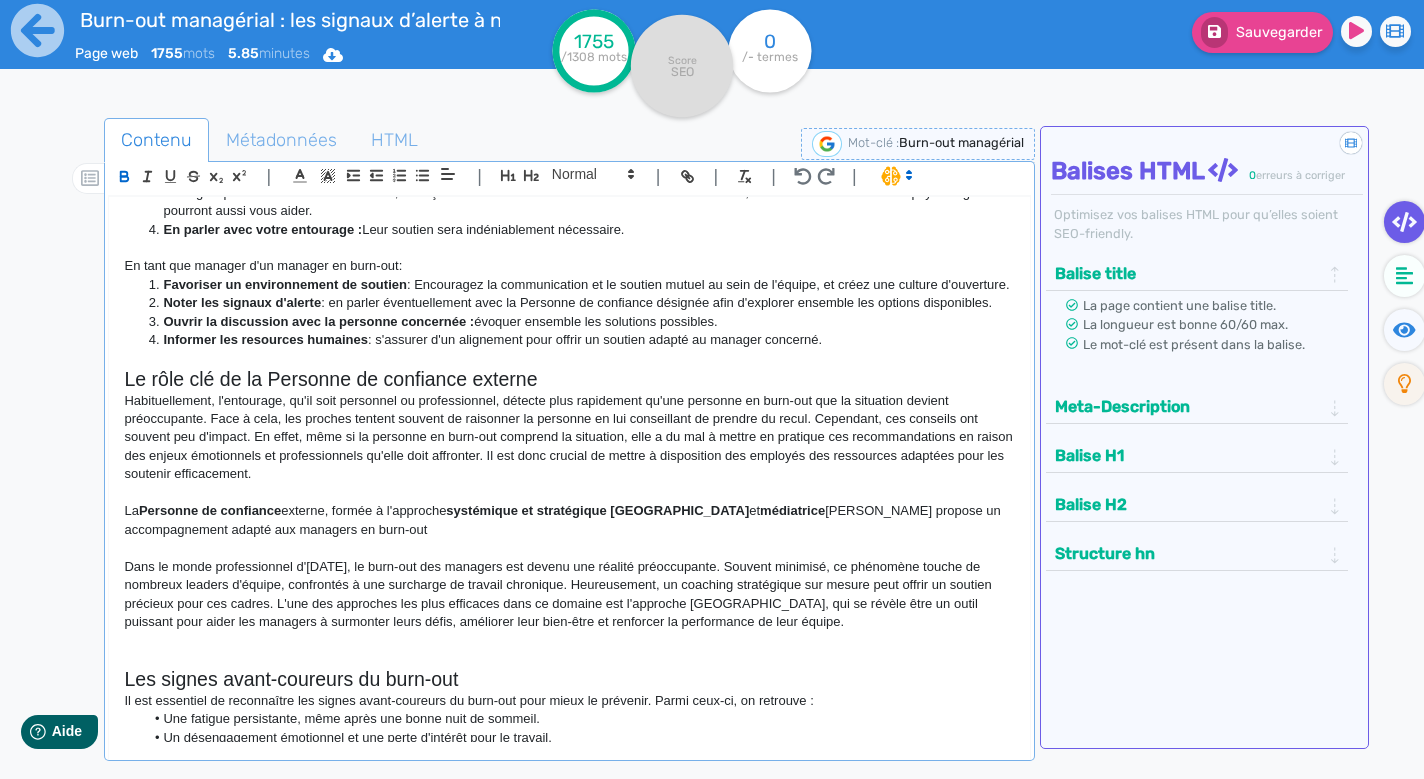 scroll, scrollTop: 1101, scrollLeft: 0, axis: vertical 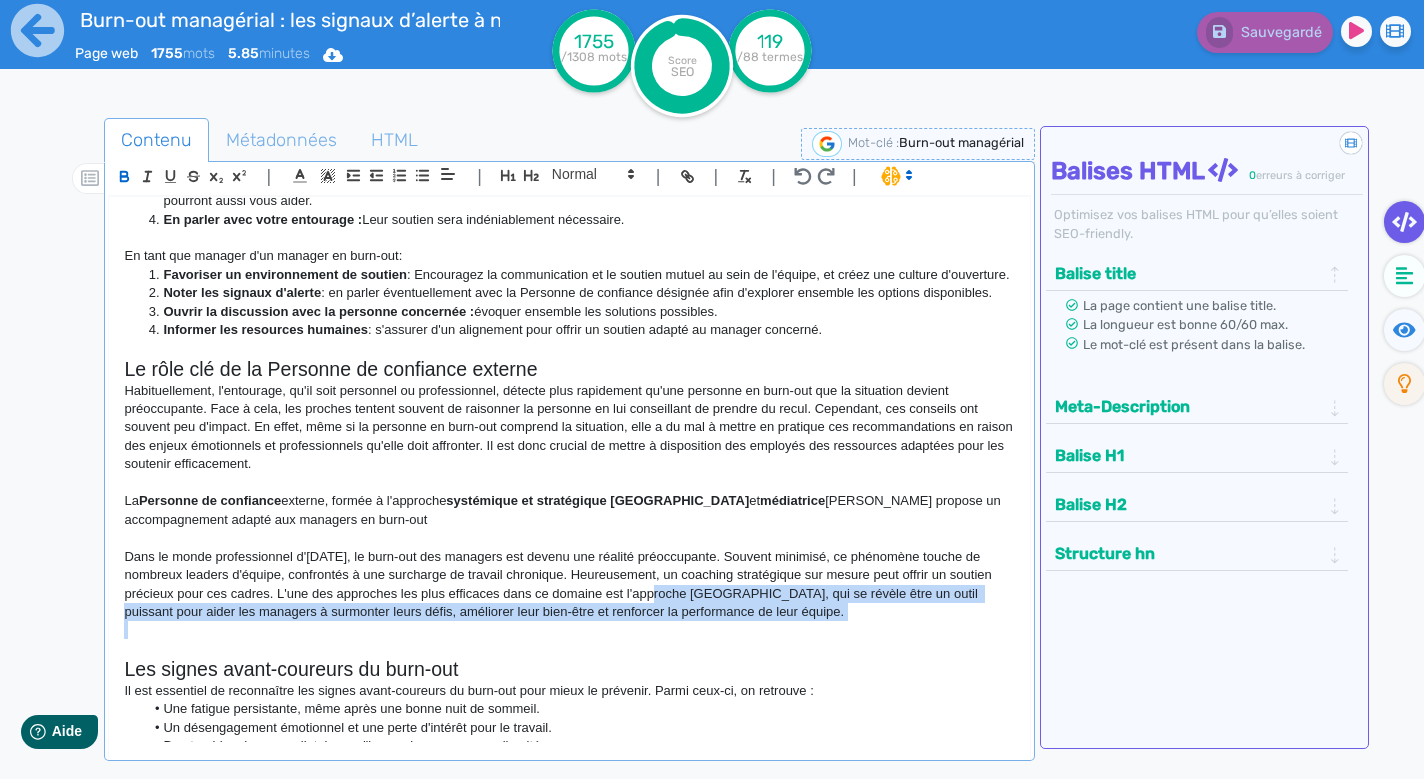 drag, startPoint x: 639, startPoint y: 575, endPoint x: 763, endPoint y: 610, distance: 128.84486 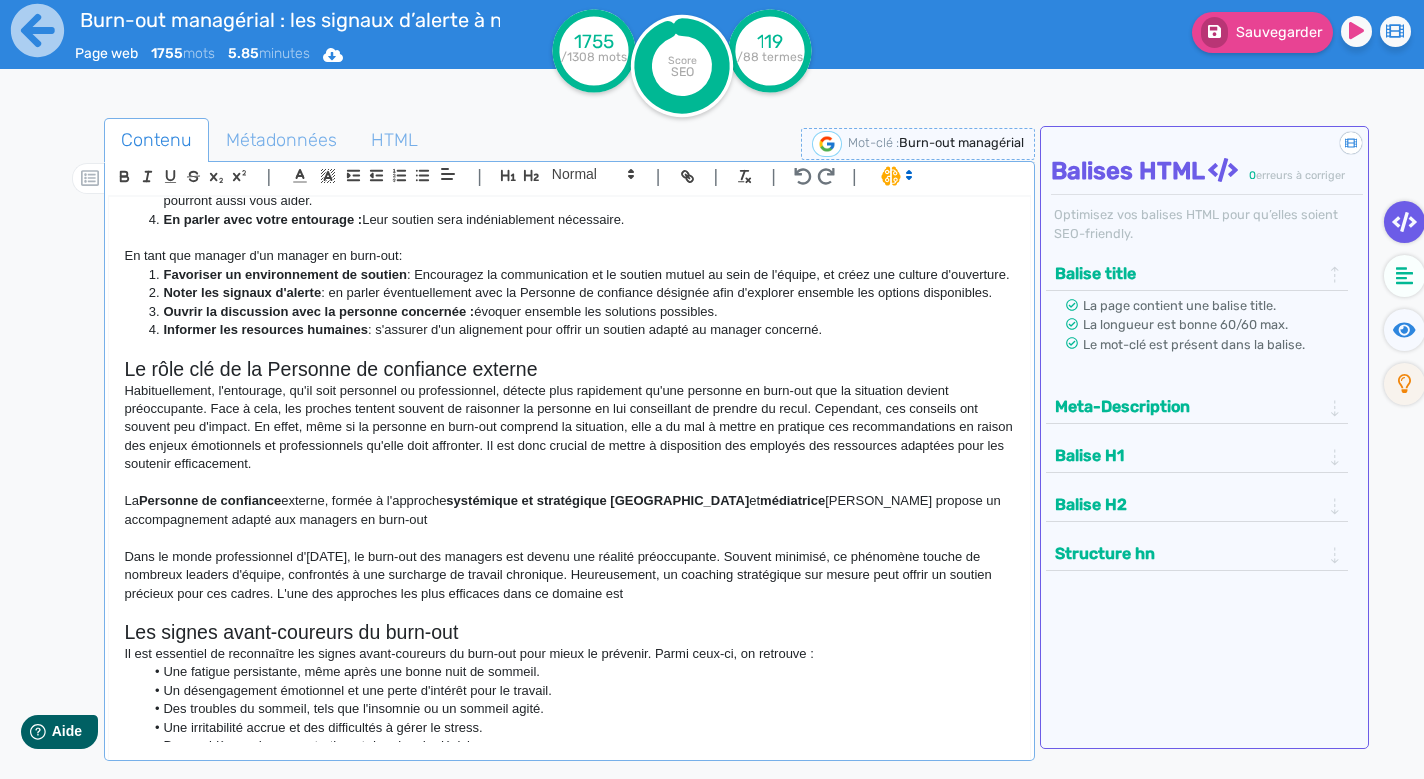 click on "La  Personne de confiance  externe, formée à l'approche  systémique et stratégique [GEOGRAPHIC_DATA]  et  médiatrice  saura propose un accompagnement adapté aux managers en burn-out" 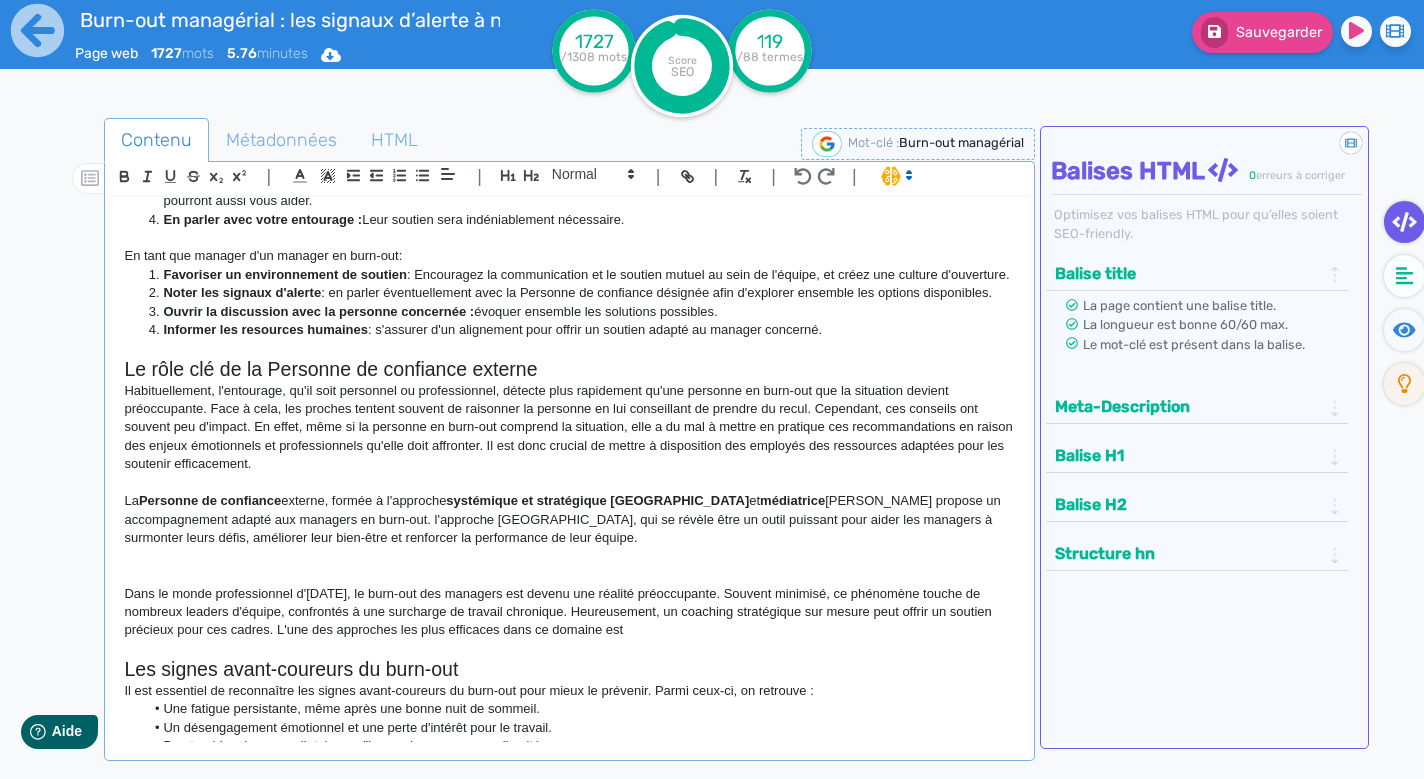 scroll, scrollTop: 19, scrollLeft: 0, axis: vertical 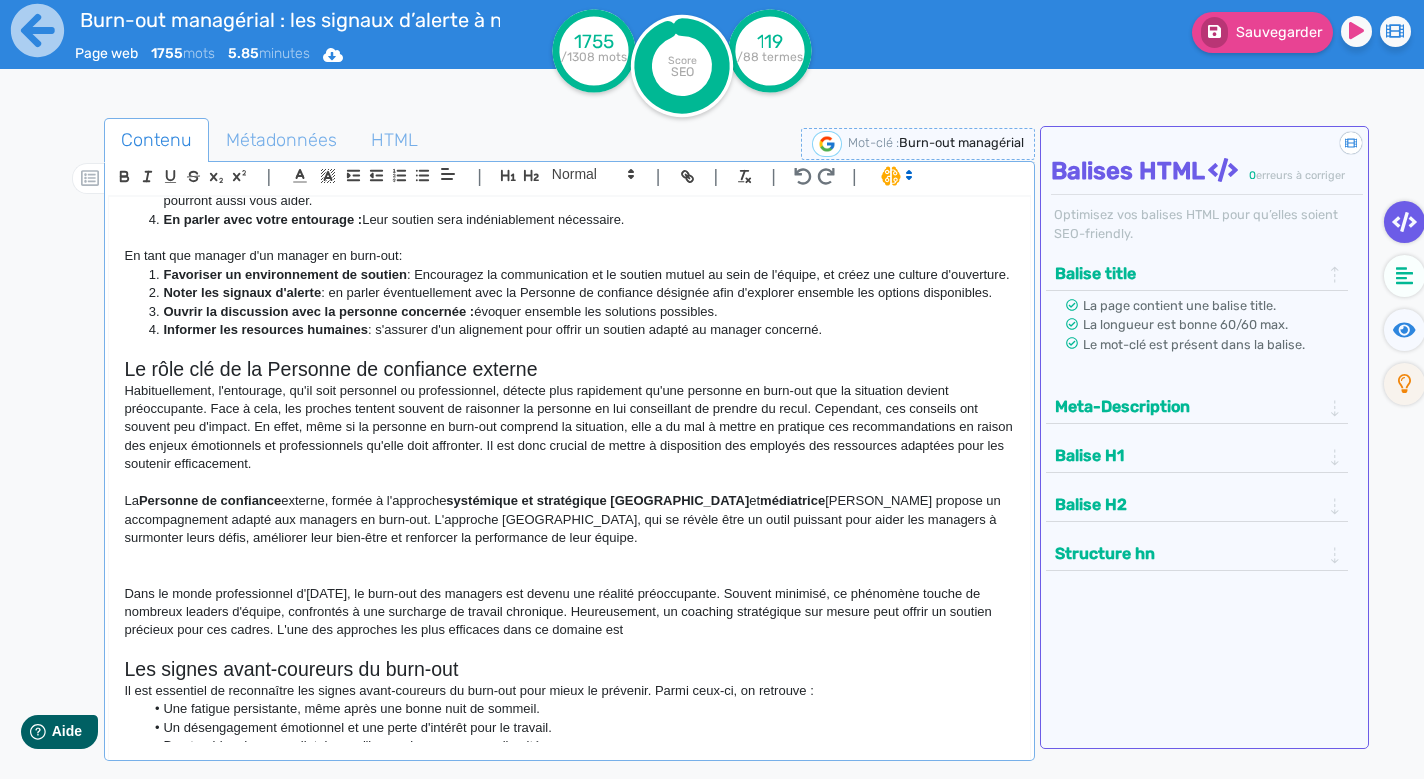 click on "La  Personne de confiance  externe, formée à l'approche  systémique et stratégique [GEOGRAPHIC_DATA]  et  médiatrice  saura propose un accompagnement adapté aux managers en burn-out. L'approche [GEOGRAPHIC_DATA], qui se révèle être un outil puissant pour aider les managers à surmonter leurs défis, améliorer leur bien-être et renforcer la performance de leur équipe." 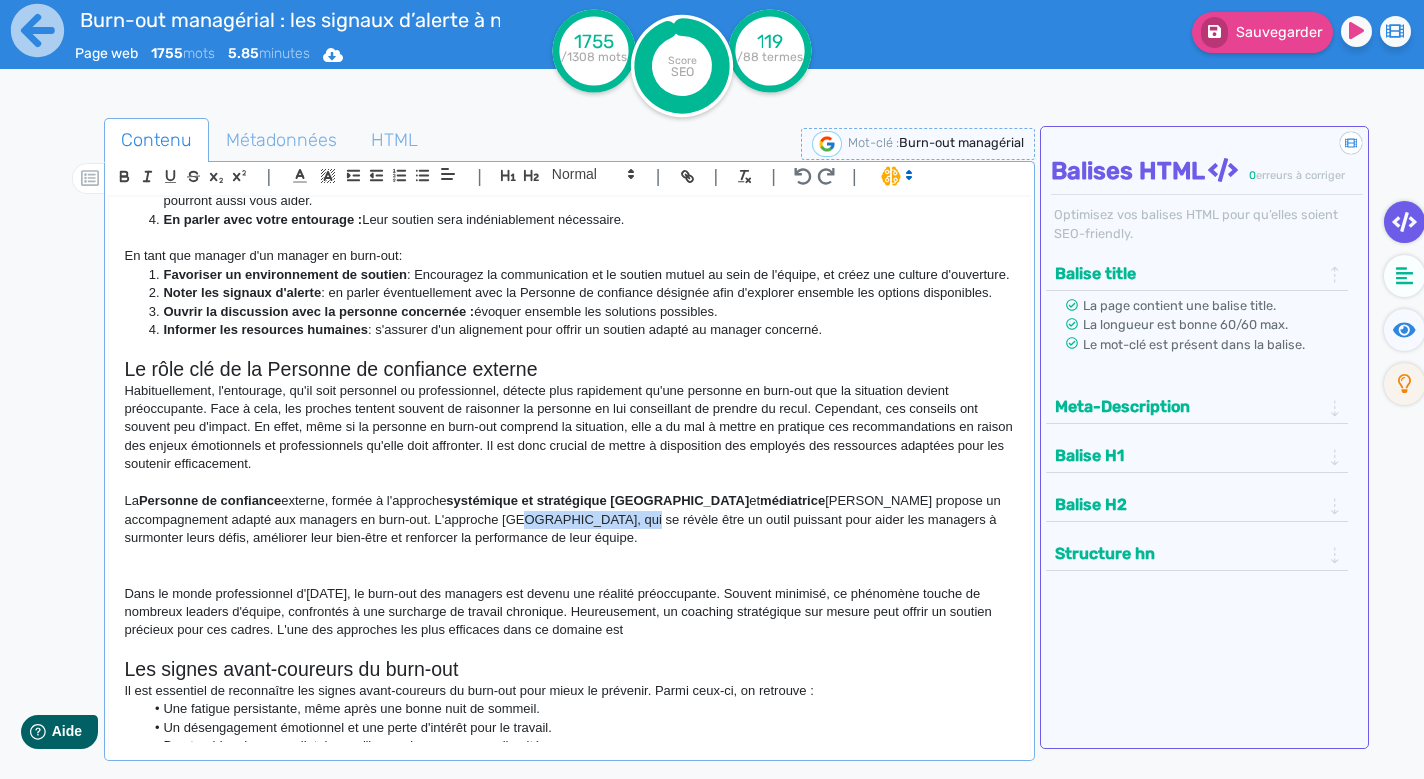 drag, startPoint x: 558, startPoint y: 510, endPoint x: 457, endPoint y: 510, distance: 101 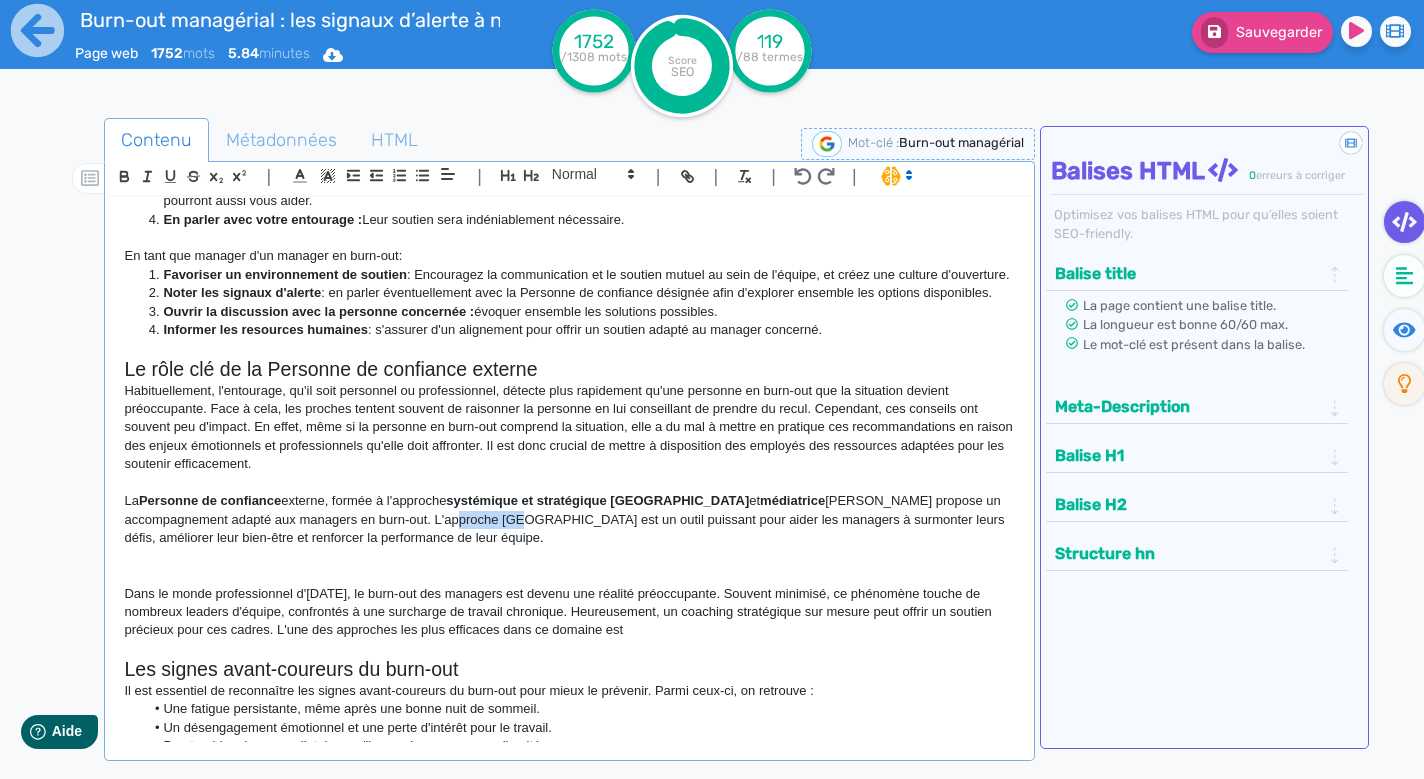 drag, startPoint x: 403, startPoint y: 504, endPoint x: 456, endPoint y: 505, distance: 53.009434 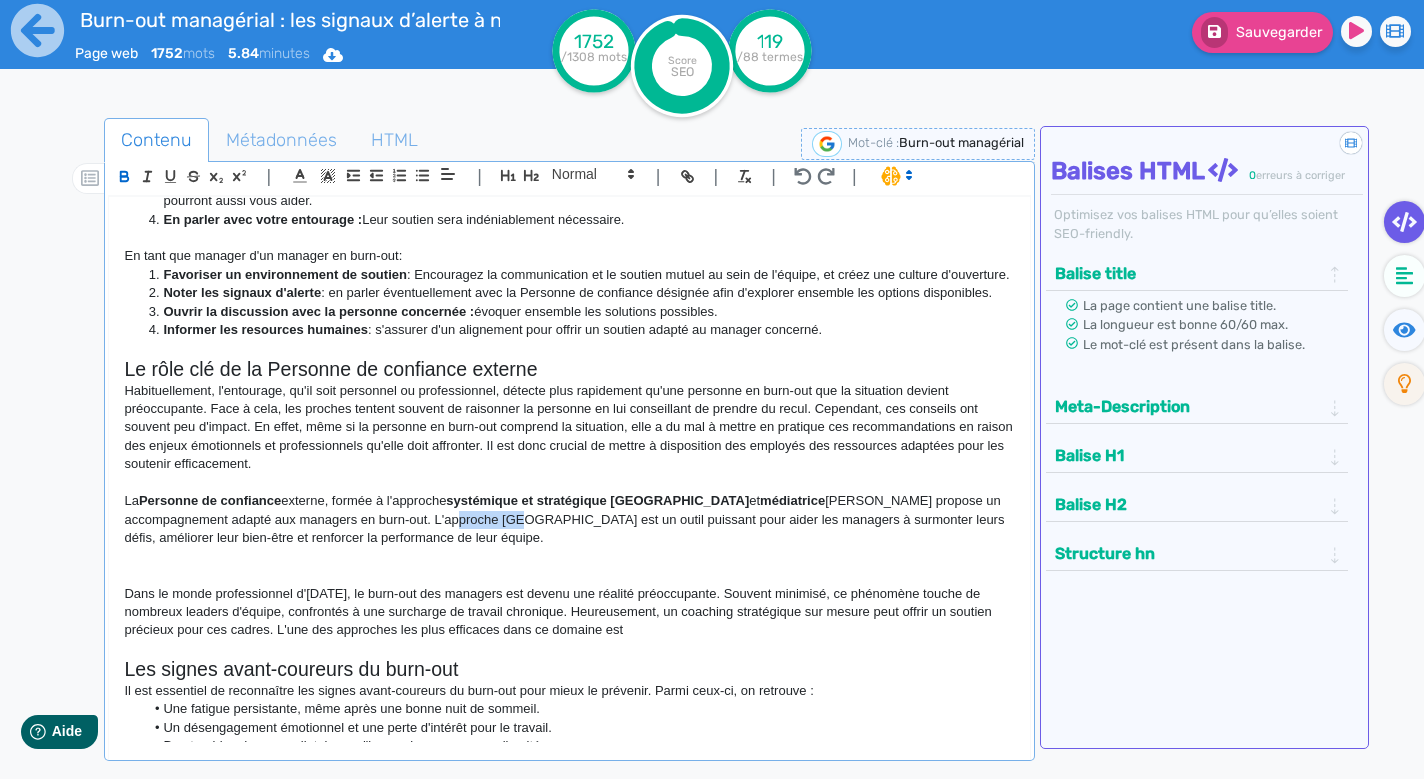 click 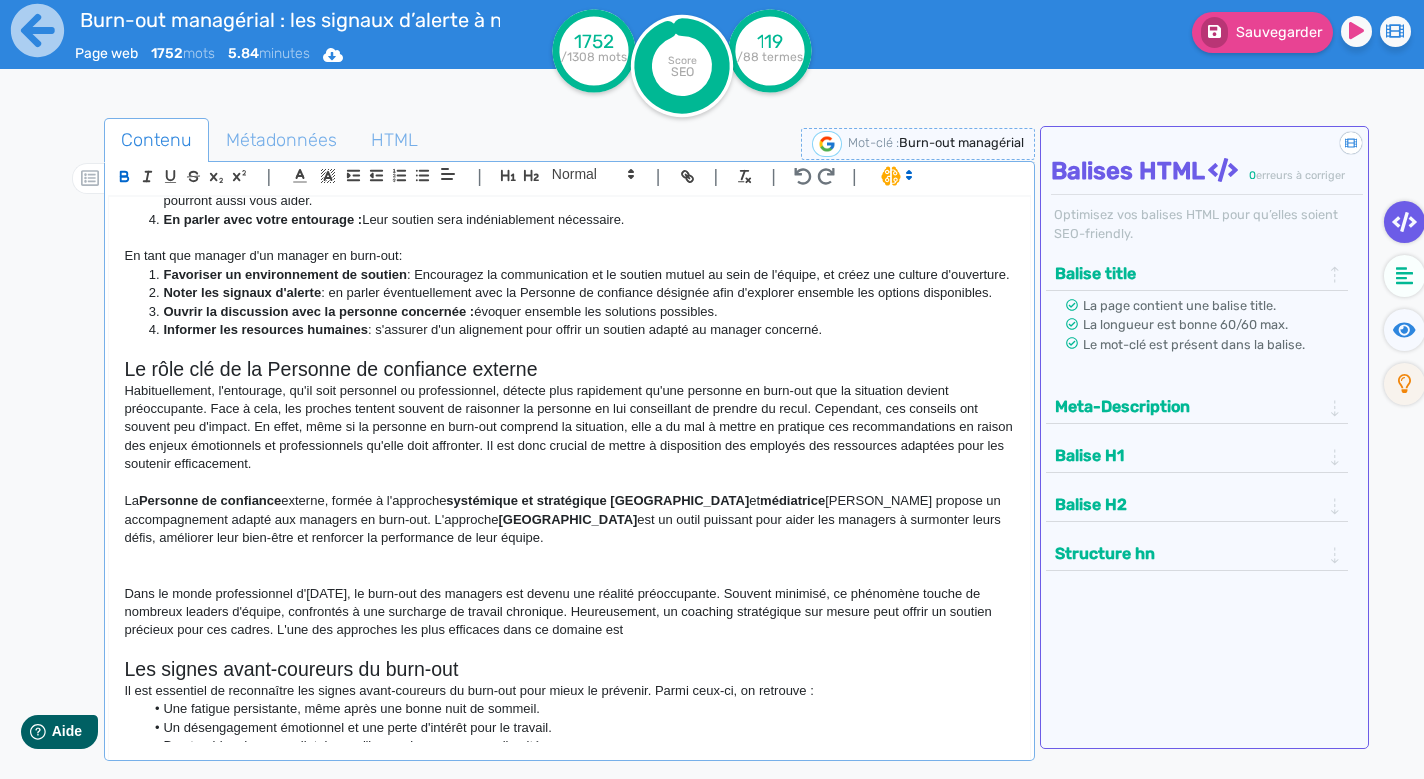 click on "La  Personne de confiance  externe, formée à l'approche  systémique et stratégique [GEOGRAPHIC_DATA]  et  médiatrice  saura propose un accompagnement adapté aux managers en burn-out. L'approche  [GEOGRAPHIC_DATA]  est un outil puissant pour aider les managers à surmonter leurs défis, améliorer leur bien-être et renforcer la performance de leur équipe." 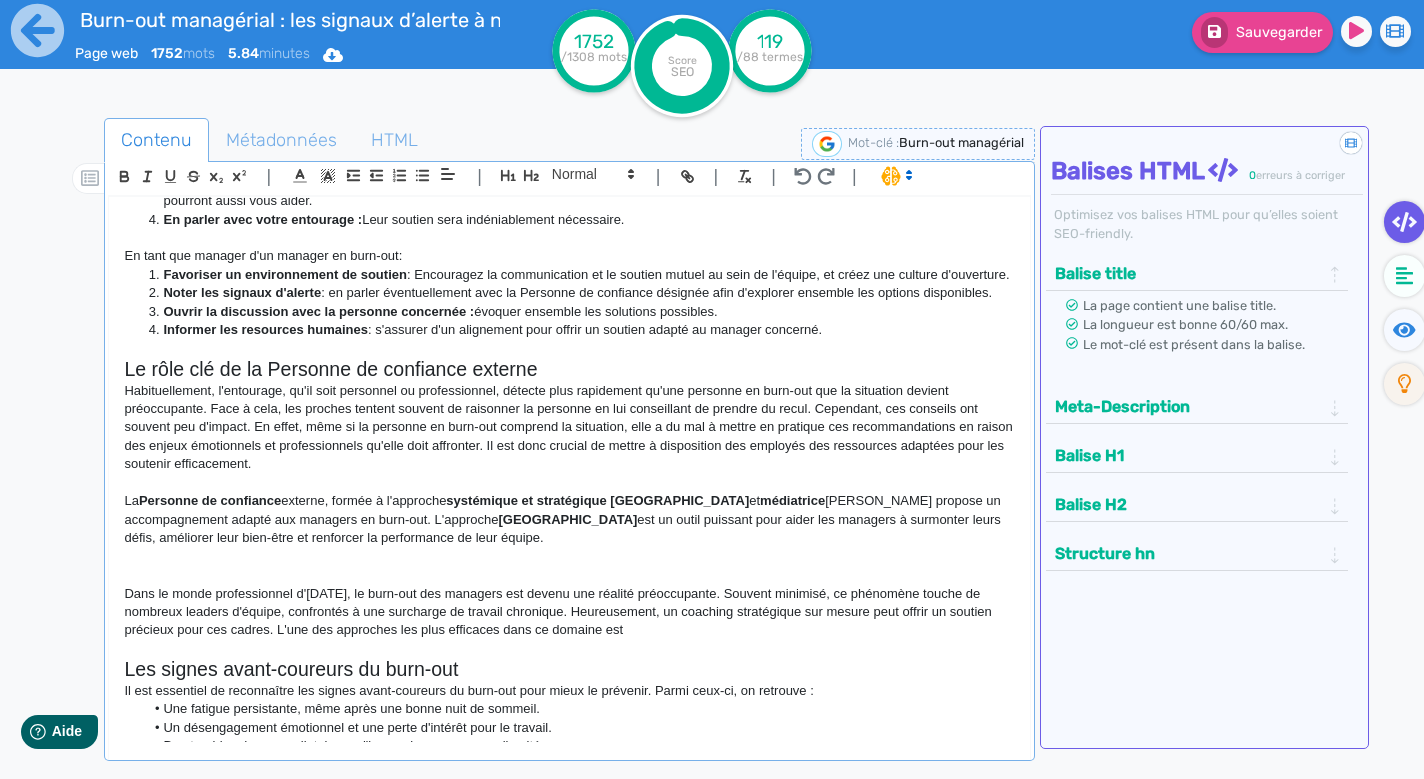 click on "La  Personne de confiance  externe, formée à l'approche  systémique et stratégique [GEOGRAPHIC_DATA]  et  médiatrice  saura propose un accompagnement adapté aux managers en burn-out. L'approche  [GEOGRAPHIC_DATA]  est un outil puissant pour aider les managers à surmonter leurs défis, améliorer leur bien-être et renforcer la performance de leur équipe." 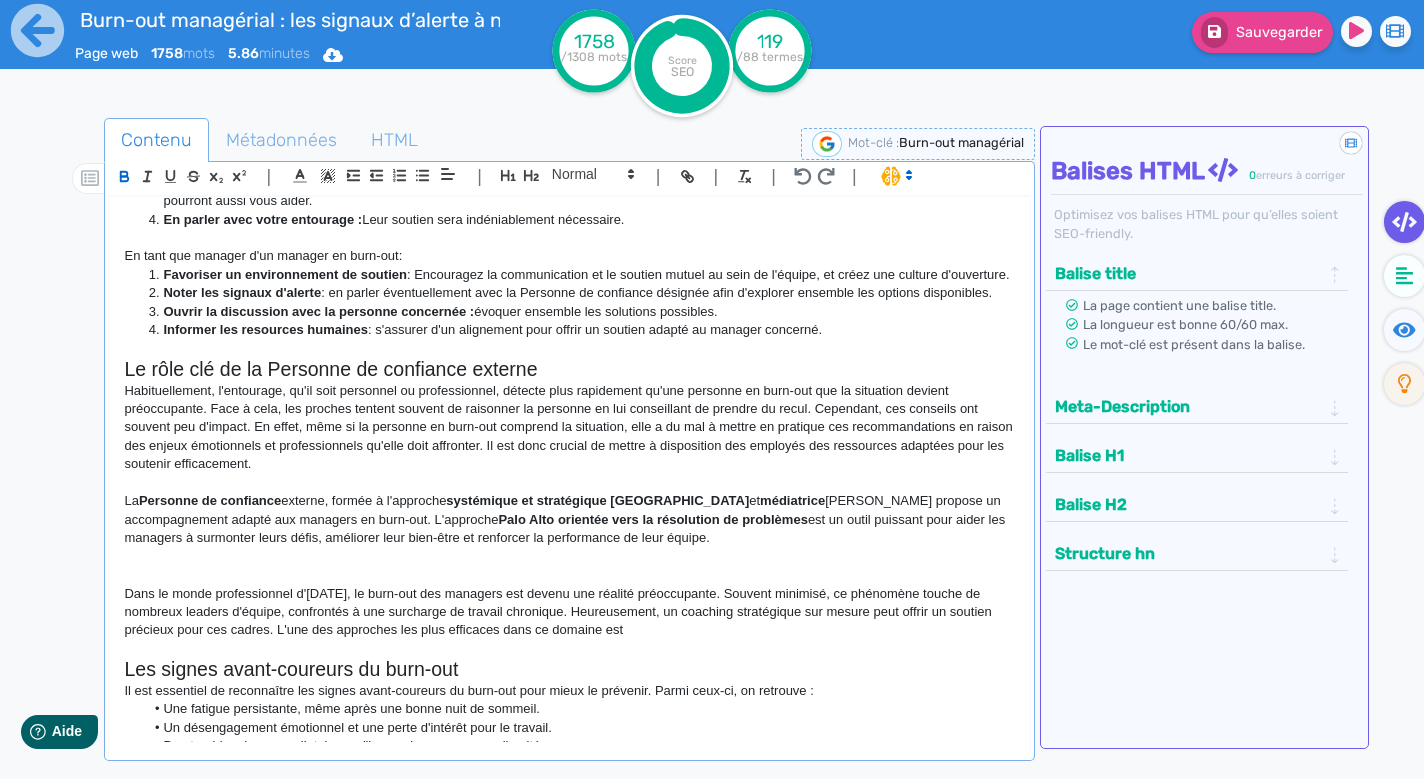 drag, startPoint x: 463, startPoint y: 508, endPoint x: 714, endPoint y: 508, distance: 251 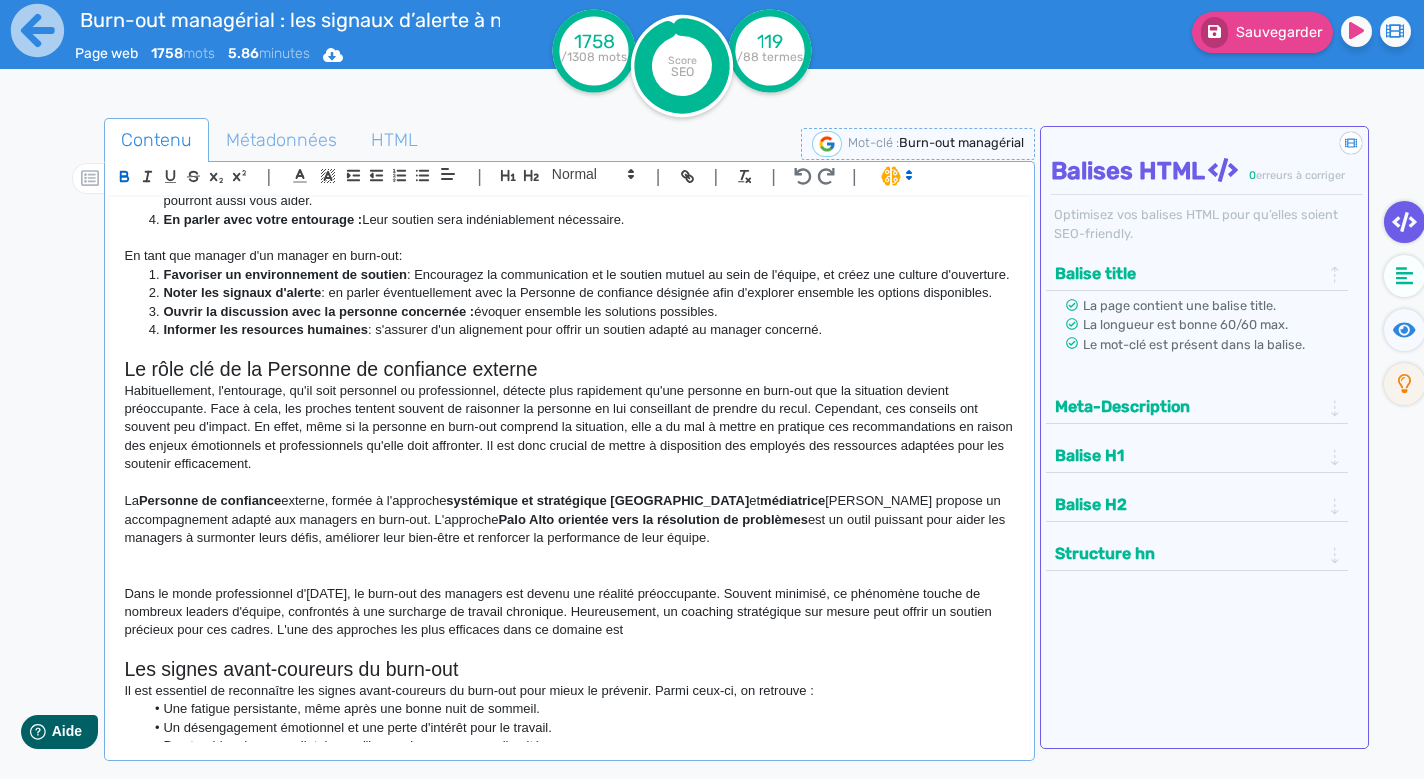 click on "La  Personne de confiance  externe, formée à l'approche  systémique et stratégique [GEOGRAPHIC_DATA]  et  médiatrice  saura propose un accompagnement adapté aux managers en burn-out. L'approche  Palo Alto orientée vers la résolution de problèmes  est un outil puissant pour aider les managers à surmonter leurs défis, améliorer leur bien-être et renforcer la performance de leur équipe." 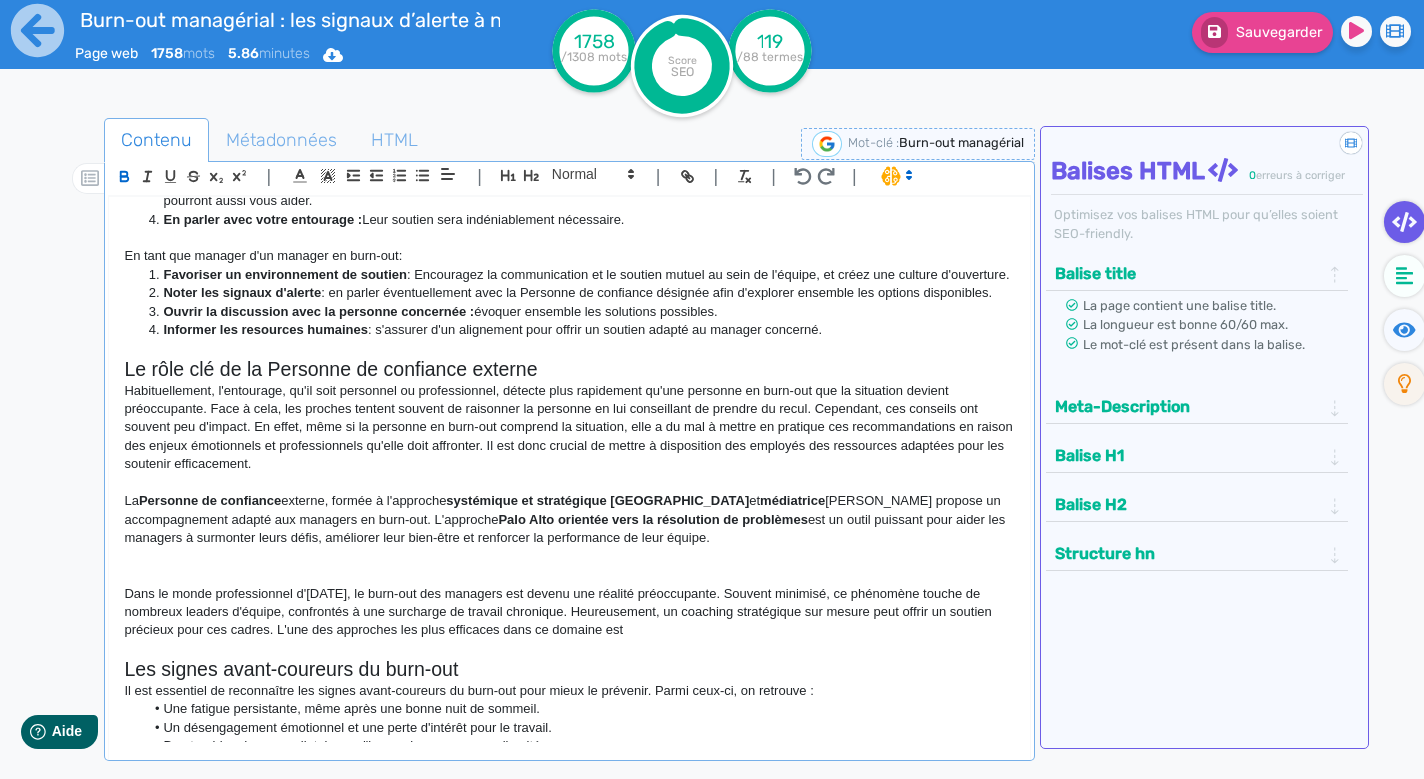 click 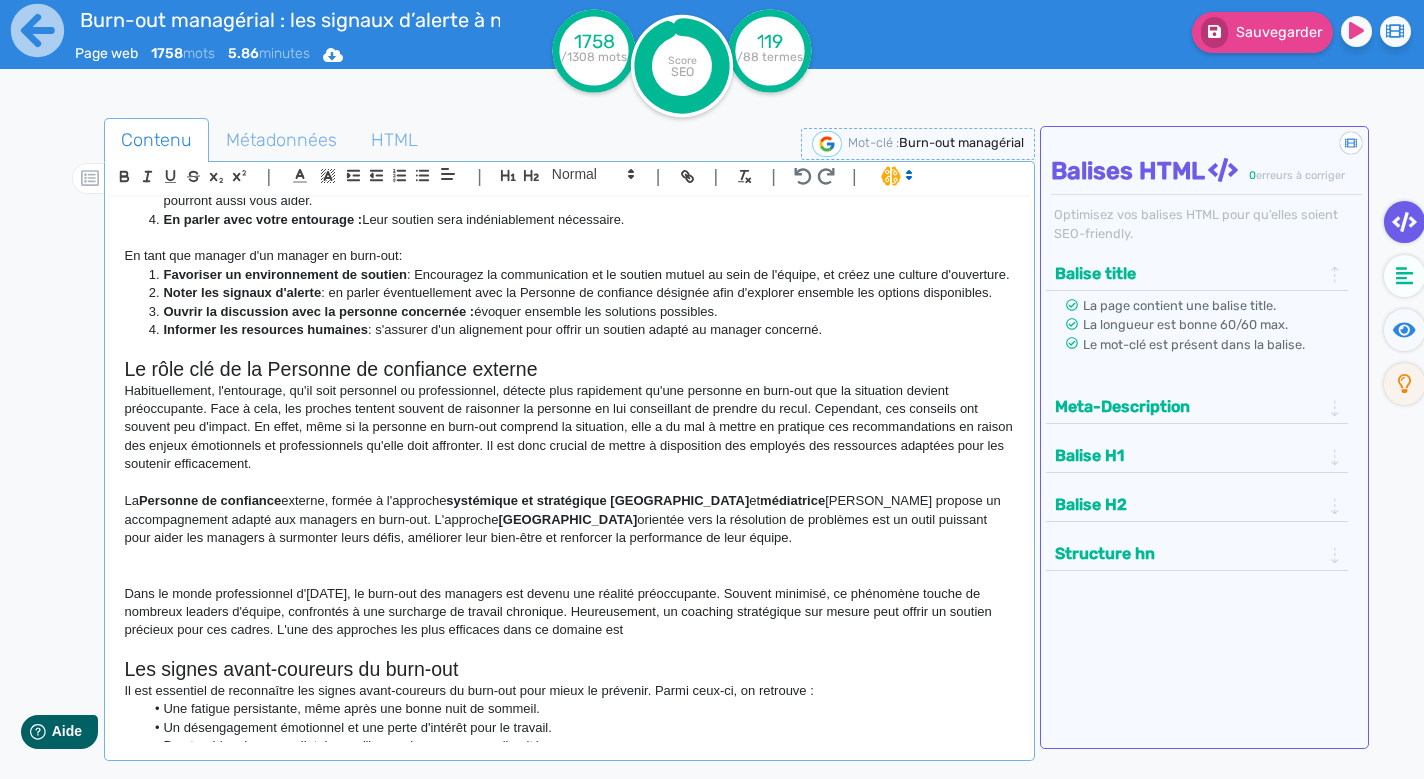 click 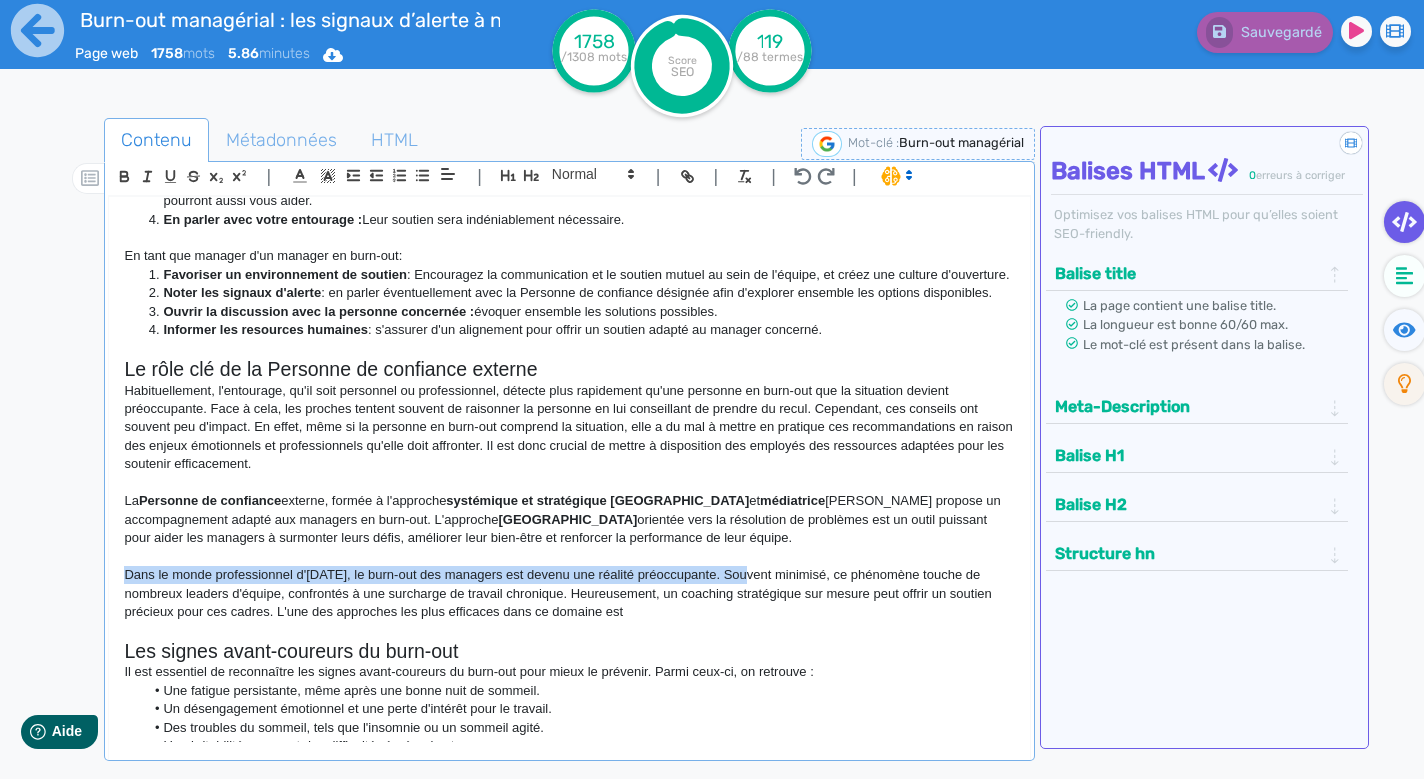 drag, startPoint x: 121, startPoint y: 551, endPoint x: 748, endPoint y: 560, distance: 627.0646 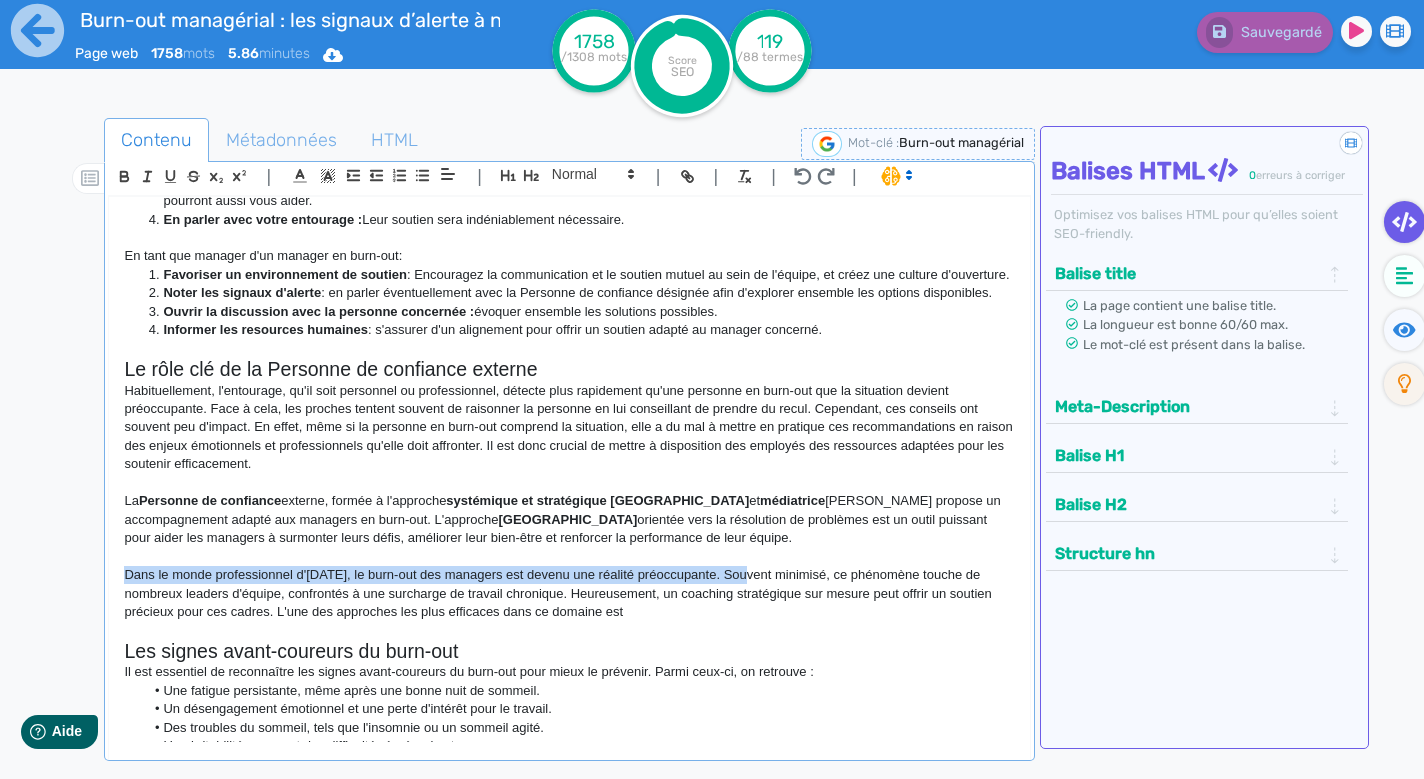 click on "Burn-out managérial : les signaux d'alerte à ne pas négliger Le  burn-out  professionnel est une problématique en forte croissance, résultant d’une combinaison de facteurs tels qu’une charge de travail accrue, la compétition interne, le désir d’évolution professionnelle et les exigences élevées des employeurs. Ce phénomène touche particulièrement les cadres, qui doivent gérer des responsabilités importantes et sont soumis à une grande flexibilité dans leurs horaires de travail. Il est intéressant de noter que les employés les plus  performants  sont souvent les plus exposés au  burn-out . Ces professionnels très investis dans leur travail ont tendance à ne pas compter leurs heures et à intervenir sur tous les fronts. Ils sont souvent perçus comme irremplaçables par leur entourage professionnel. Les  managers  sont particulièrement vulnérables au  burn-out managérial  en raison d'un niveau de  stress gestion du stress  adaptées pour préserver leur  bien-être  . burn-out" 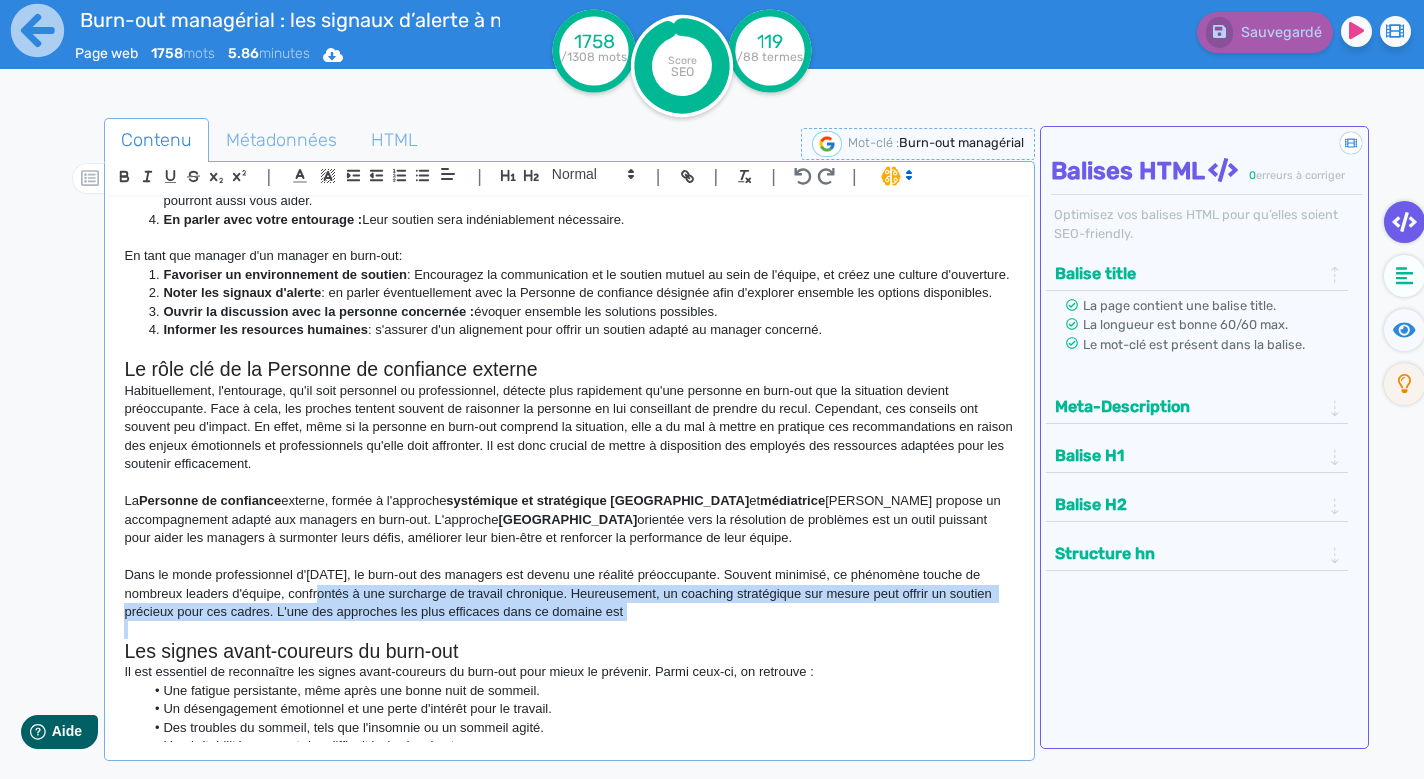 drag, startPoint x: 291, startPoint y: 579, endPoint x: 718, endPoint y: 607, distance: 427.91705 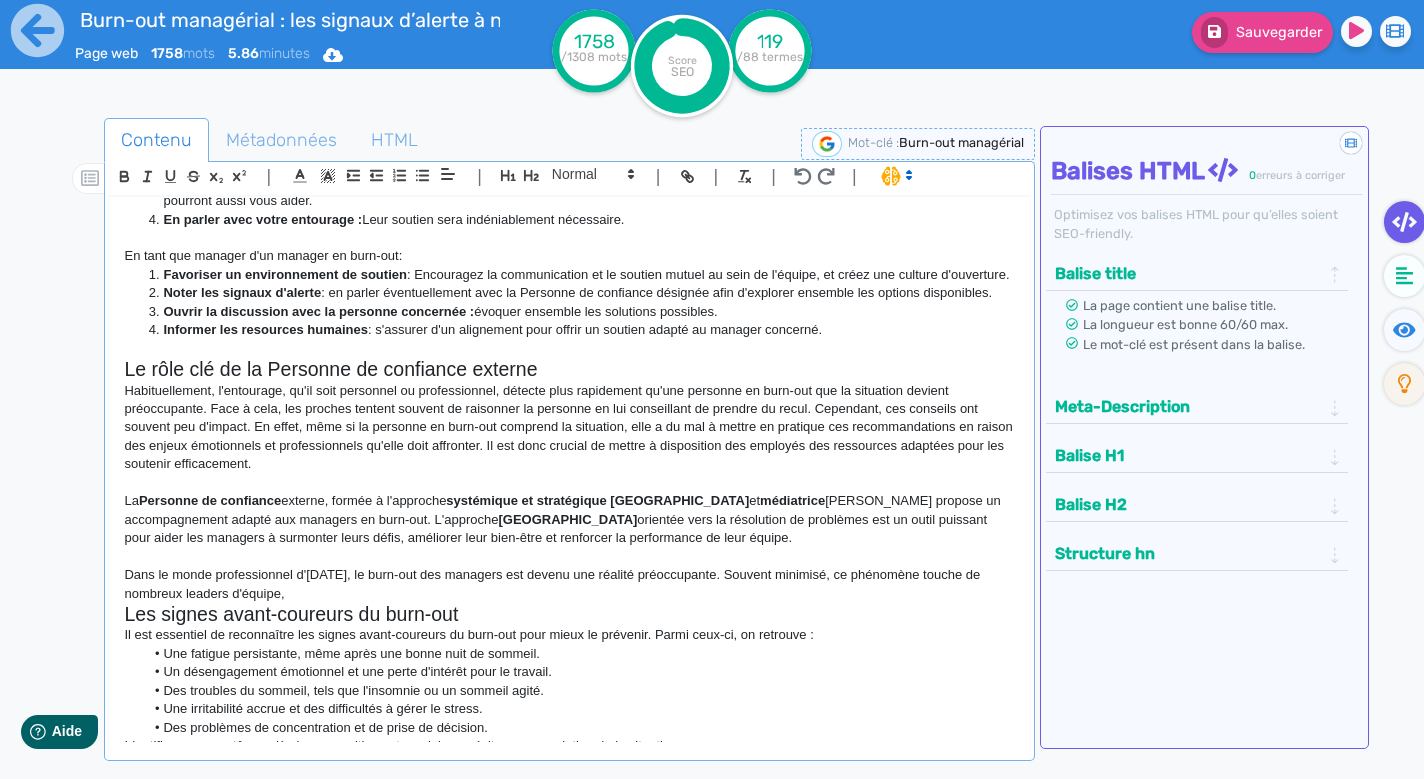 drag, startPoint x: 126, startPoint y: 554, endPoint x: 284, endPoint y: 584, distance: 160.82289 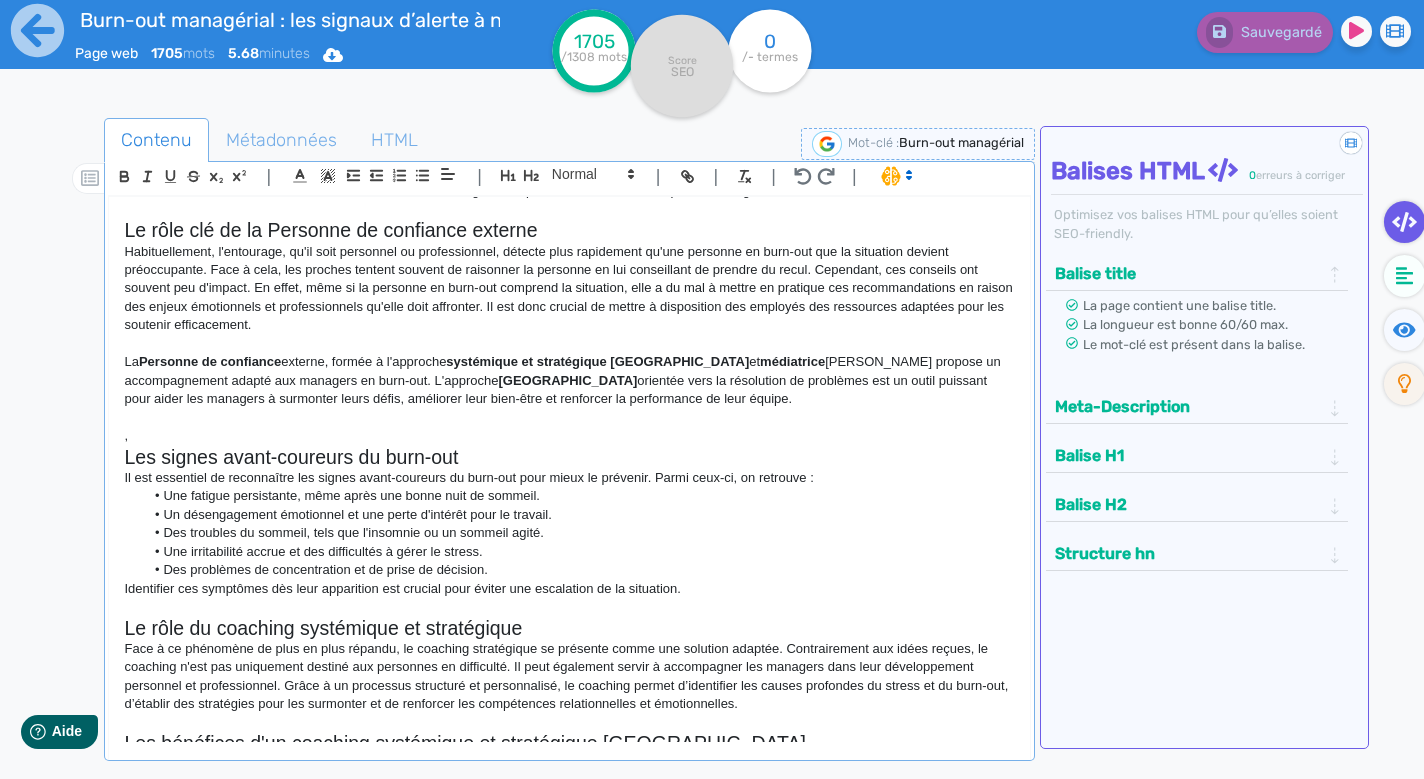 scroll, scrollTop: 1232, scrollLeft: 0, axis: vertical 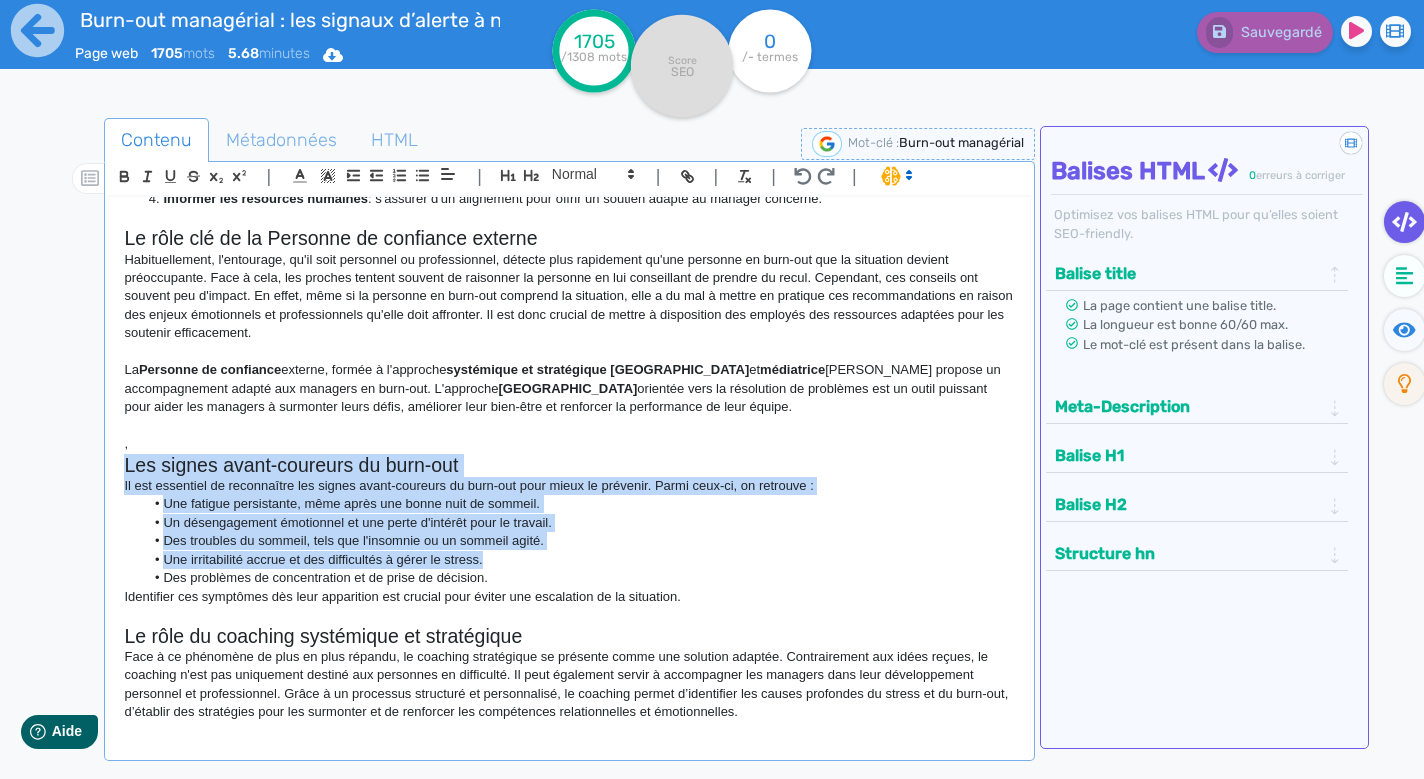 drag, startPoint x: 119, startPoint y: 447, endPoint x: 489, endPoint y: 536, distance: 380.55356 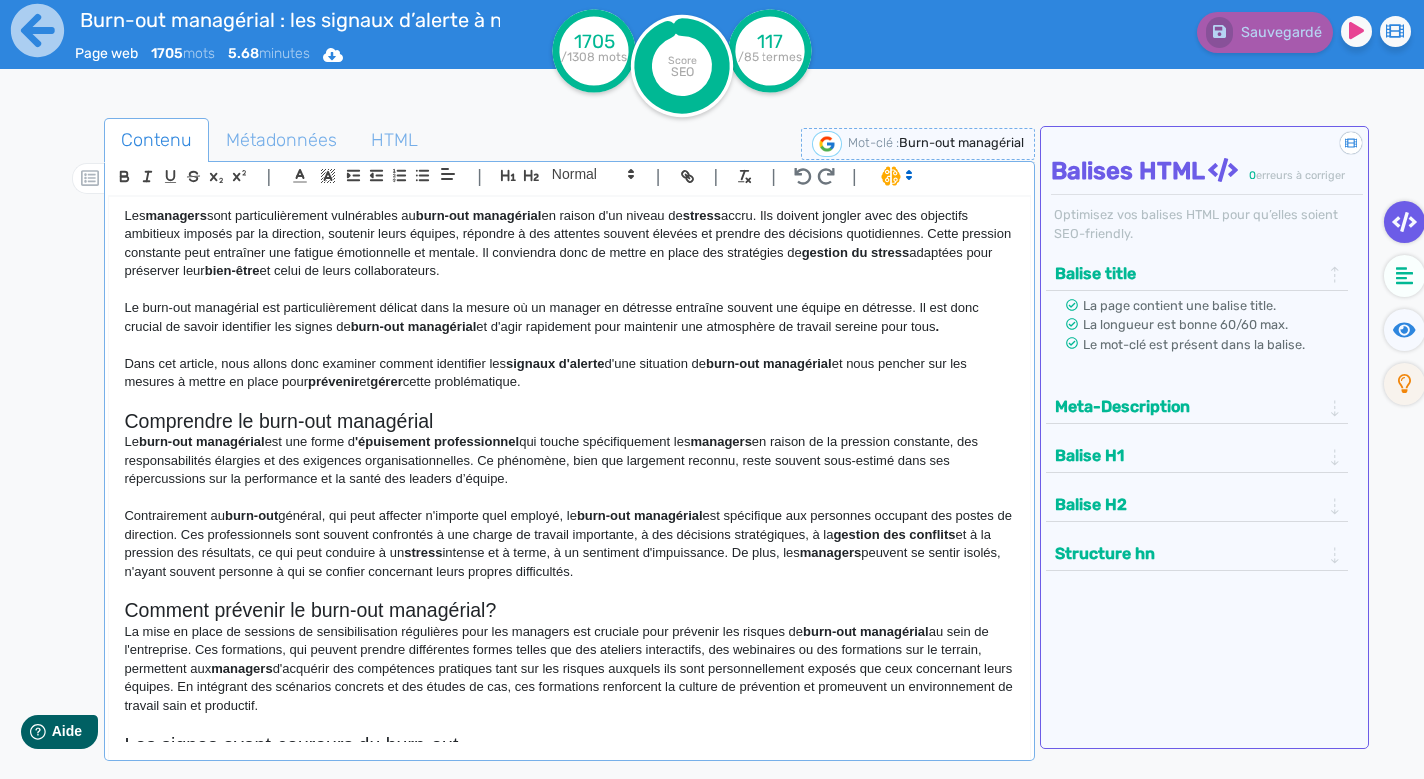 scroll, scrollTop: 208, scrollLeft: 0, axis: vertical 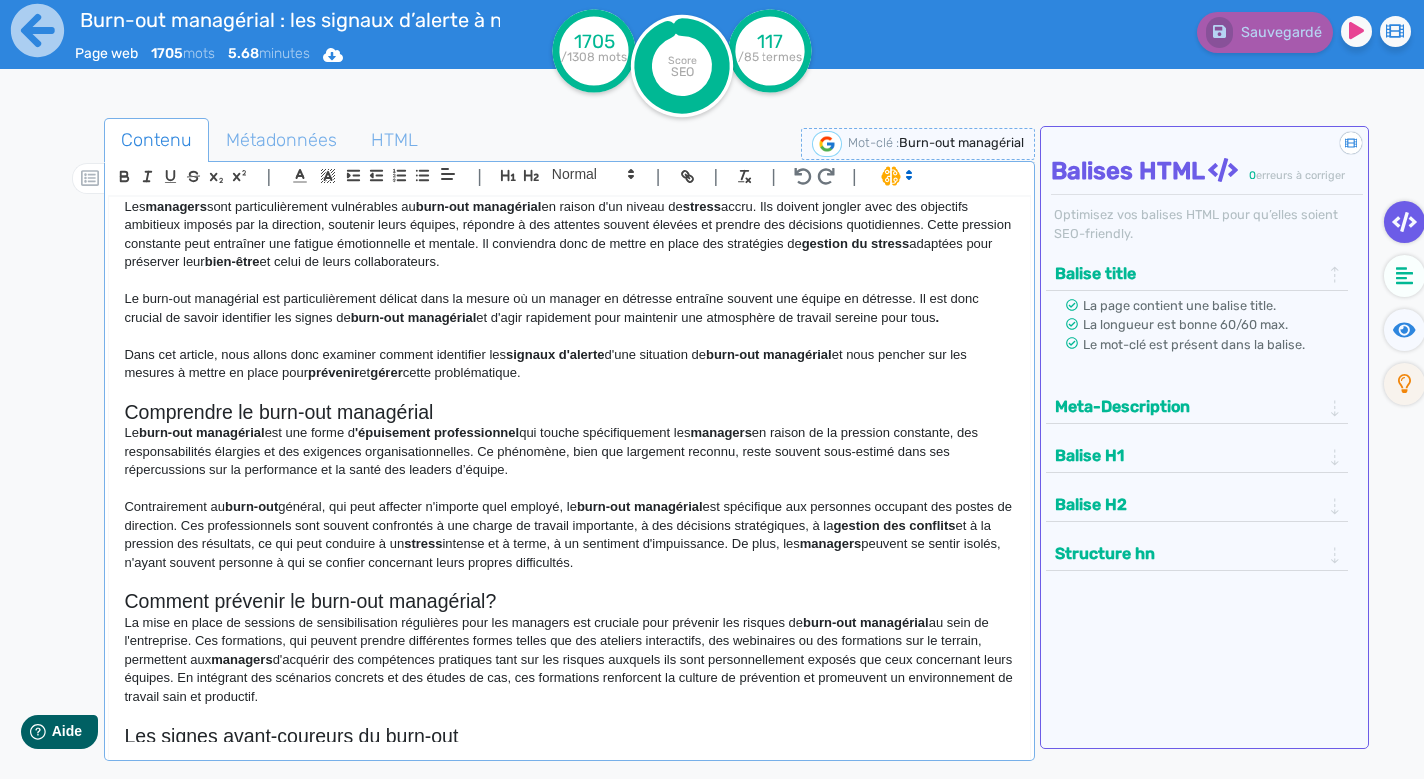 click on "Burn-out managérial : les signaux d'alerte à ne pas négliger Le  burn-out  professionnel est une problématique en forte croissance, résultant d’une combinaison de facteurs tels qu’une charge de travail accrue, la compétition interne, le désir d’évolution professionnelle et les exigences élevées des employeurs. Ce phénomène touche particulièrement les cadres, qui doivent gérer des responsabilités importantes et sont soumis à une grande flexibilité dans leurs horaires de travail. Il est intéressant de noter que les employés les plus  performants  sont souvent les plus exposés au  burn-out . Ces professionnels très investis dans leur travail ont tendance à ne pas compter leurs heures et à intervenir sur tous les fronts. Ils sont souvent perçus comme irremplaçables par leur entourage professionnel. Les  managers  sont particulièrement vulnérables au  burn-out managérial  en raison d'un niveau de  stress gestion du stress  adaptées pour préserver leur  bien-être  . burn-out" 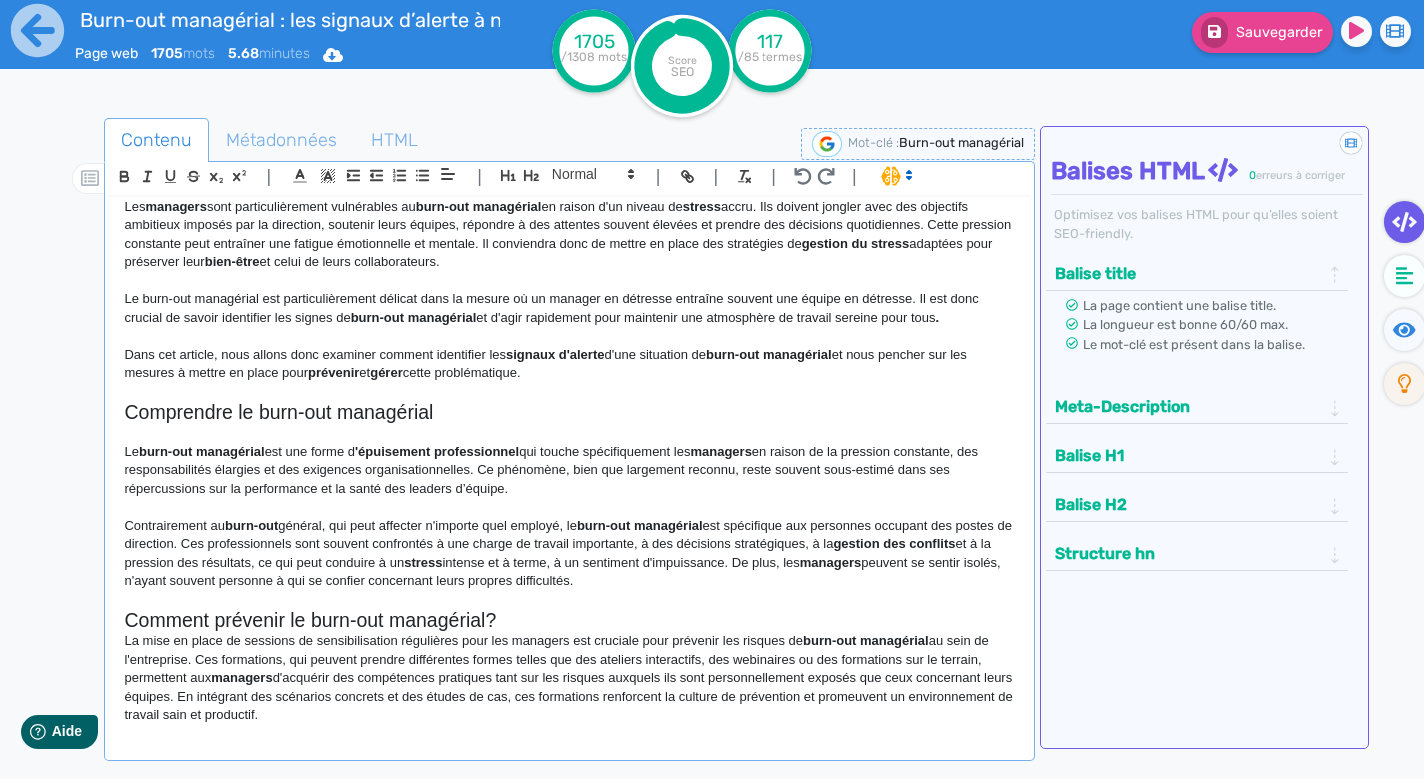 click 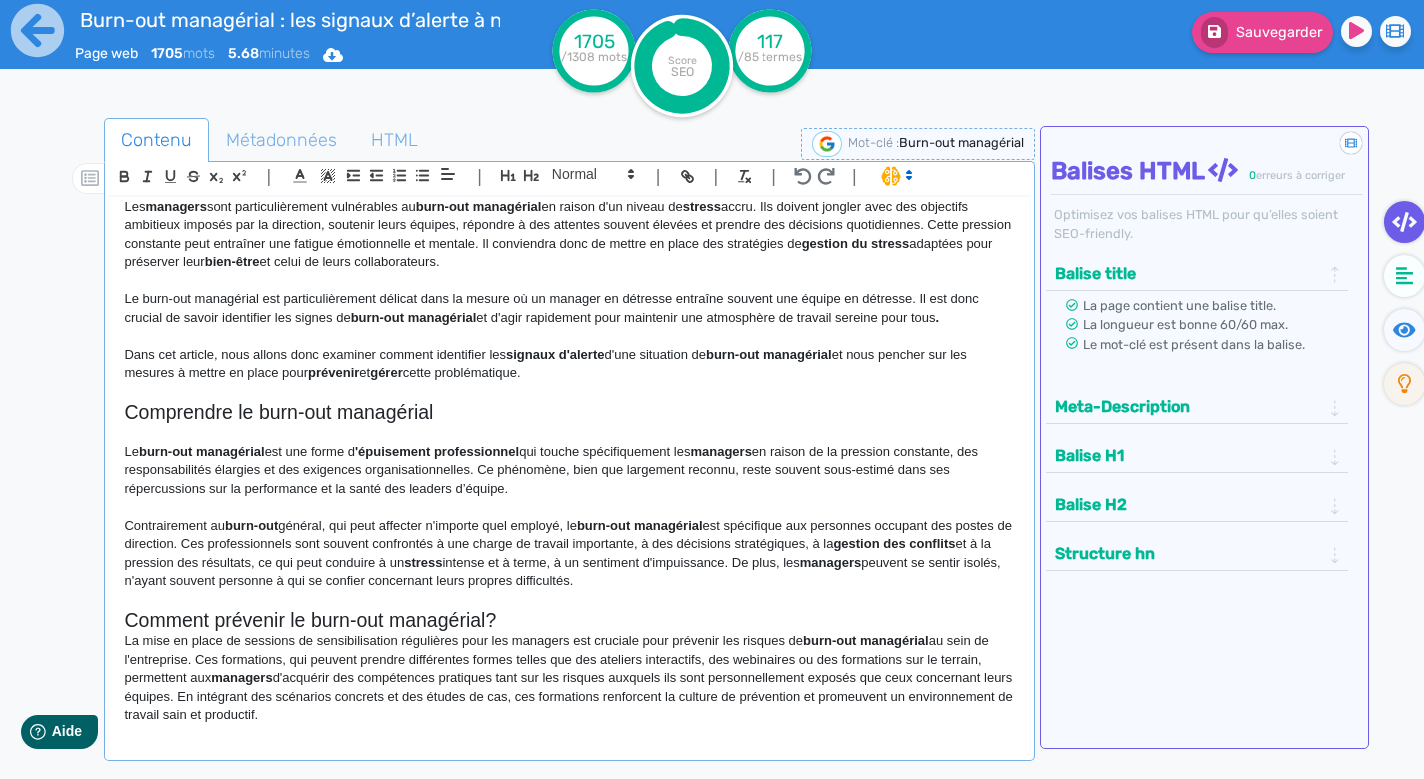 scroll, scrollTop: 9, scrollLeft: 1, axis: both 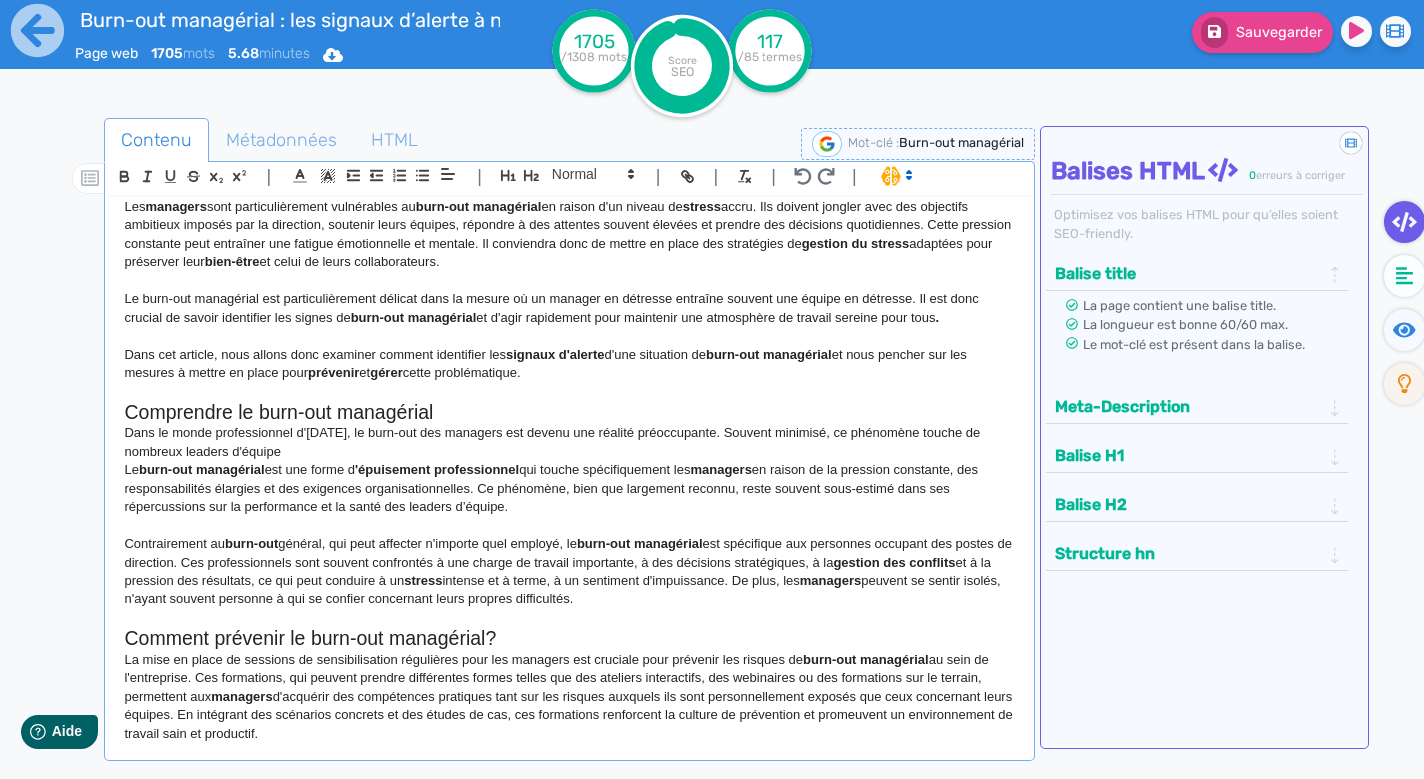 click on "Le  burn-out managérial  est une forme d 'épuisement professionnel  qui touche spécifiquement les  managers  en raison de la pression constante, des responsabilités élargies et des exigences organisationnelles. Ce phénomène, bien que largement reconnu, reste souvent sous-estimé dans ses répercussions sur la performance et la santé des leaders d’équipe." 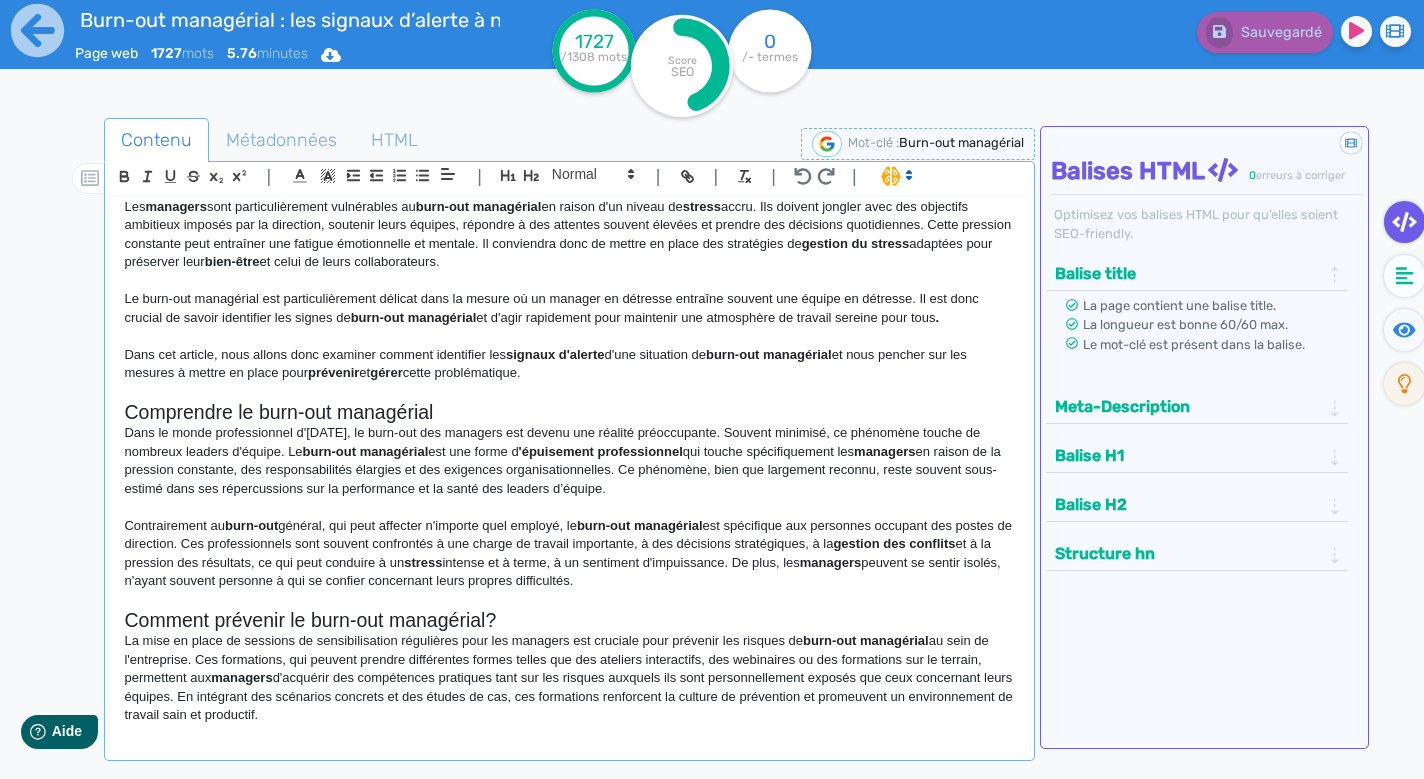 drag, startPoint x: 234, startPoint y: 448, endPoint x: 282, endPoint y: 449, distance: 48.010414 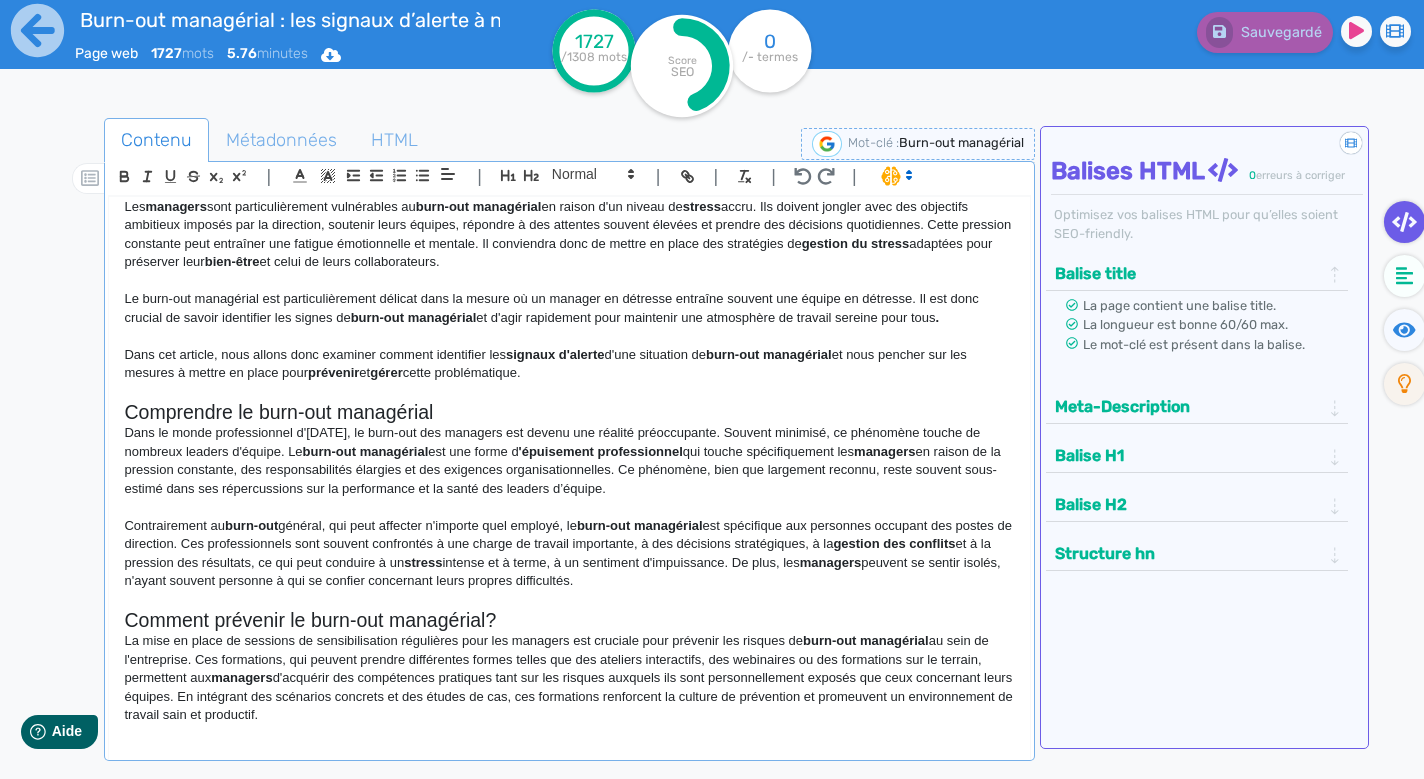 click on "Dans le monde professionnel d'[DATE], le burn-out des managers est devenu une réalité préoccupante. Souvent minimisé, ce phénomène touche de nombreux leaders d'équipe. Le  burn-out managérial  est une forme d 'épuisement professionnel  qui touche spécifiquement les  managers  en raison de la pression constante, des responsabilités élargies et des exigences organisationnelles. Ce phénomène, bien que largement reconnu, reste souvent sous-estimé dans ses répercussions sur la performance et la santé des leaders d’équipe." 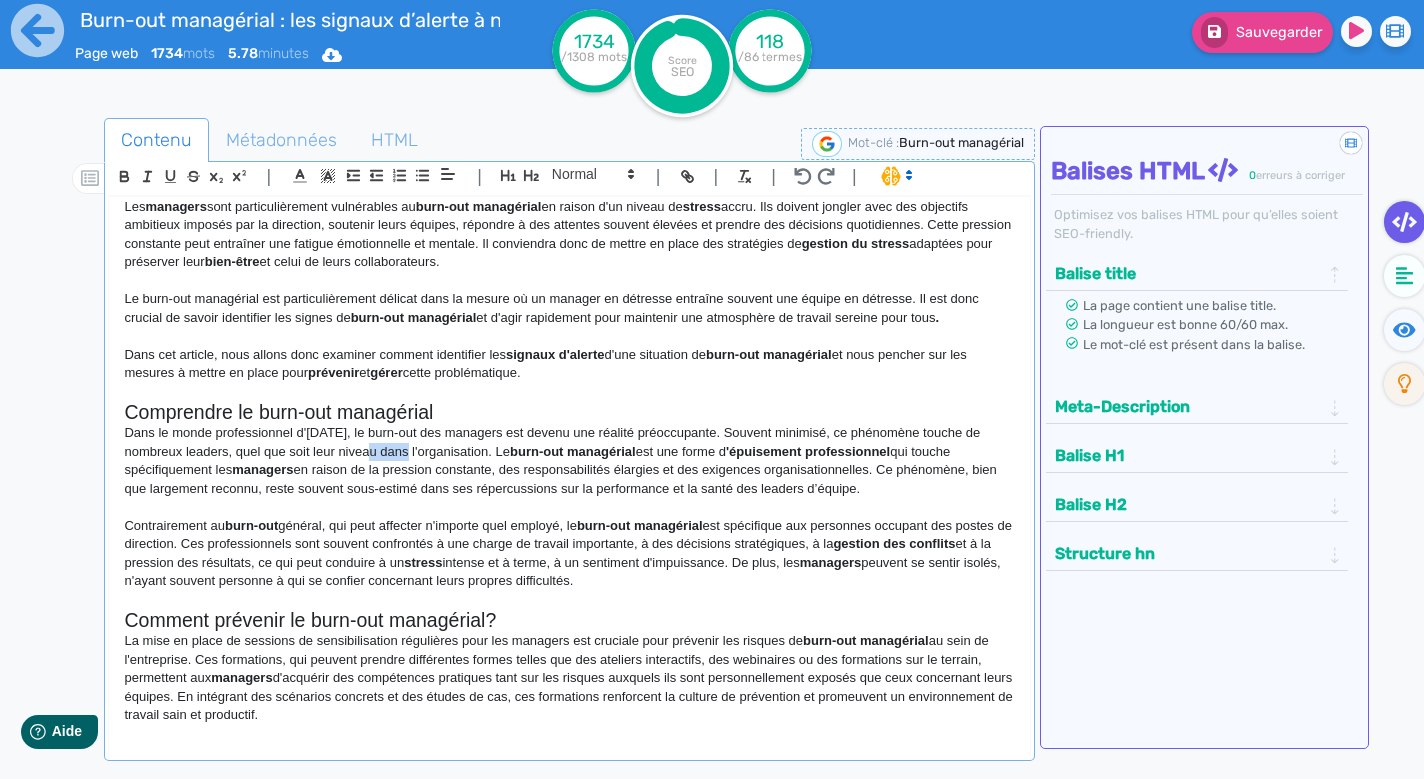 drag, startPoint x: 343, startPoint y: 446, endPoint x: 376, endPoint y: 446, distance: 33 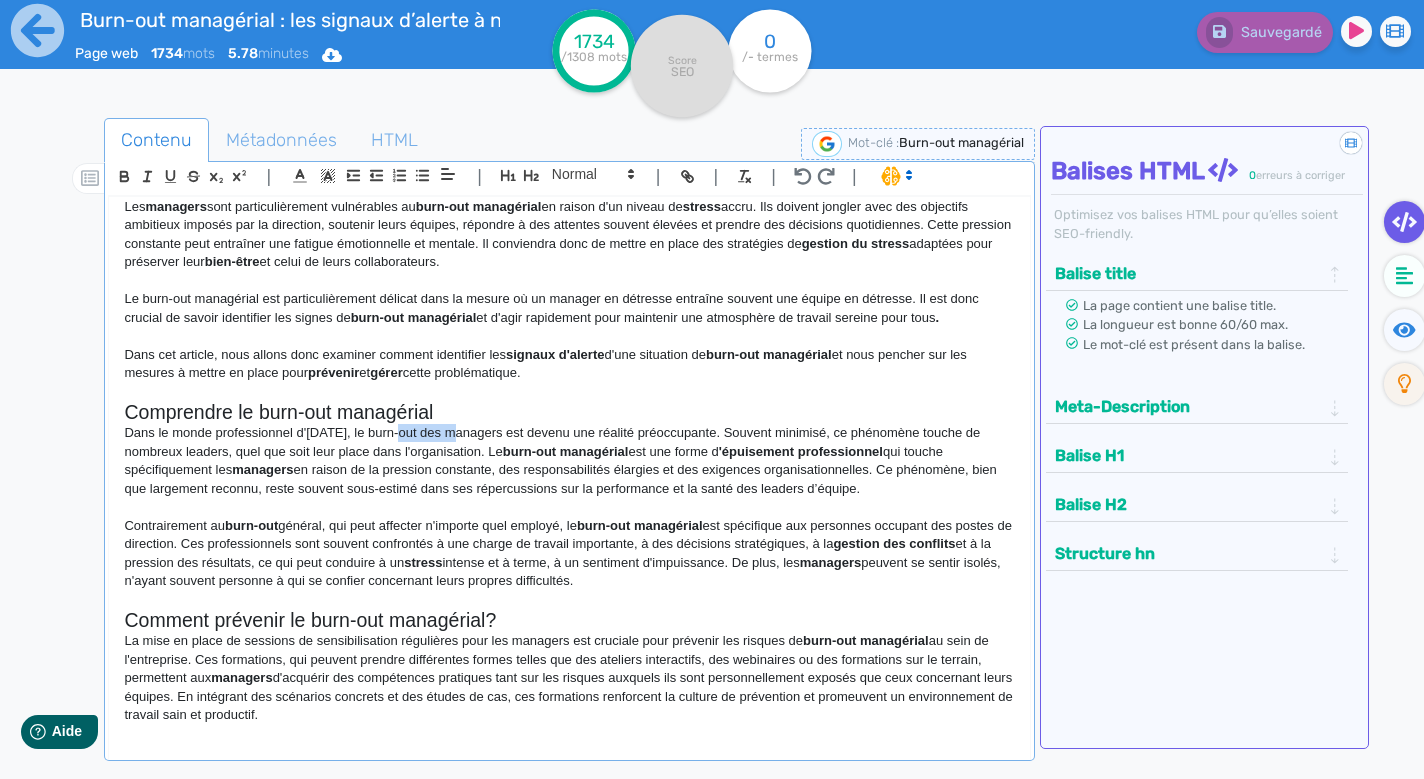 drag, startPoint x: 392, startPoint y: 424, endPoint x: 447, endPoint y: 425, distance: 55.00909 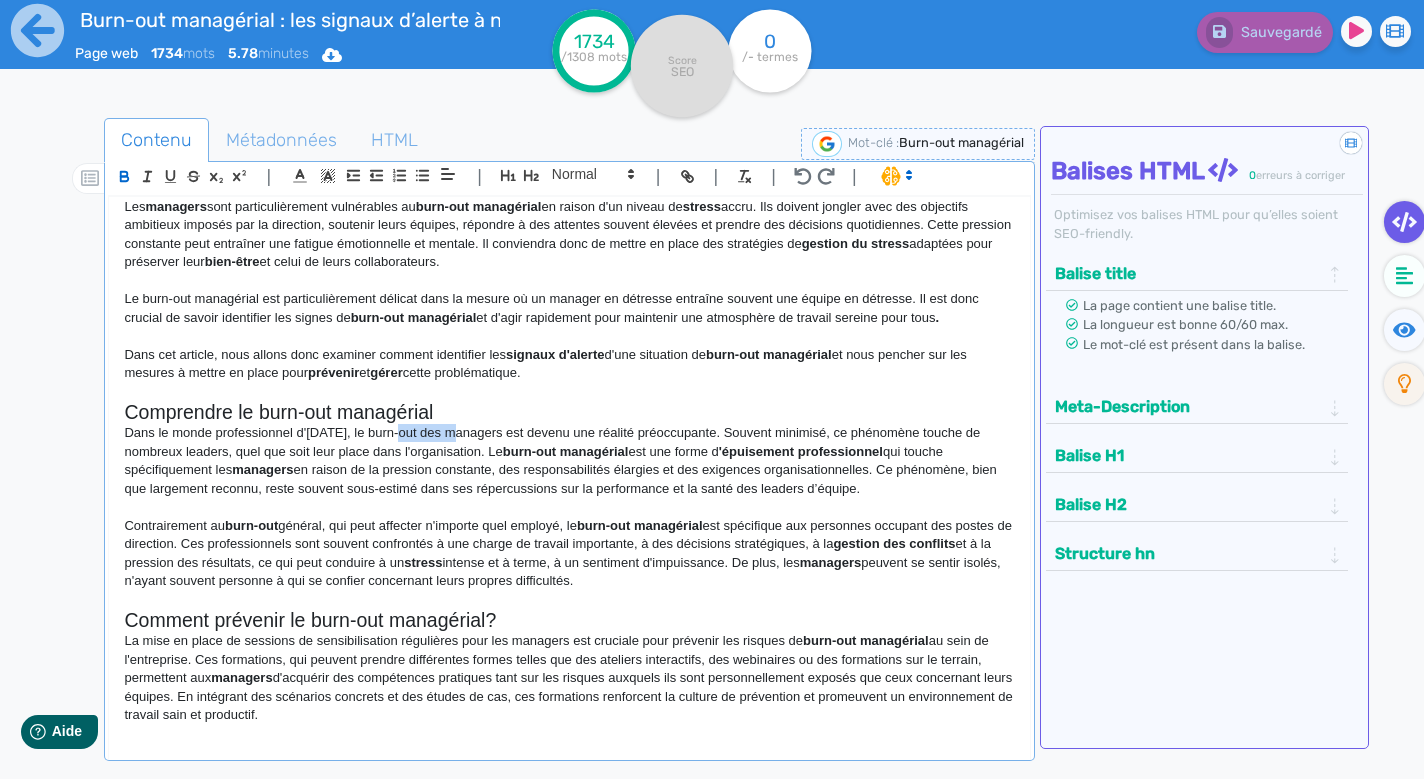 click 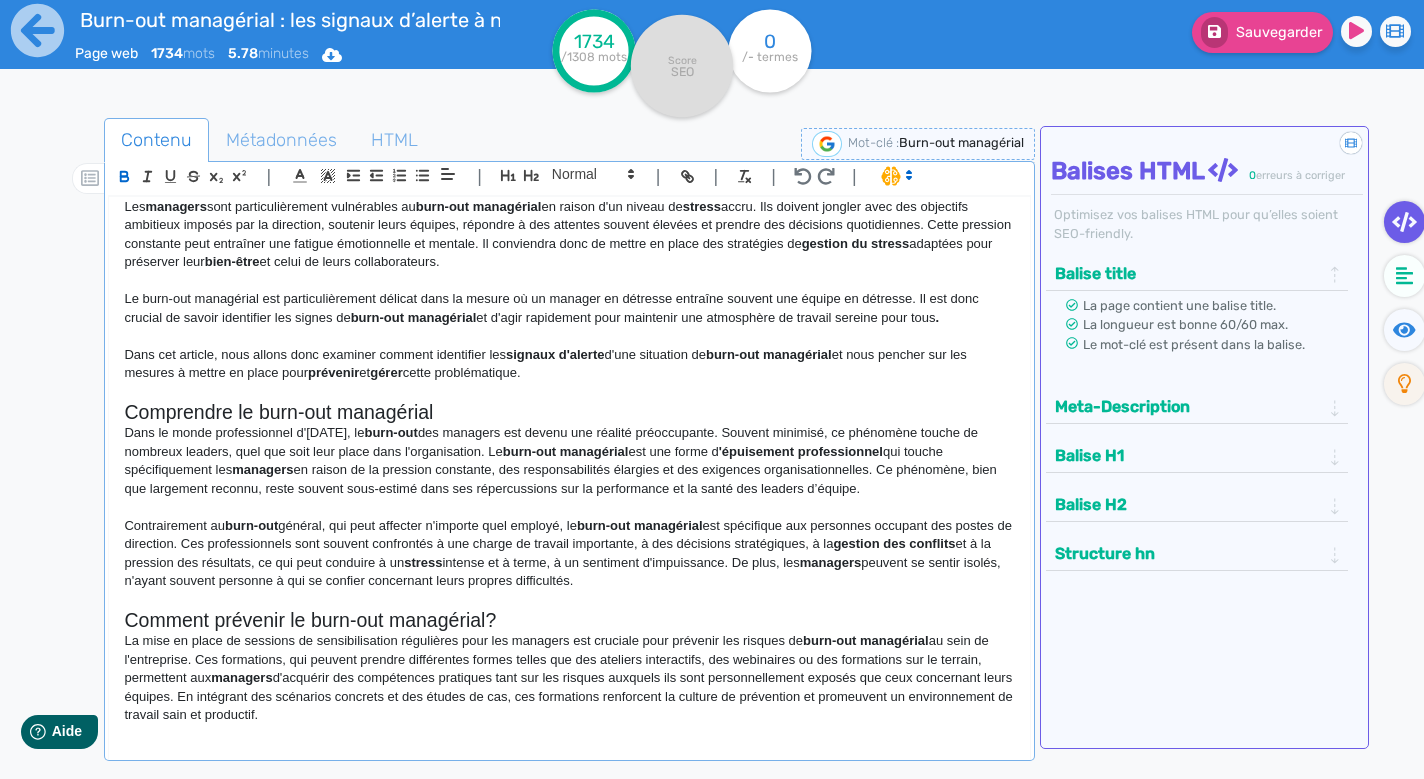 click on "Dans le monde professionnel d'[DATE], le  burn-out  des managers est devenu une réalité préoccupante. Souvent minimisé, ce phénomène touche de nombreux leaders, quel que soit leur place dans l'organisation. Le  burn-out managérial  est une forme d 'épuisement professionnel  qui touche spécifiquement les  managers  en raison de la pression constante, des responsabilités élargies et des exigences organisationnelles. Ce phénomène, bien que largement reconnu, reste souvent sous-estimé dans ses répercussions sur la performance et la santé des leaders d’équipe." 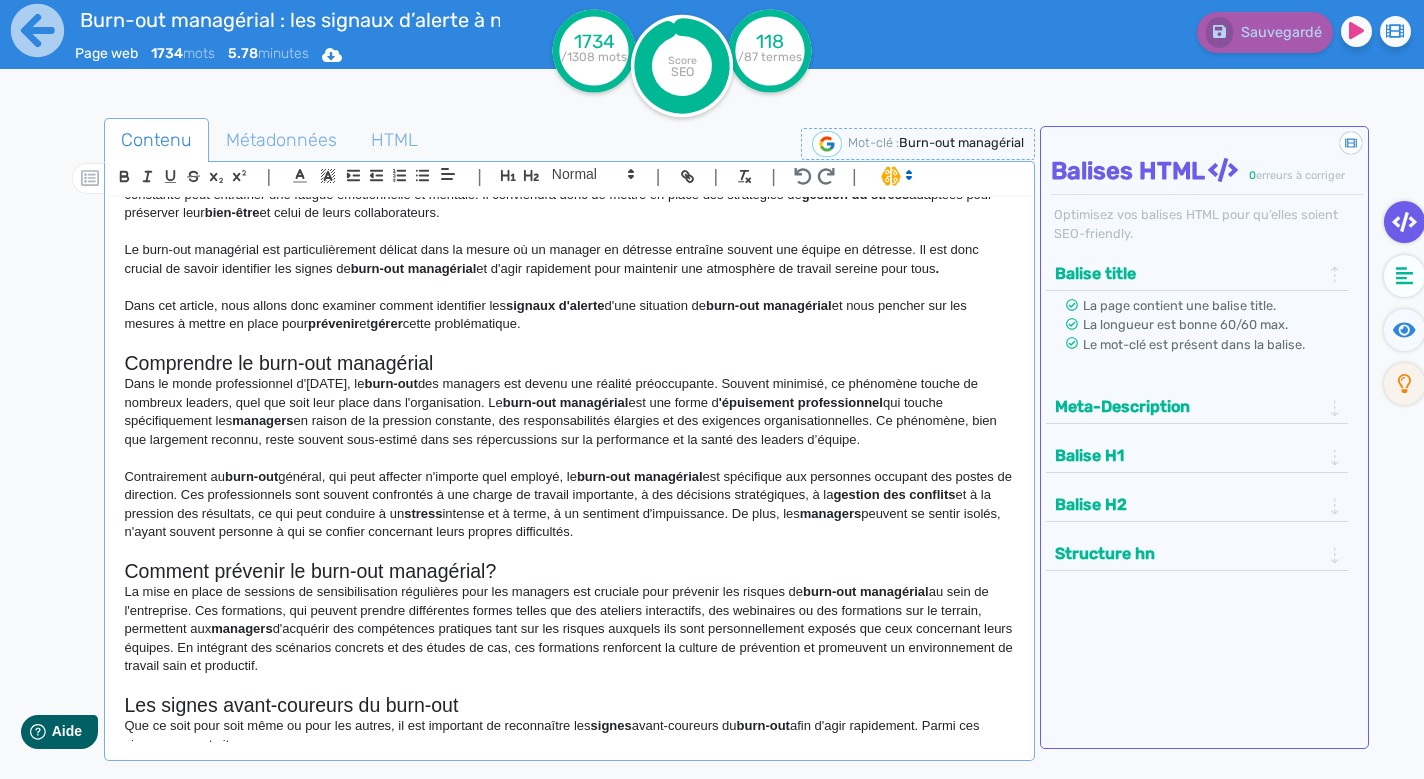 scroll, scrollTop: 272, scrollLeft: 0, axis: vertical 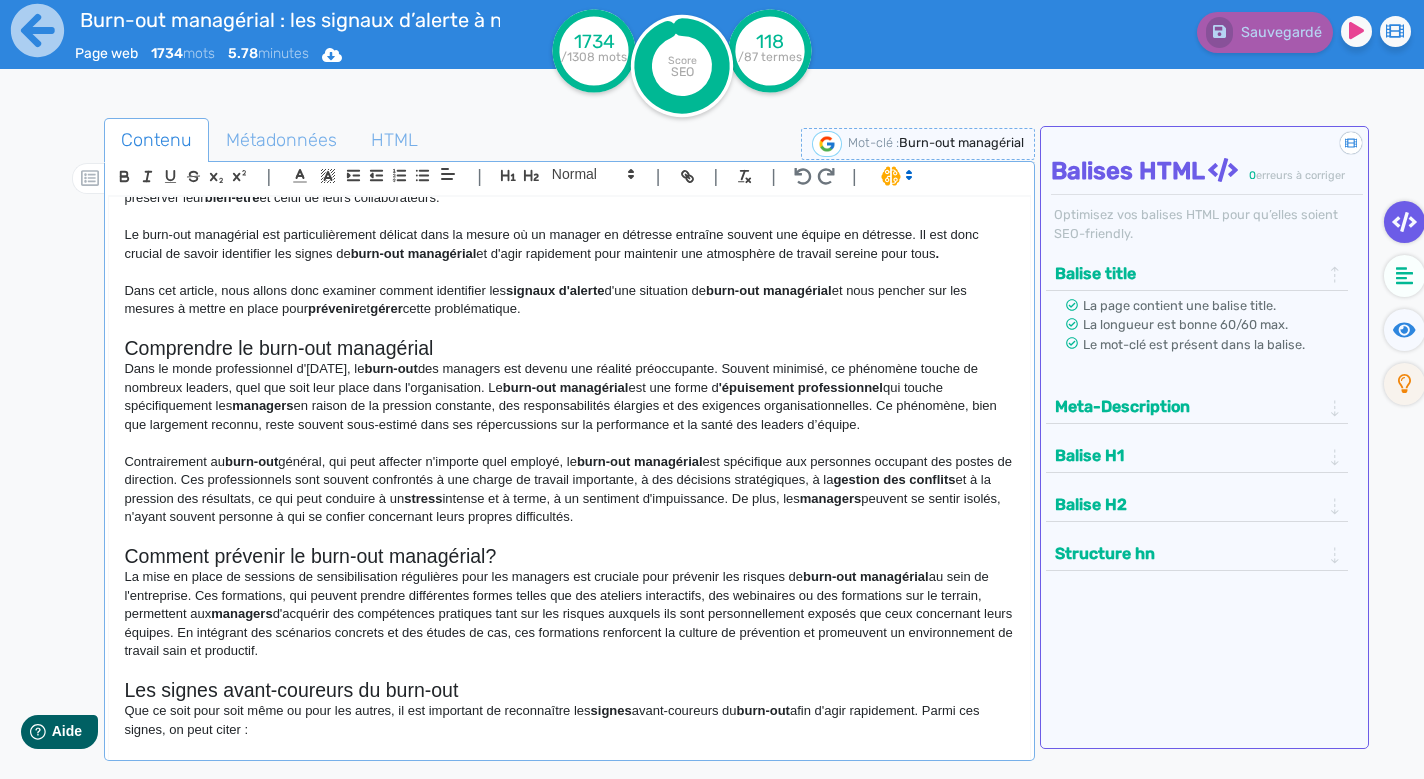 click on "Dans le monde professionnel d'[DATE], le  burn-out  des managers est devenu une réalité préoccupante. Souvent minimisé, ce phénomène touche de nombreux leaders, quel que soit leur place dans l'organisation. Le  burn-out managérial  est une forme d 'épuisement professionnel  qui touche spécifiquement les  managers  en raison de la pression constante, des responsabilités élargies et des exigences organisationnelles. Ce phénomène, bien que largement reconnu, reste souvent sous-estimé dans ses répercussions sur la performance et la santé des leaders d’équipe." 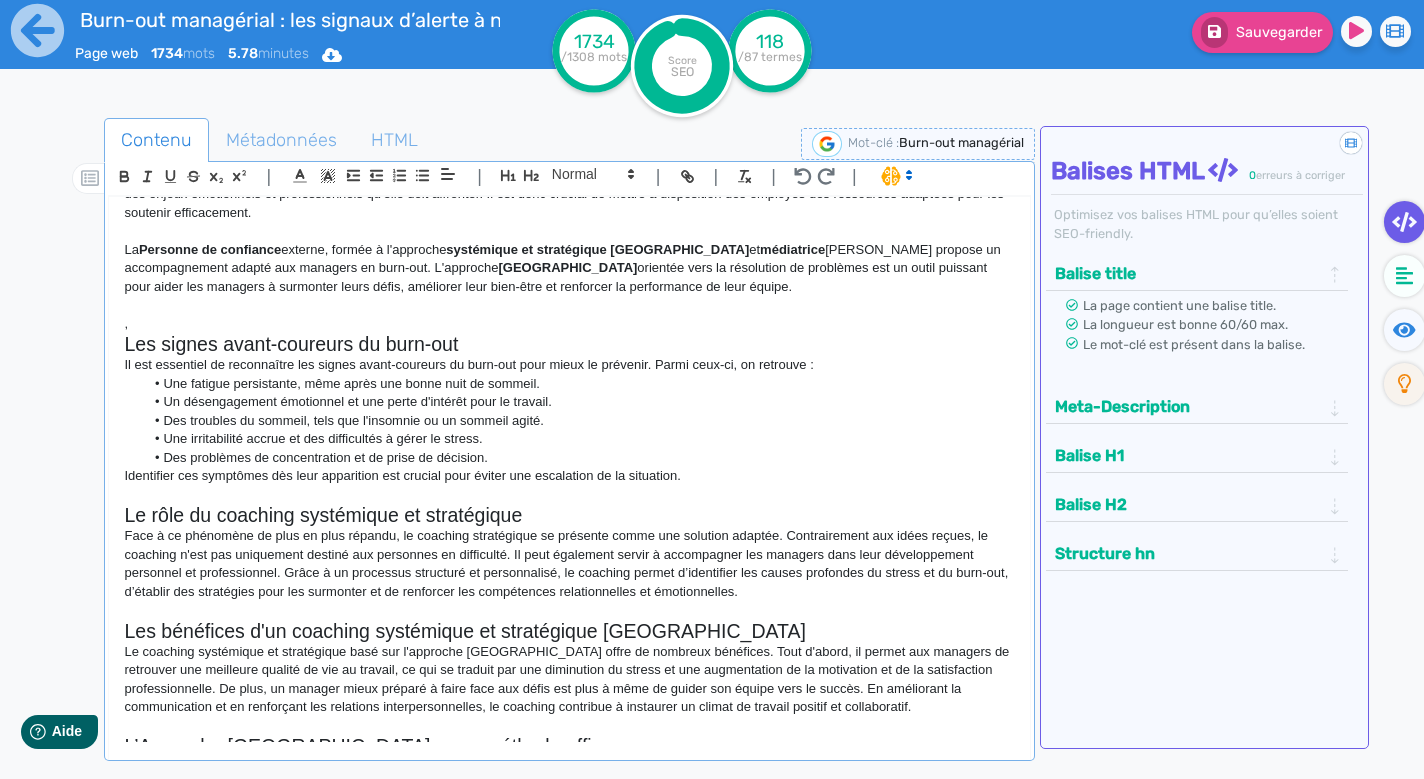 scroll, scrollTop: 1381, scrollLeft: 0, axis: vertical 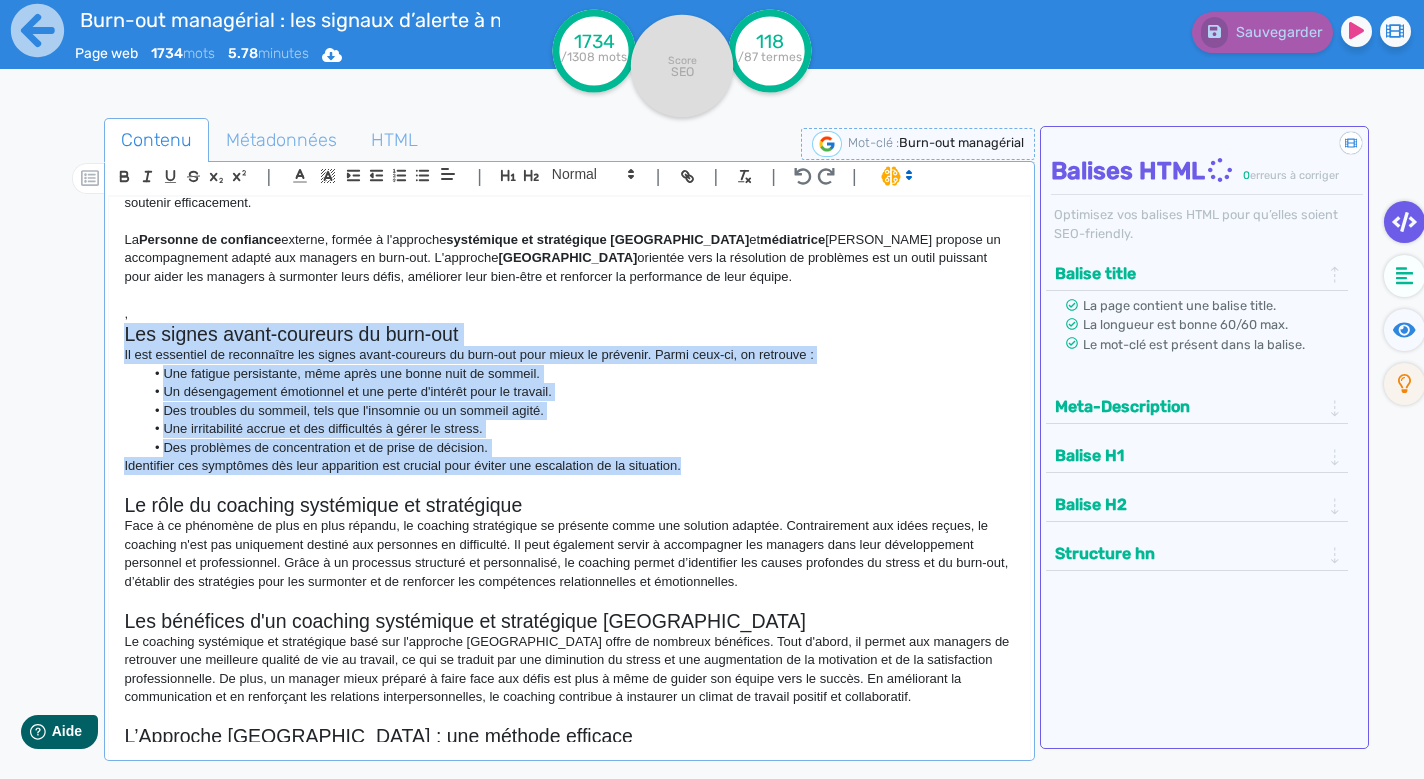 drag, startPoint x: 121, startPoint y: 312, endPoint x: 714, endPoint y: 443, distance: 607.2973 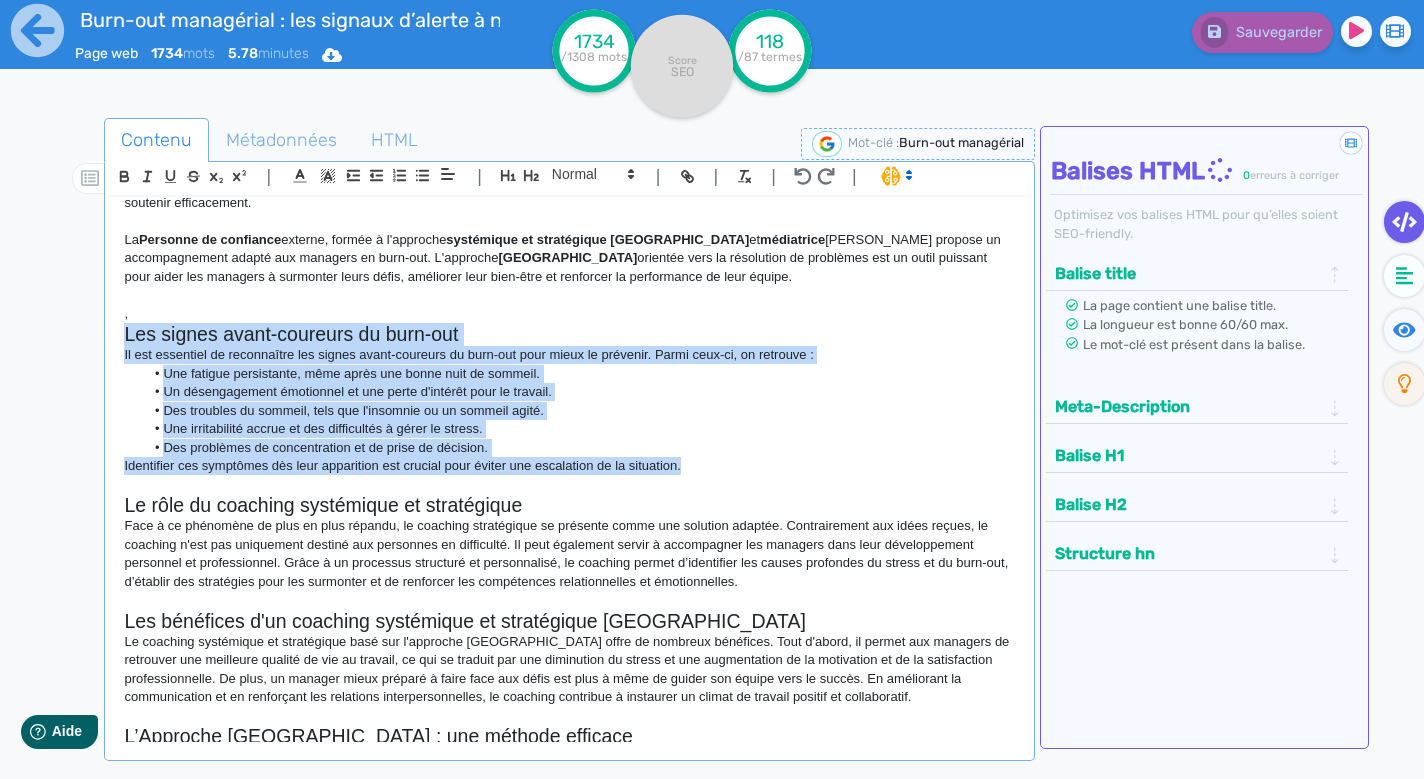click on "Burn-out managérial : les signaux d'alerte à ne pas négliger Le  burn-out  professionnel est une problématique en forte croissance, résultant d’une combinaison de facteurs tels qu’une charge de travail accrue, la compétition interne, le désir d’évolution professionnelle et les exigences élevées des employeurs. Ce phénomène touche particulièrement les cadres, qui doivent gérer des responsabilités importantes et sont soumis à une grande flexibilité dans leurs horaires de travail. Il est intéressant de noter que les employés les plus  performants  sont souvent les plus exposés au  burn-out . Ces professionnels très investis dans leur travail ont tendance à ne pas compter leurs heures et à intervenir sur tous les fronts. Ils sont souvent perçus comme irremplaçables par leur entourage professionnel. Les  managers  sont particulièrement vulnérables au  burn-out managérial  en raison d'un niveau de  stress gestion du stress  adaptées pour préserver leur  bien-être  . burn-out" 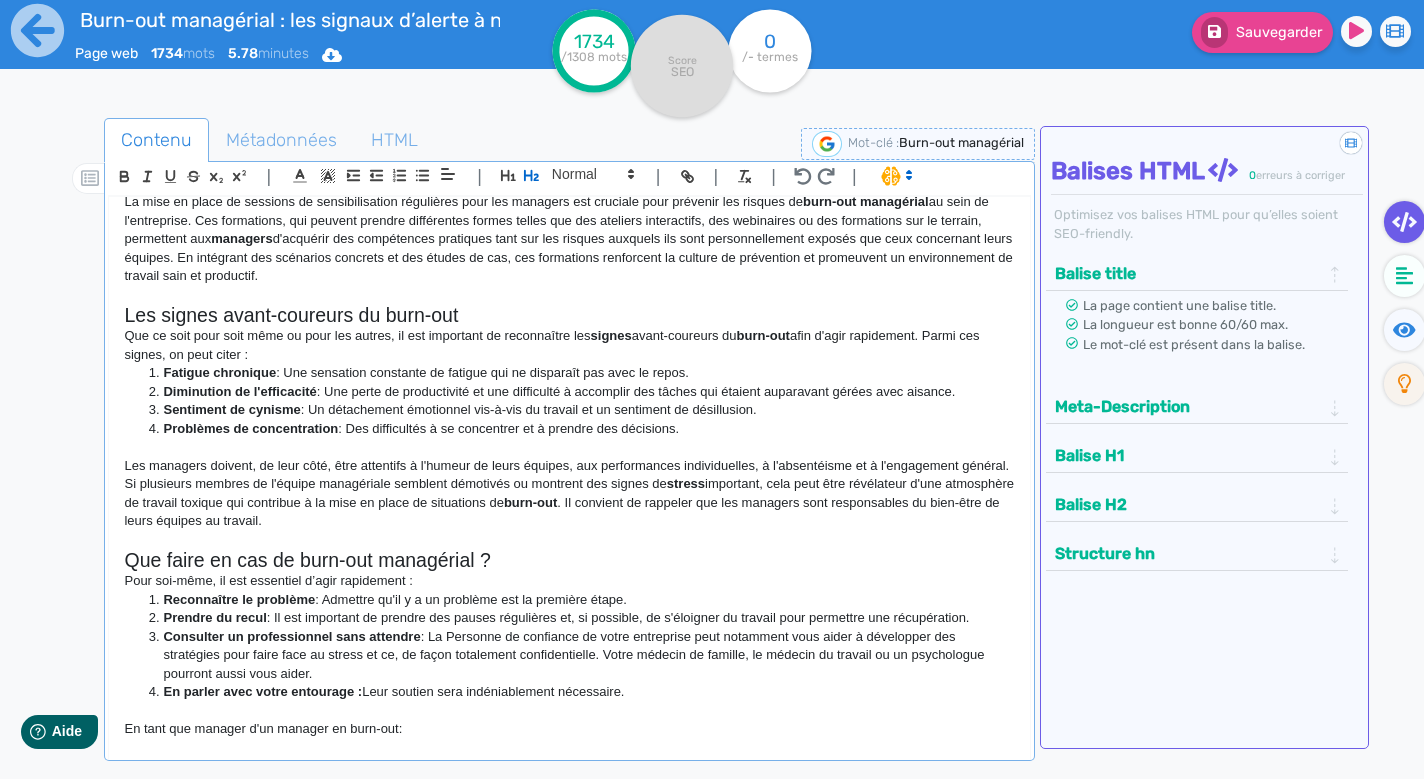 scroll, scrollTop: 641, scrollLeft: 0, axis: vertical 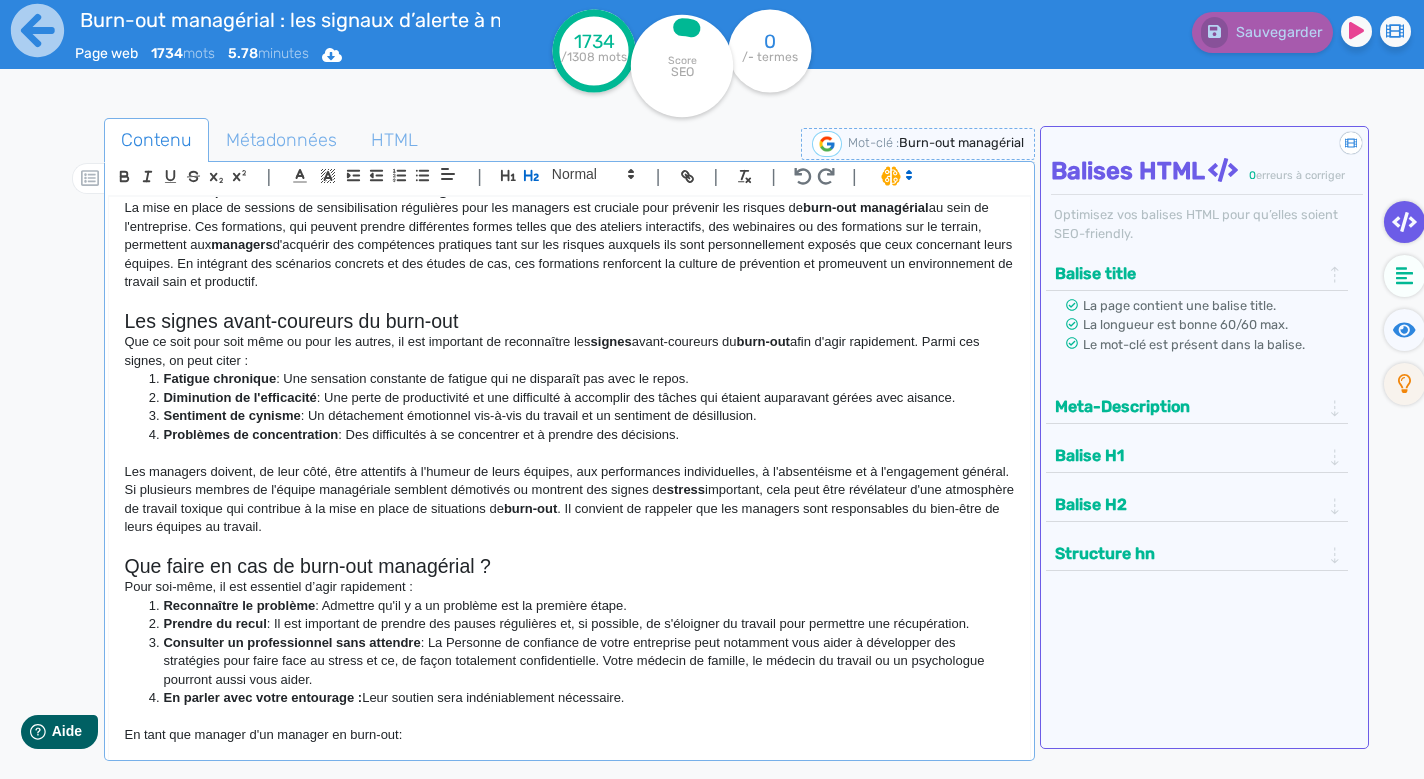 click on "Les managers doivent, de leur côté, être attentifs à l'humeur de leurs équipes, aux performances individuelles, à l'absentéisme et à l'engagement général. Si plusieurs membres de l'équipe managériale semblent démotivés ou montrent des signes de  stress  important, cela peut être révélateur d'une atmosphère de travail toxique qui contribue à la mise en place de situations de  burn-out . Il convient de rappeler que les managers sont responsables du bien-être de leurs équipes au travail." 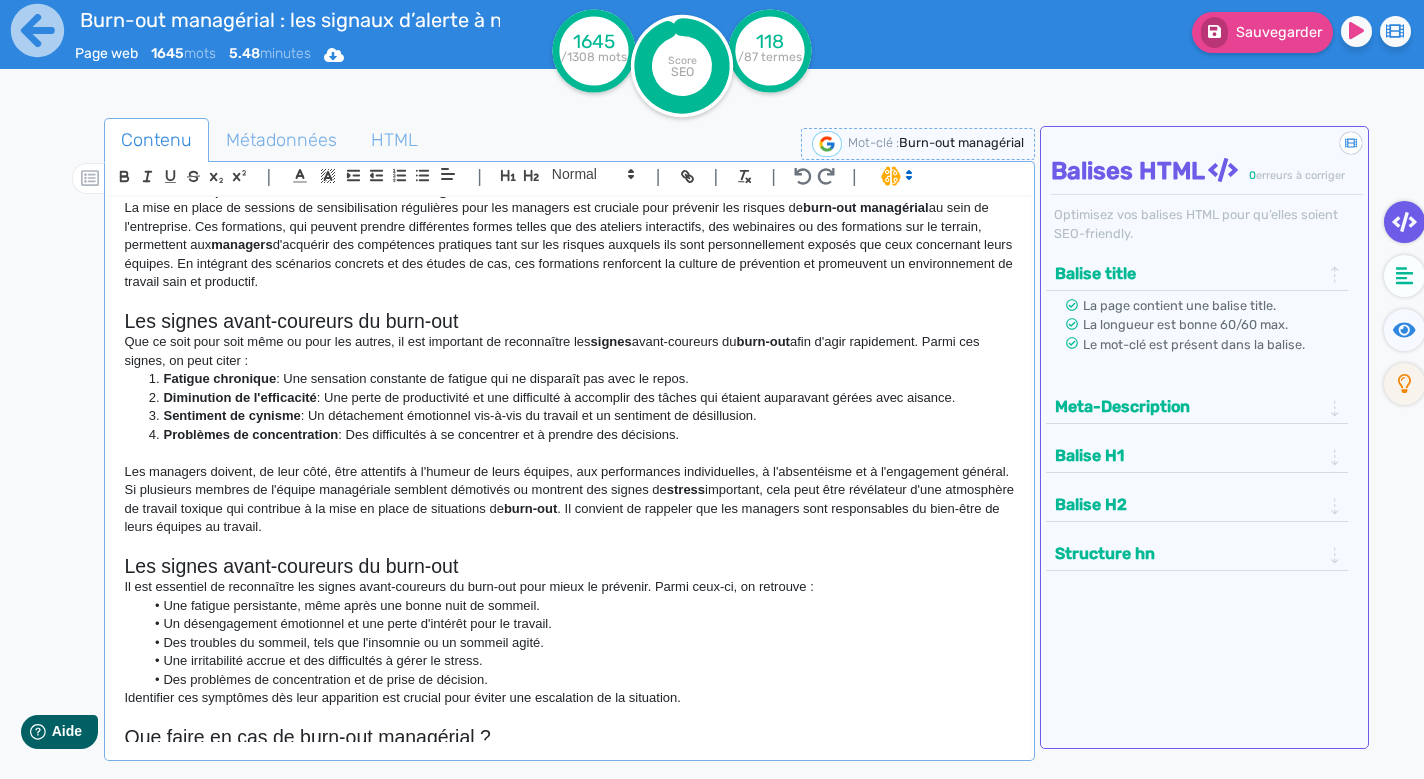 scroll, scrollTop: 19, scrollLeft: 0, axis: vertical 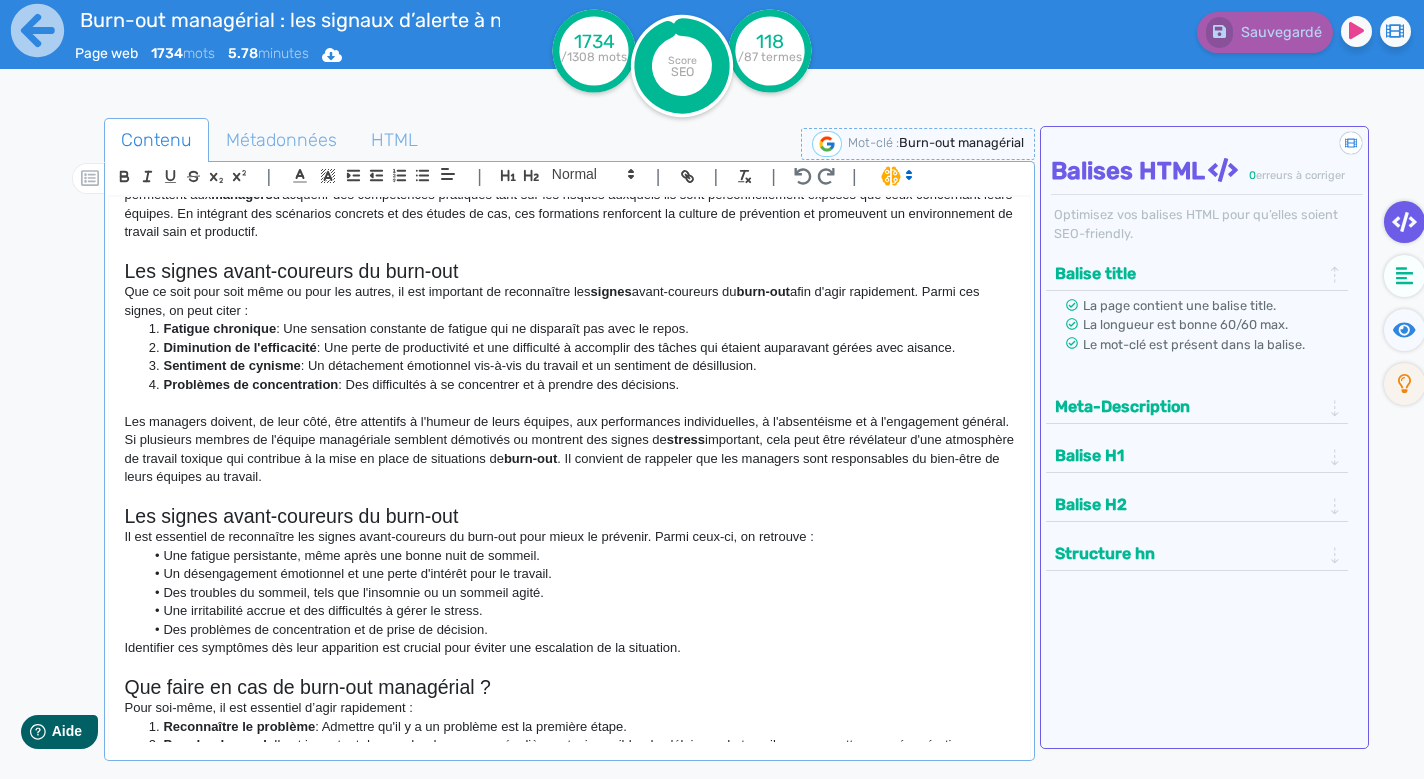 click on "Burn-out managérial : les signaux d'alerte à ne pas négliger Le  burn-out  professionnel est une problématique en forte croissance, résultant d’une combinaison de facteurs tels qu’une charge de travail accrue, la compétition interne, le désir d’évolution professionnelle et les exigences élevées des employeurs. Ce phénomène touche particulièrement les cadres, qui doivent gérer des responsabilités importantes et sont soumis à une grande flexibilité dans leurs horaires de travail. Il est intéressant de noter que les employés les plus  performants  sont souvent les plus exposés au  burn-out . Ces professionnels très investis dans leur travail ont tendance à ne pas compter leurs heures et à intervenir sur tous les fronts. Ils sont souvent perçus comme irremplaçables par leur entourage professionnel. Les  managers  sont particulièrement vulnérables au  burn-out managérial  en raison d'un niveau de  stress gestion du stress  adaptées pour préserver leur  bien-être  . burn-out" 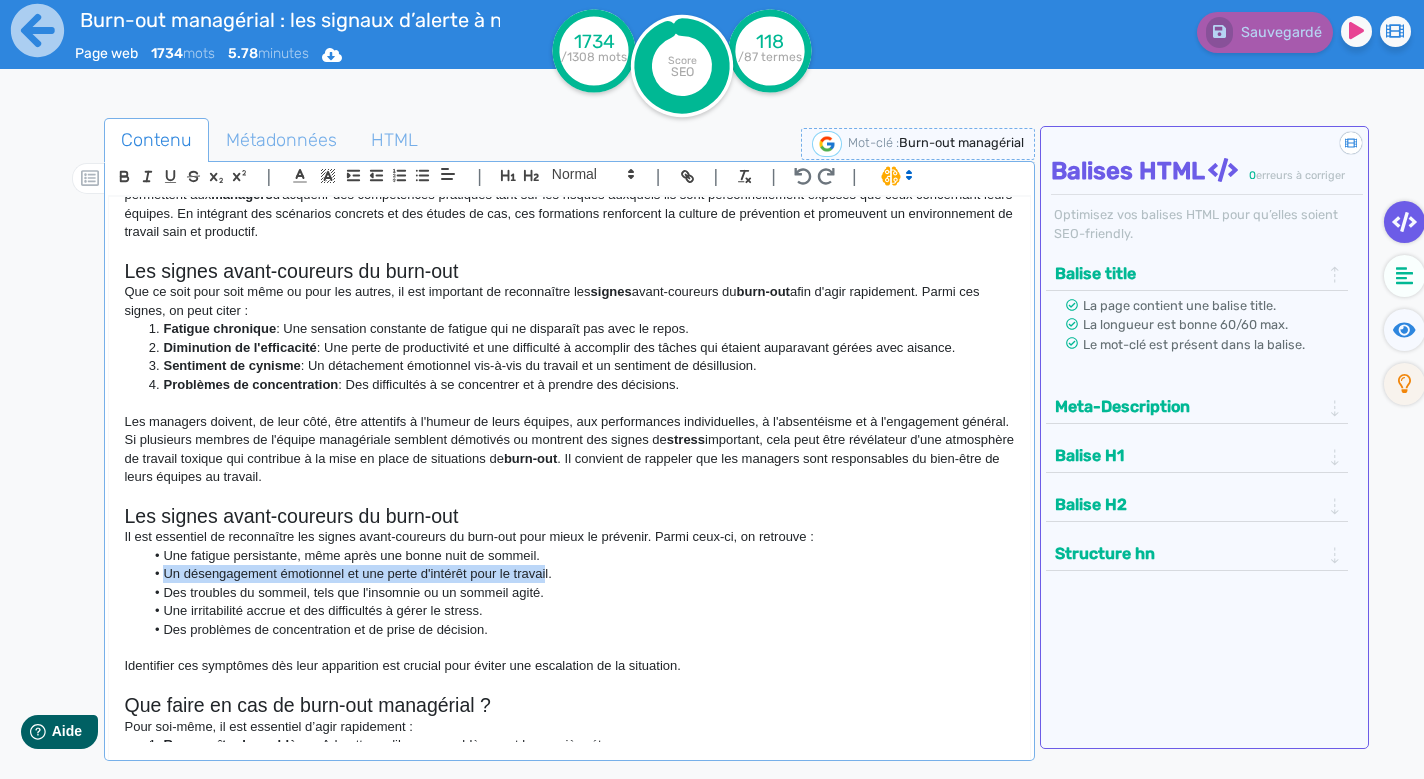 drag, startPoint x: 164, startPoint y: 550, endPoint x: 551, endPoint y: 551, distance: 387.00128 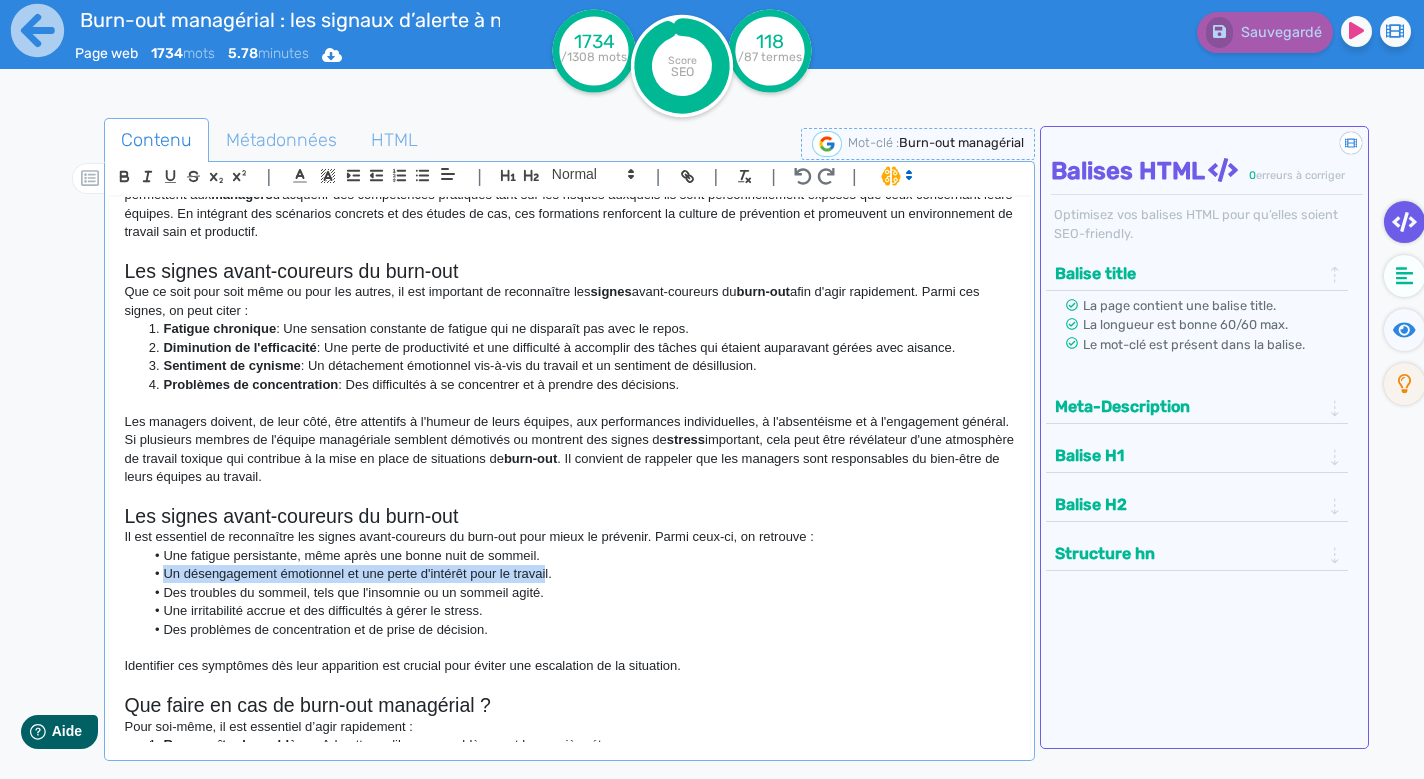 click on "Un désengagement émotionnel et une perte d'intérêt pour le travail." 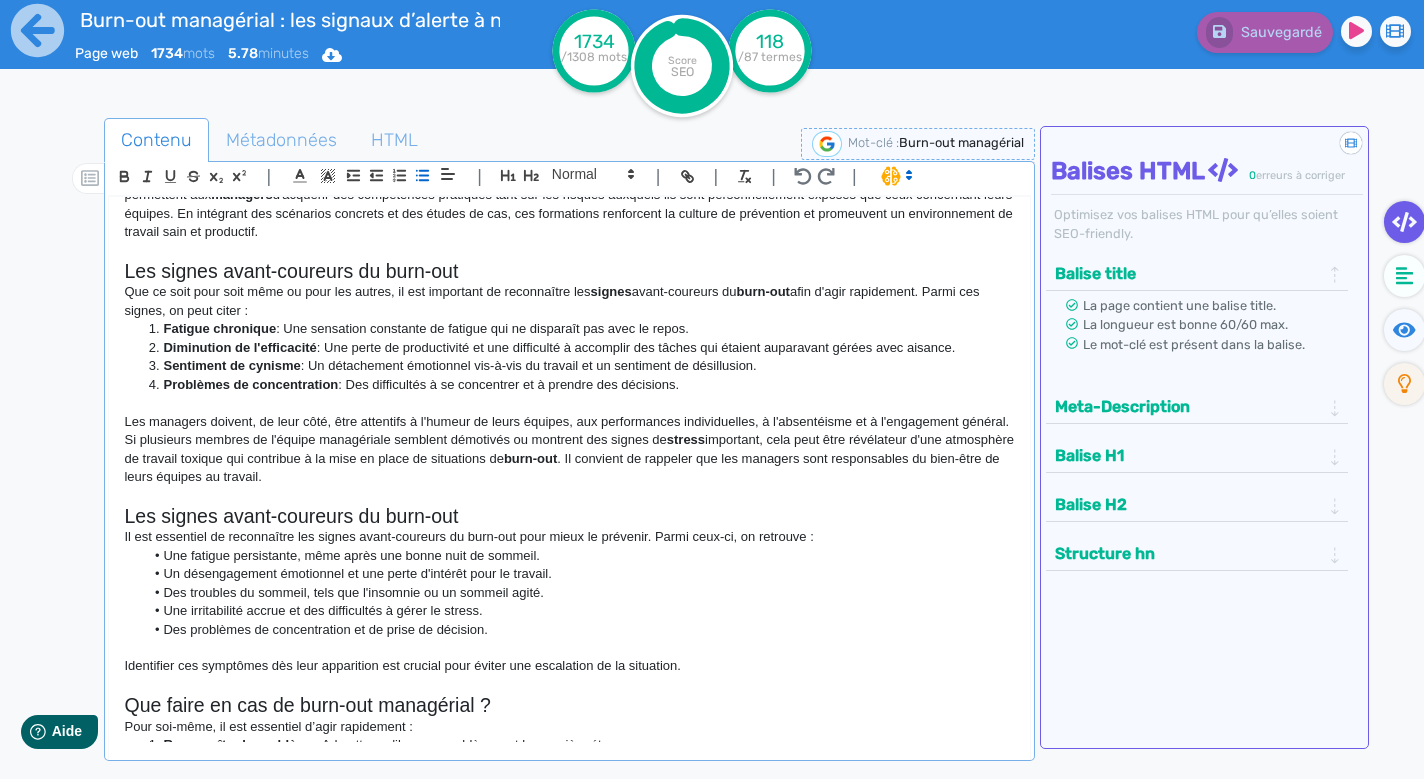 click on "Une irritabilité accrue et des difficultés à gérer le stress." 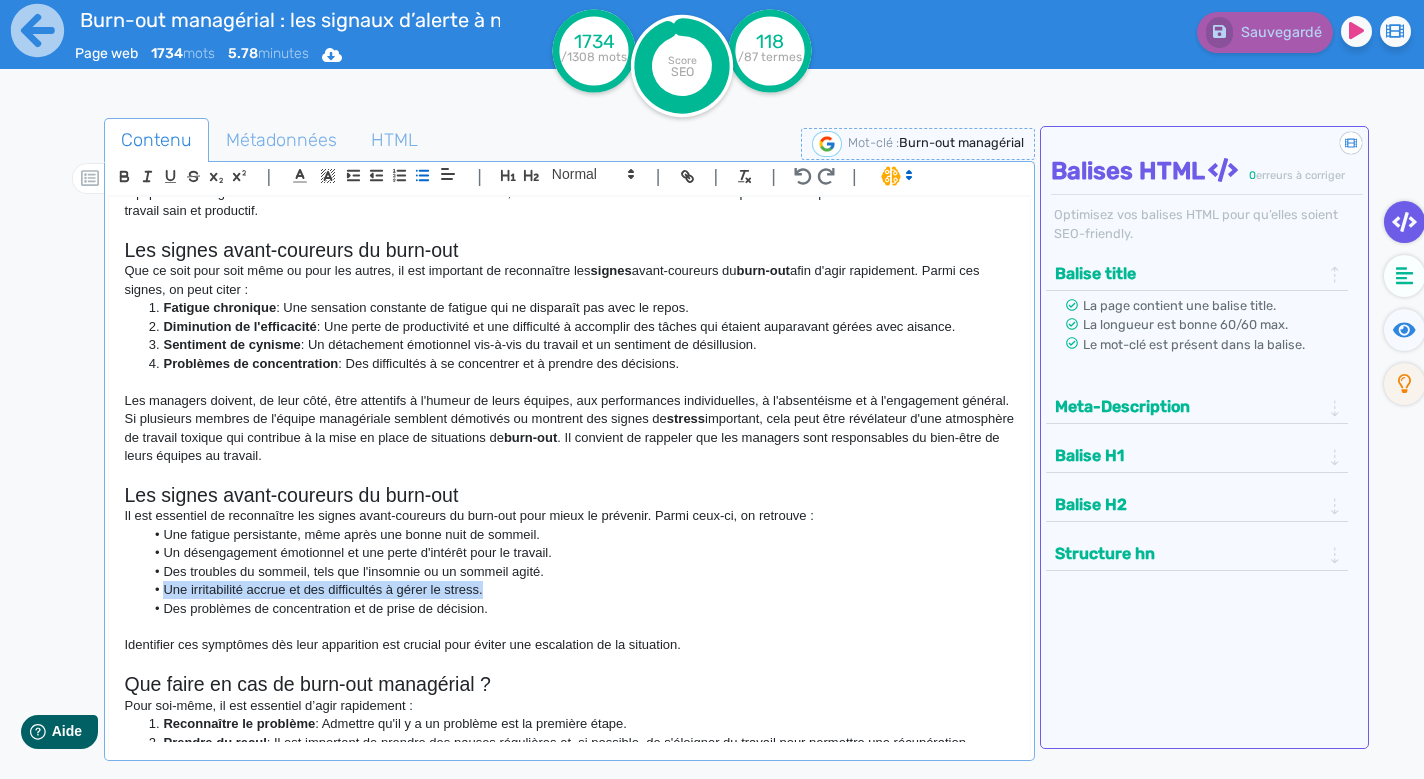 drag, startPoint x: 167, startPoint y: 564, endPoint x: 511, endPoint y: 566, distance: 344.00583 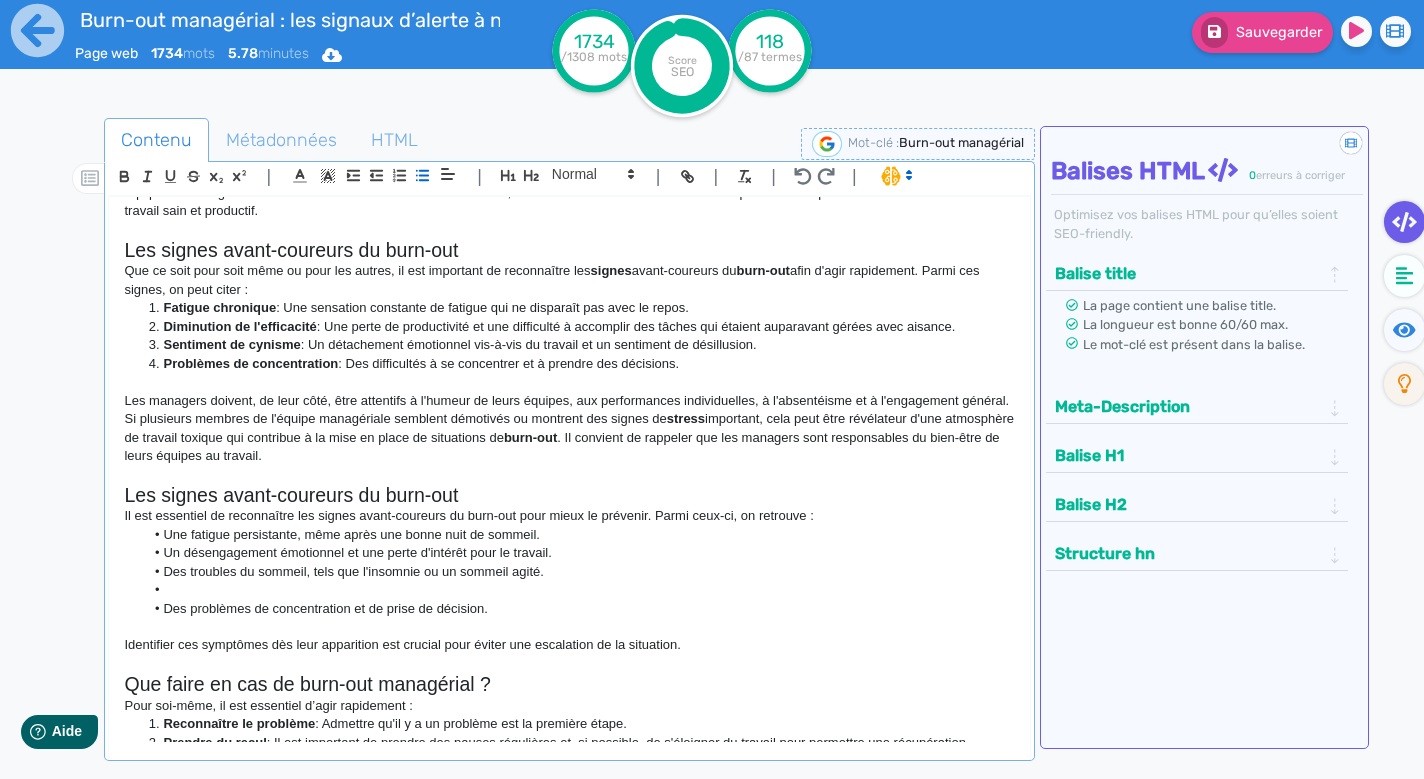 click on "Sentiment de cynisme  : Un détachement émotionnel vis-à-vis du travail et un sentiment de désillusion." 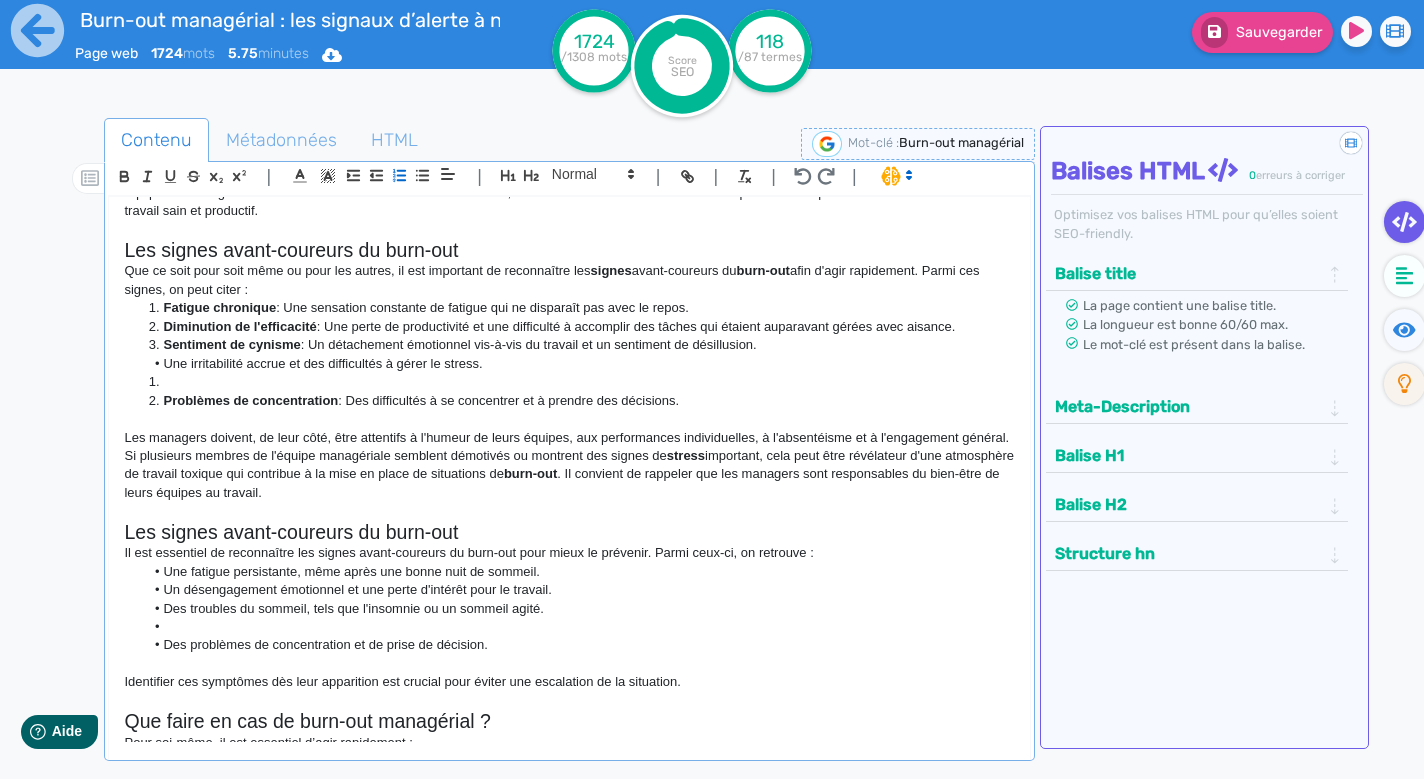 scroll, scrollTop: 9, scrollLeft: 0, axis: vertical 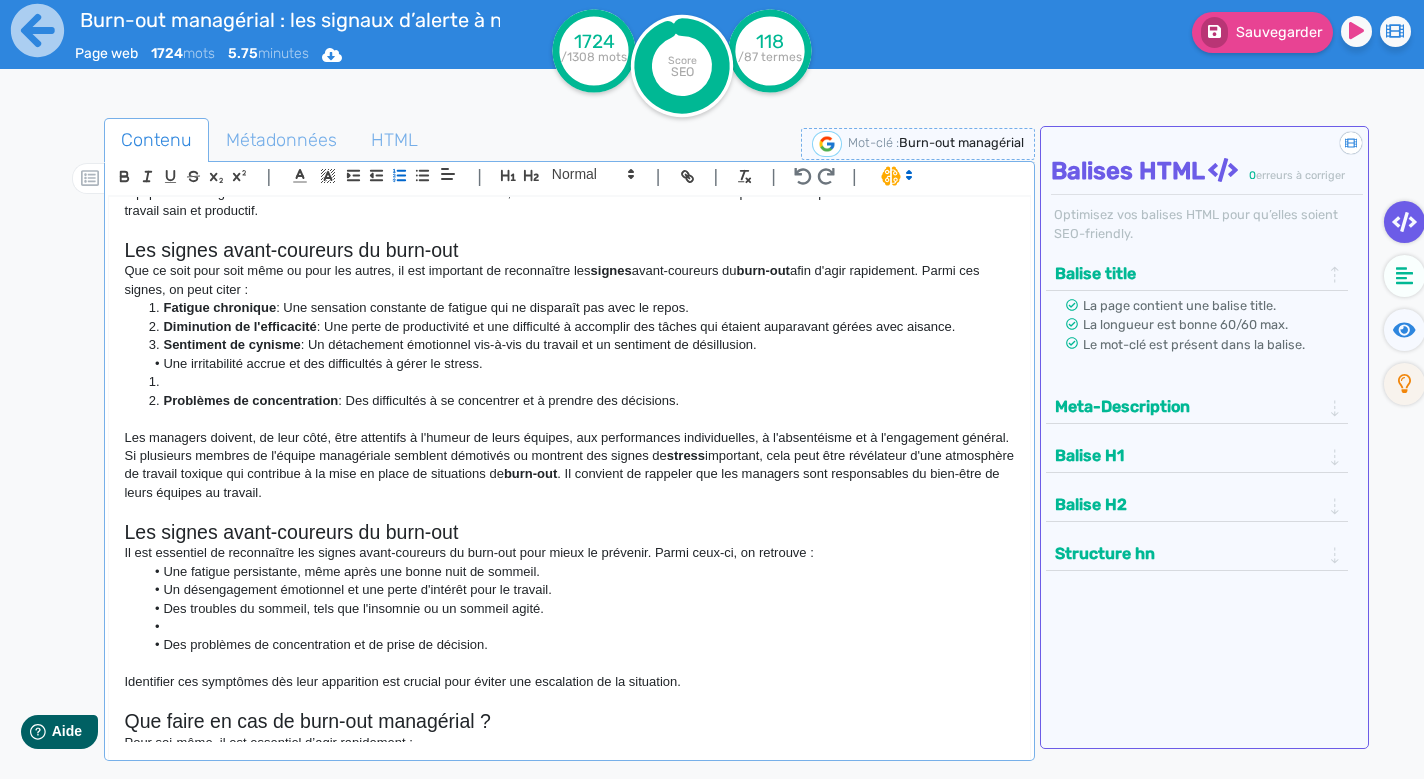click on "Une irritabilité accrue et des difficultés à gérer le stress." 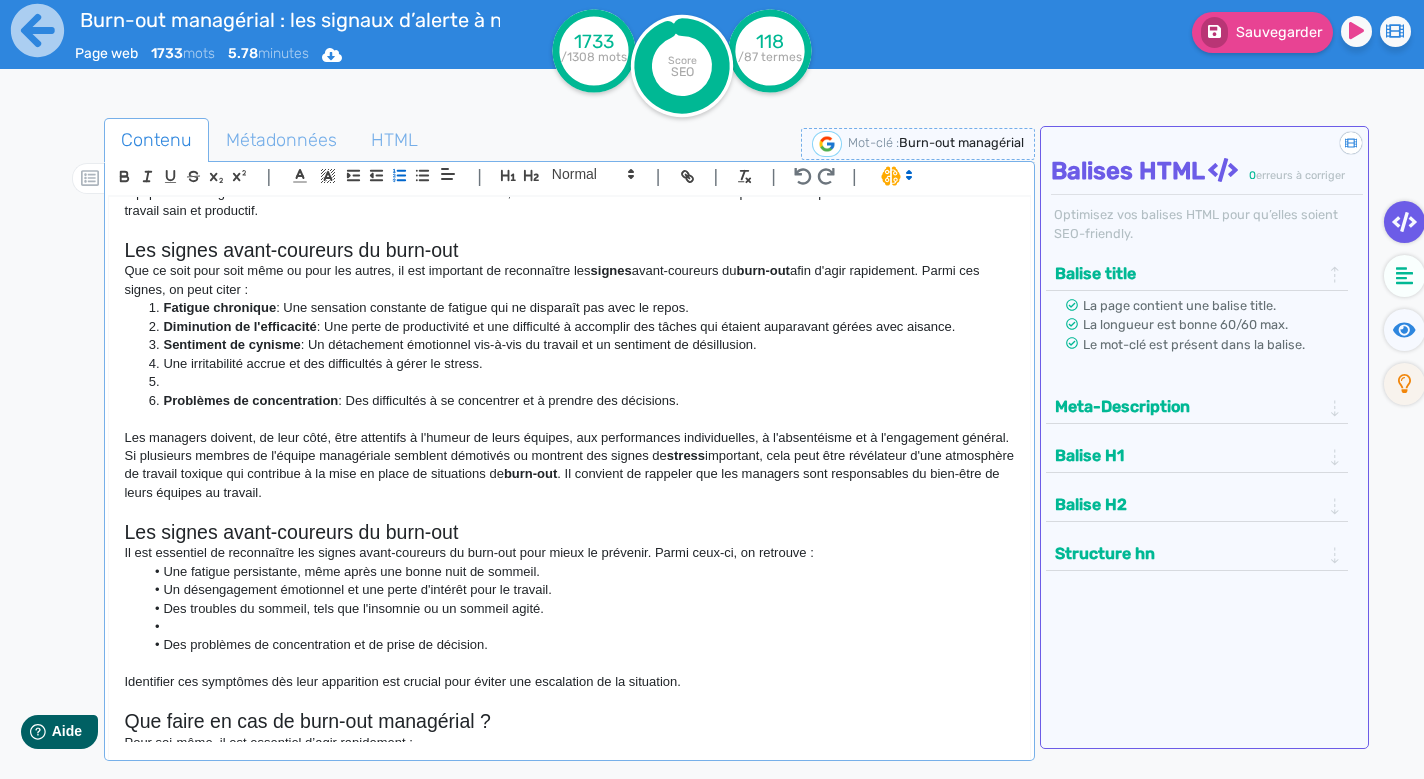 click 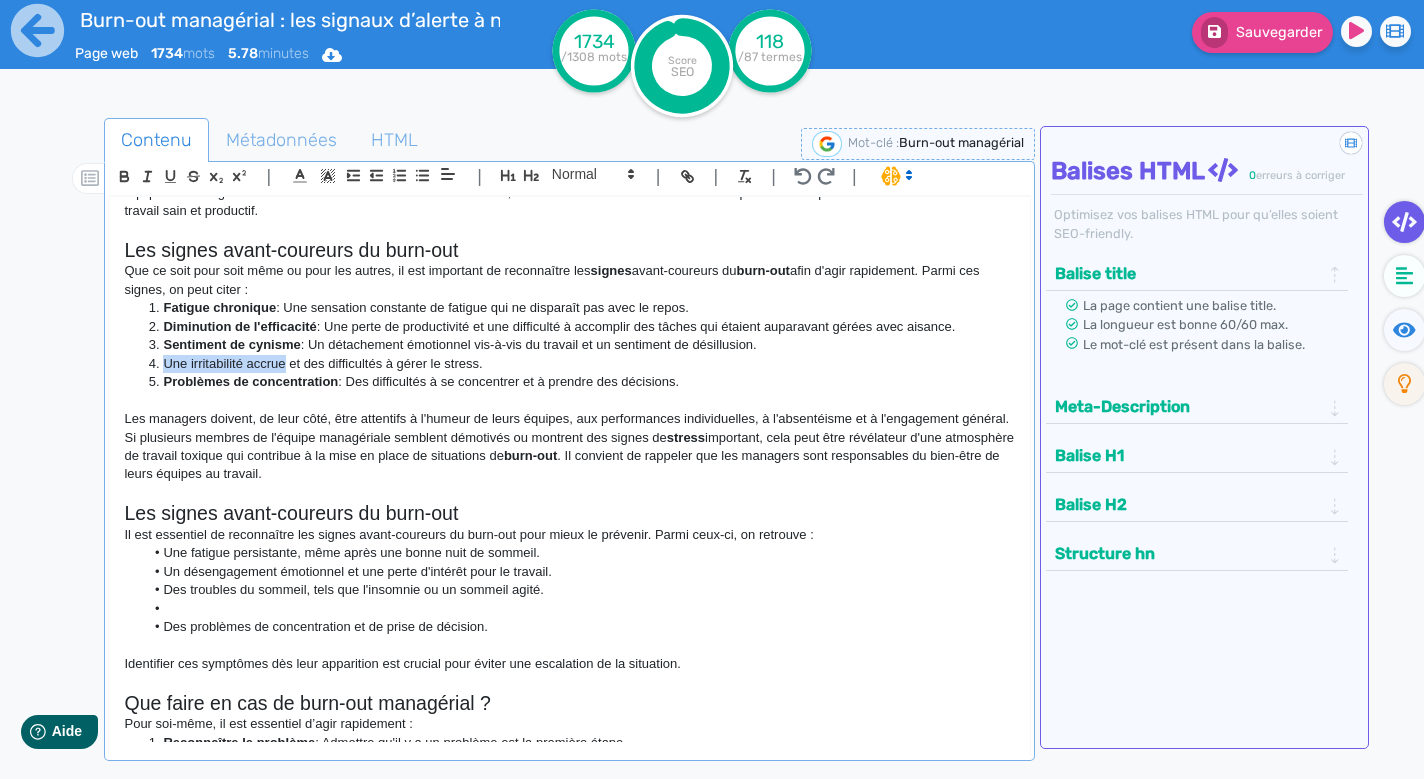drag, startPoint x: 164, startPoint y: 345, endPoint x: 289, endPoint y: 344, distance: 125.004 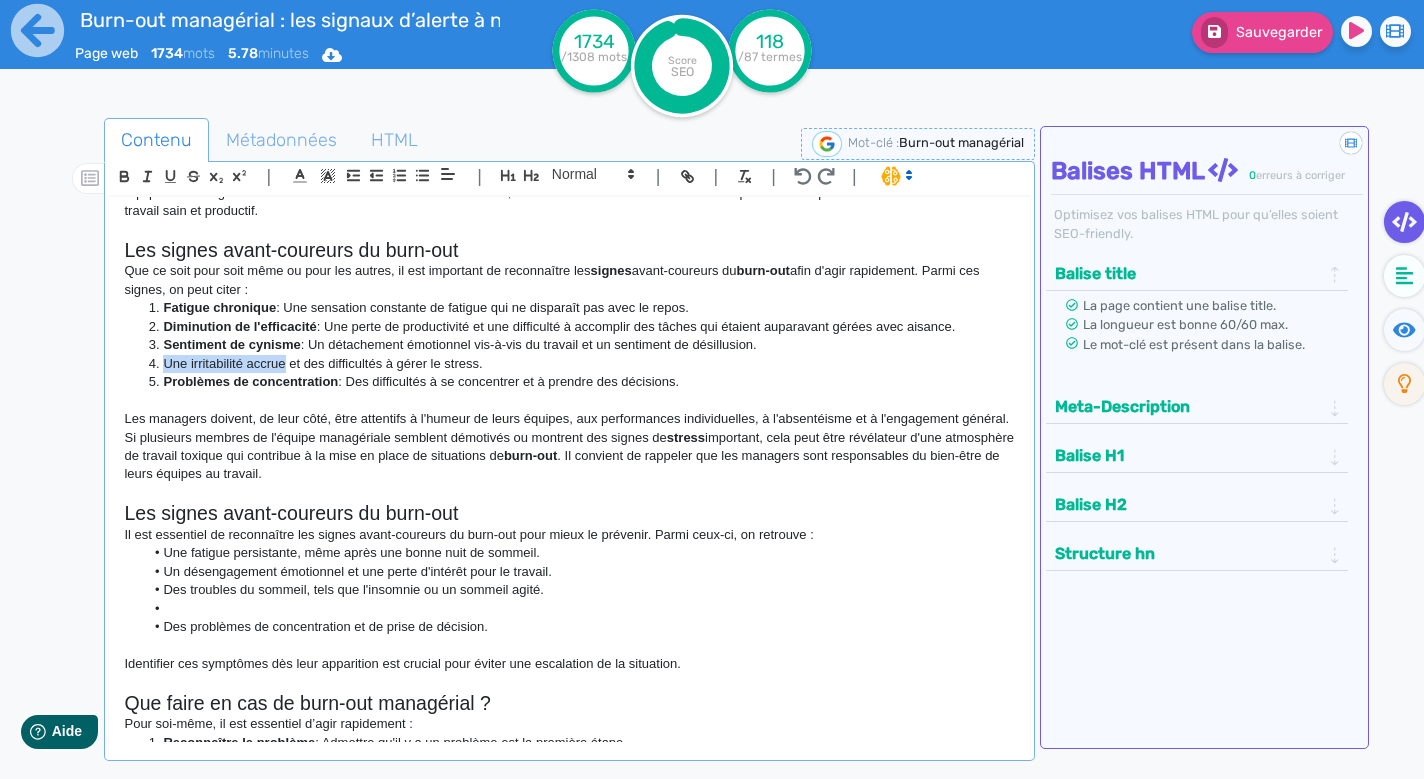 click on "Une irritabilité accrue et des difficultés à gérer le stress." 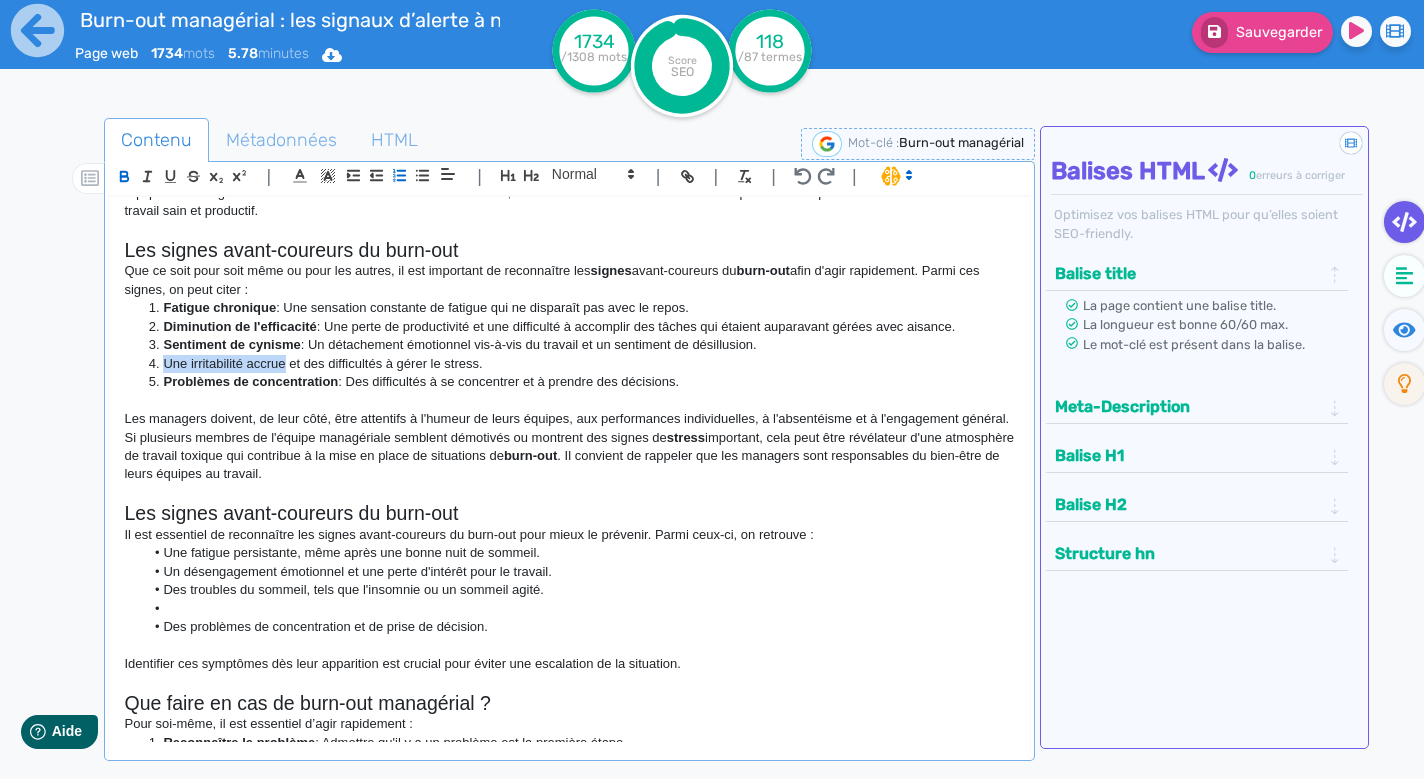 click 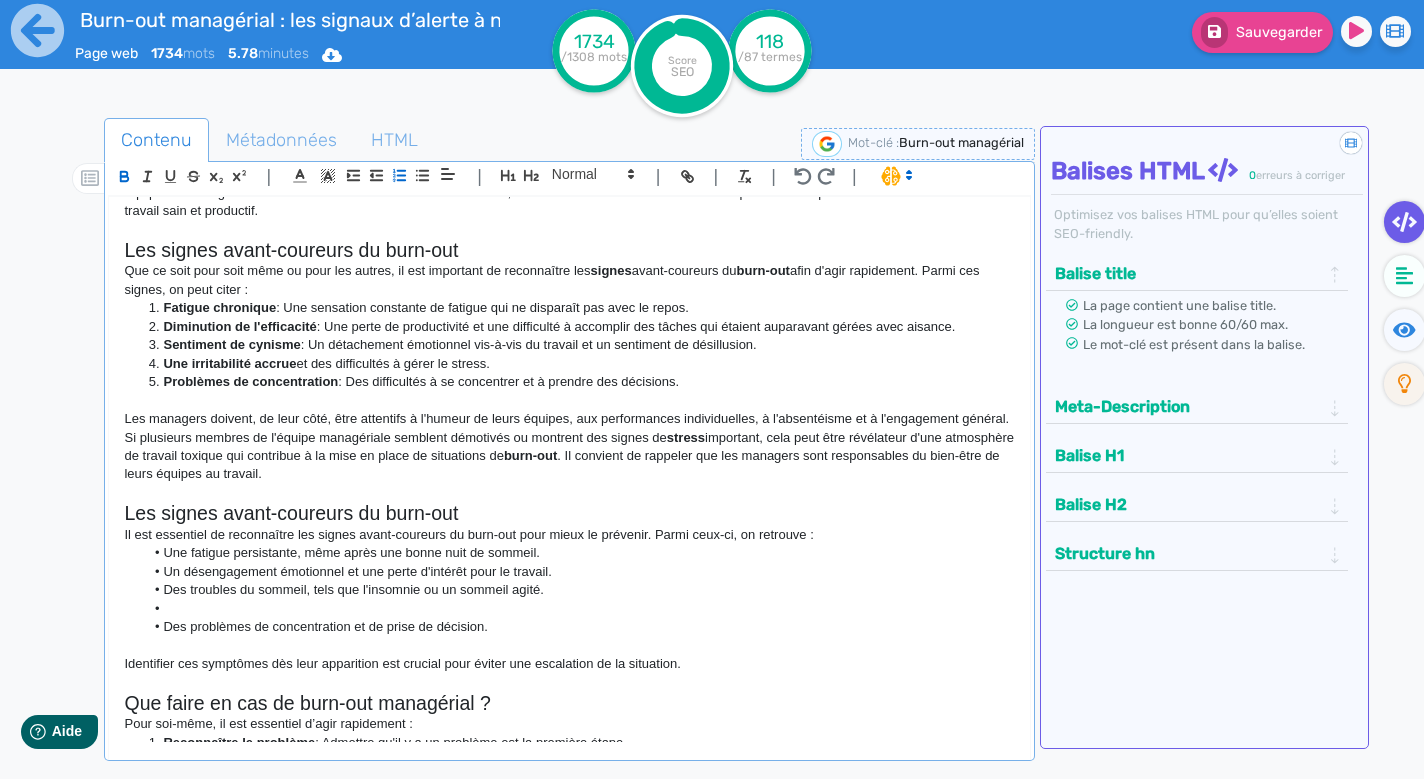 click on "Une irritabilité accrue  et des difficultés à gérer le stress." 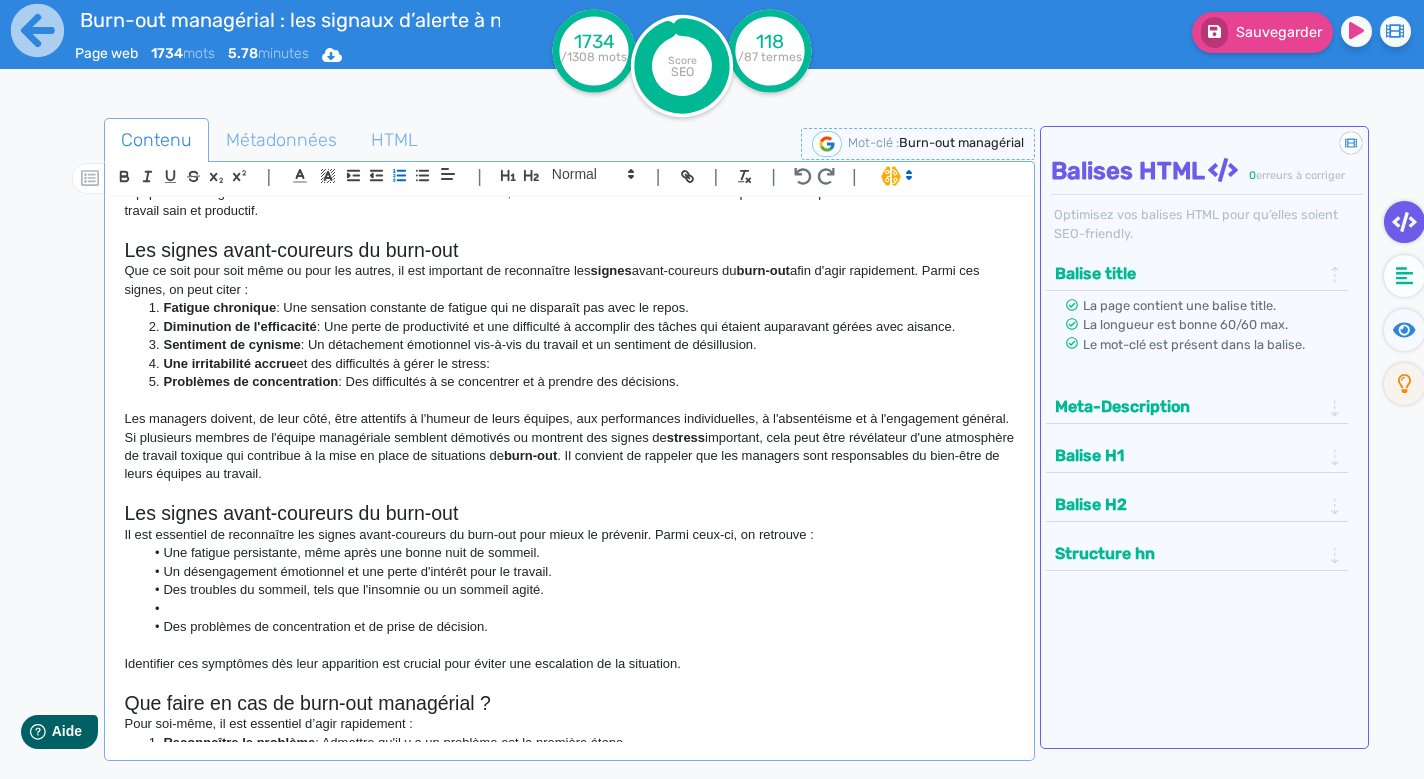 click on "Une irritabilité accrue" 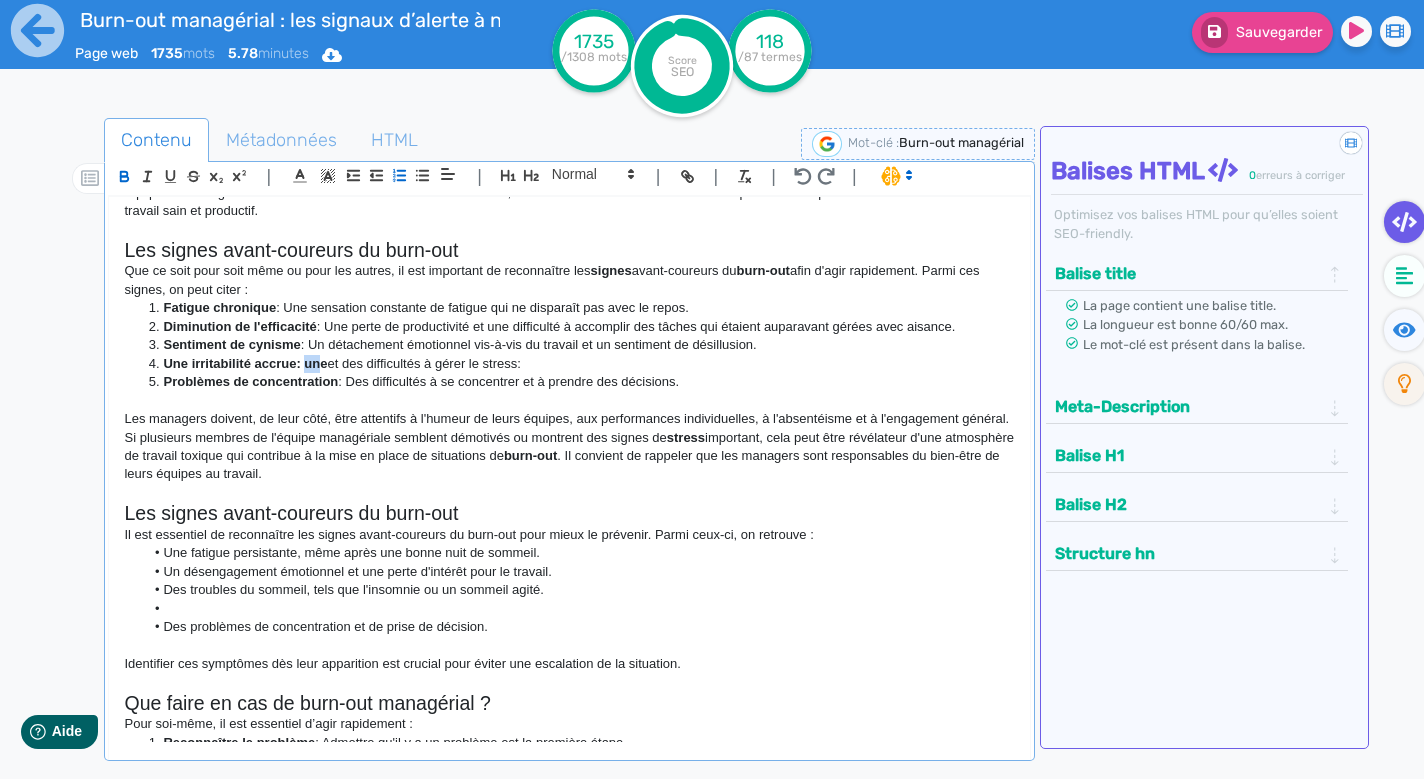 drag, startPoint x: 305, startPoint y: 341, endPoint x: 323, endPoint y: 341, distance: 18 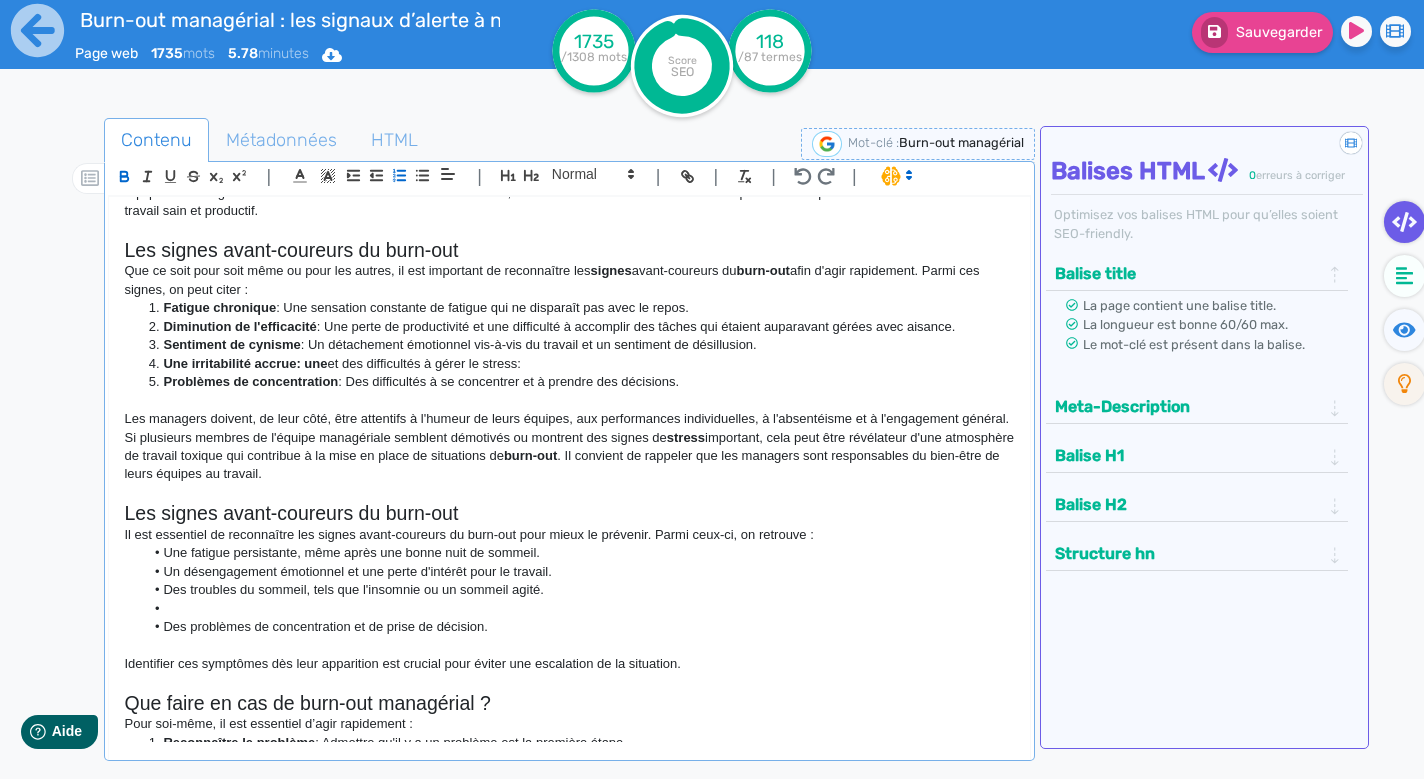 click on "Une irritabilité accrue: une" 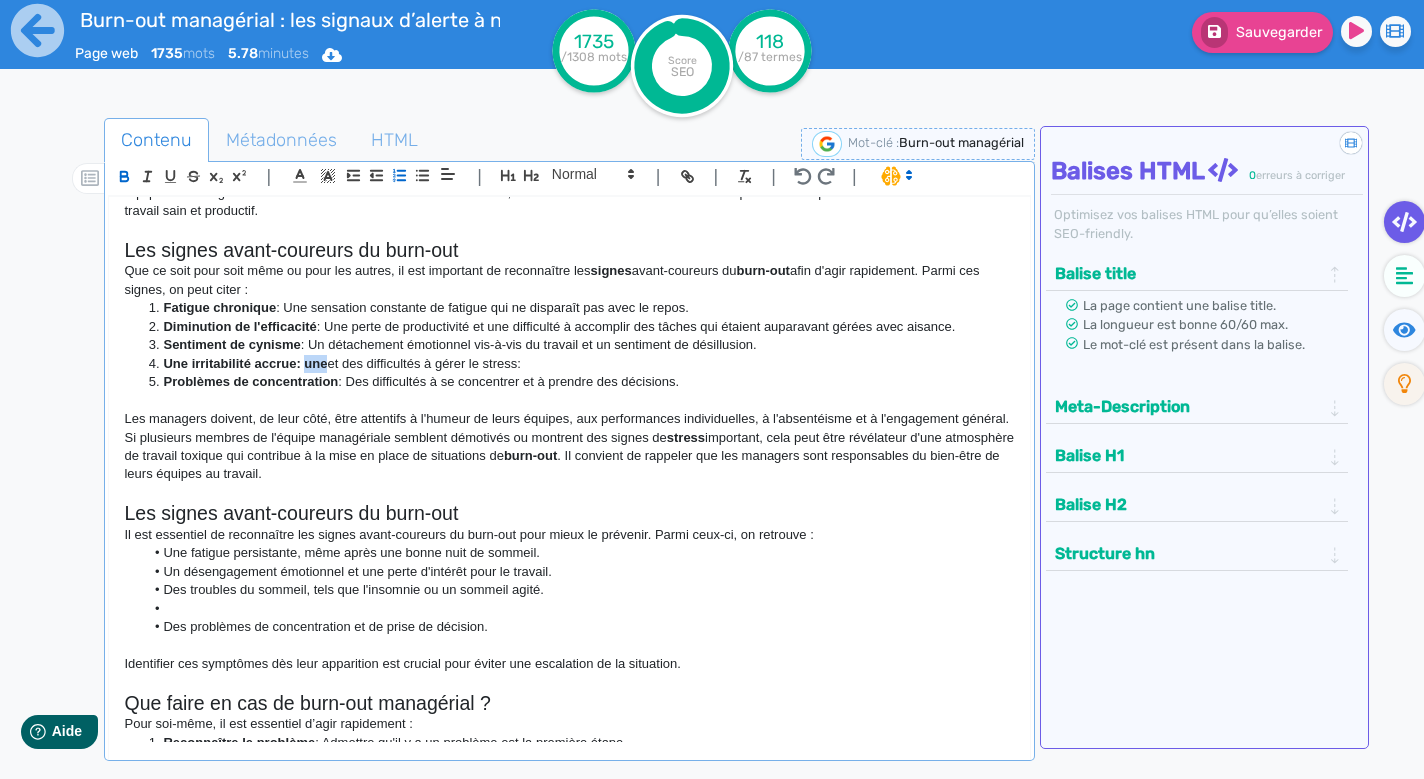 drag, startPoint x: 329, startPoint y: 344, endPoint x: 304, endPoint y: 344, distance: 25 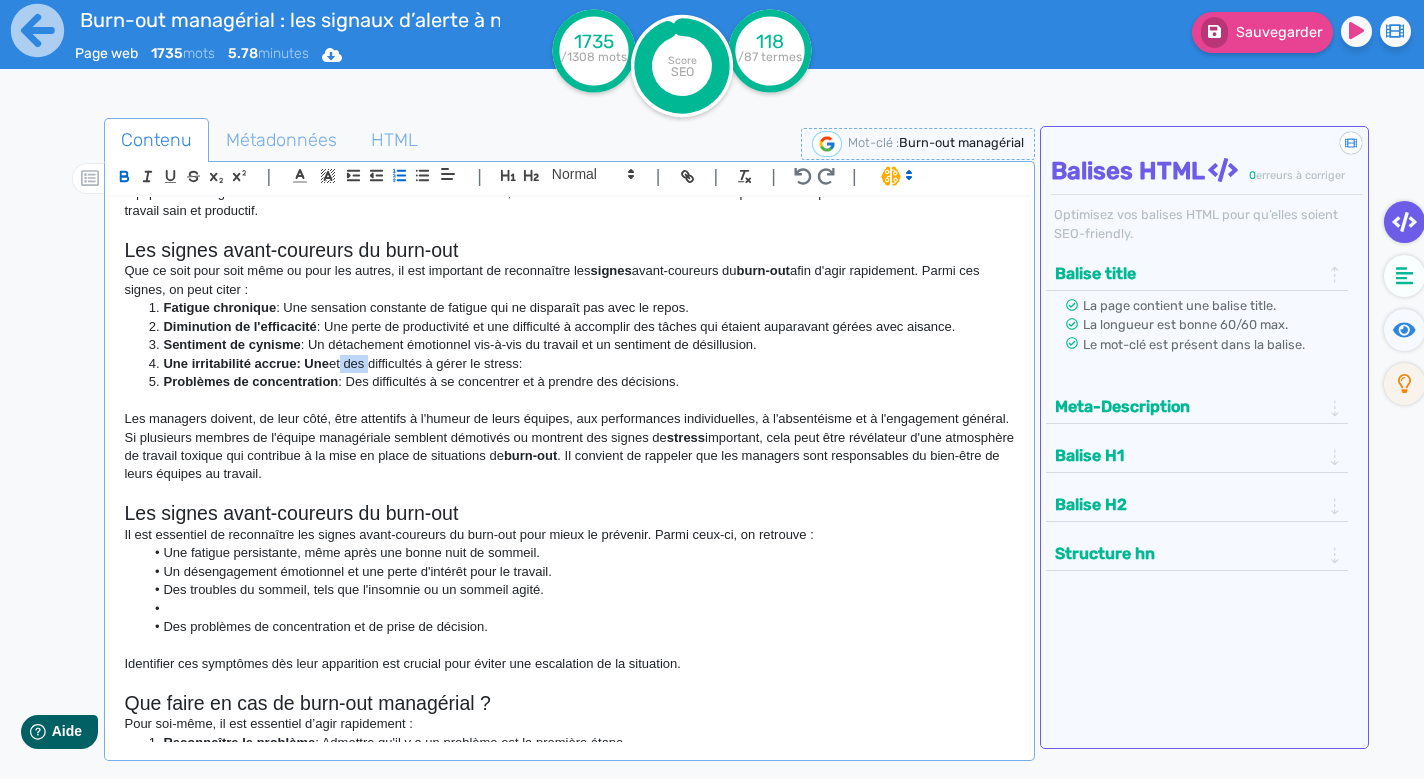 drag, startPoint x: 340, startPoint y: 344, endPoint x: 373, endPoint y: 348, distance: 33.24154 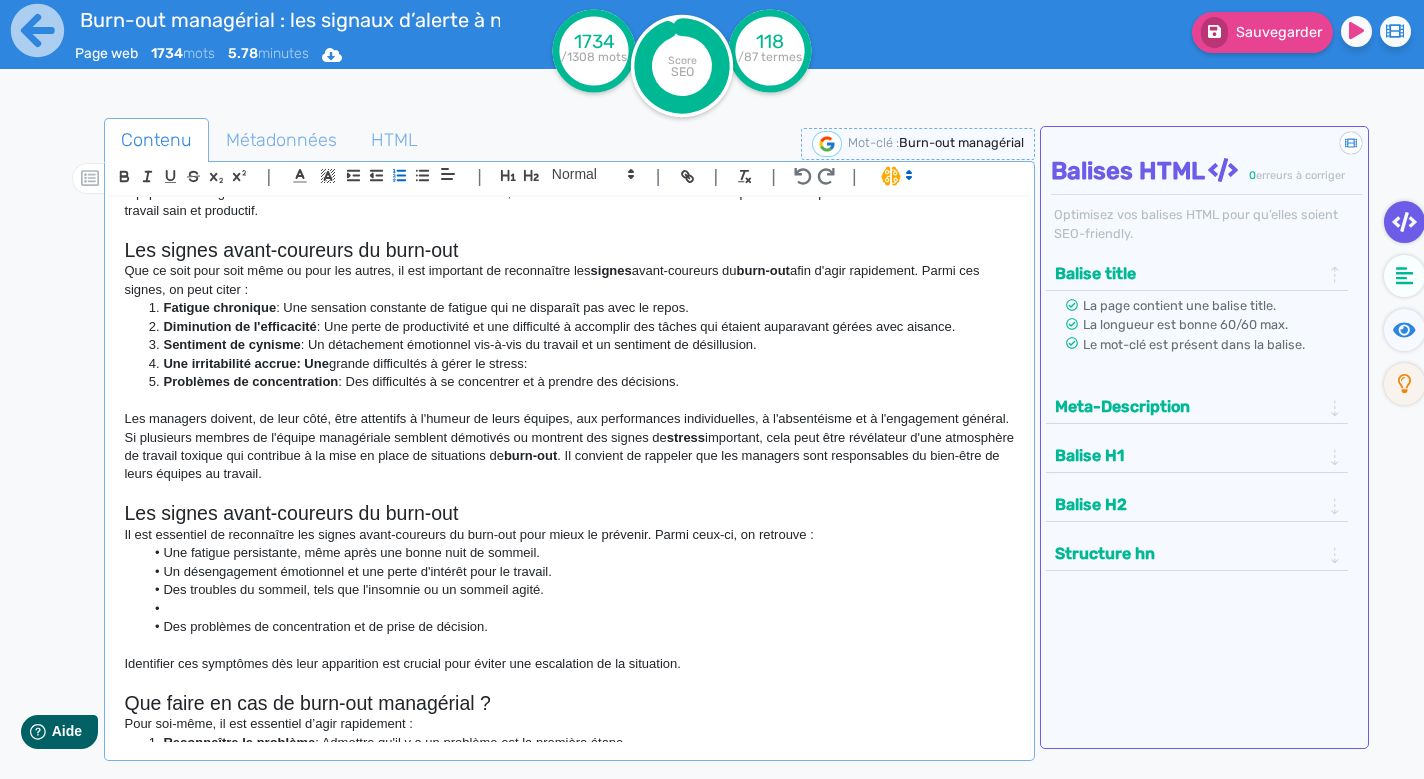 click on "Une irritabilité accrue: Une   grande difficultés à gérer le stress:" 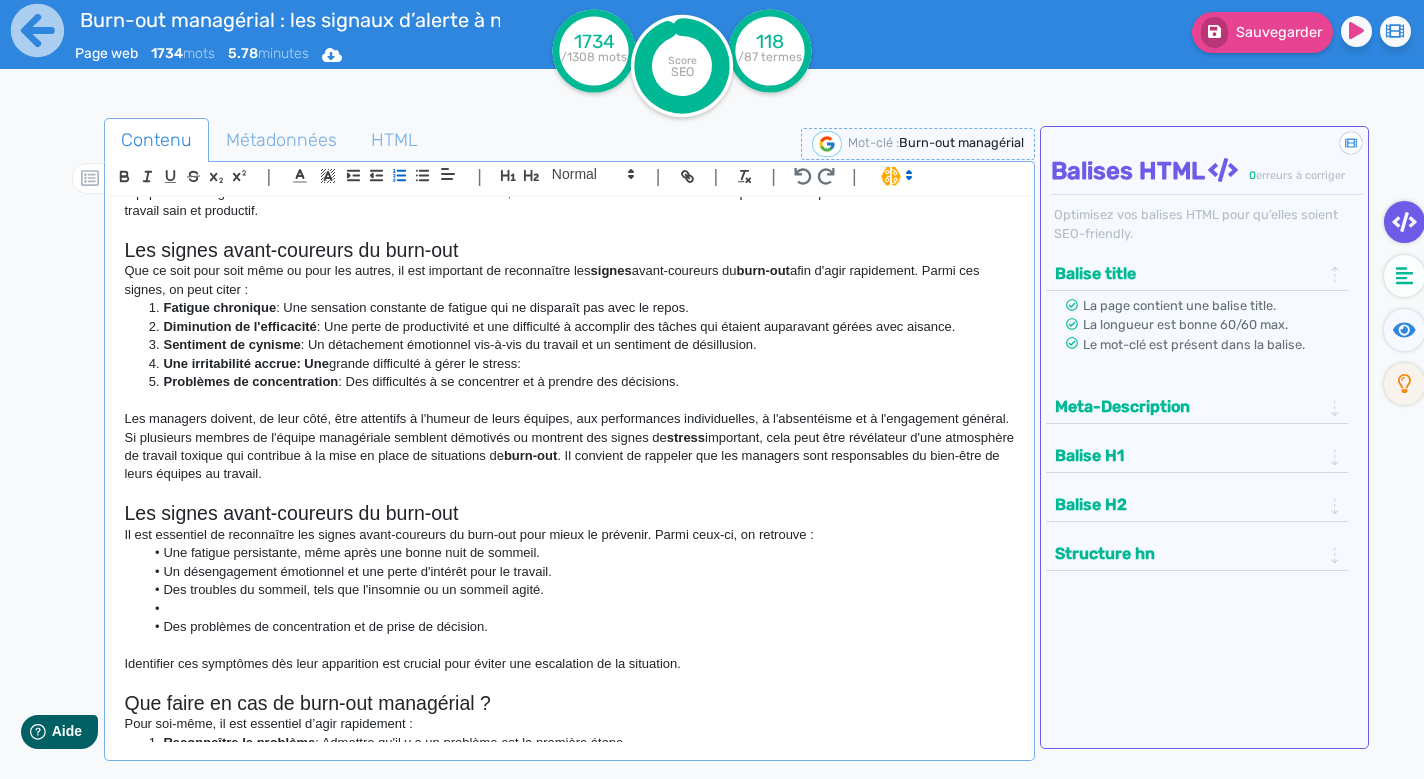 click on "Une irritabilité accrue: Une   grande difficulté à gérer le stress:" 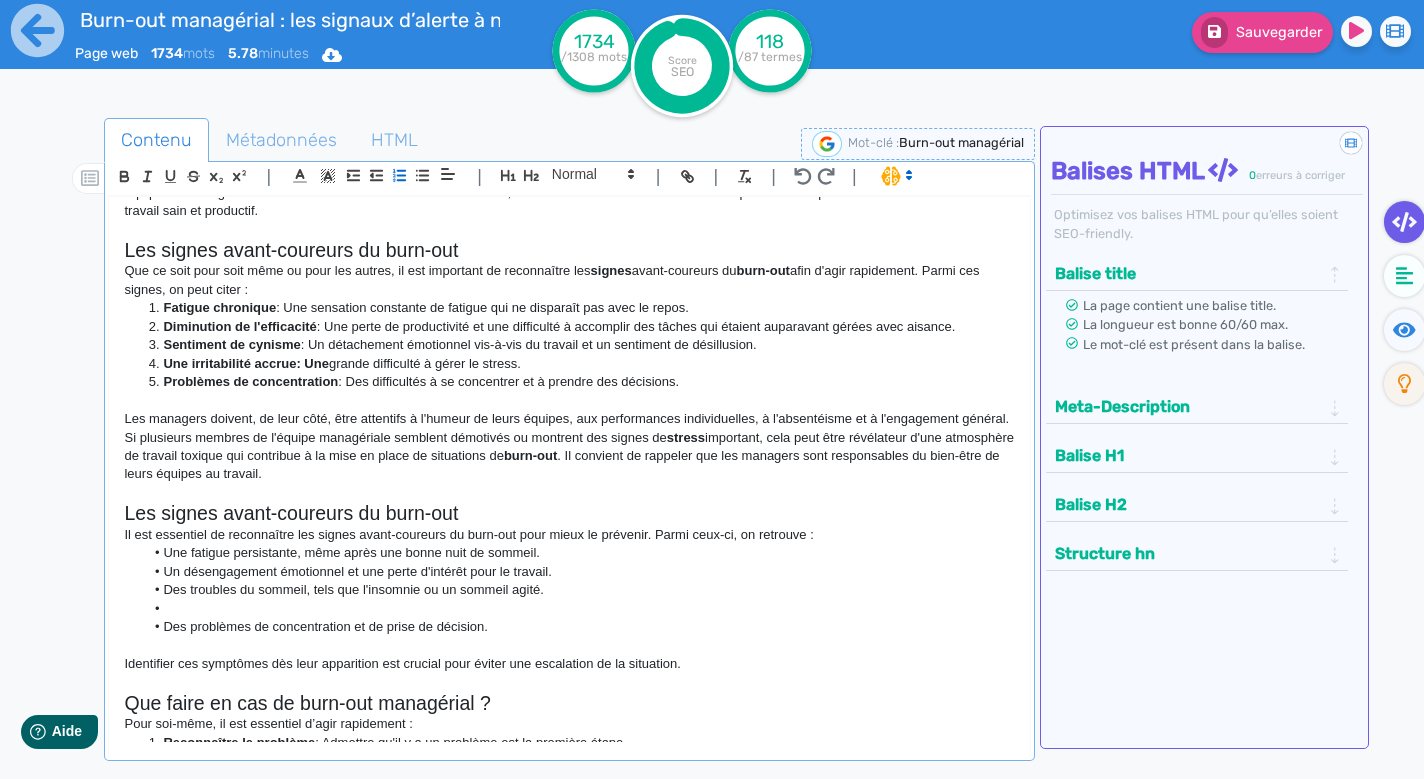 click on "Une irritabilité accrue: Une   grande difficulté à gérer le stress." 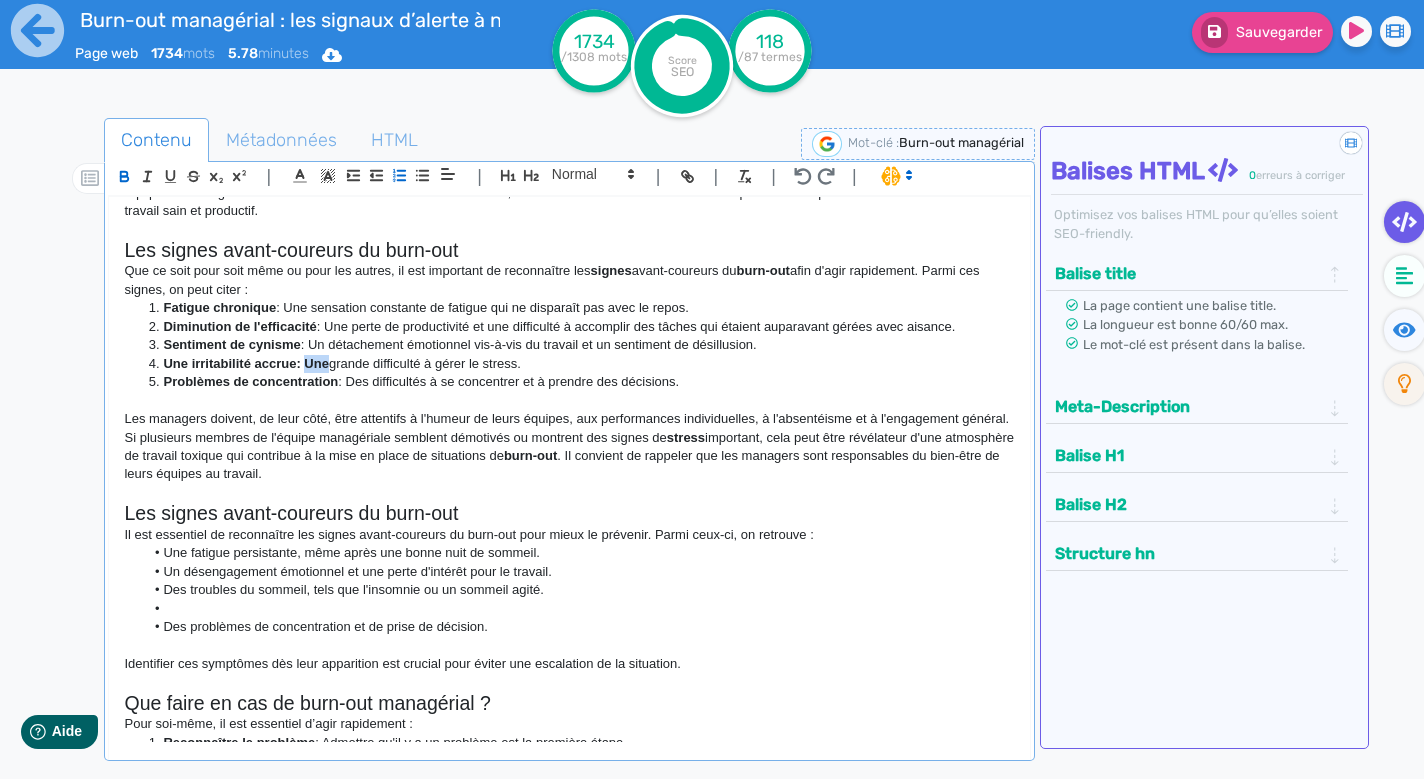 drag, startPoint x: 330, startPoint y: 340, endPoint x: 306, endPoint y: 341, distance: 24.020824 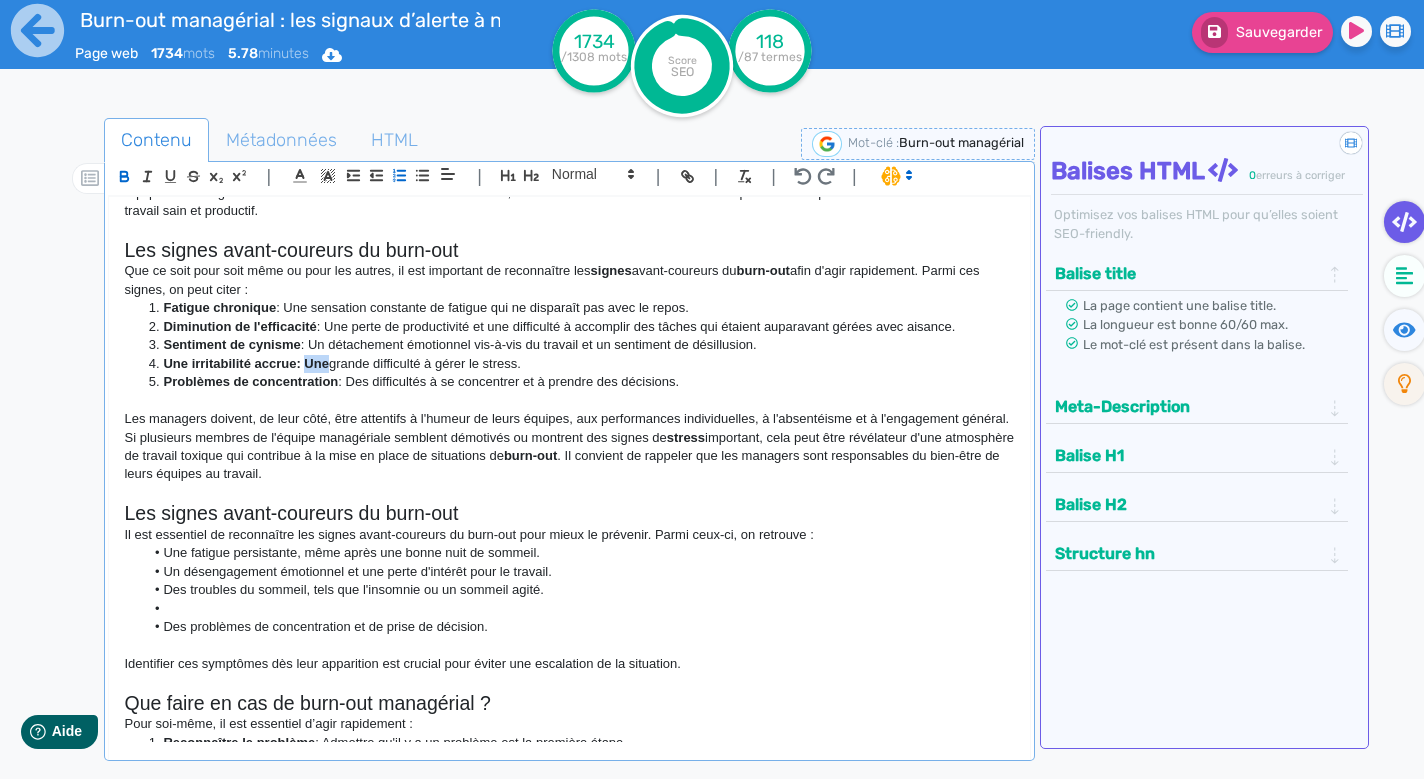 click on "Une irritabilité accrue: Une" 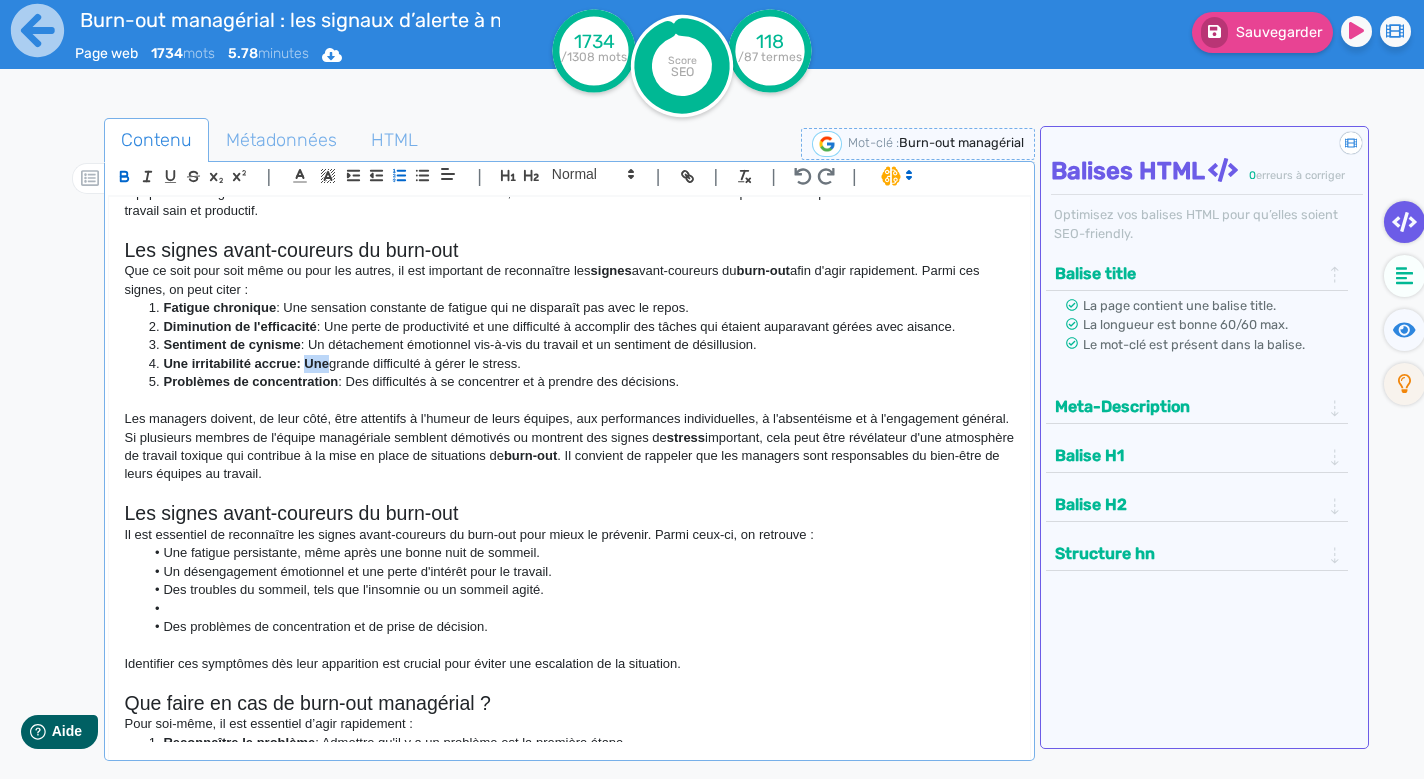 click 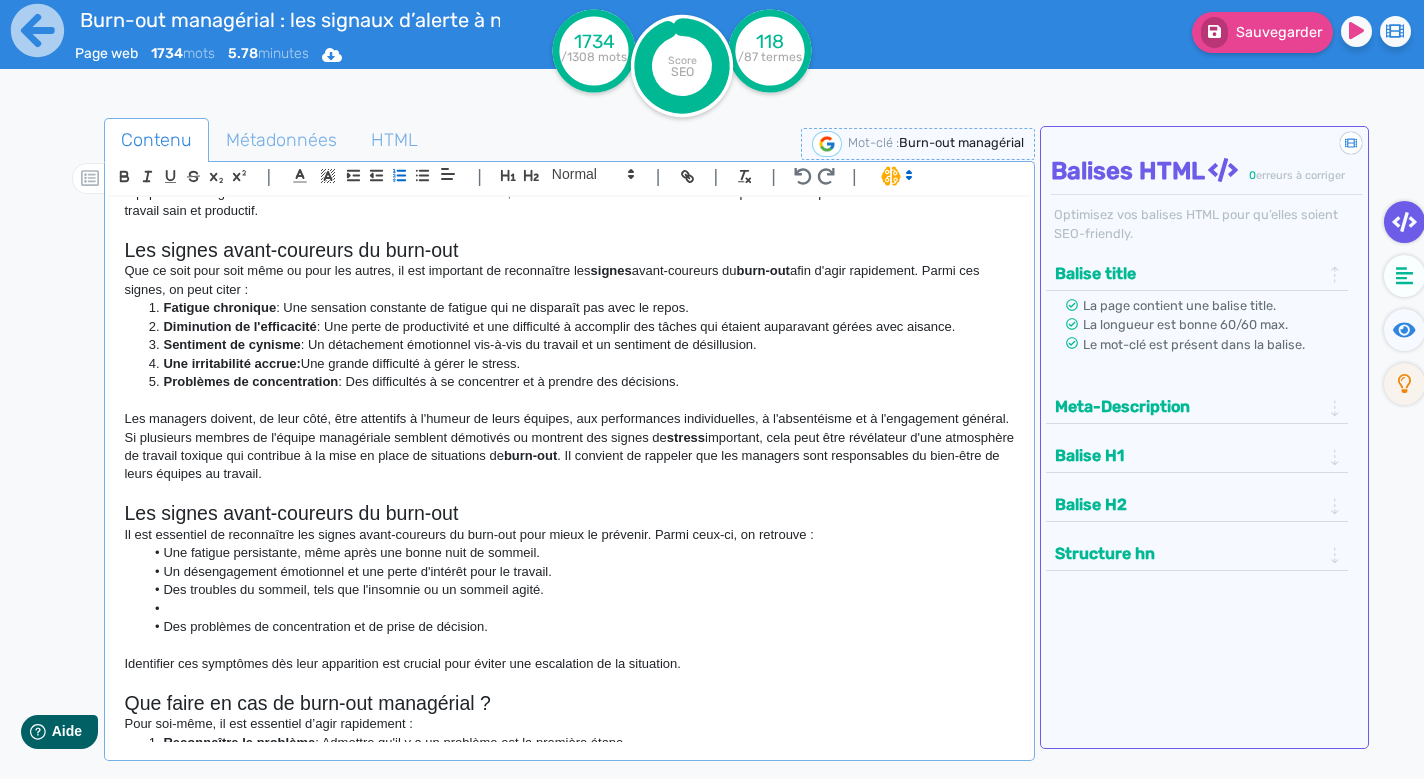 click on "Les managers doivent, de leur côté, être attentifs à l'humeur de leurs équipes, aux performances individuelles, à l'absentéisme et à l'engagement général. Si plusieurs membres de l'équipe managériale semblent démotivés ou montrent des signes de  stress  important, cela peut être révélateur d'une atmosphère de travail toxique qui contribue à la mise en place de situations de  burn-out . Il convient de rappeler que les managers sont responsables du bien-être de leurs équipes au travail." 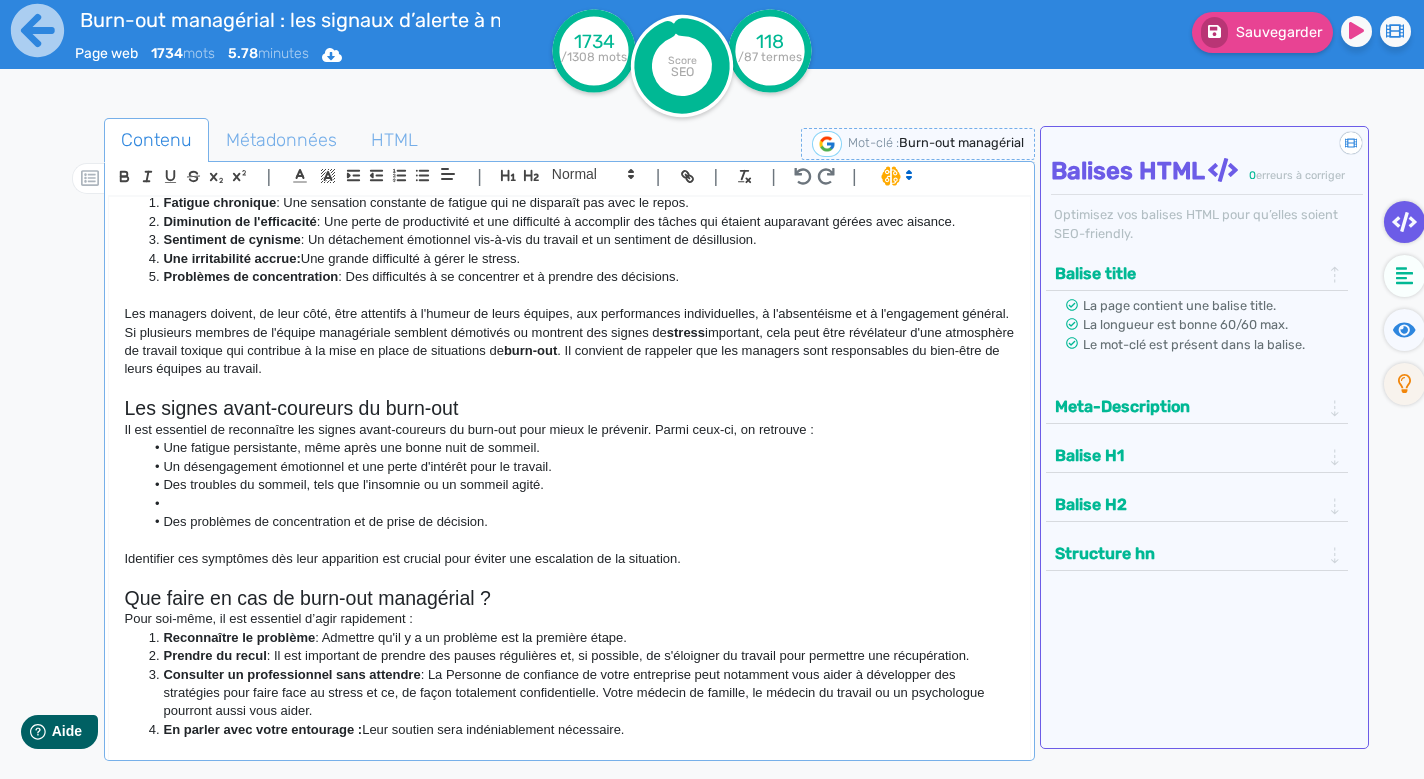 scroll, scrollTop: 832, scrollLeft: 0, axis: vertical 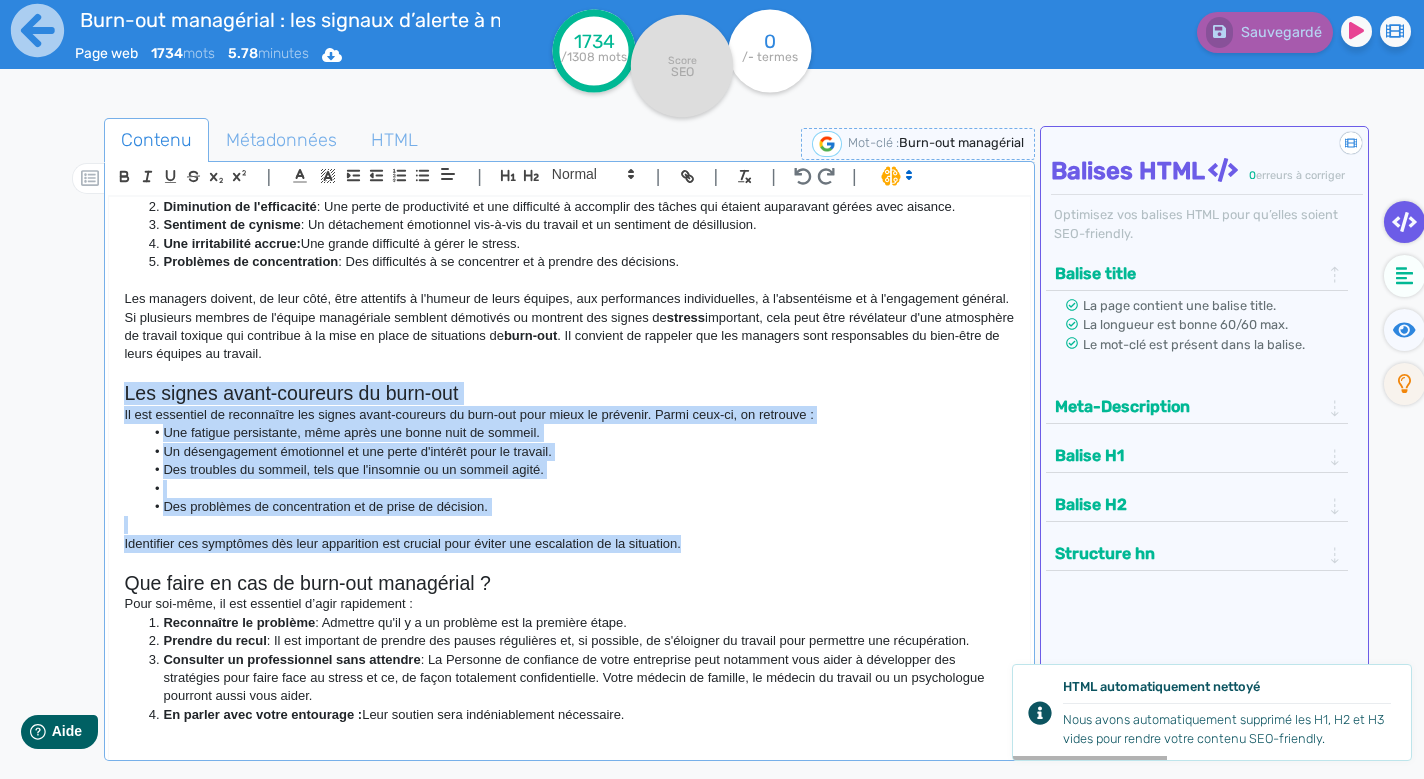 drag, startPoint x: 125, startPoint y: 367, endPoint x: 770, endPoint y: 519, distance: 662.6681 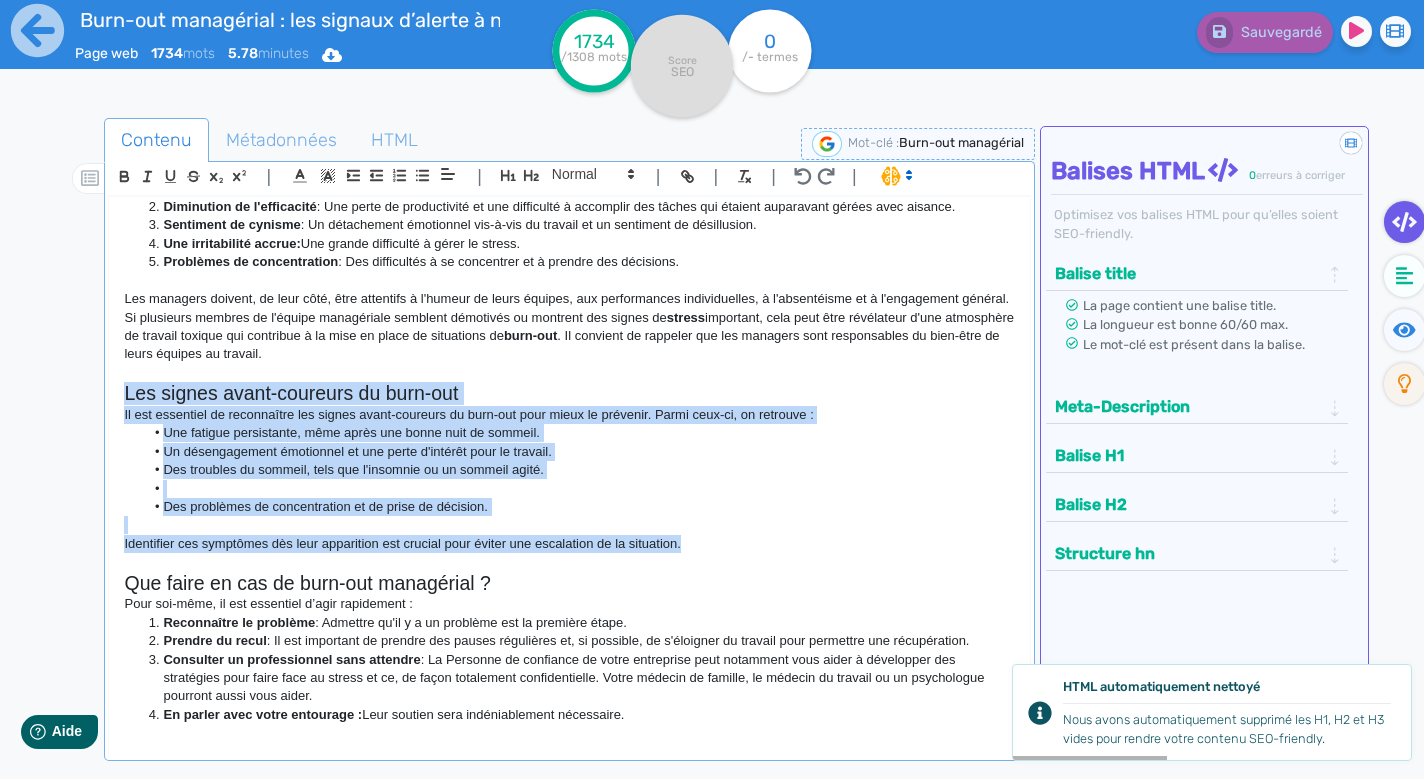 click on "Burn-out managérial : les signaux d'alerte à ne pas négliger Le  burn-out  professionnel est une problématique en forte croissance, résultant d’une combinaison de facteurs tels qu’une charge de travail accrue, la compétition interne, le désir d’évolution professionnelle et les exigences élevées des employeurs. Ce phénomène touche particulièrement les cadres, qui doivent gérer des responsabilités importantes et sont soumis à une grande flexibilité dans leurs horaires de travail. Il est intéressant de noter que les employés les plus  performants  sont souvent les plus exposés au  burn-out . Ces professionnels très investis dans leur travail ont tendance à ne pas compter leurs heures et à intervenir sur tous les fronts. Ils sont souvent perçus comme irremplaçables par leur entourage professionnel. Les  managers  sont particulièrement vulnérables au  burn-out managérial  en raison d'un niveau de  stress gestion du stress  adaptées pour préserver leur  bien-être  . burn-out" 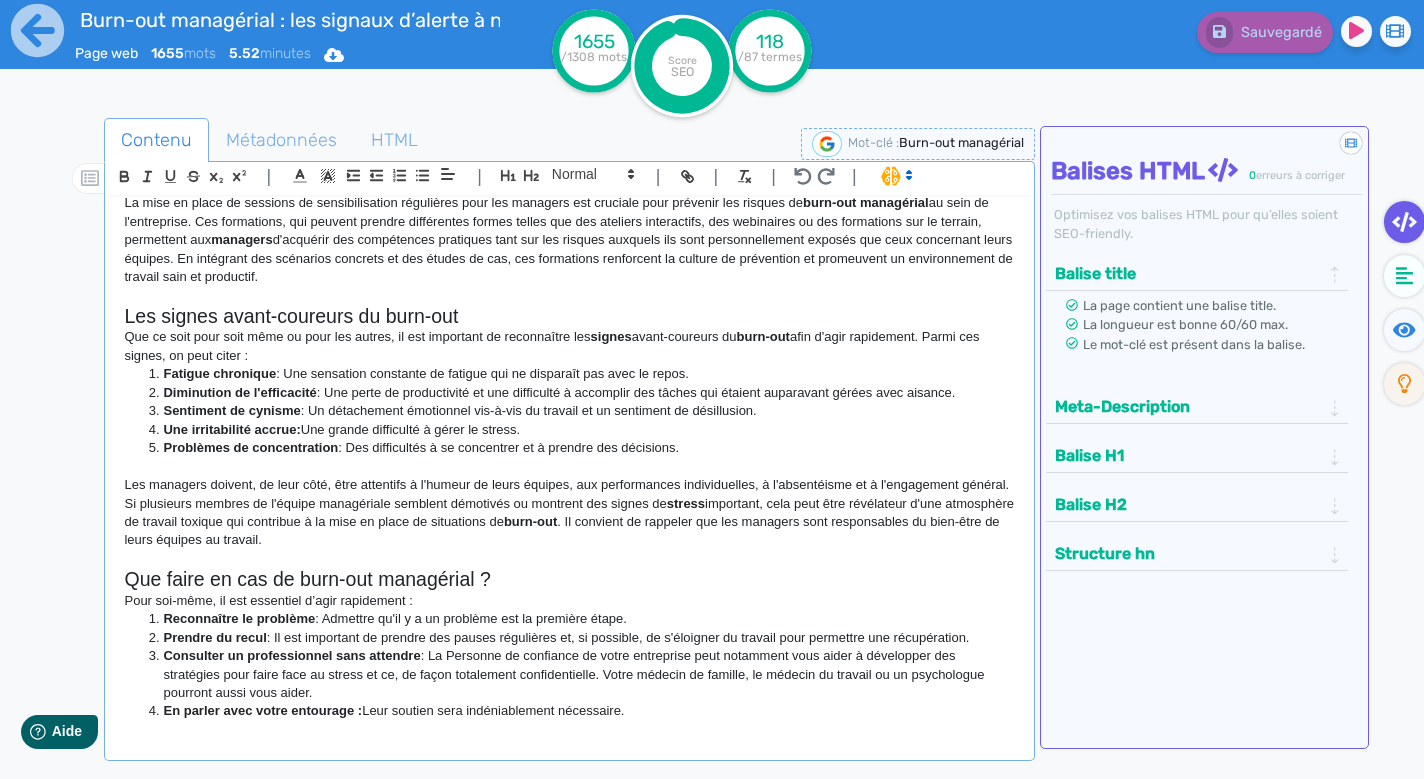 scroll, scrollTop: 649, scrollLeft: 0, axis: vertical 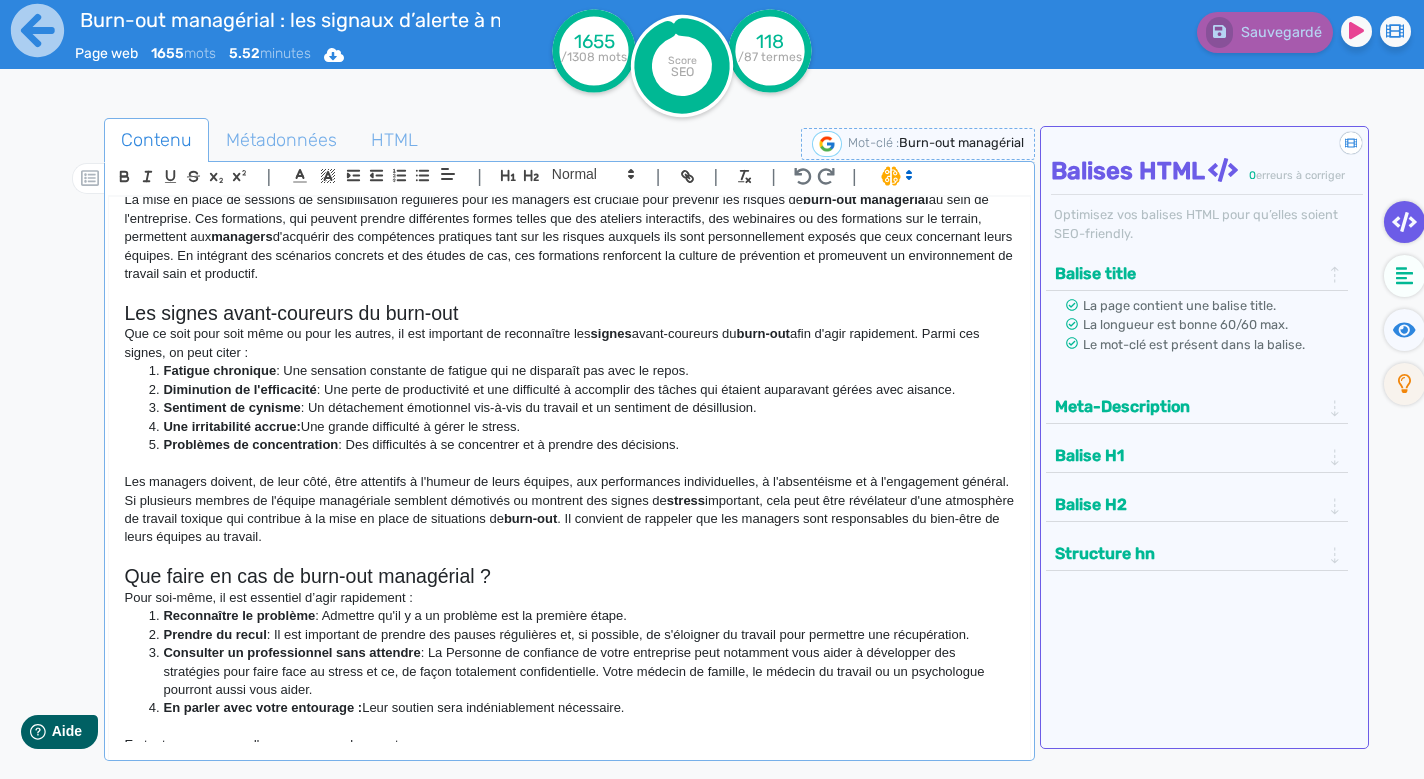 click on "Que ce soit pour soit même ou pour les autres, il est important de reconnaître les  signes  avant-coureurs du  burn-out  afin d'agir rapidement. Parmi ces signes, on peut citer :" 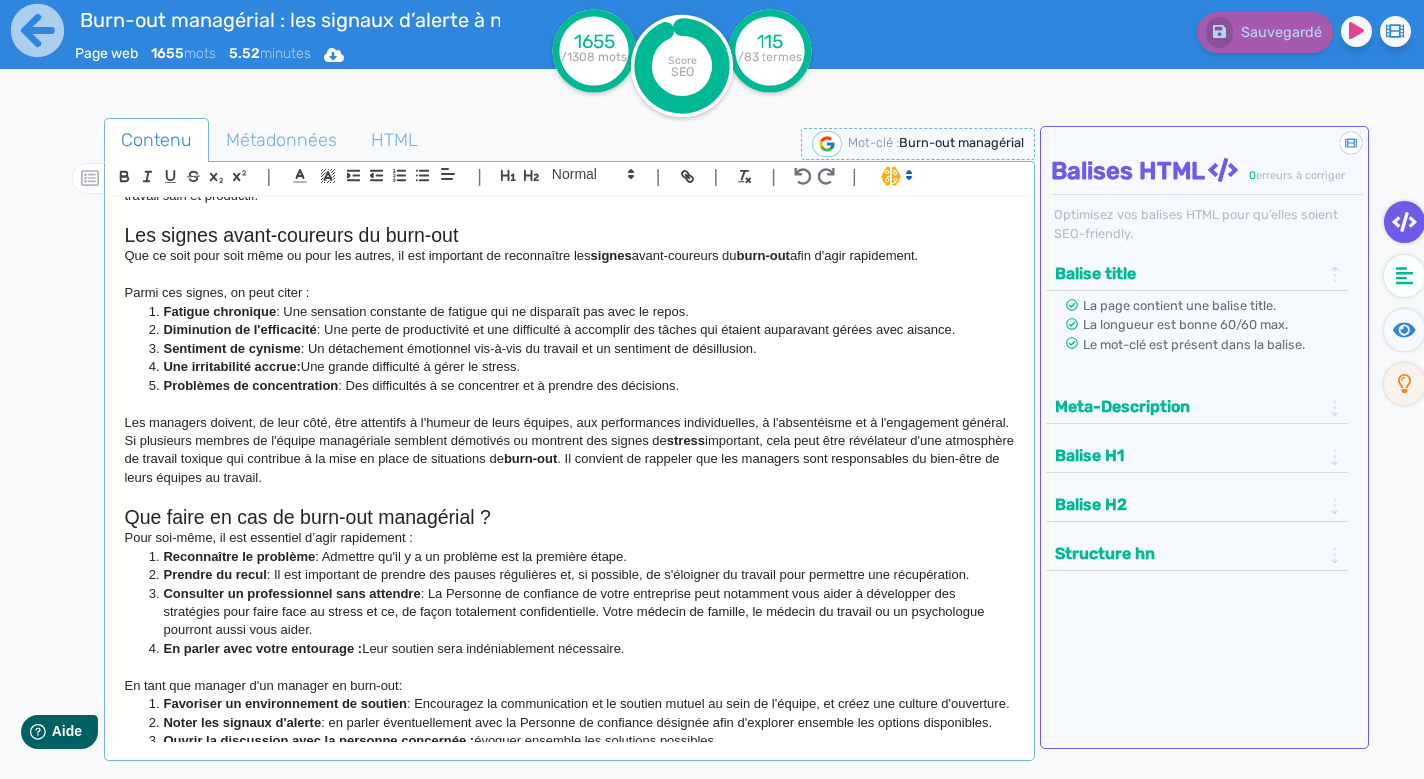 scroll, scrollTop: 710, scrollLeft: 0, axis: vertical 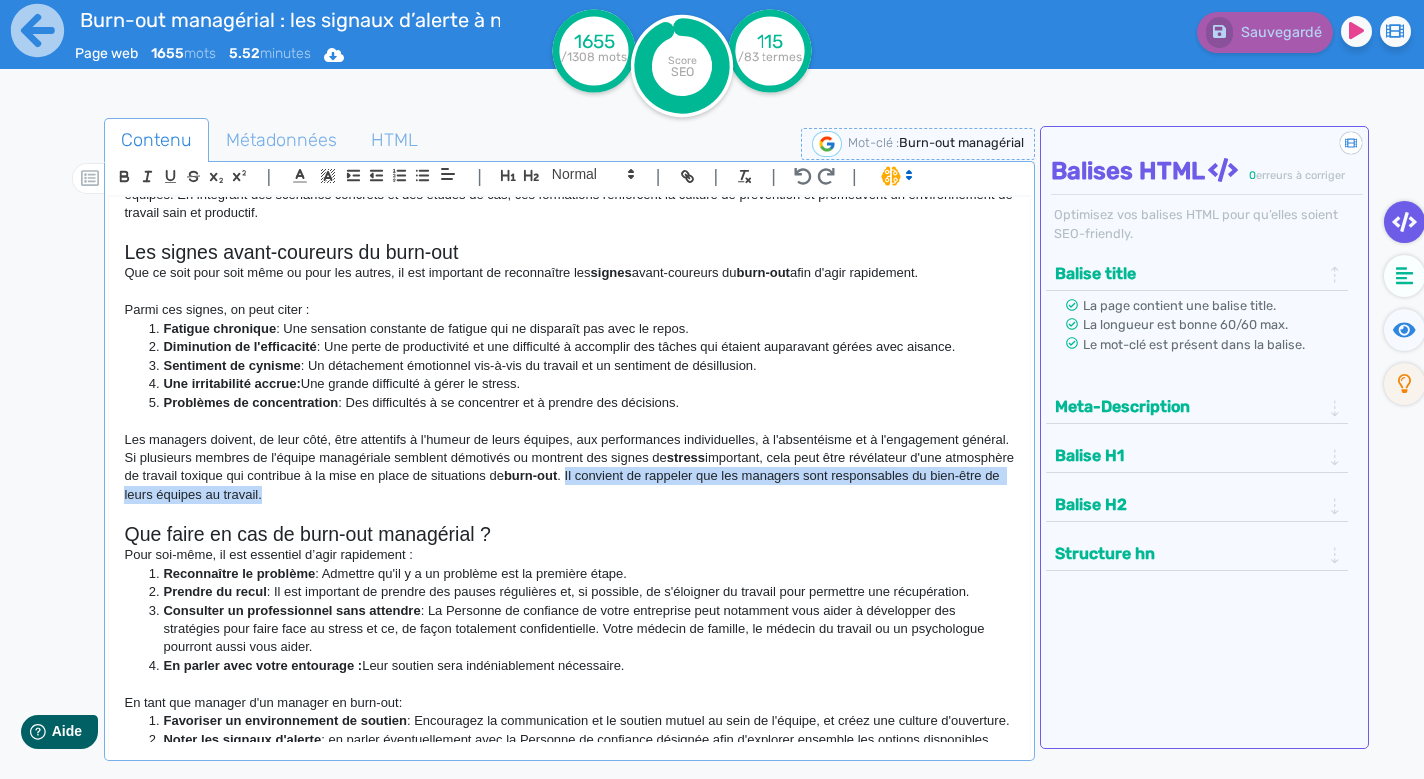drag, startPoint x: 648, startPoint y: 460, endPoint x: 660, endPoint y: 476, distance: 20 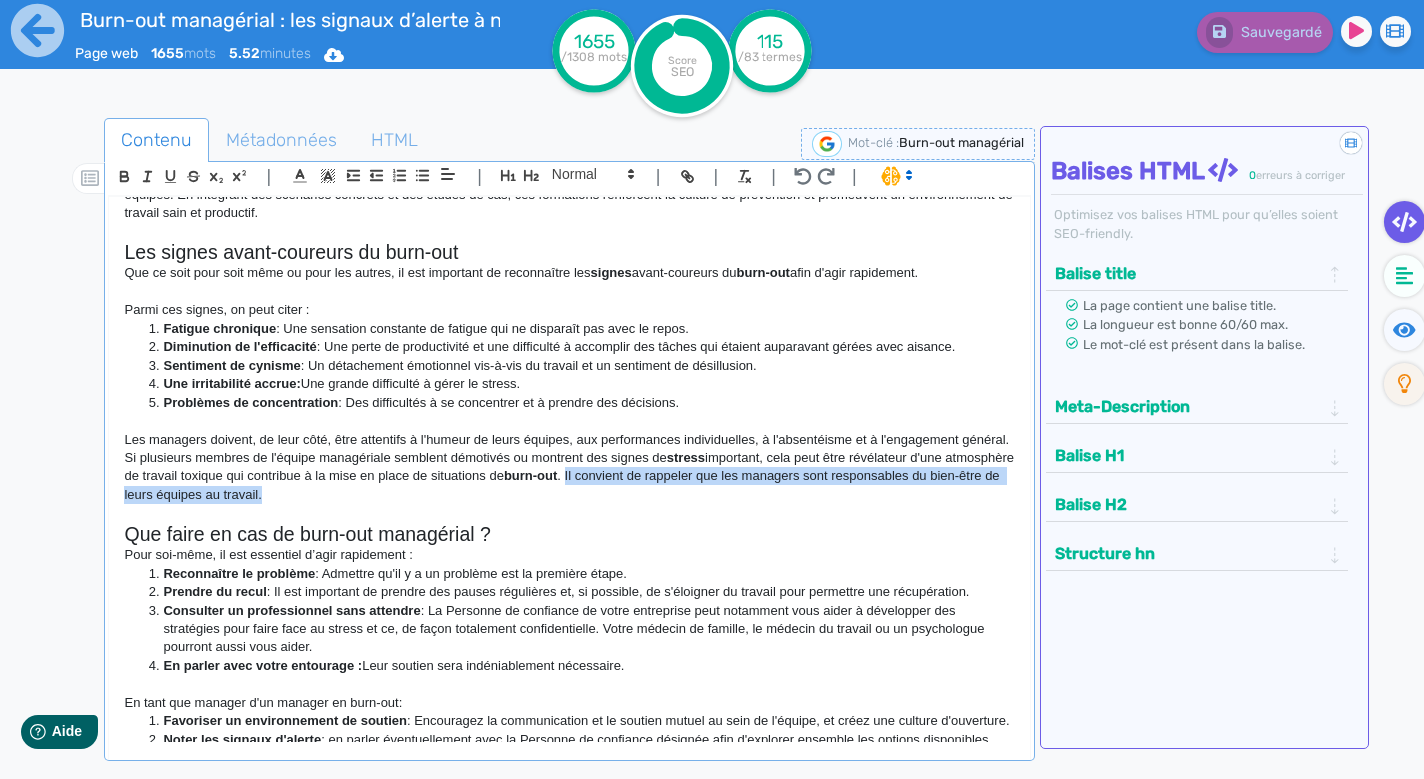 click on "Les managers doivent, de leur côté, être attentifs à l'humeur de leurs équipes, aux performances individuelles, à l'absentéisme et à l'engagement général. Si plusieurs membres de l'équipe managériale semblent démotivés ou montrent des signes de  stress  important, cela peut être révélateur d'une atmosphère de travail toxique qui contribue à la mise en place de situations de  burn-out . Il convient de rappeler que les managers sont responsables du bien-être de leurs équipes au travail." 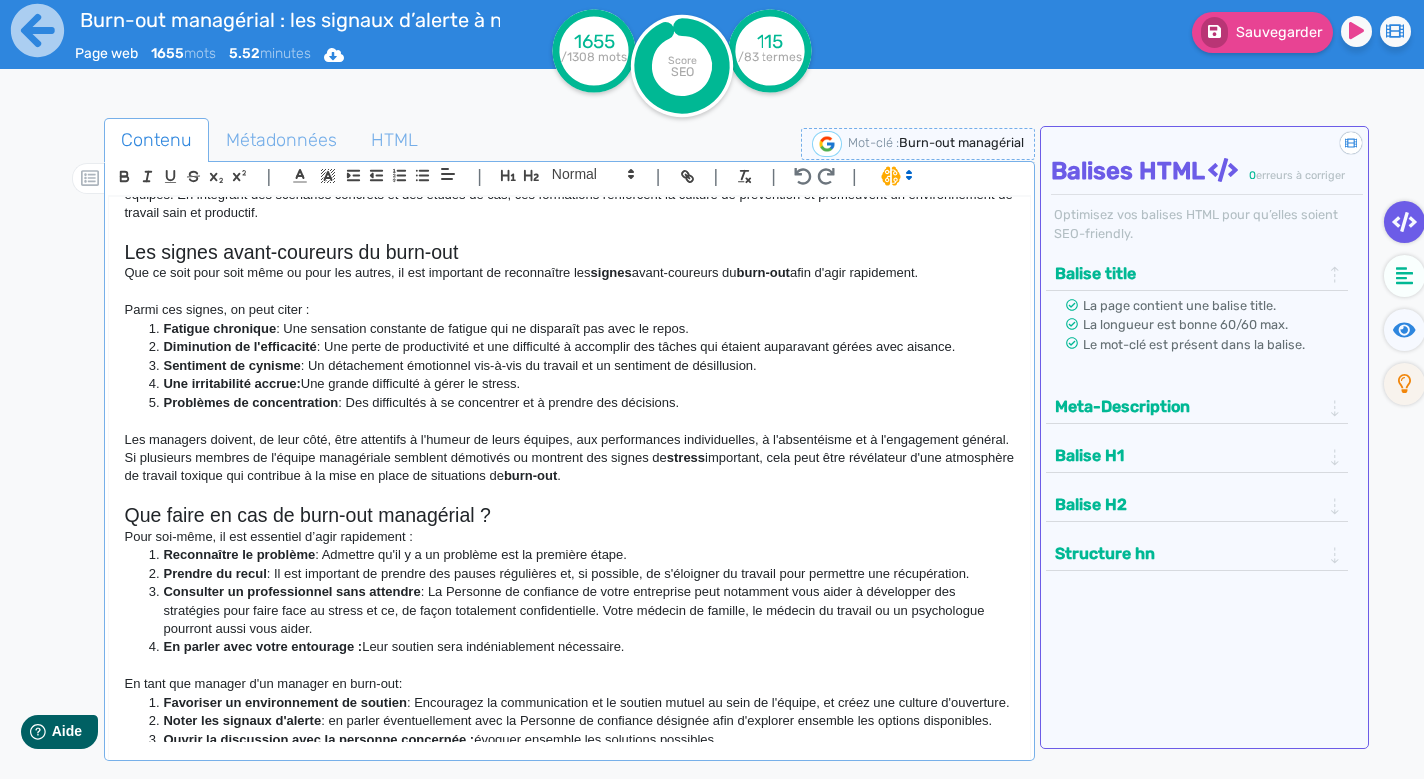 click on "Les managers doivent, de leur côté, être attentifs à l'humeur de leurs équipes, aux performances individuelles, à l'absentéisme et à l'engagement général. Si plusieurs membres de l'équipe managériale semblent démotivés ou montrent des signes de  stress  important, cela peut être révélateur d'une atmosphère de travail toxique qui contribue à la mise en place de situations de  burn-out ." 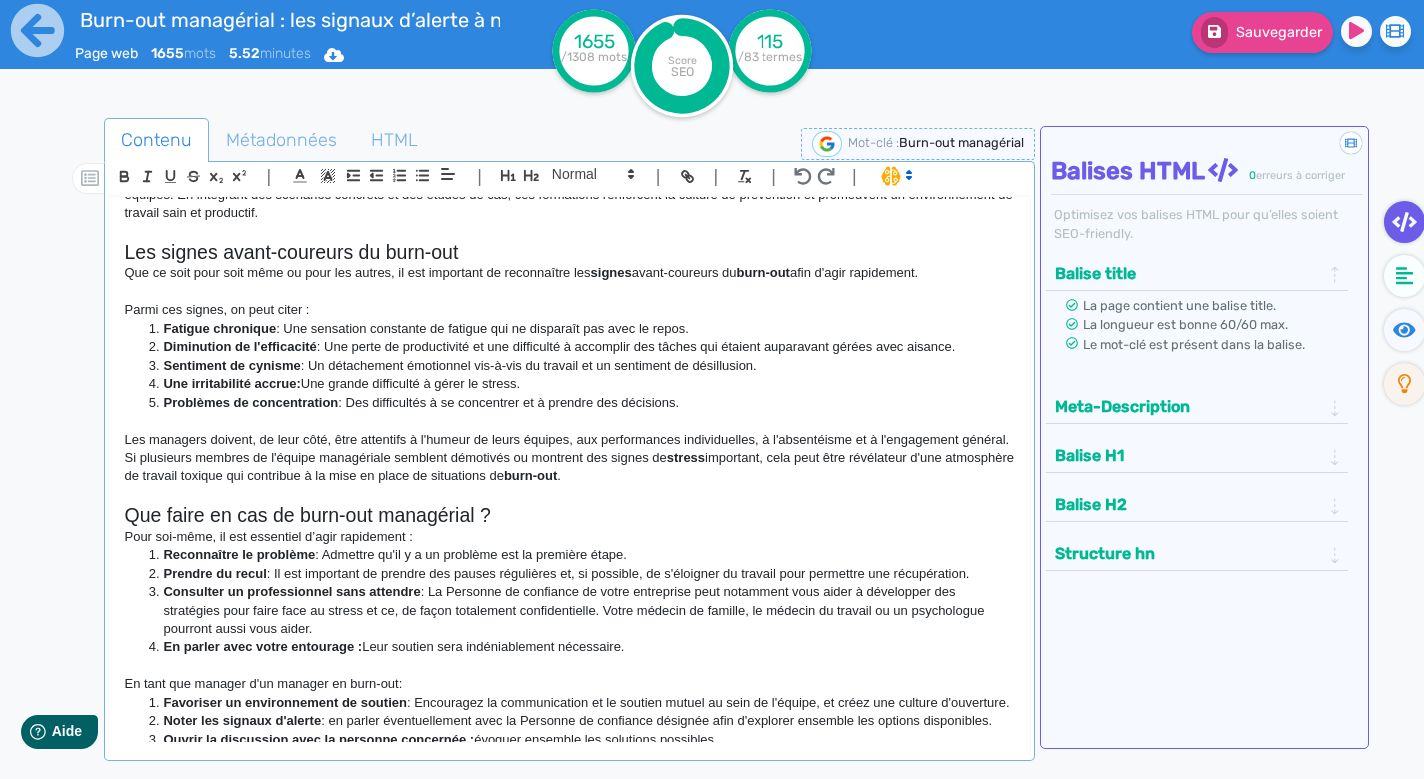 scroll, scrollTop: 9, scrollLeft: 1, axis: both 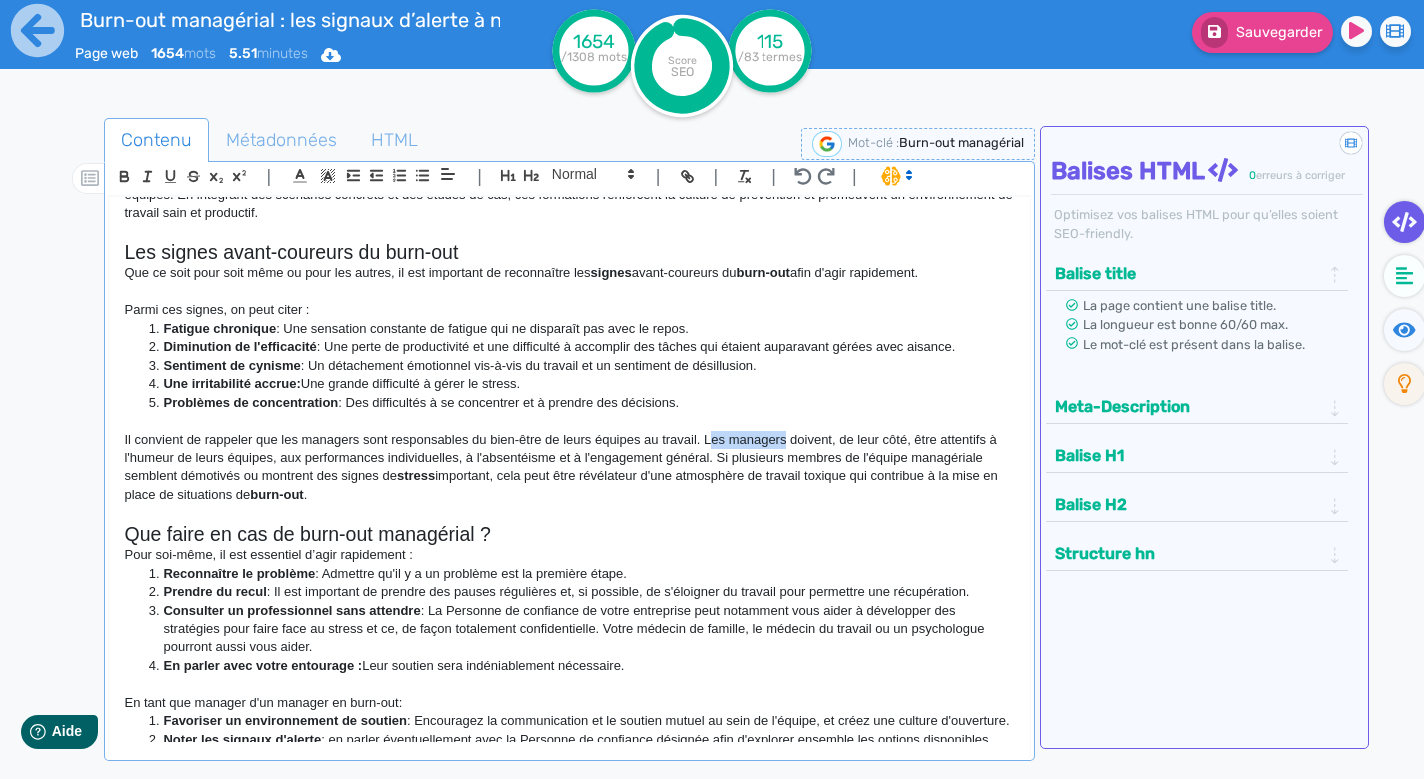 drag, startPoint x: 722, startPoint y: 416, endPoint x: 797, endPoint y: 423, distance: 75.32596 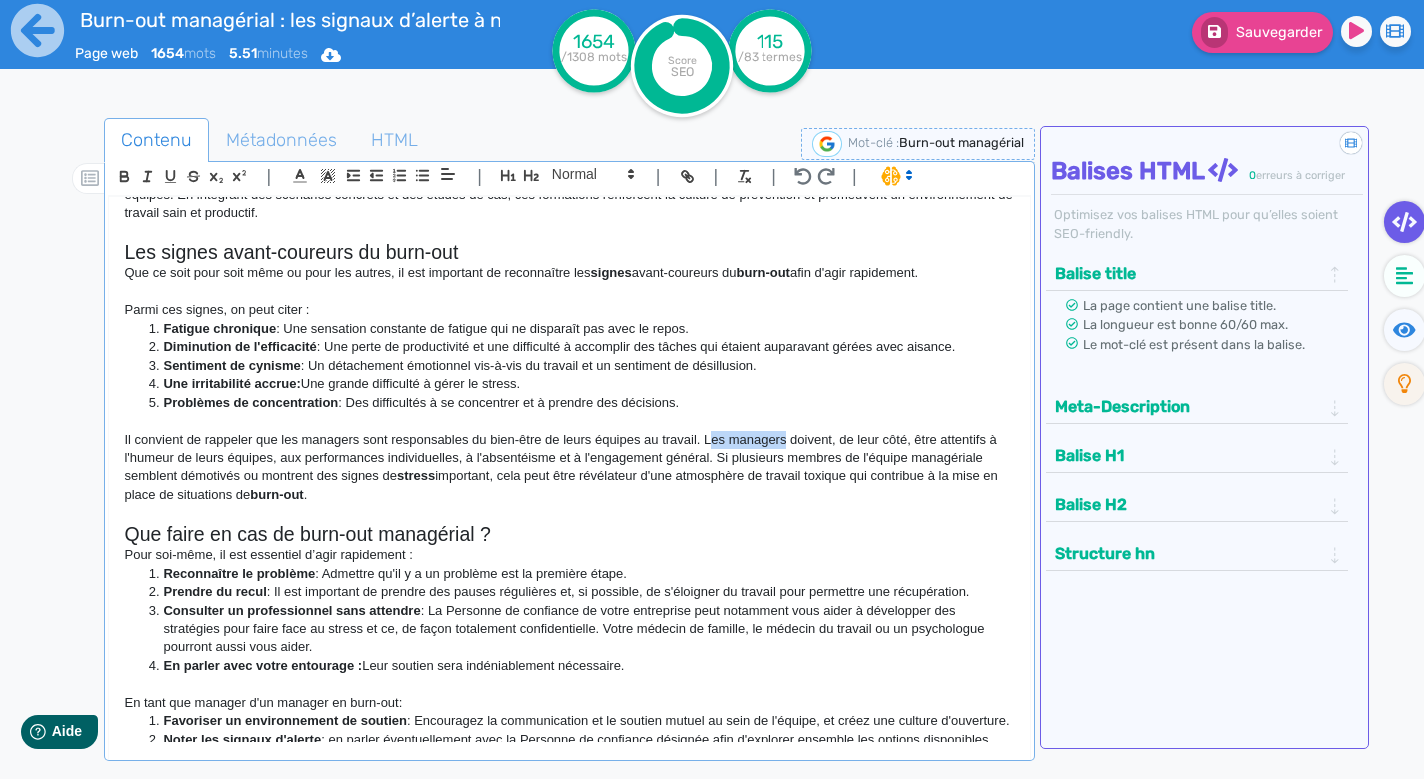 click on "Il convient de rappeler que les managers sont responsables du bien-être de leurs équipes au travail. Les managers doivent, de leur côté, être attentifs à l'humeur de leurs équipes, aux performances individuelles, à l'absentéisme et à l'engagement général. Si plusieurs membres de l'équipe managériale semblent démotivés ou montrent des signes de  stress  important, cela peut être révélateur d'une atmosphère de travail toxique qui contribue à la mise en place de situations de  burn-out ." 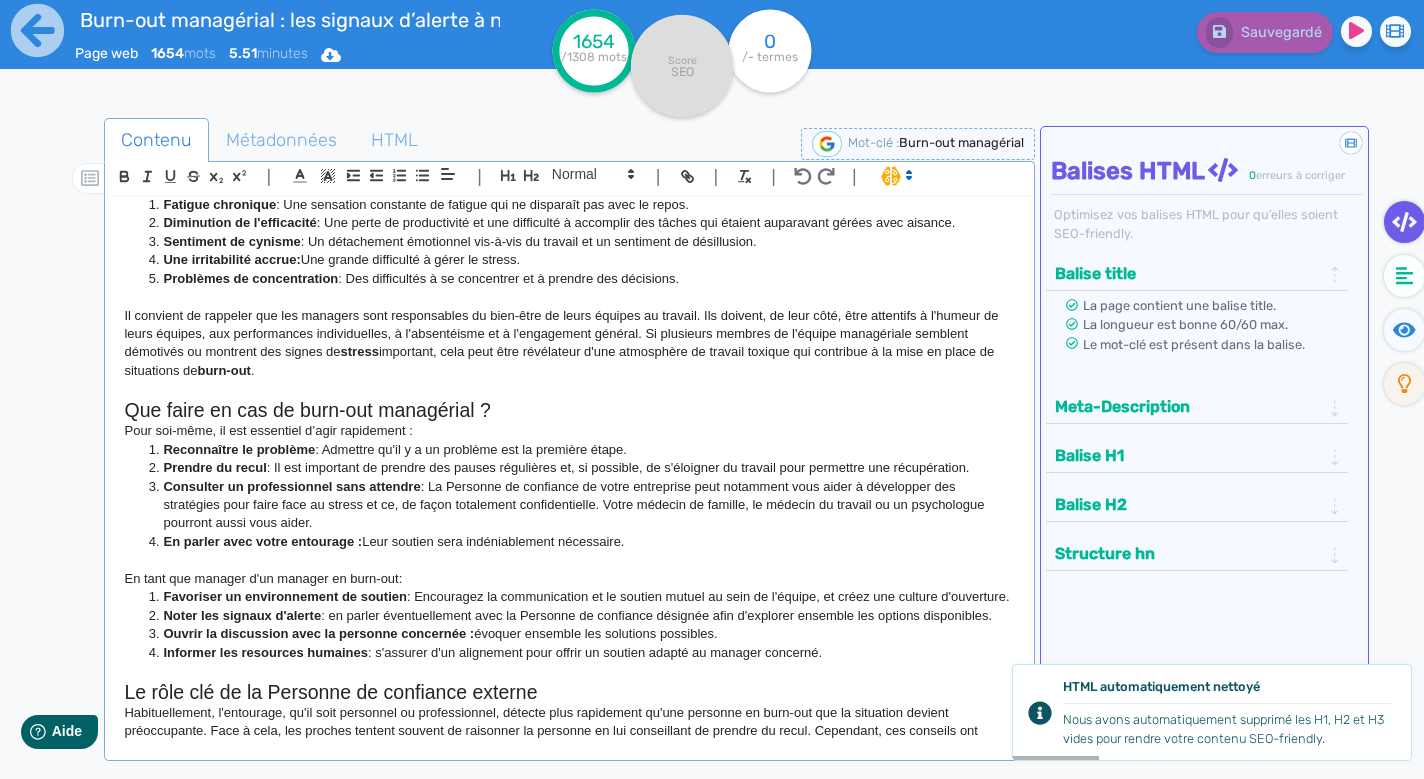 scroll, scrollTop: 851, scrollLeft: 0, axis: vertical 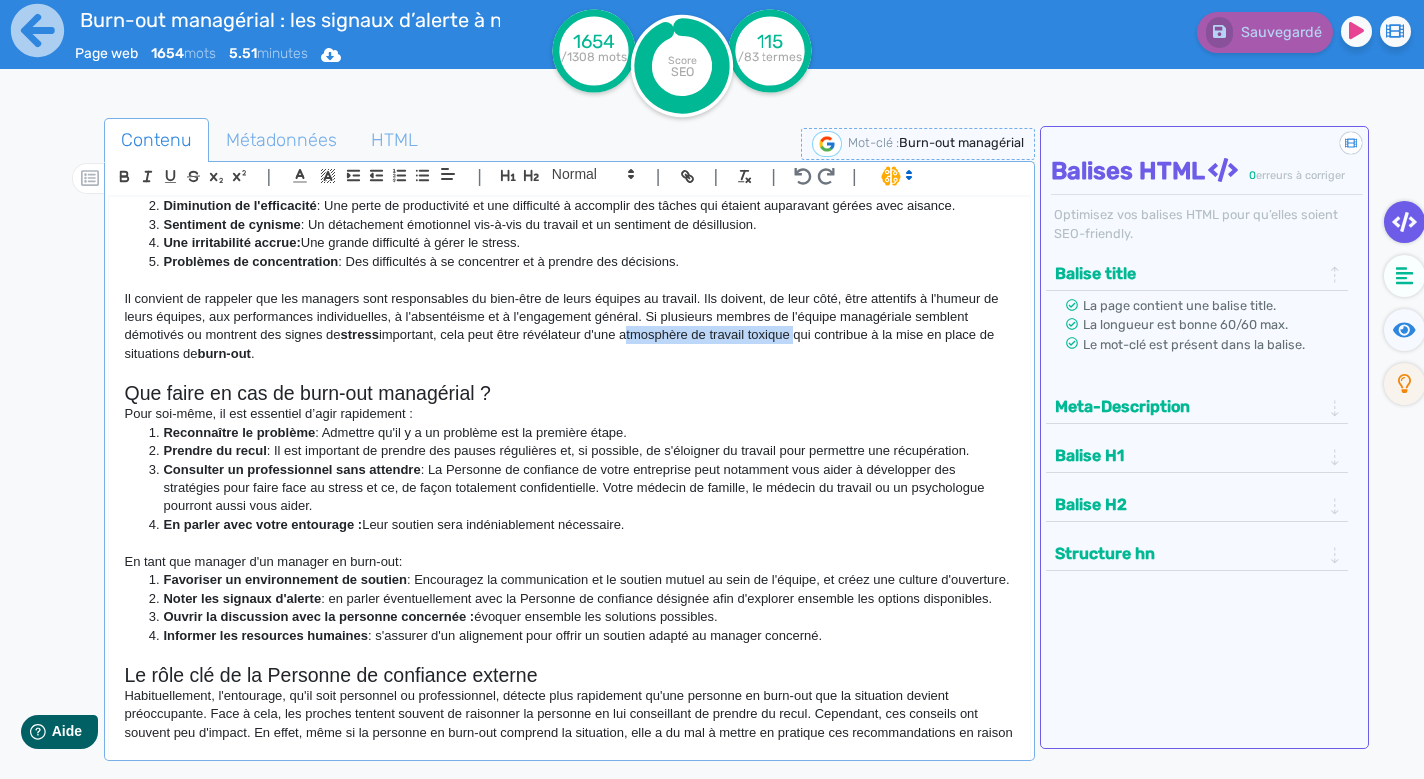 drag, startPoint x: 631, startPoint y: 311, endPoint x: 805, endPoint y: 308, distance: 174.02586 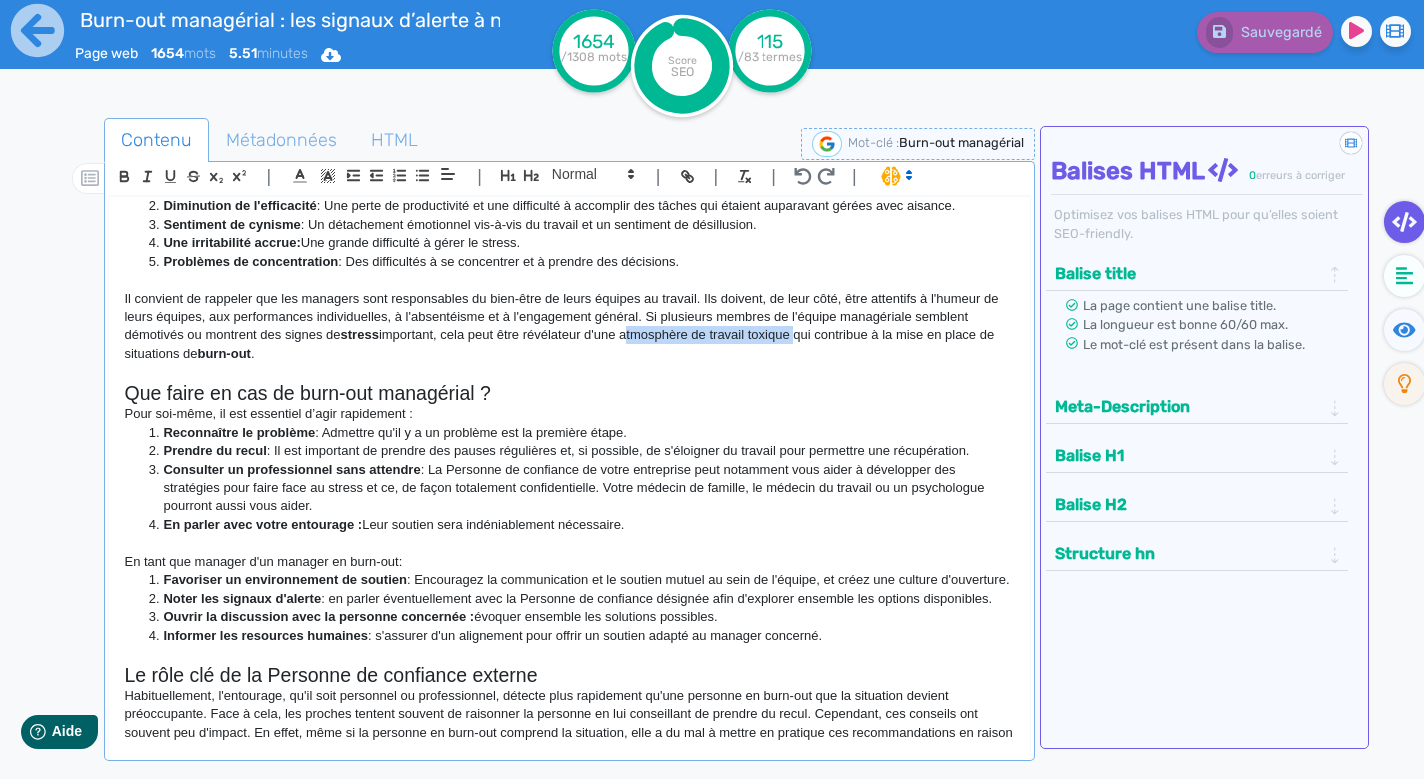 click on "Il convient de rappeler que les managers sont responsables du bien-être de leurs équipes au travail. Ils doivent, de leur côté, être attentifs à l'humeur de leurs équipes, aux performances individuelles, à l'absentéisme et à l'engagement général. Si plusieurs membres de l'équipe managériale semblent démotivés ou montrent des signes de  stress  important, cela peut être révélateur d'une atmosphère de travail toxique qui contribue à la mise en place de situations de  burn-out ." 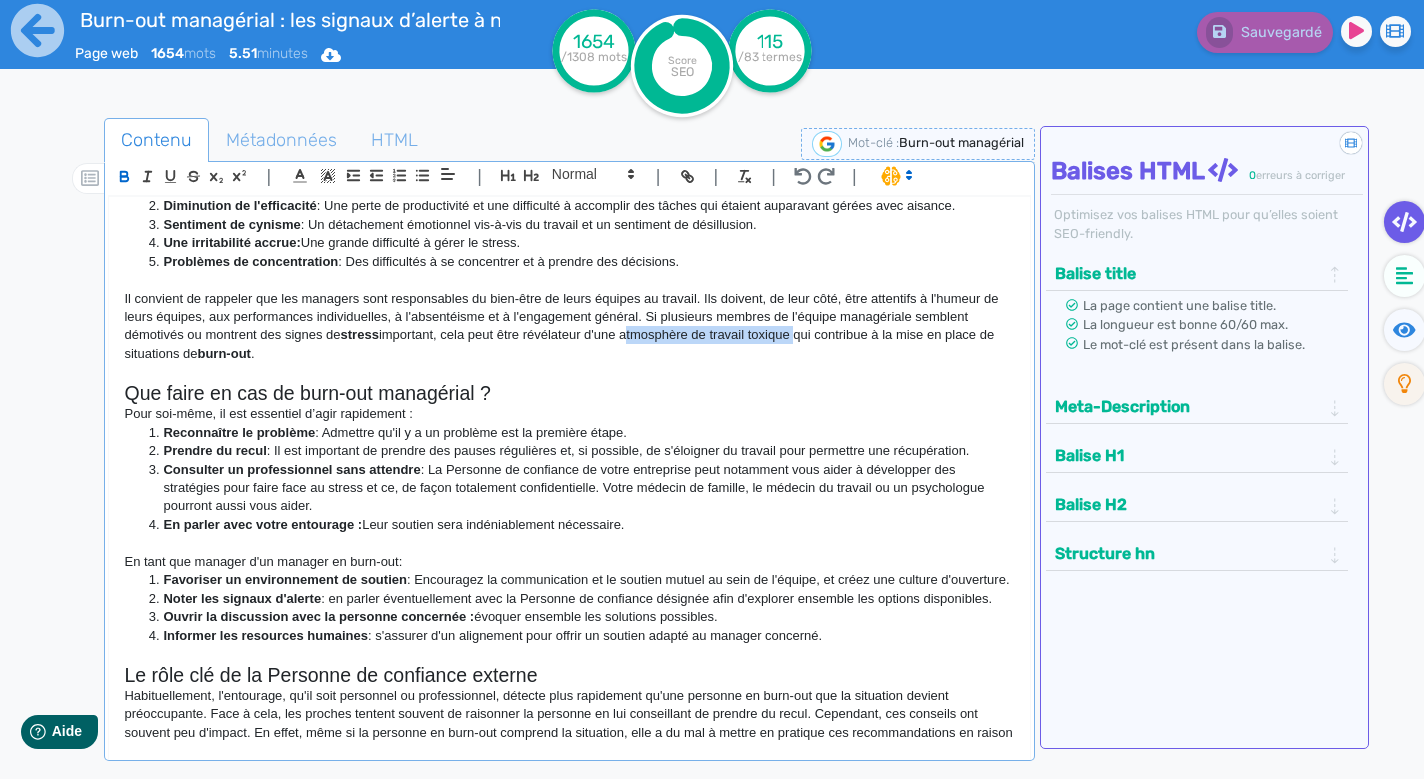 click 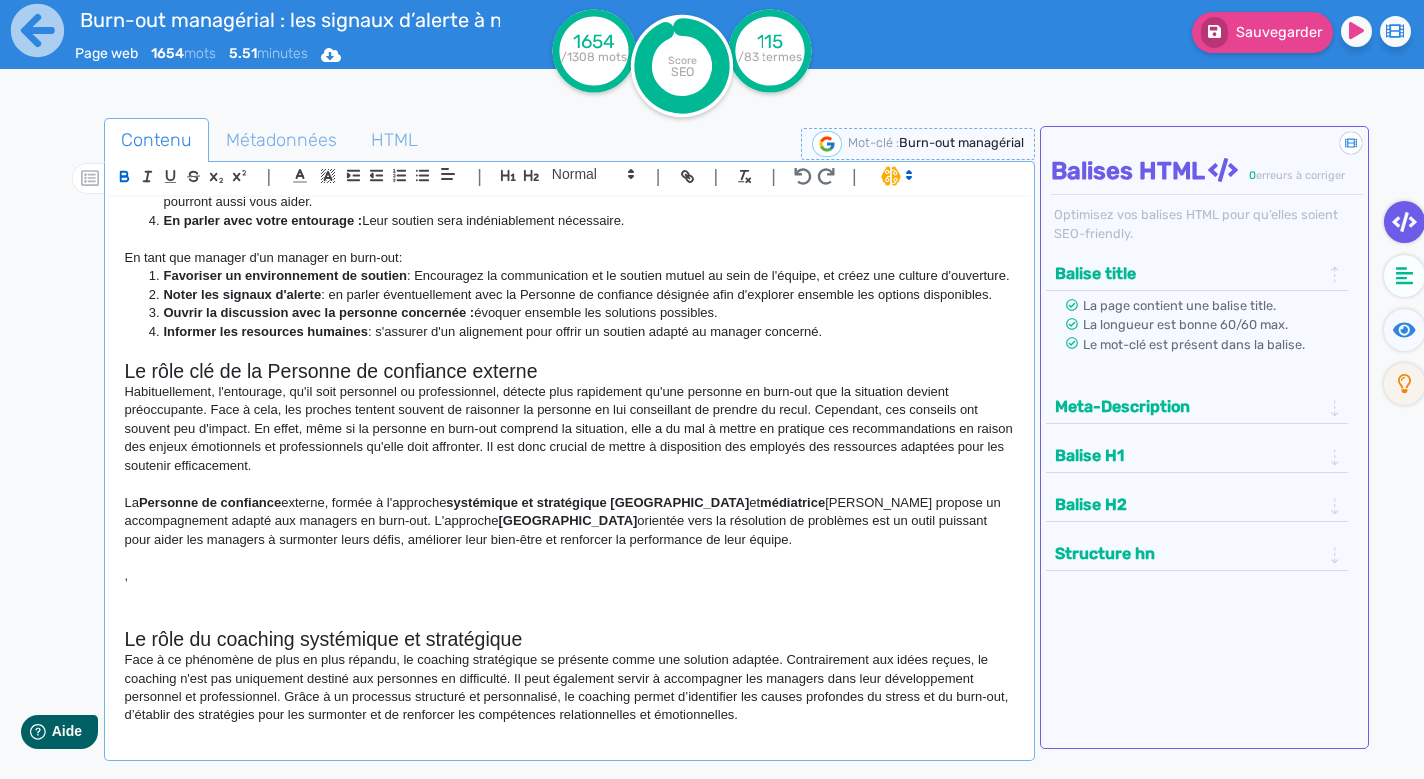 scroll, scrollTop: 1156, scrollLeft: 0, axis: vertical 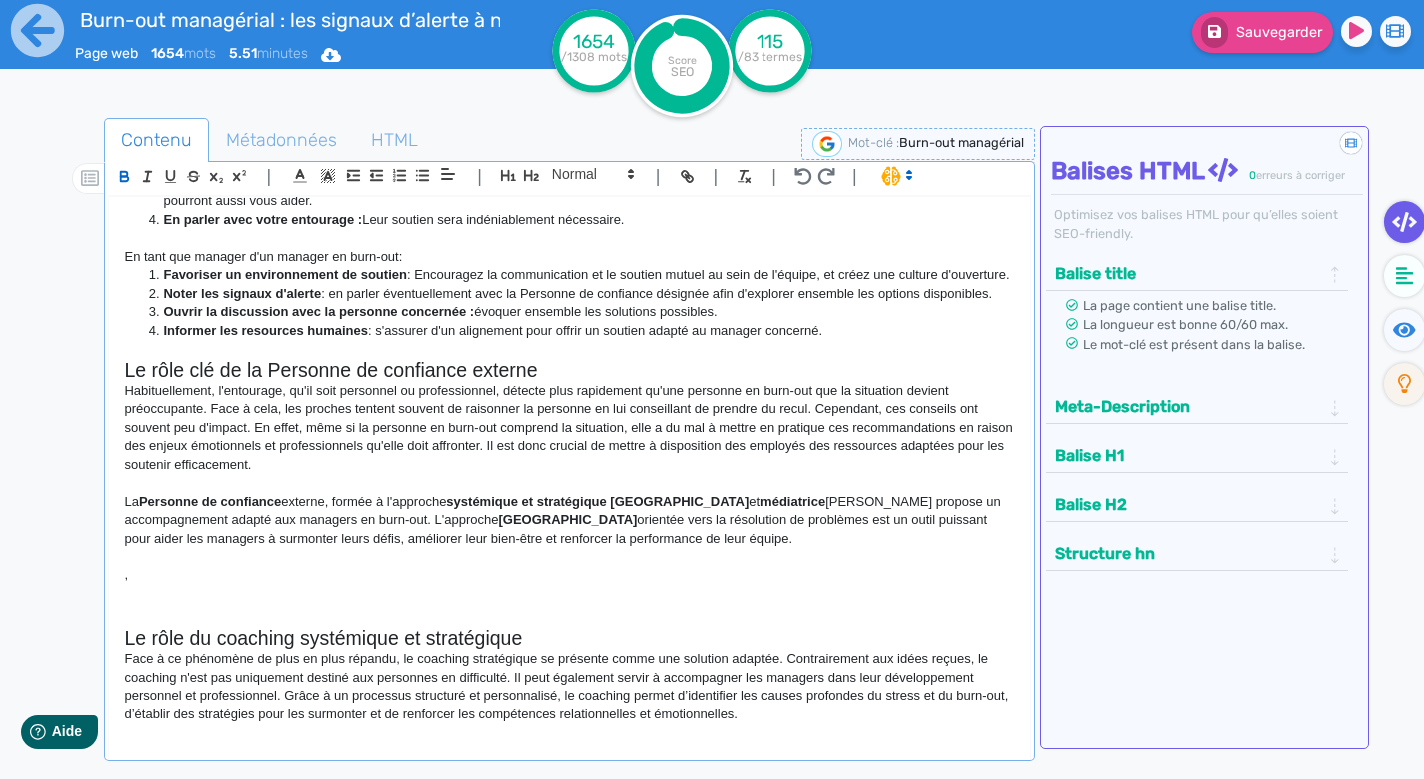 click 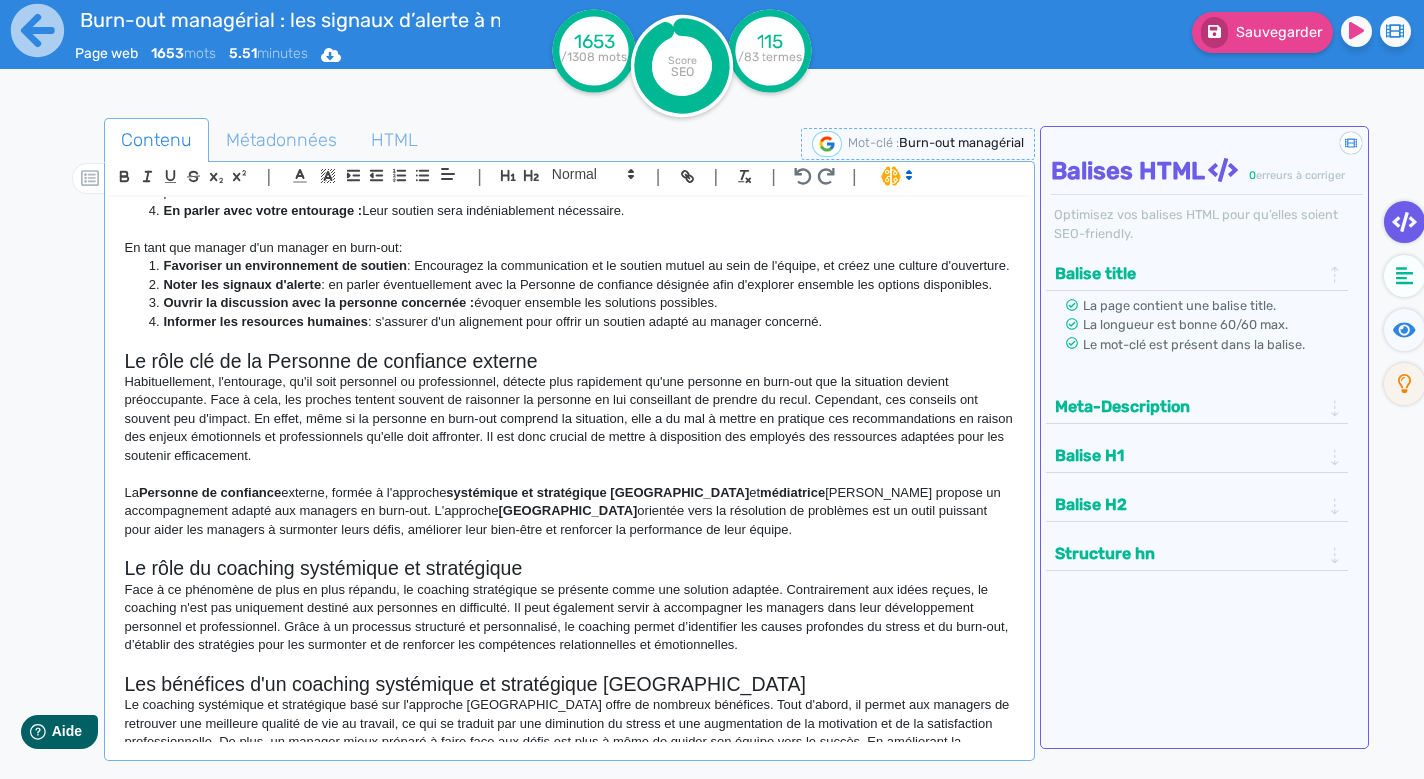 scroll, scrollTop: 1170, scrollLeft: 0, axis: vertical 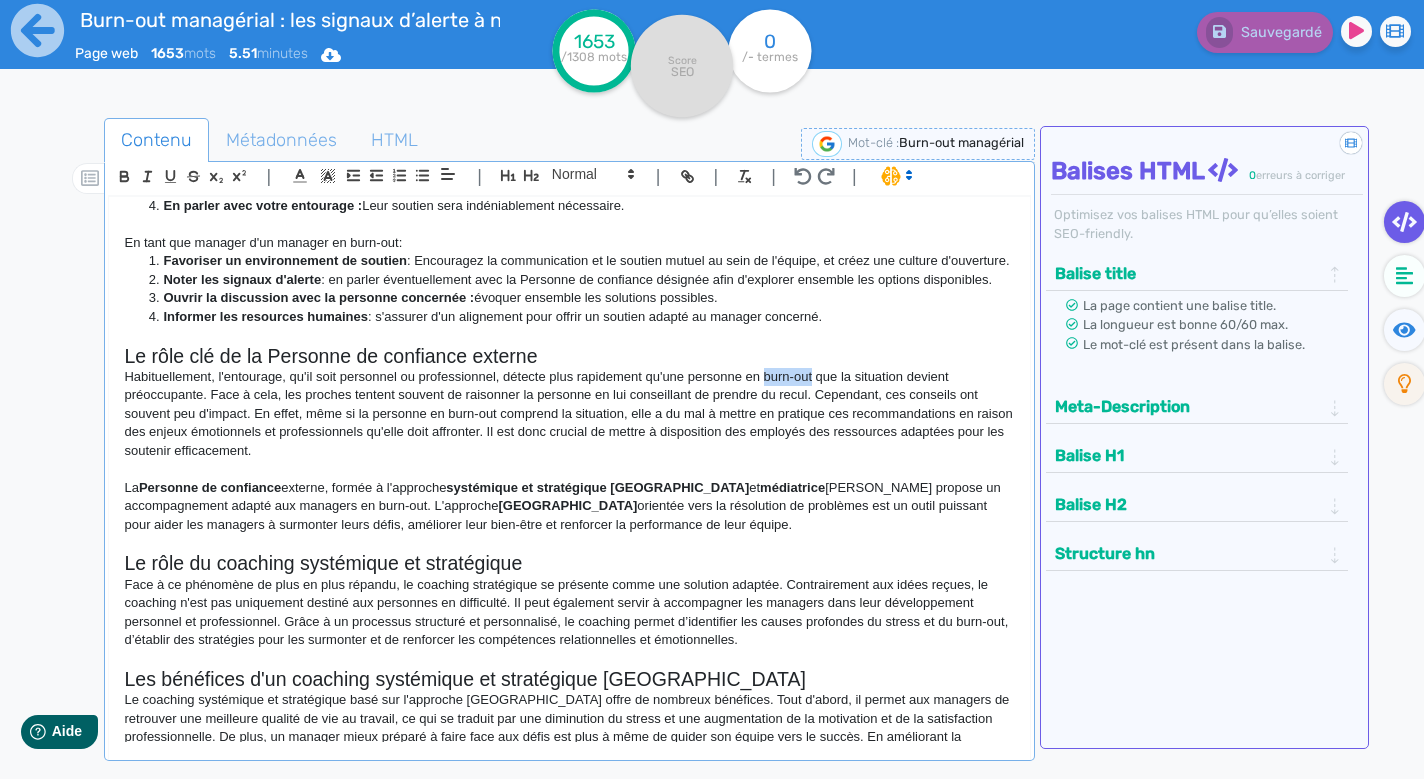 drag, startPoint x: 772, startPoint y: 363, endPoint x: 822, endPoint y: 365, distance: 50.039986 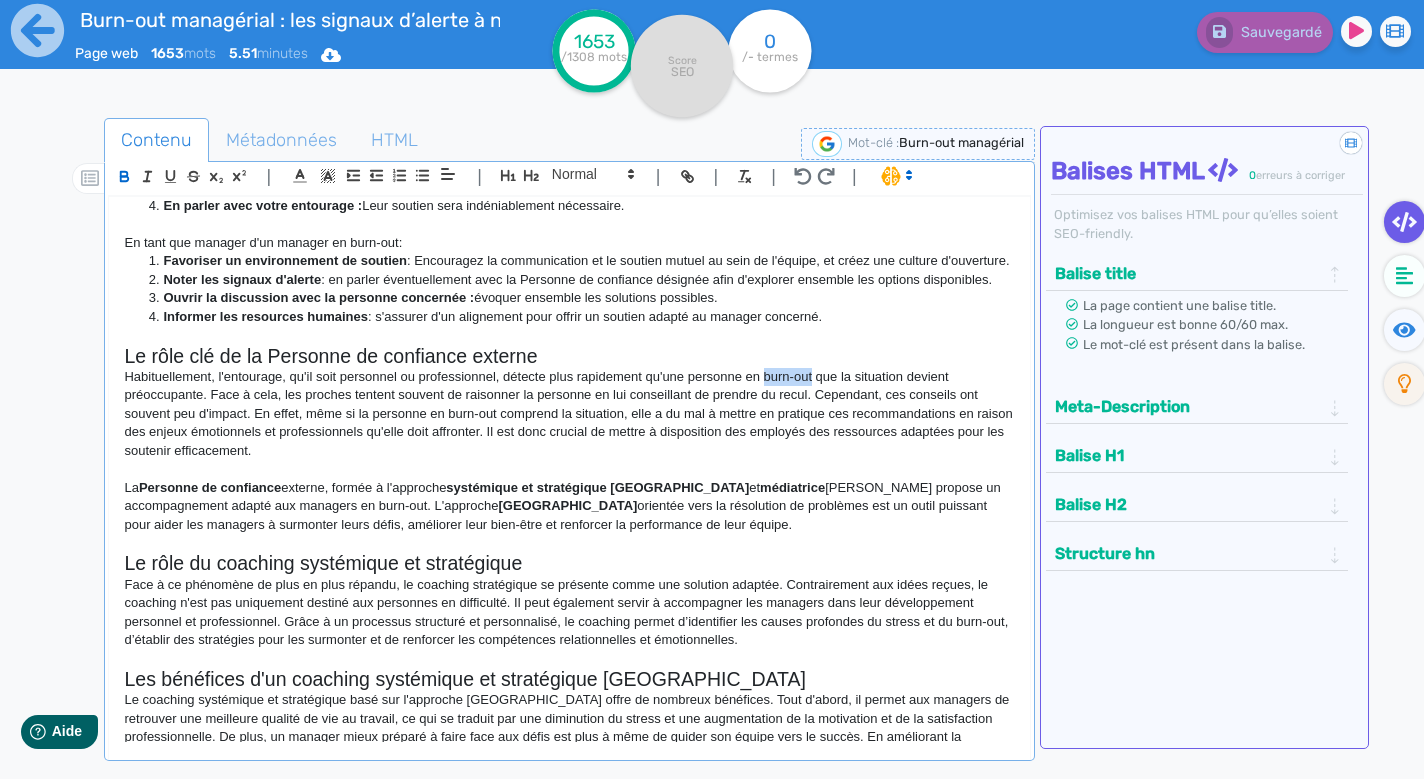 click 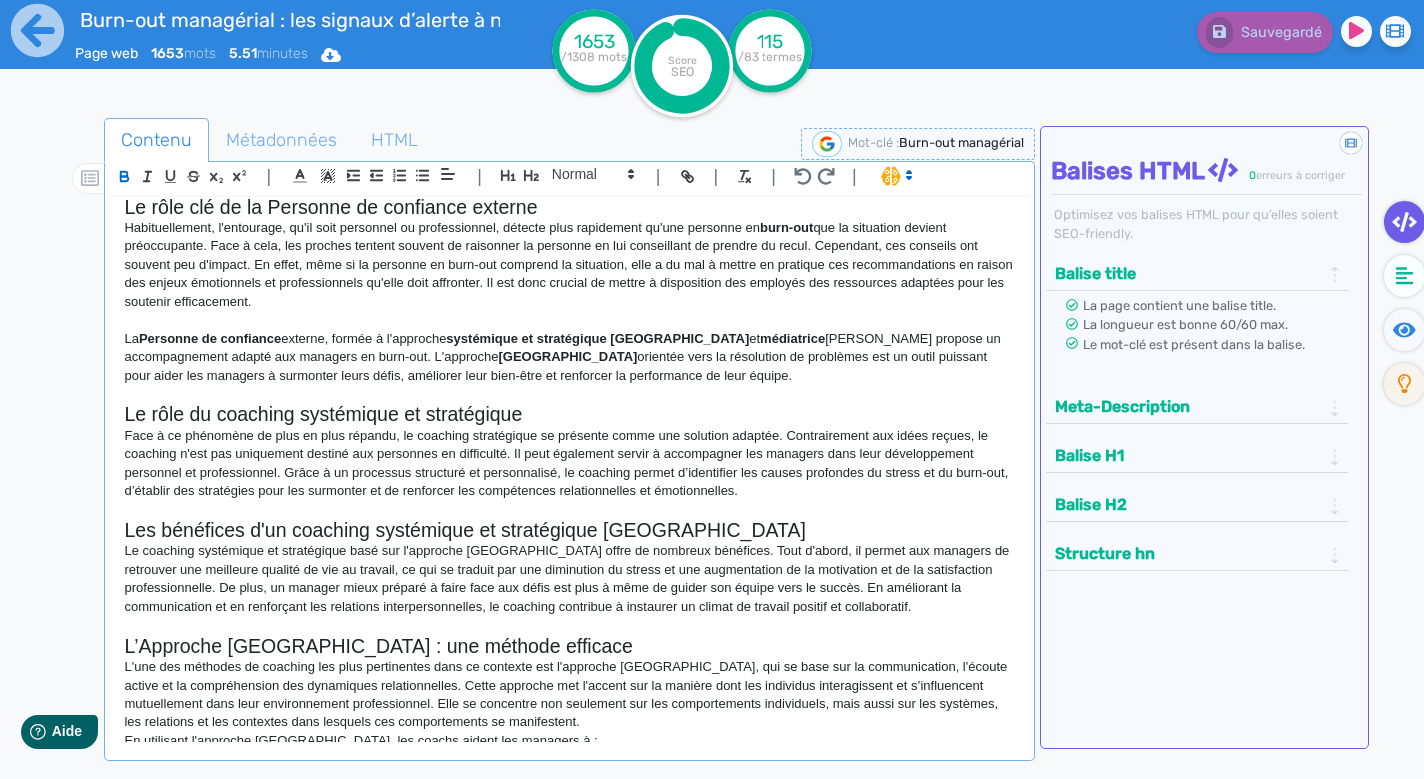 scroll, scrollTop: 1320, scrollLeft: 0, axis: vertical 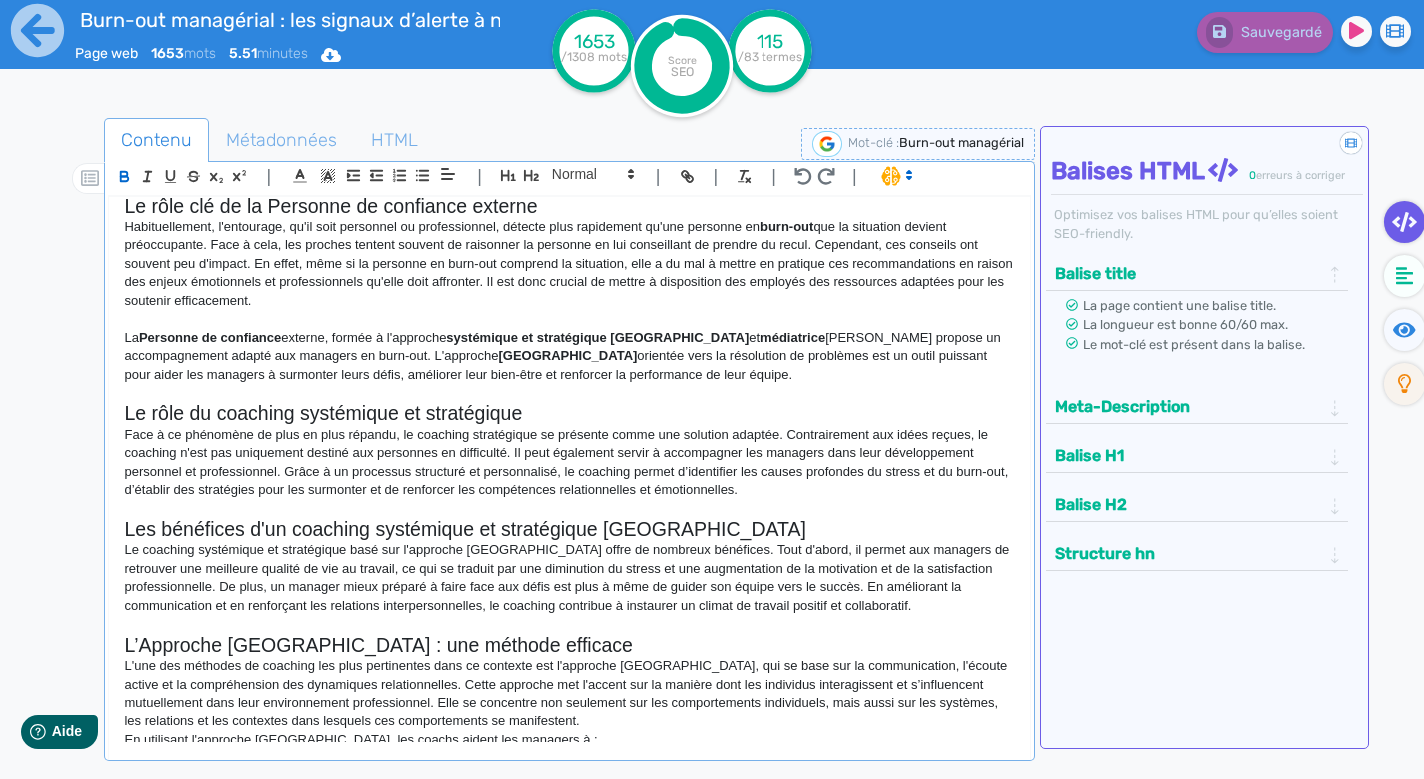 click on "Habituellement, l'entourage, qu'il soit personnel ou professionnel, détecte plus rapidement qu'une personne en  burn-out  que la situation devient préoccupante. Face à cela, les proches tentent souvent de raisonner la personne en lui conseillant de prendre du recul. Cependant, ces conseils ont souvent peu d'impact. En effet, même si la personne en burn-out comprend la situation, elle a du mal à mettre en pratique ces recommandations en raison des enjeux émotionnels et professionnels qu'elle doit affronter. Il est donc crucial de mettre à disposition des employés des ressources adaptées pour les soutenir efficacement." 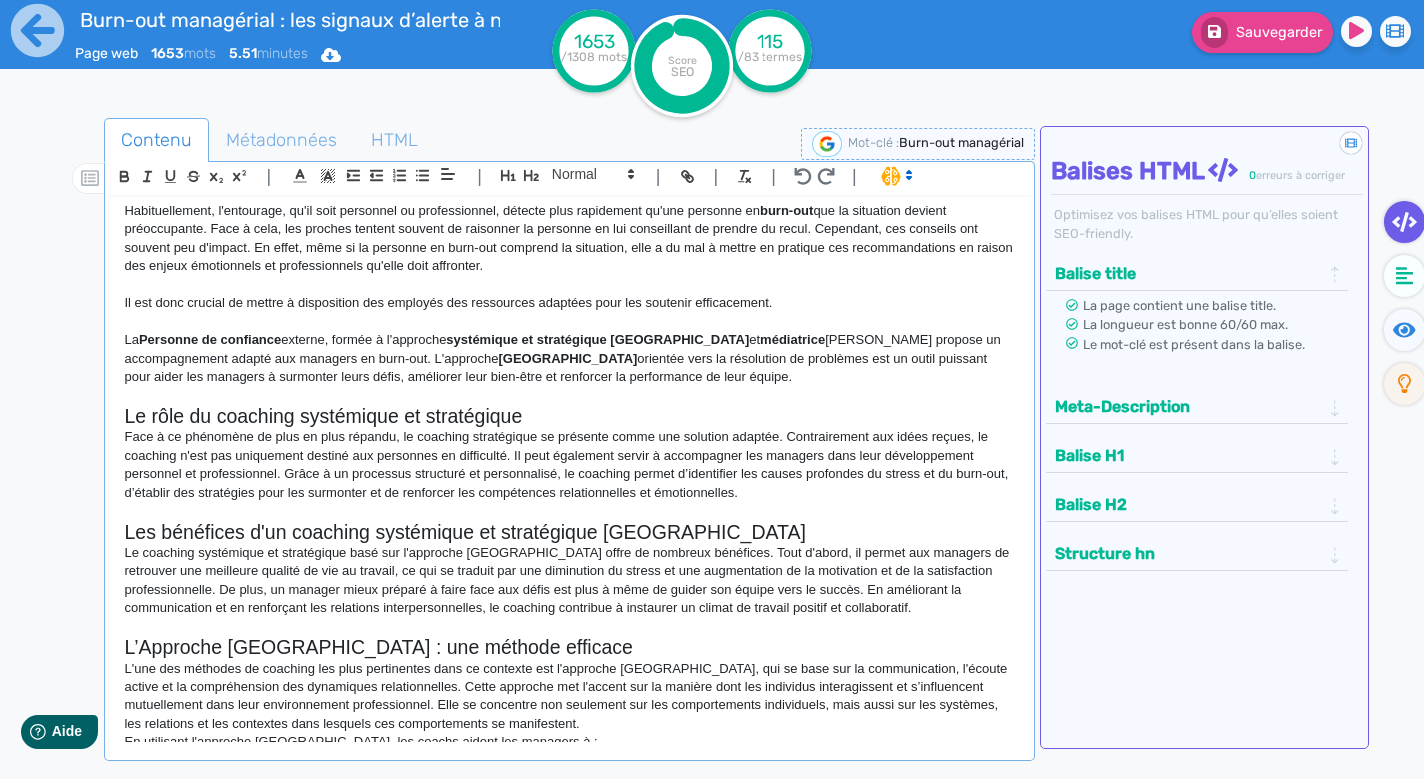 scroll, scrollTop: 1303, scrollLeft: 0, axis: vertical 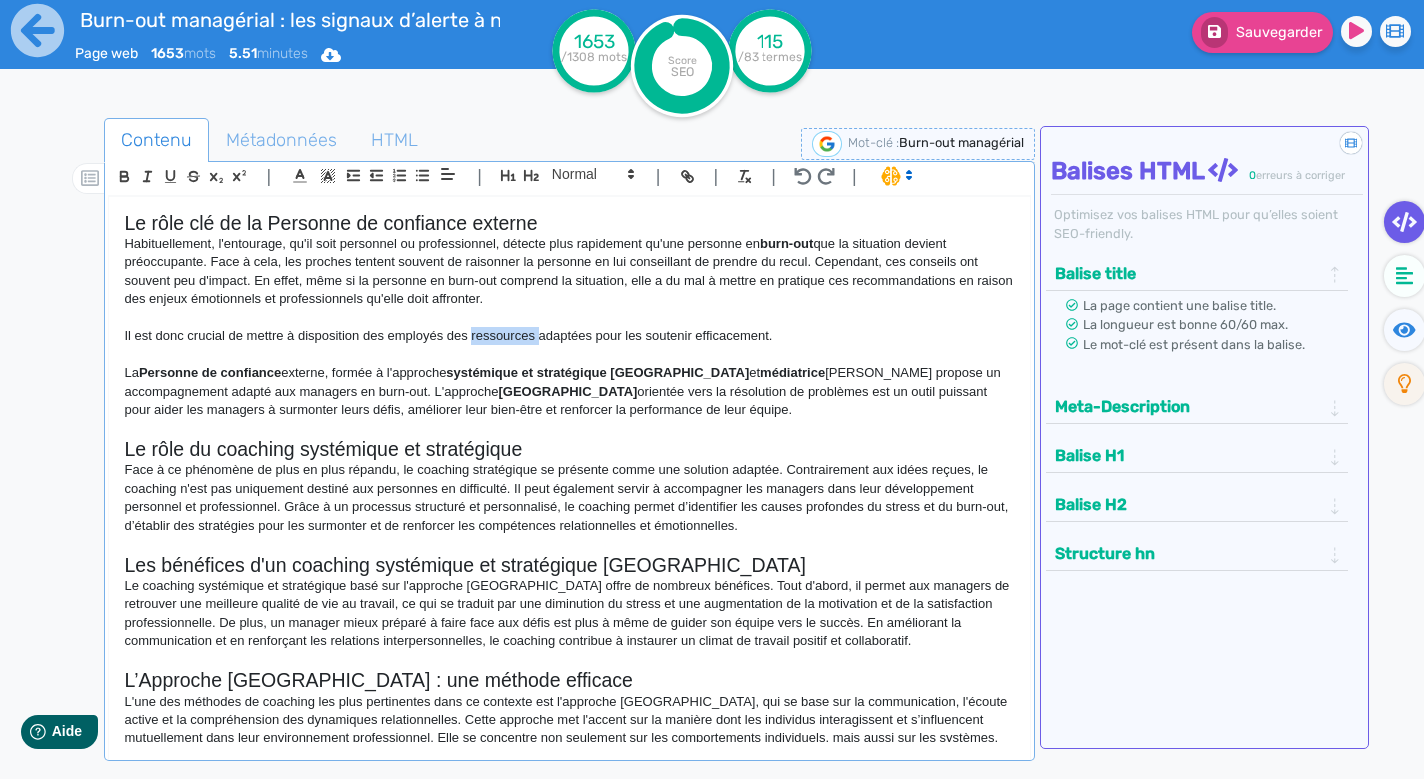 drag, startPoint x: 477, startPoint y: 319, endPoint x: 547, endPoint y: 326, distance: 70.34913 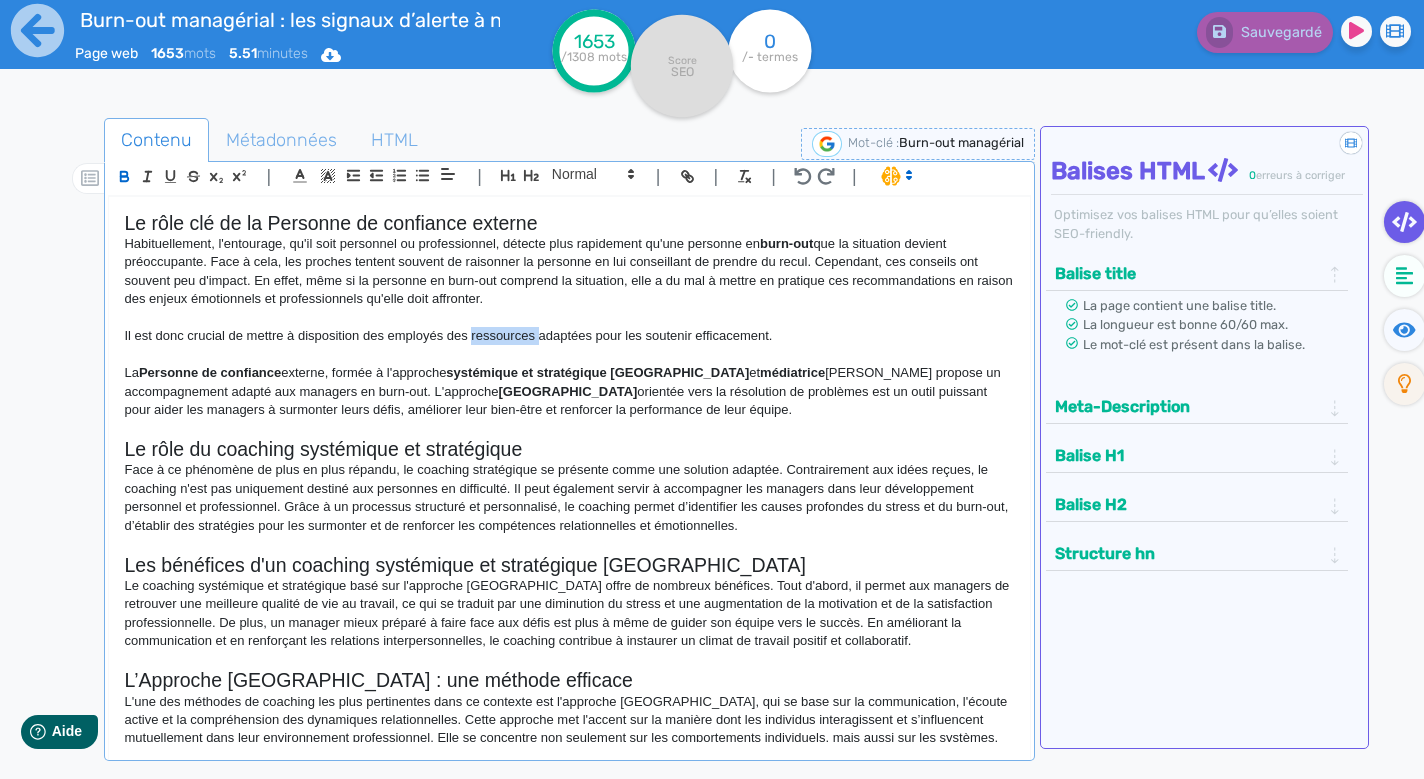 click 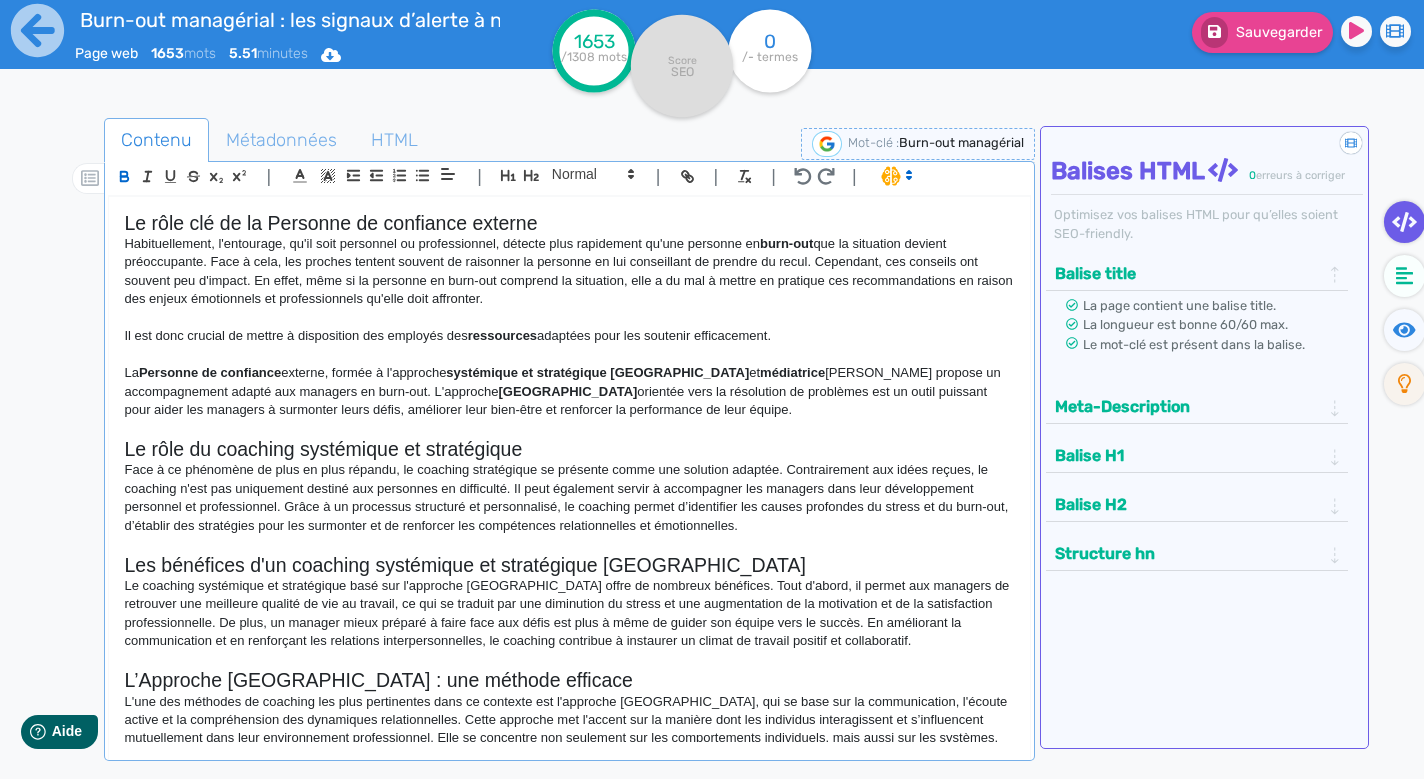 click on "Face à ce phénomène de plus en plus répandu, le coaching stratégique se présente comme une solution adaptée. Contrairement aux idées reçues, le coaching n'est pas uniquement destiné aux personnes en difficulté. Il peut également servir à accompagner les managers dans leur développement personnel et professionnel. Grâce à un processus structuré et personnalisé, le coaching permet d’identifier les causes profondes du stress et du burn-out, d’établir des stratégies pour les surmonter et de renforcer les compétences relationnelles et émotionnelles." 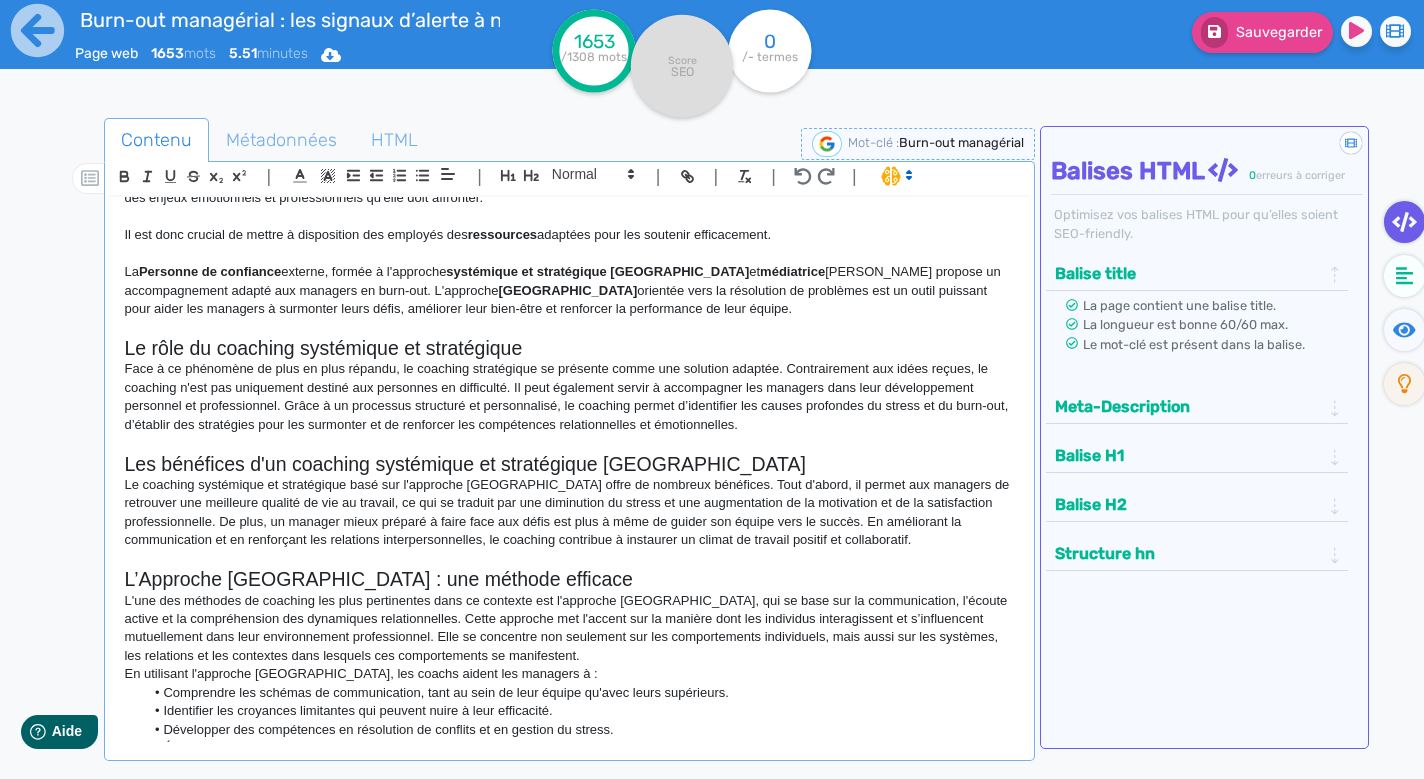 scroll, scrollTop: 1415, scrollLeft: 0, axis: vertical 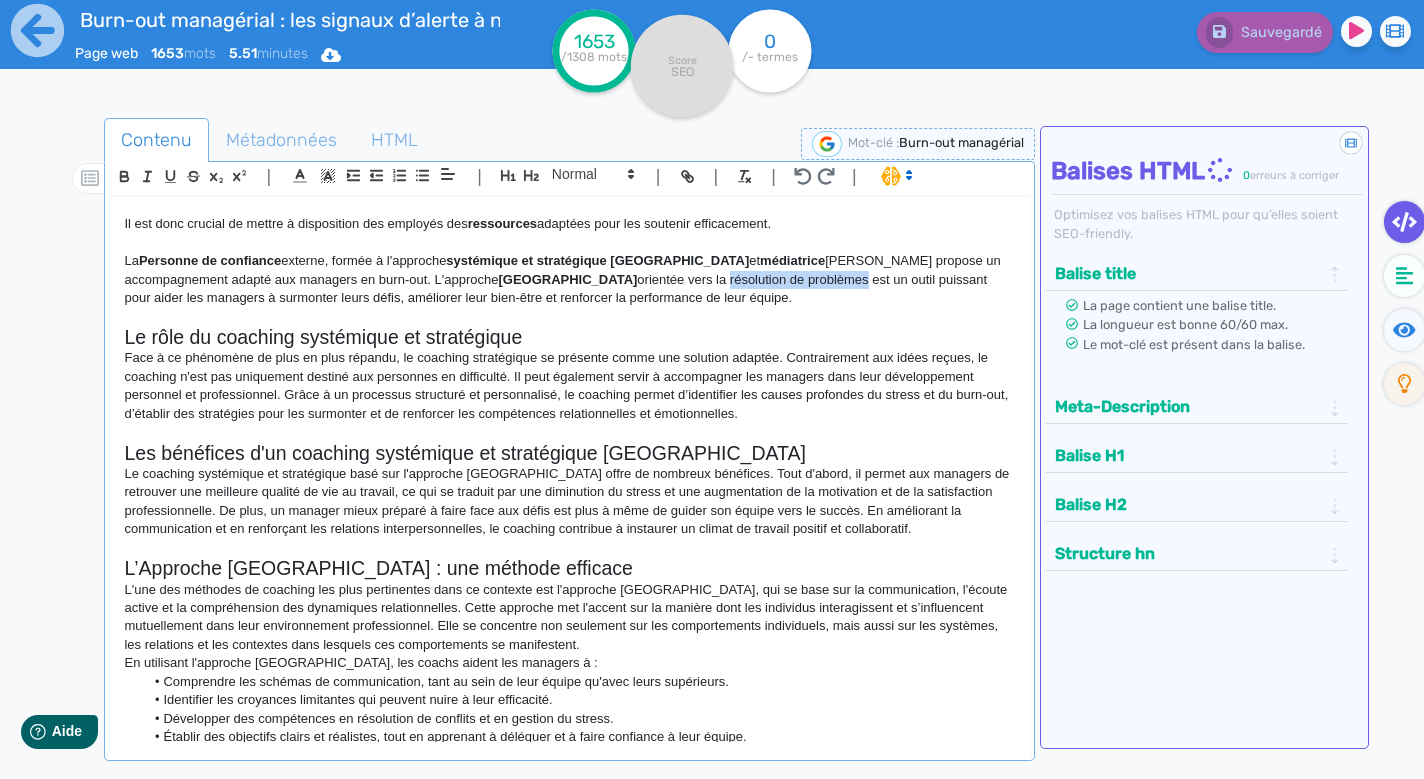 drag, startPoint x: 553, startPoint y: 265, endPoint x: 693, endPoint y: 266, distance: 140.00357 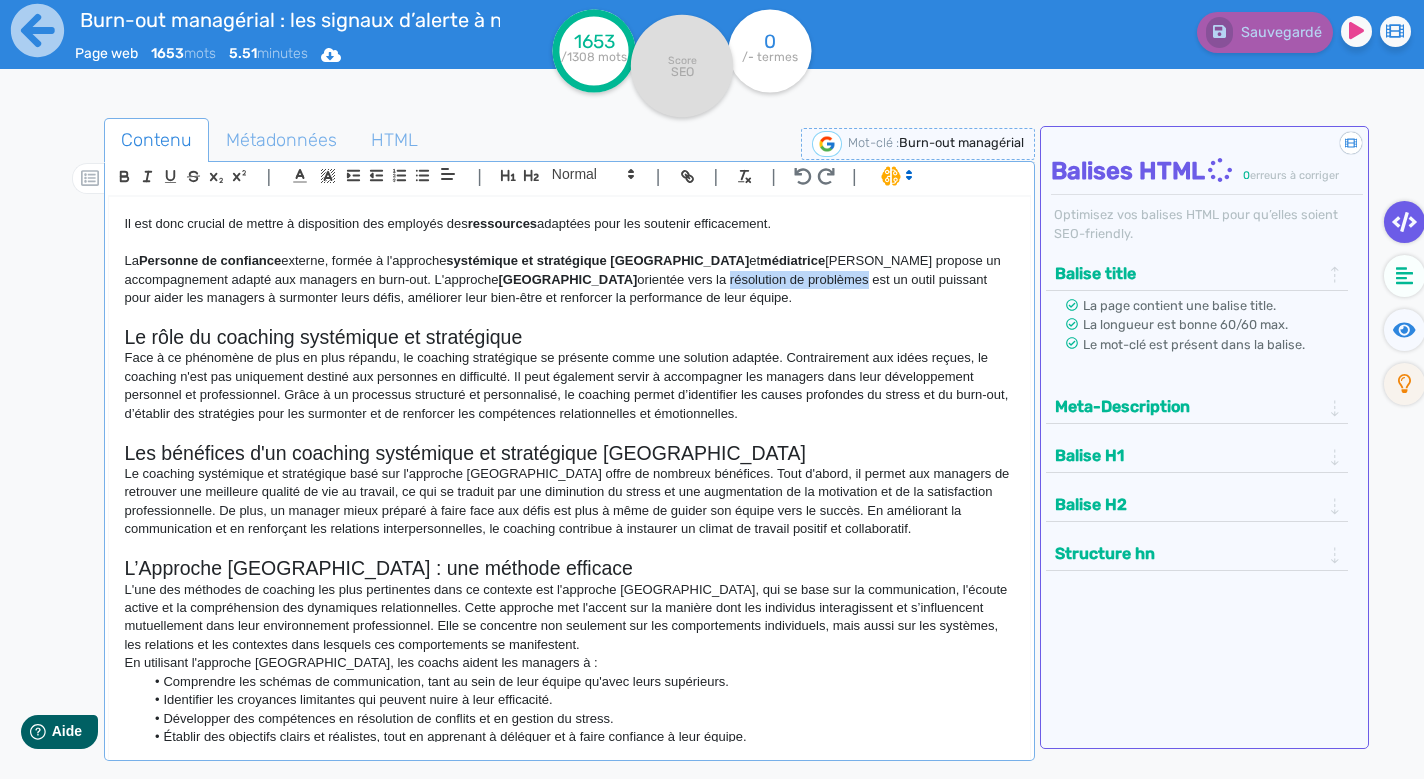 click on "La  Personne de confiance  externe, formée à l'approche  systémique et stratégique [GEOGRAPHIC_DATA]  et  médiatrice  saura propose un accompagnement adapté aux managers en burn-out. L'approche  Palo Alto  orientée vers la résolution de problèmes est un outil puissant pour aider les managers à surmonter leurs défis, améliorer leur bien-être et renforcer la performance de leur équipe." 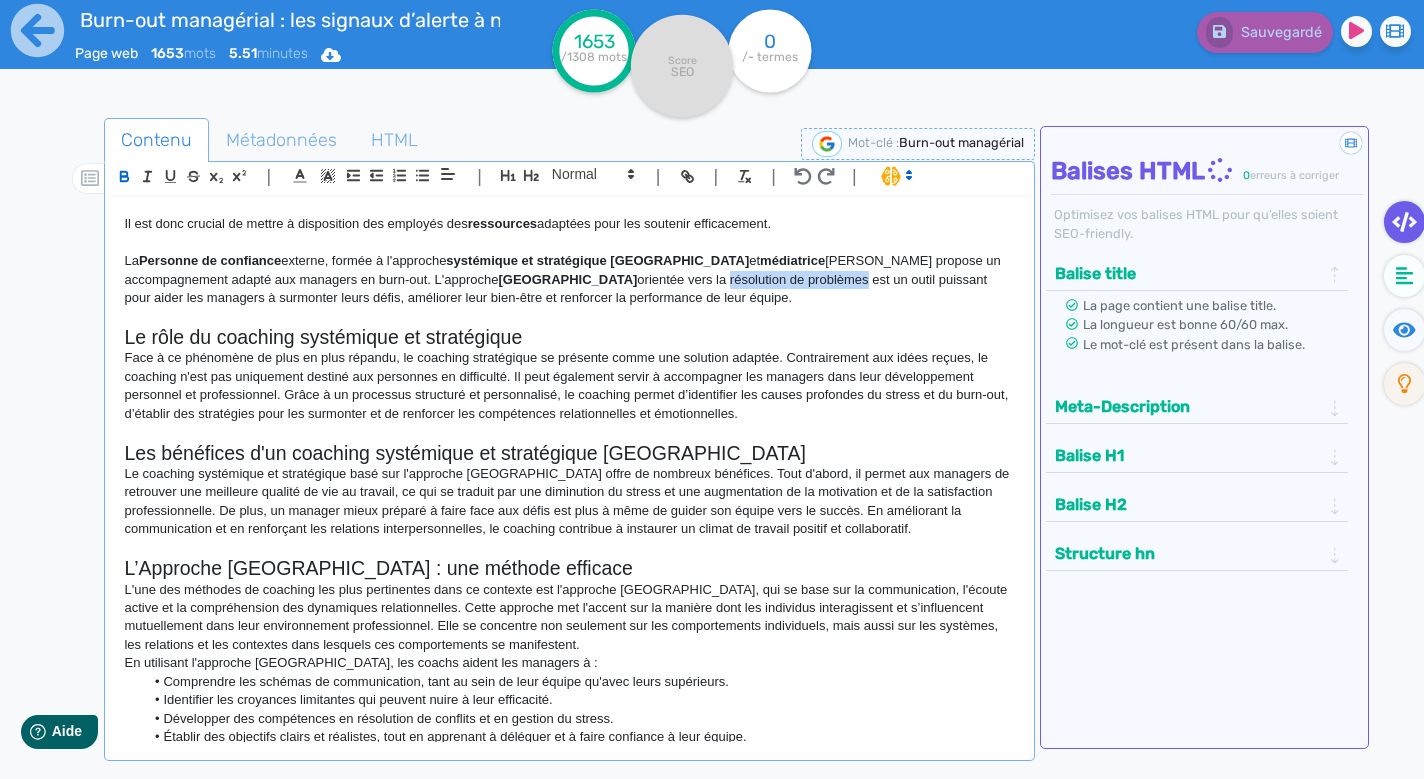 click 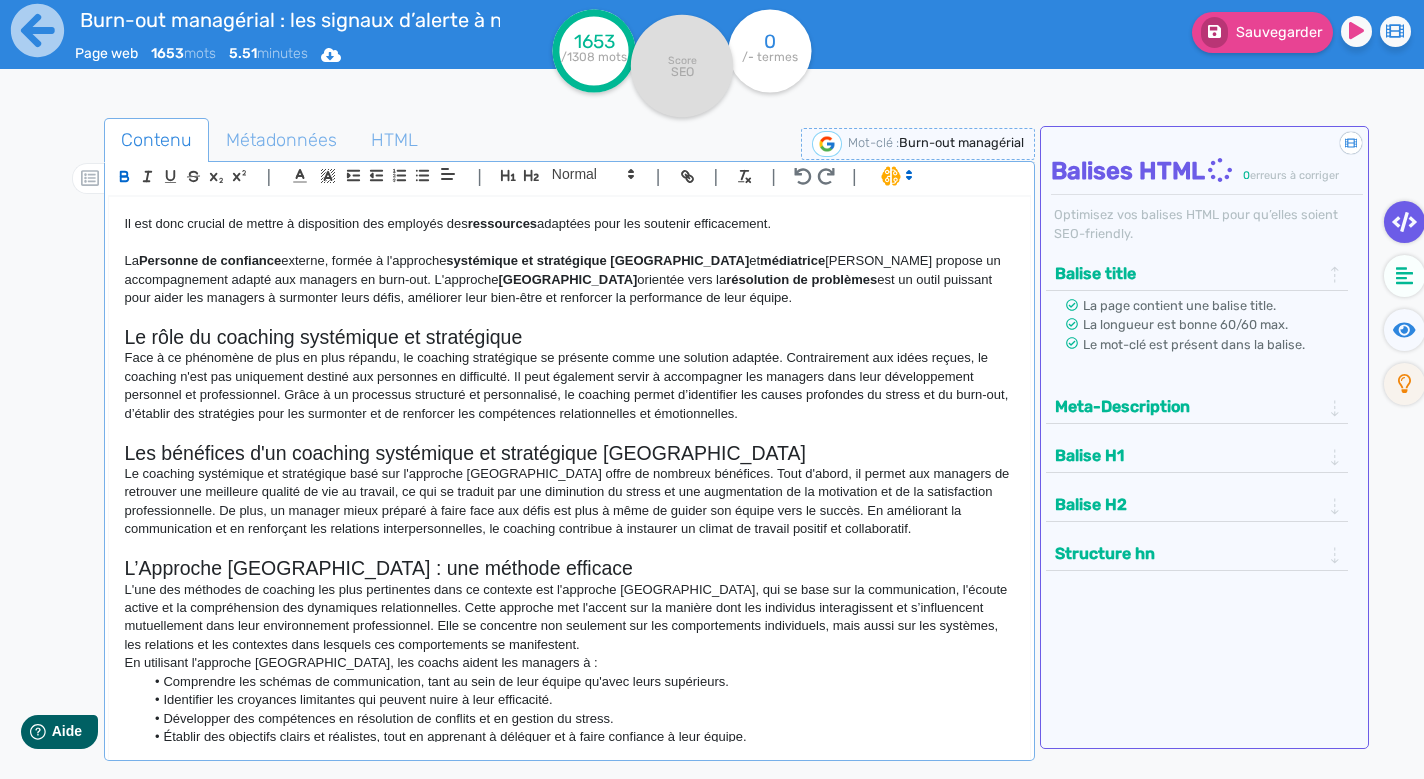 click on "Le coaching systémique et stratégique basé sur l'approche [GEOGRAPHIC_DATA] offre de nombreux bénéfices. Tout d'abord, il permet aux managers de retrouver une meilleure qualité de vie au travail, ce qui se traduit par une diminution du stress et une augmentation de la motivation et de la satisfaction professionnelle. De plus, un manager mieux préparé à faire face aux défis est plus à même de guider son équipe vers le succès. En améliorant la communication et en renforçant les relations interpersonnelles, le coaching contribue à instaurer un climat de travail positif et collaboratif." 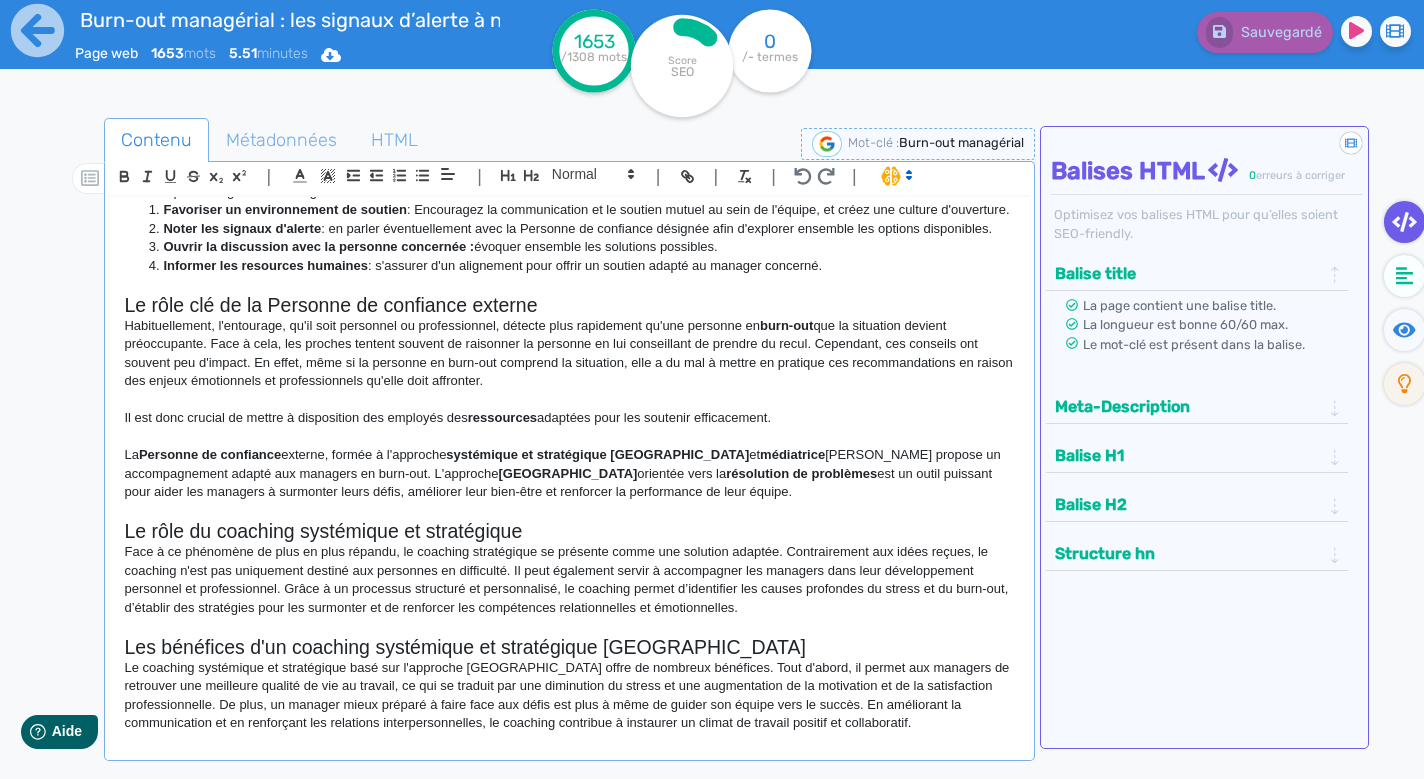 scroll, scrollTop: 1217, scrollLeft: 0, axis: vertical 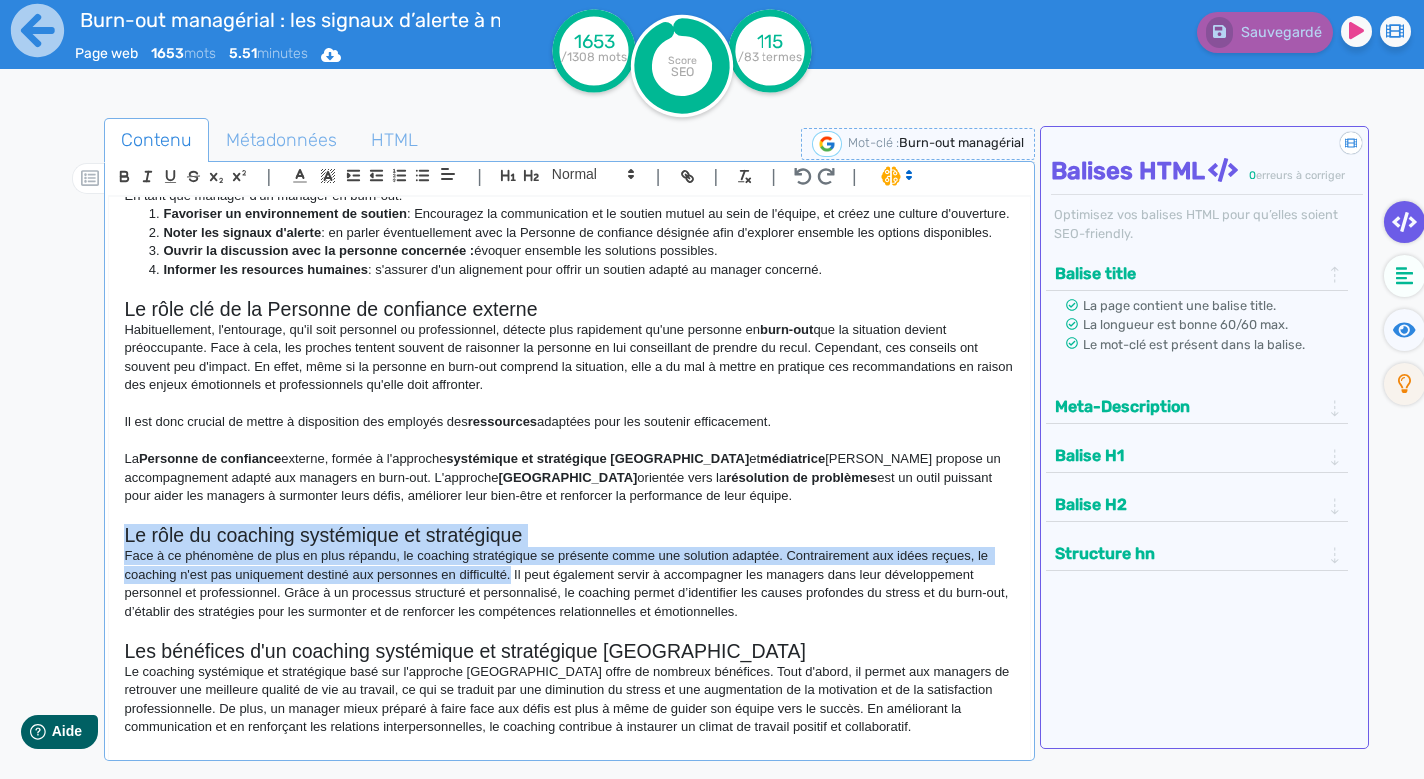 drag, startPoint x: 126, startPoint y: 516, endPoint x: 518, endPoint y: 562, distance: 394.68976 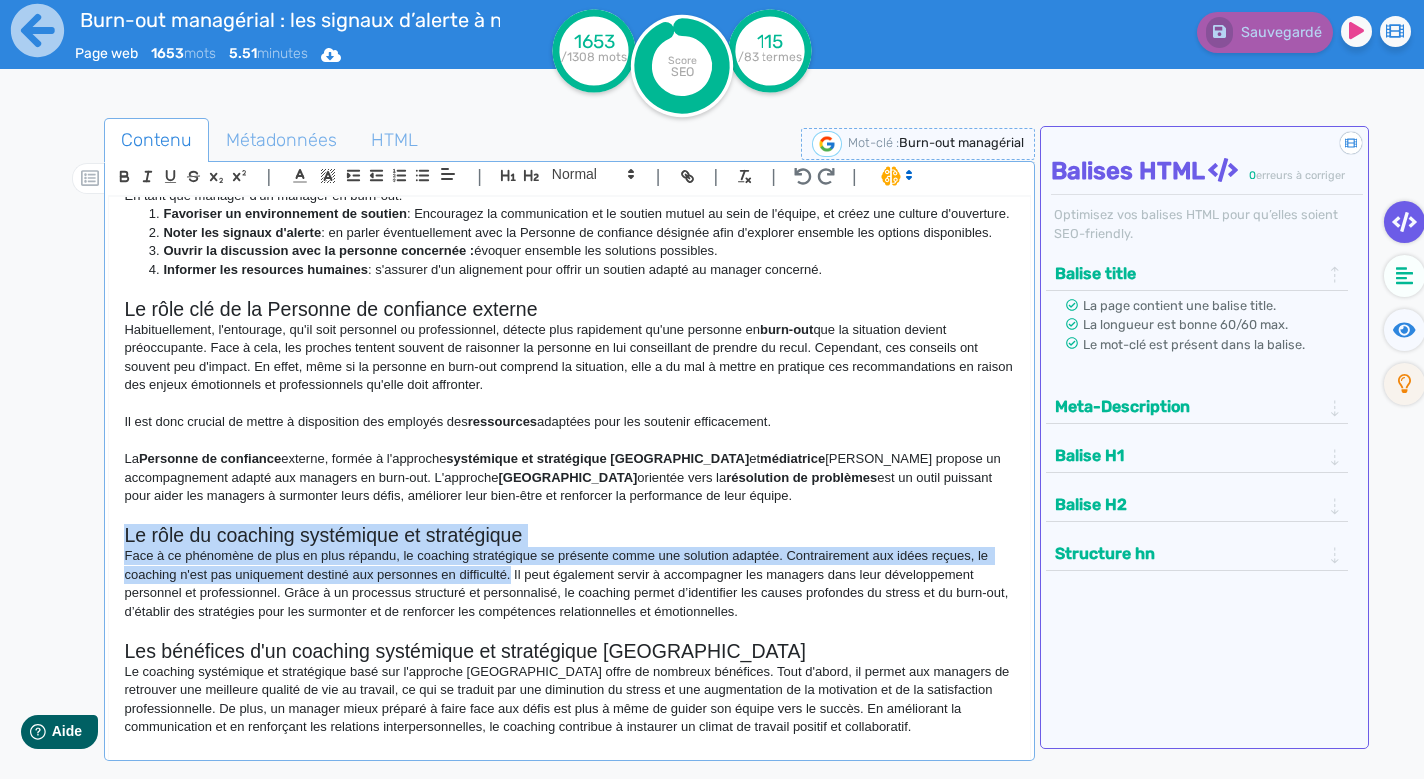 click on "Burn-out managérial : les signaux d'alerte à ne pas négliger Le  burn-out  professionnel est une problématique en forte croissance, résultant d’une combinaison de facteurs tels qu’une charge de travail accrue, la compétition interne, le désir d’évolution professionnelle et les exigences élevées des employeurs. Ce phénomène touche particulièrement les cadres, qui doivent gérer des responsabilités importantes et sont soumis à une grande flexibilité dans leurs horaires de travail. Il est intéressant de noter que les employés les plus  performants  sont souvent les plus exposés au  burn-out . Ces professionnels très investis dans leur travail ont tendance à ne pas compter leurs heures et à intervenir sur tous les fronts. Ils sont souvent perçus comme irremplaçables par leur entourage professionnel. Les  managers  sont particulièrement vulnérables au  burn-out managérial  en raison d'un niveau de  stress gestion du stress  adaptées pour préserver leur  bien-être  . burn-out" 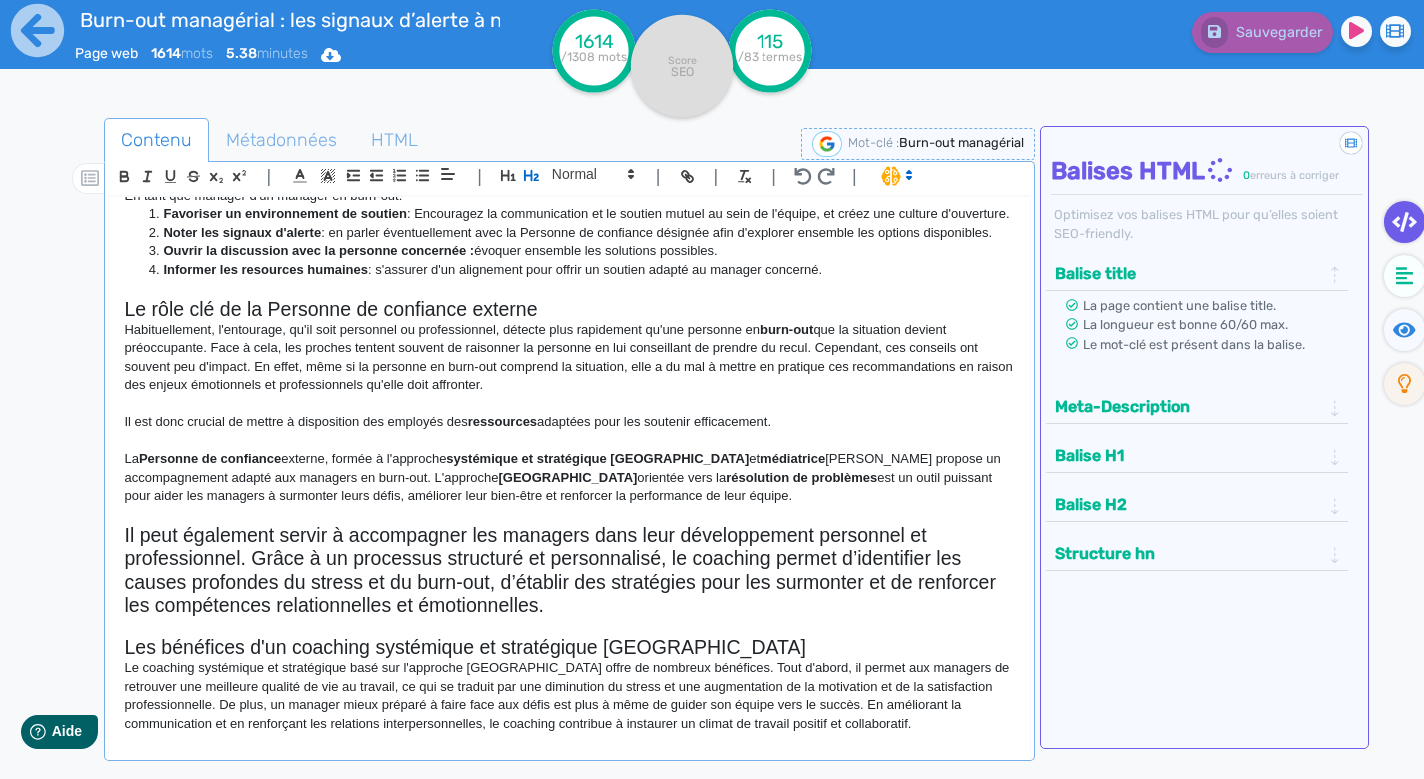 drag, startPoint x: 135, startPoint y: 492, endPoint x: 607, endPoint y: 582, distance: 480.5039 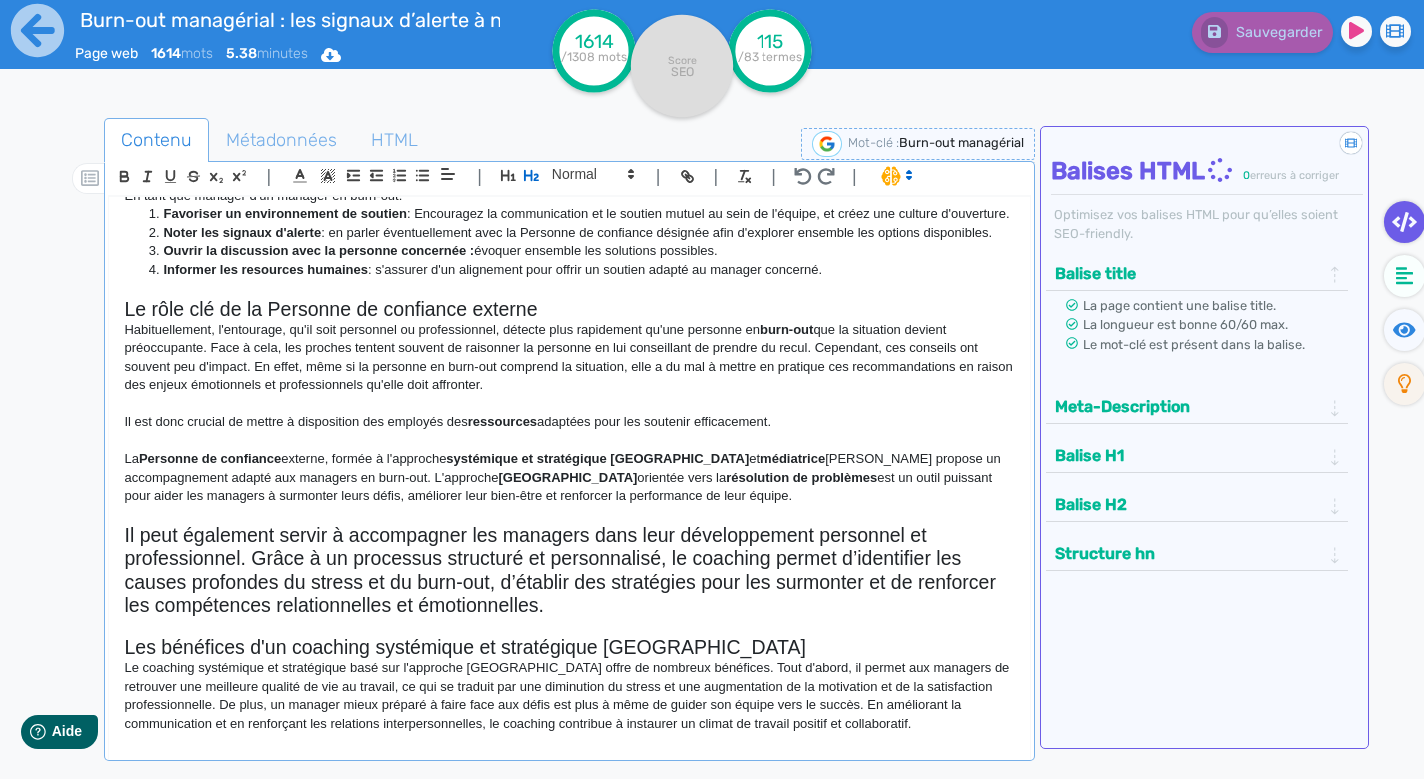 click on "Burn-out managérial : les signaux d'alerte à ne pas négliger Le  burn-out  professionnel est une problématique en forte croissance, résultant d’une combinaison de facteurs tels qu’une charge de travail accrue, la compétition interne, le désir d’évolution professionnelle et les exigences élevées des employeurs. Ce phénomène touche particulièrement les cadres, qui doivent gérer des responsabilités importantes et sont soumis à une grande flexibilité dans leurs horaires de travail. Il est intéressant de noter que les employés les plus  performants  sont souvent les plus exposés au  burn-out . Ces professionnels très investis dans leur travail ont tendance à ne pas compter leurs heures et à intervenir sur tous les fronts. Ils sont souvent perçus comme irremplaçables par leur entourage professionnel. Les  managers  sont particulièrement vulnérables au  burn-out managérial  en raison d'un niveau de  stress gestion du stress  adaptées pour préserver leur  bien-être  . burn-out" 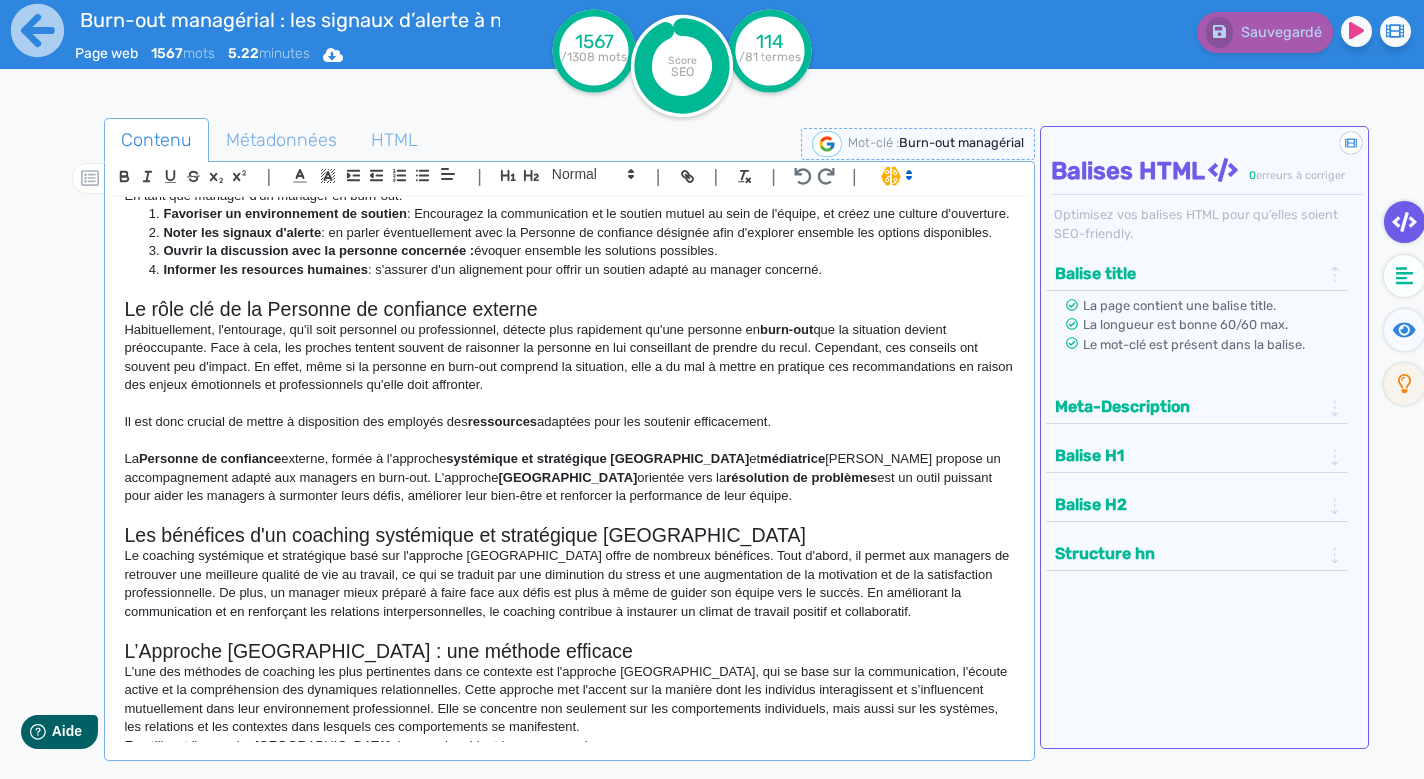 click on "La  Personne de confiance  externe, formée à l'approche  systémique et stratégique [GEOGRAPHIC_DATA]  et  médiatrice  saura propose un accompagnement adapté aux managers en burn-out. L'approche  Palo Alto  orientée vers la  résolution de problèmes  est un outil puissant pour aider les managers à surmonter leurs défis, améliorer leur bien-être et renforcer la performance de leur équipe." 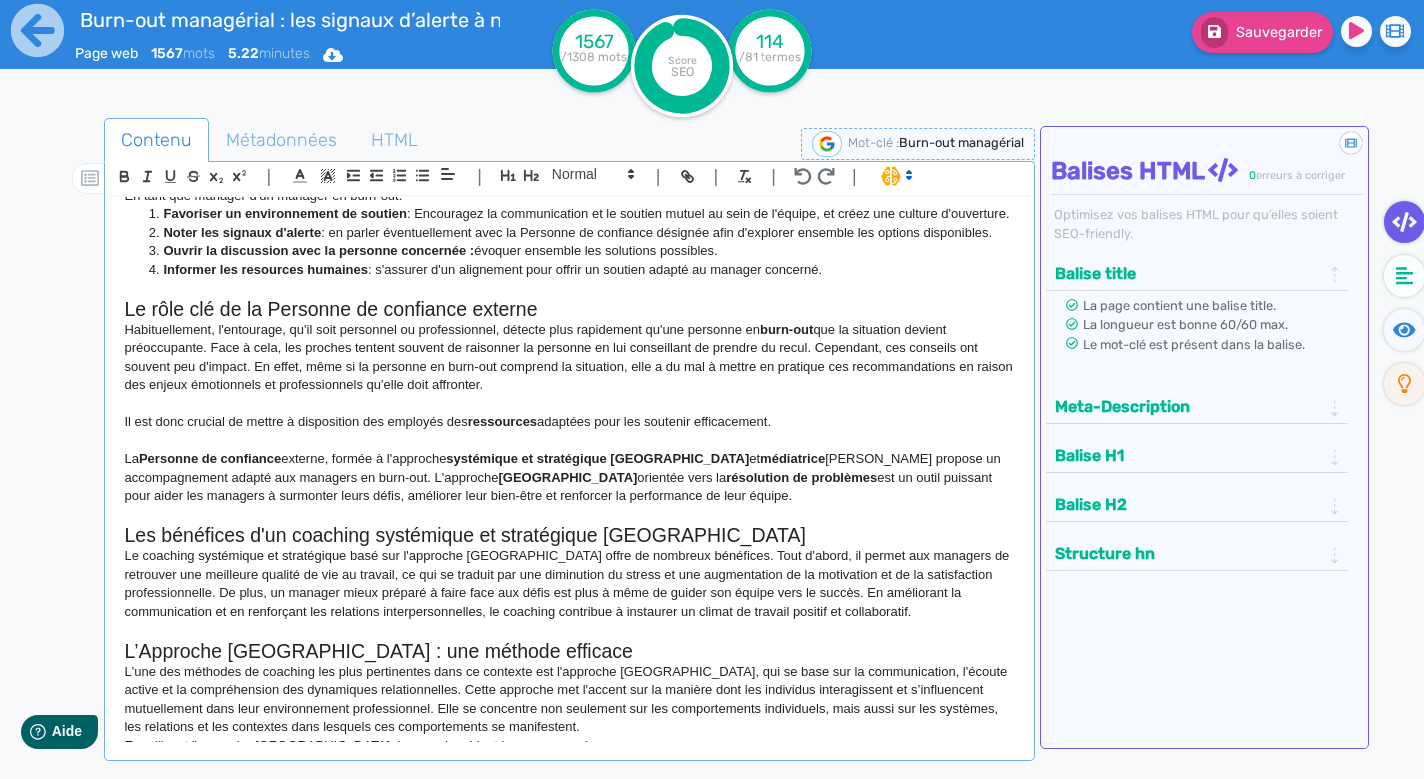 scroll, scrollTop: 19, scrollLeft: 0, axis: vertical 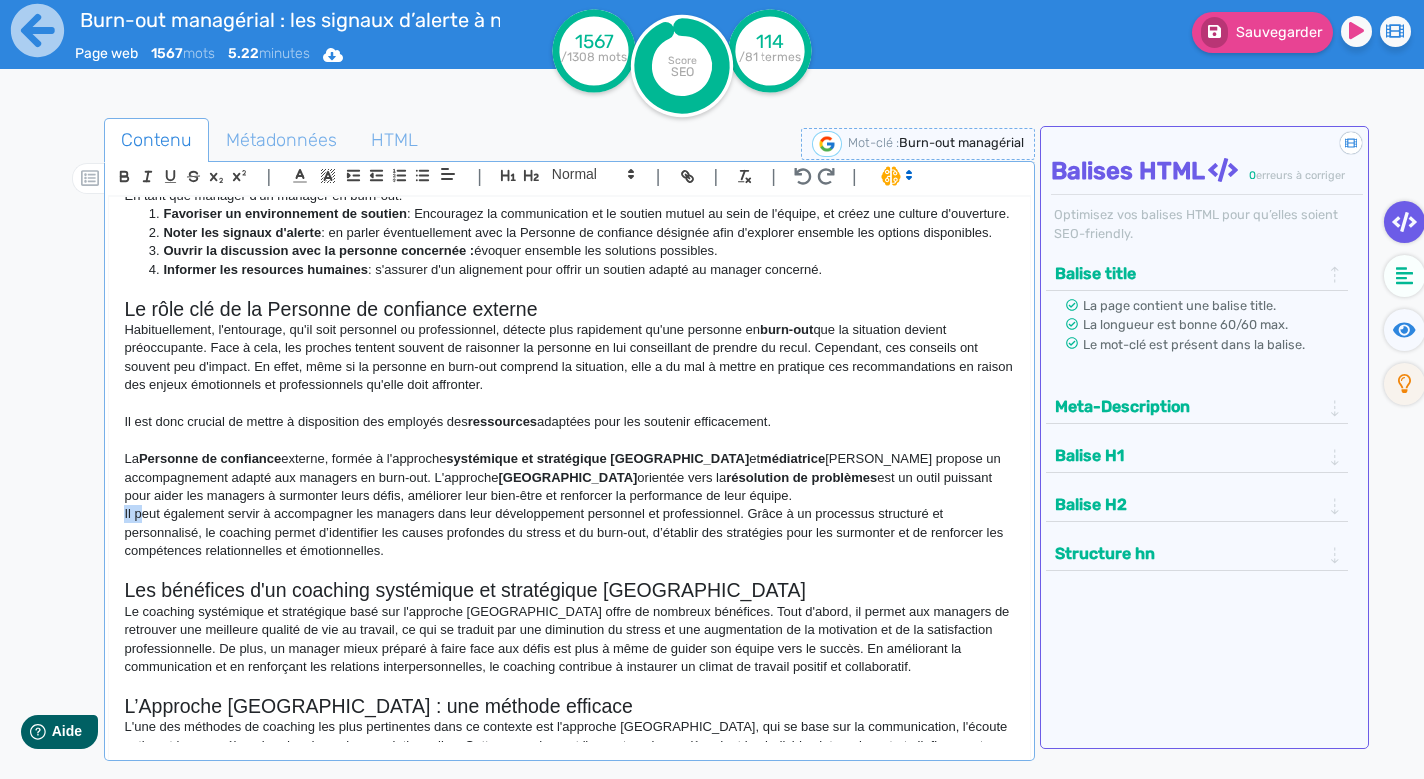 drag, startPoint x: 124, startPoint y: 498, endPoint x: 139, endPoint y: 499, distance: 15.033297 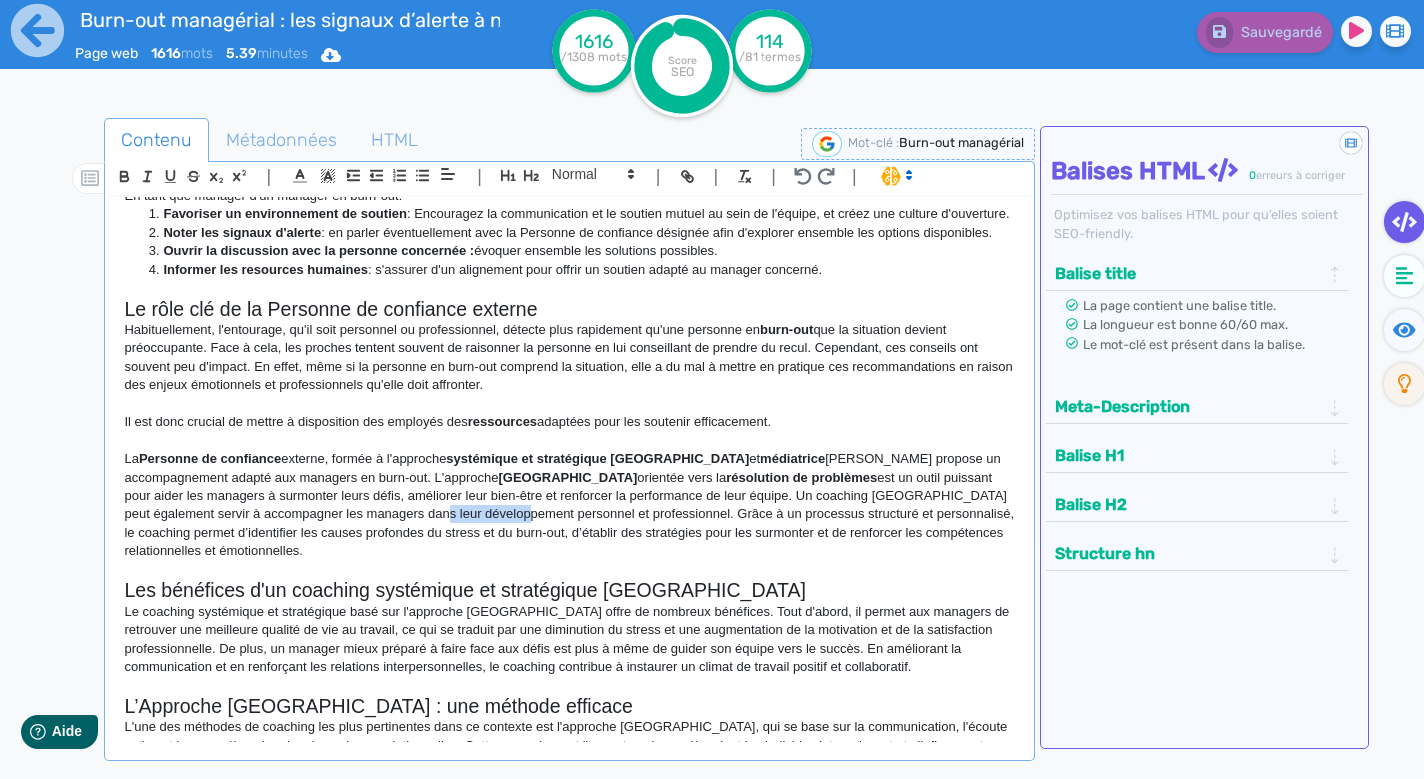 drag, startPoint x: 265, startPoint y: 498, endPoint x: 359, endPoint y: 498, distance: 94 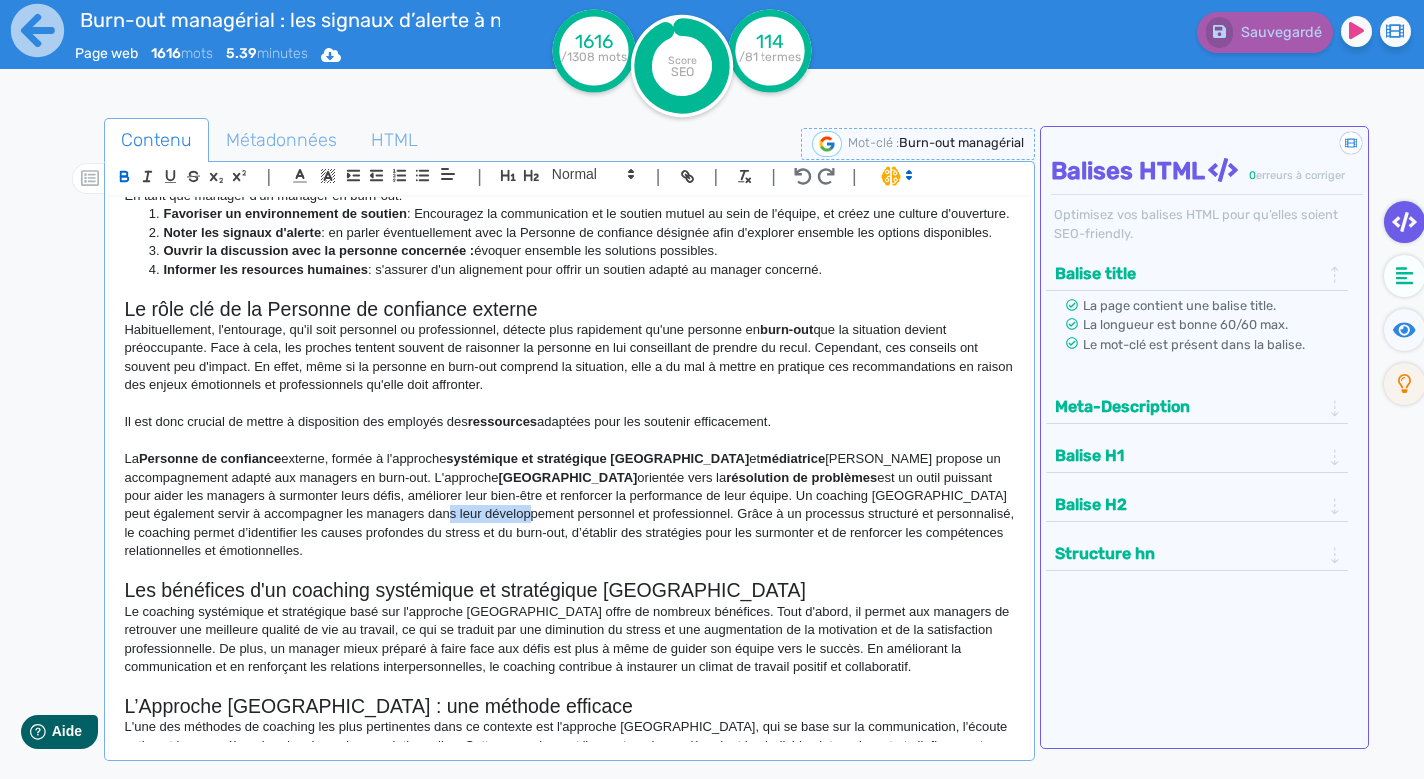 click 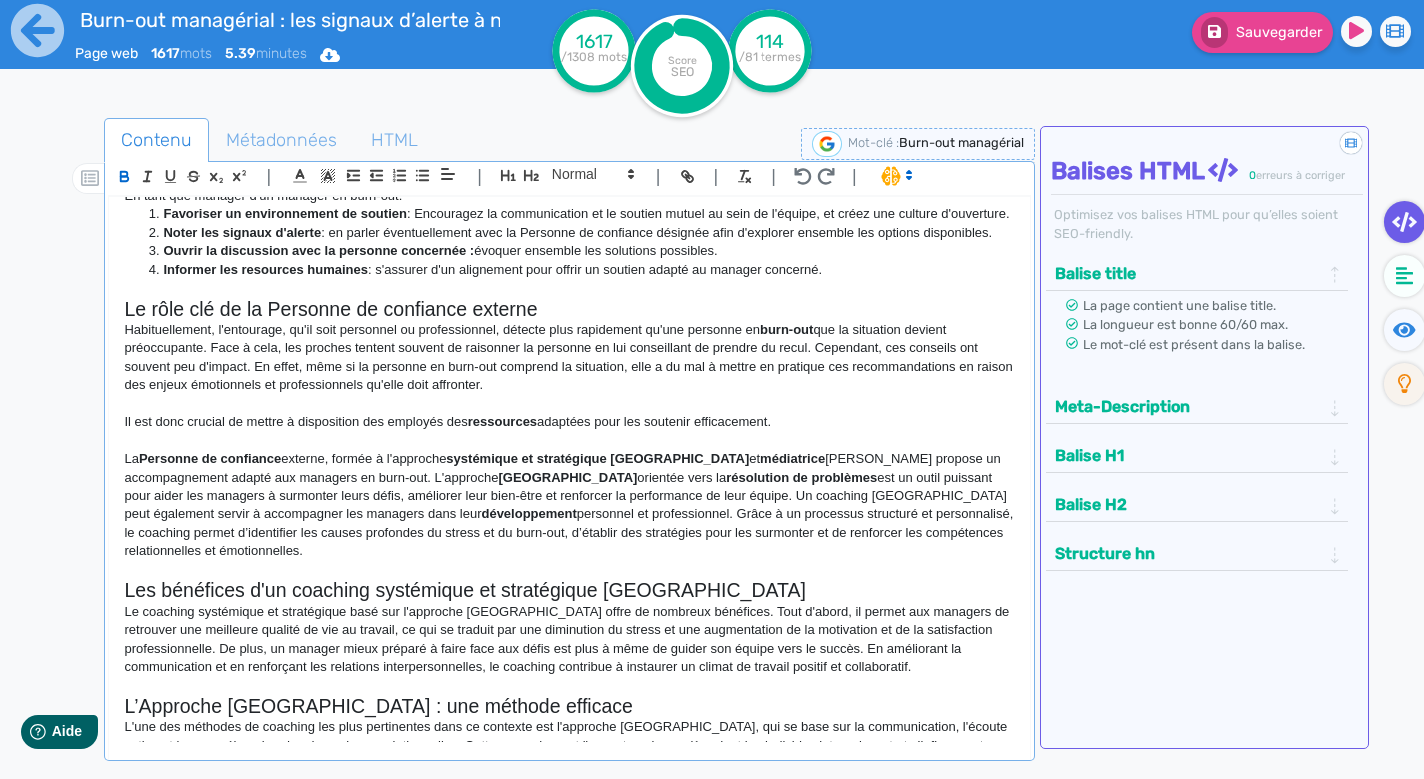 click 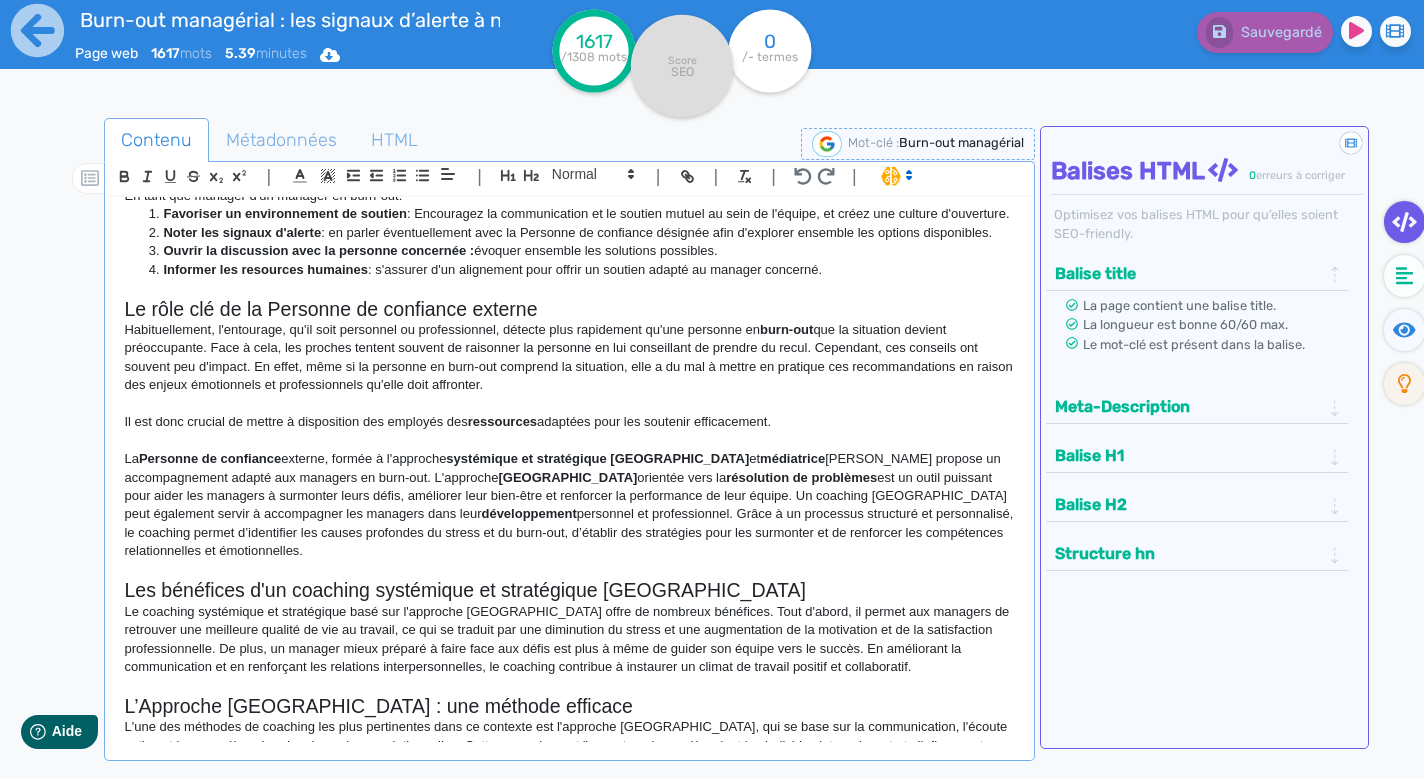 click on "La  Personne de confiance  externe, formée à l'approche  systémique et stratégique [GEOGRAPHIC_DATA]  et  médiatrice  saura propose un accompagnement adapté aux managers en burn-out. L'approche  Palo Alto  orientée vers la  résolution de problèmes  est un outil puissant pour aider les managers à surmonter leurs défis, améliorer leur bien-être et renforcer la performance de leur équipe. Un coaching [GEOGRAPHIC_DATA] peut également servir à accompagner les managers dans leur  développement  personnel et professionnel. Grâce à un processus structuré et personnalisé, le coaching permet d’identifier les causes profondes du stress et du burn-out, d’établir des stratégies pour les surmonter et de renforcer les compétences relationnelles et émotionnelles." 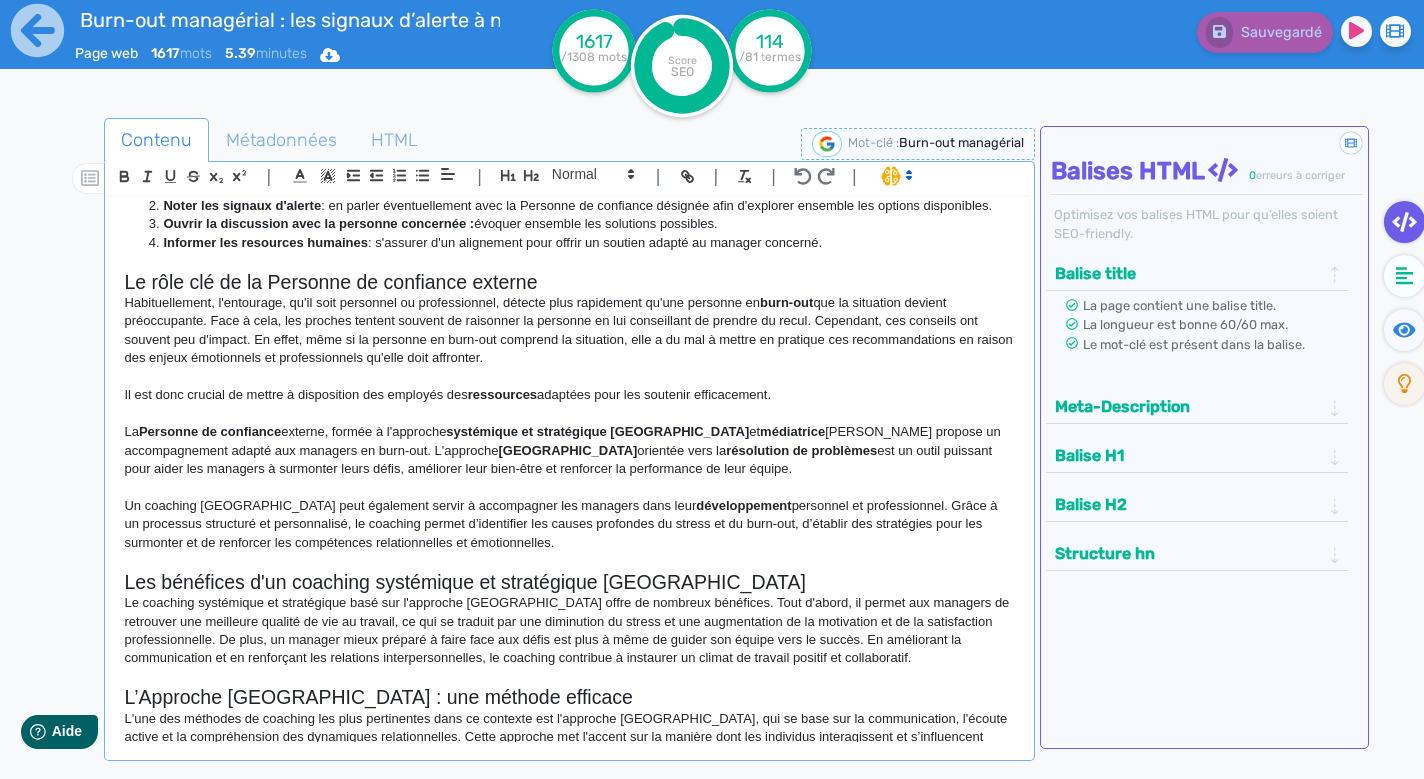 scroll, scrollTop: 1247, scrollLeft: 0, axis: vertical 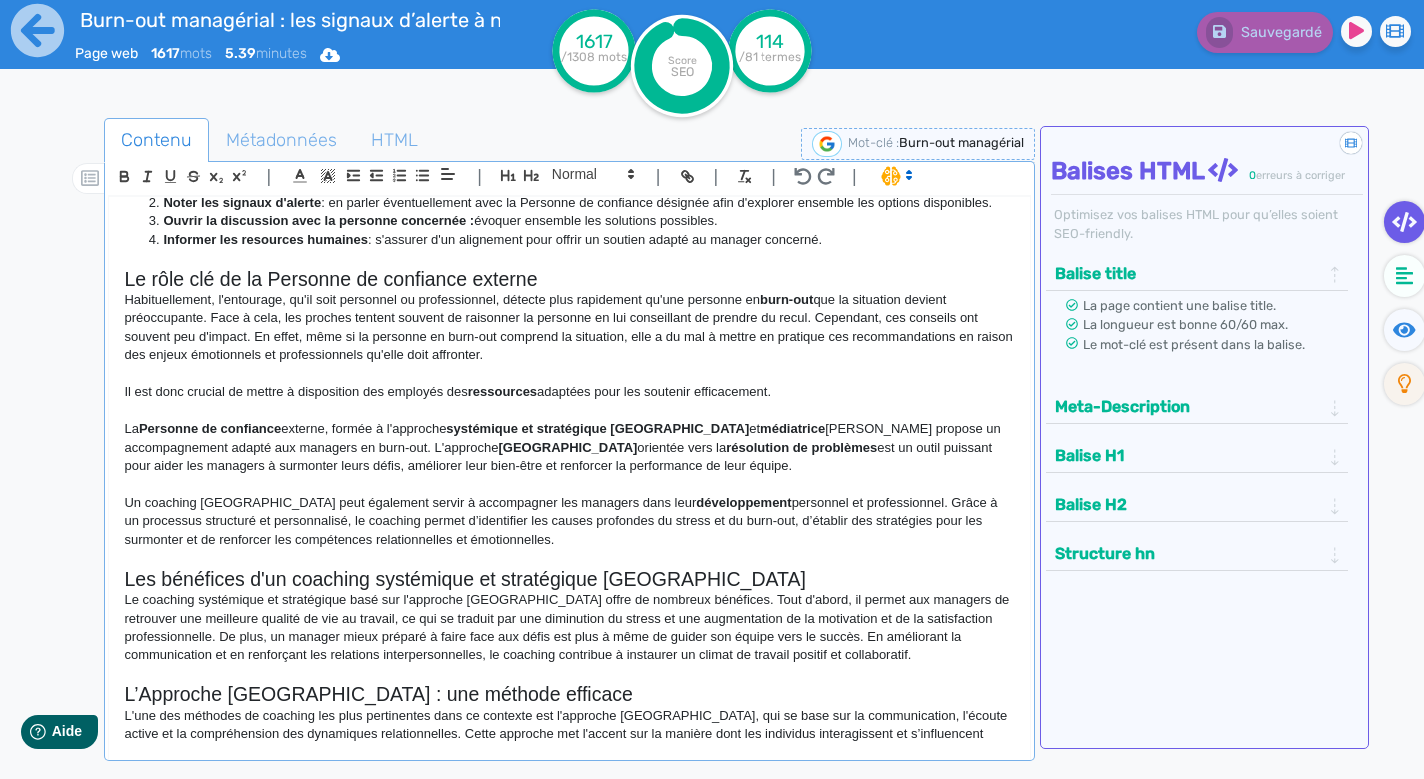 click on "Un coaching [GEOGRAPHIC_DATA] peut également servir à accompagner les managers dans leur  développement  personnel et professionnel. Grâce à un processus structuré et personnalisé, le coaching permet d’identifier les causes profondes du stress et du burn-out, d’établir des stratégies pour les surmonter et de renforcer les compétences relationnelles et émotionnelles." 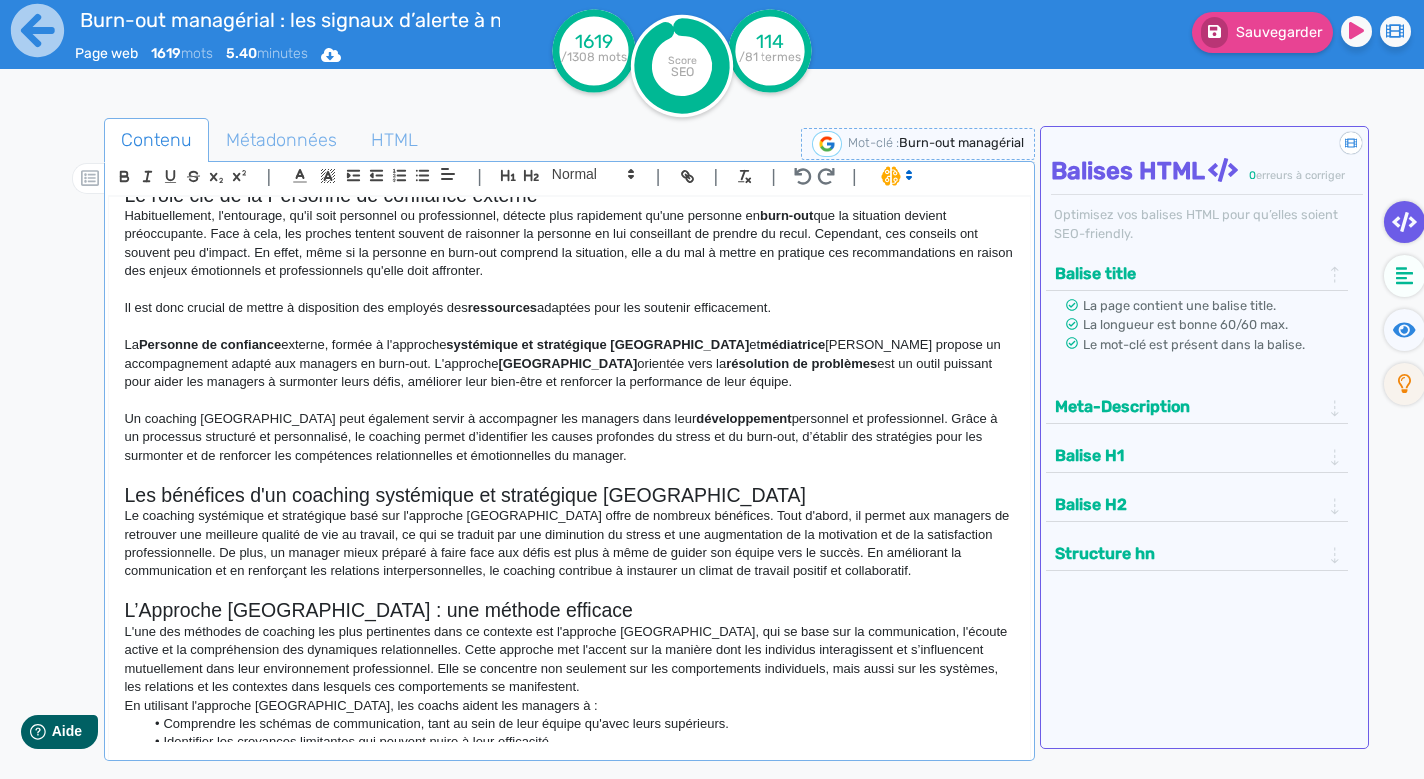 scroll, scrollTop: 1338, scrollLeft: 0, axis: vertical 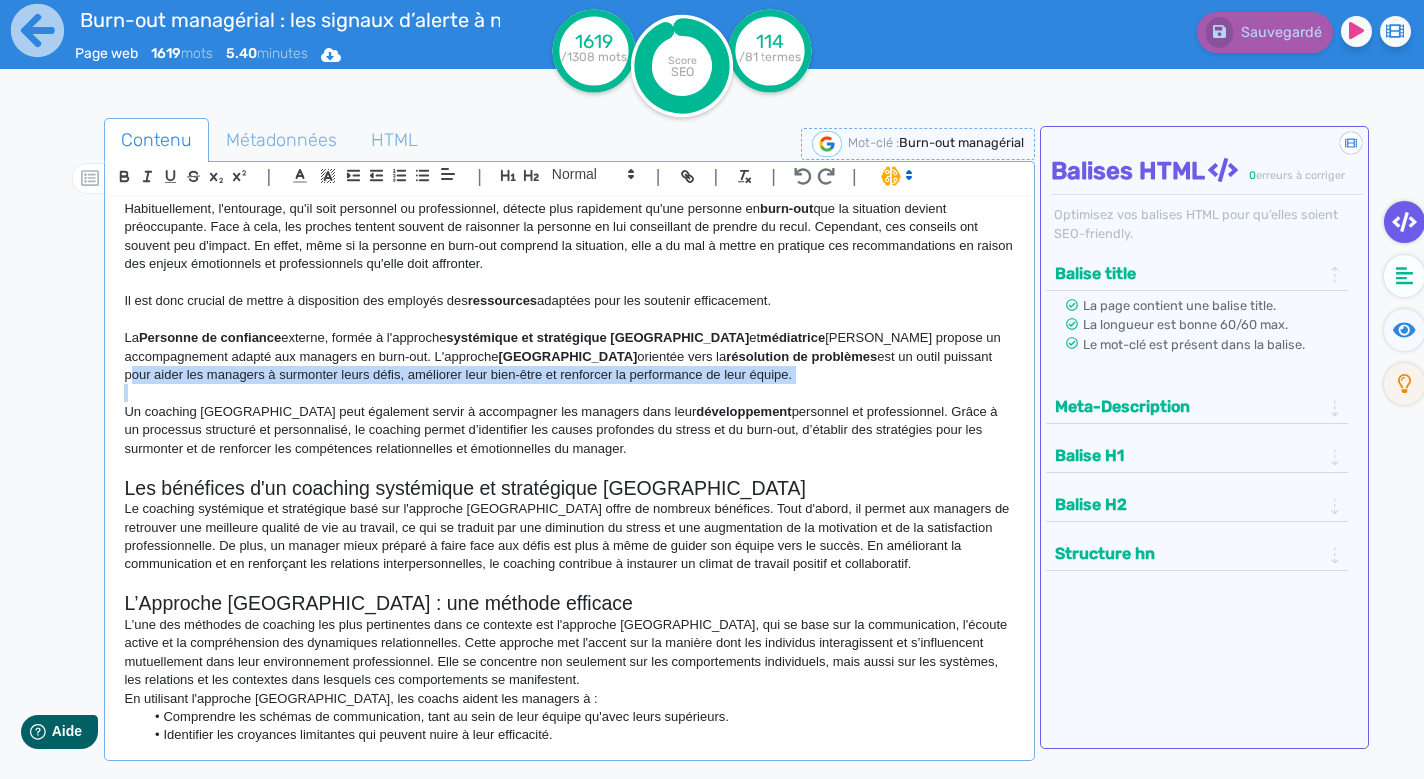 drag, startPoint x: 830, startPoint y: 341, endPoint x: 707, endPoint y: 380, distance: 129.03488 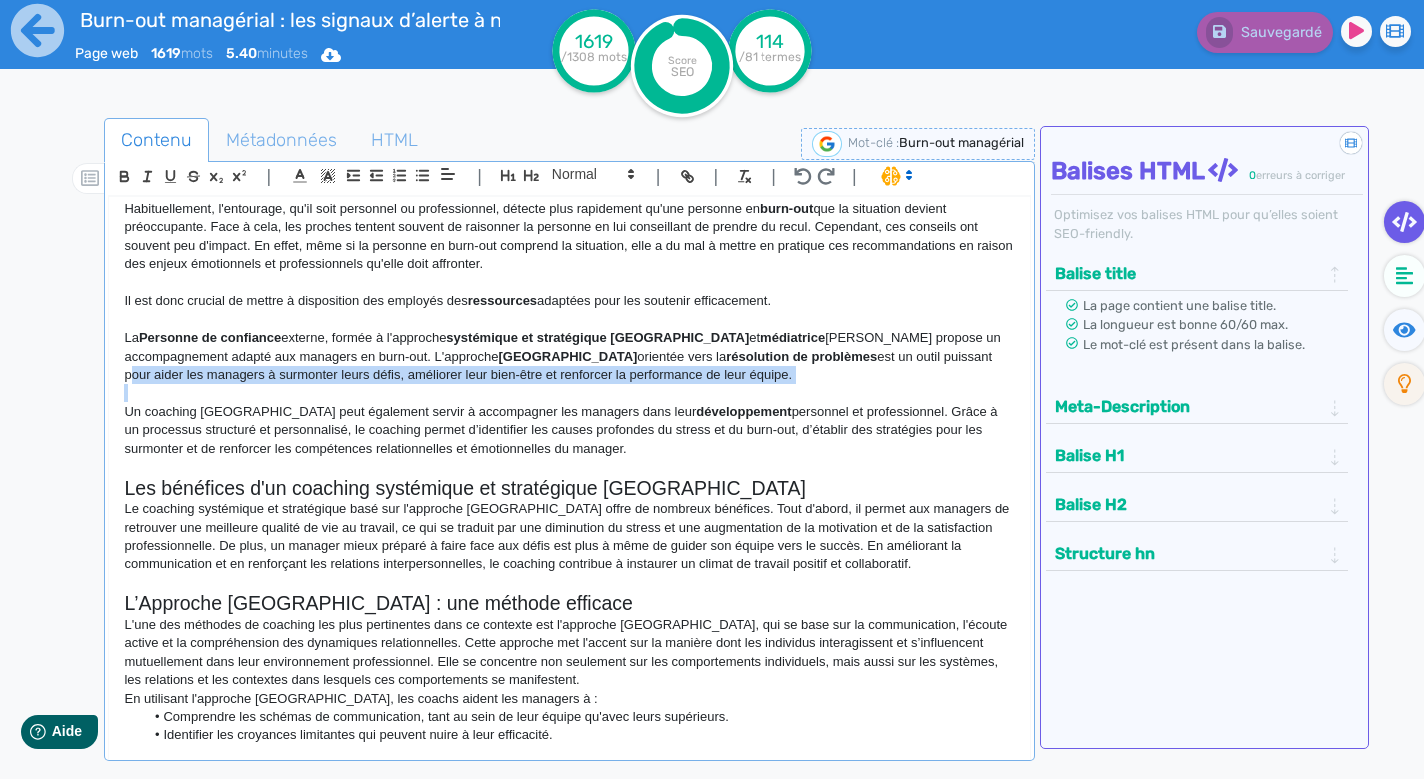 click on "Burn-out managérial : les signaux d'alerte à ne pas négliger Le  burn-out  professionnel est une problématique en forte croissance, résultant d’une combinaison de facteurs tels qu’une charge de travail accrue, la compétition interne, le désir d’évolution professionnelle et les exigences élevées des employeurs. Ce phénomène touche particulièrement les cadres, qui doivent gérer des responsabilités importantes et sont soumis à une grande flexibilité dans leurs horaires de travail. Il est intéressant de noter que les employés les plus  performants  sont souvent les plus exposés au  burn-out . Ces professionnels très investis dans leur travail ont tendance à ne pas compter leurs heures et à intervenir sur tous les fronts. Ils sont souvent perçus comme irremplaçables par leur entourage professionnel. Les  managers  sont particulièrement vulnérables au  burn-out managérial  en raison d'un niveau de  stress gestion du stress  adaptées pour préserver leur  bien-être  . burn-out" 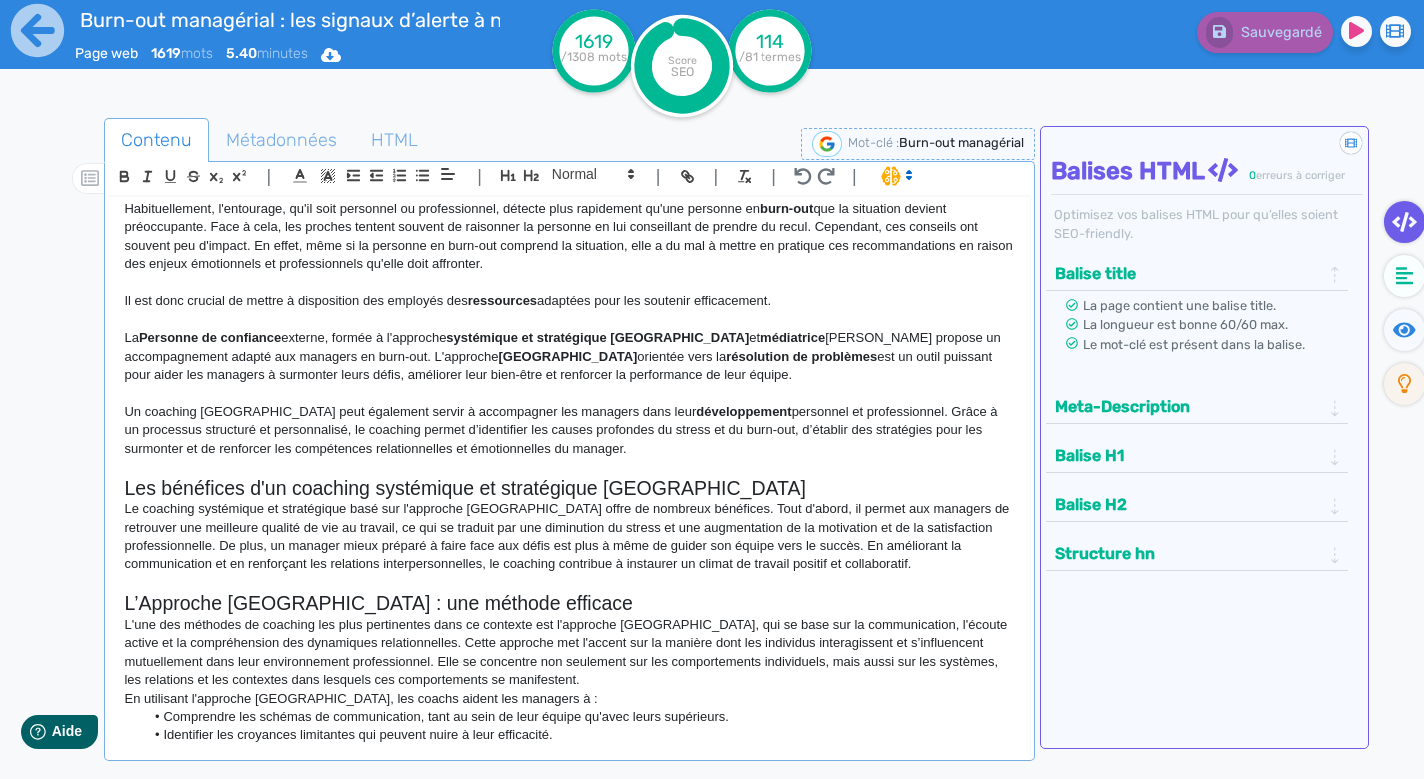 click on "Un coaching [GEOGRAPHIC_DATA] peut également servir à accompagner les managers dans leur  développement  personnel et professionnel. Grâce à un processus structuré et personnalisé, le coaching permet d’identifier les causes profondes du stress et du burn-out, d’établir des stratégies pour les surmonter et de renforcer les compétences relationnelles et émotionnelles du manager." 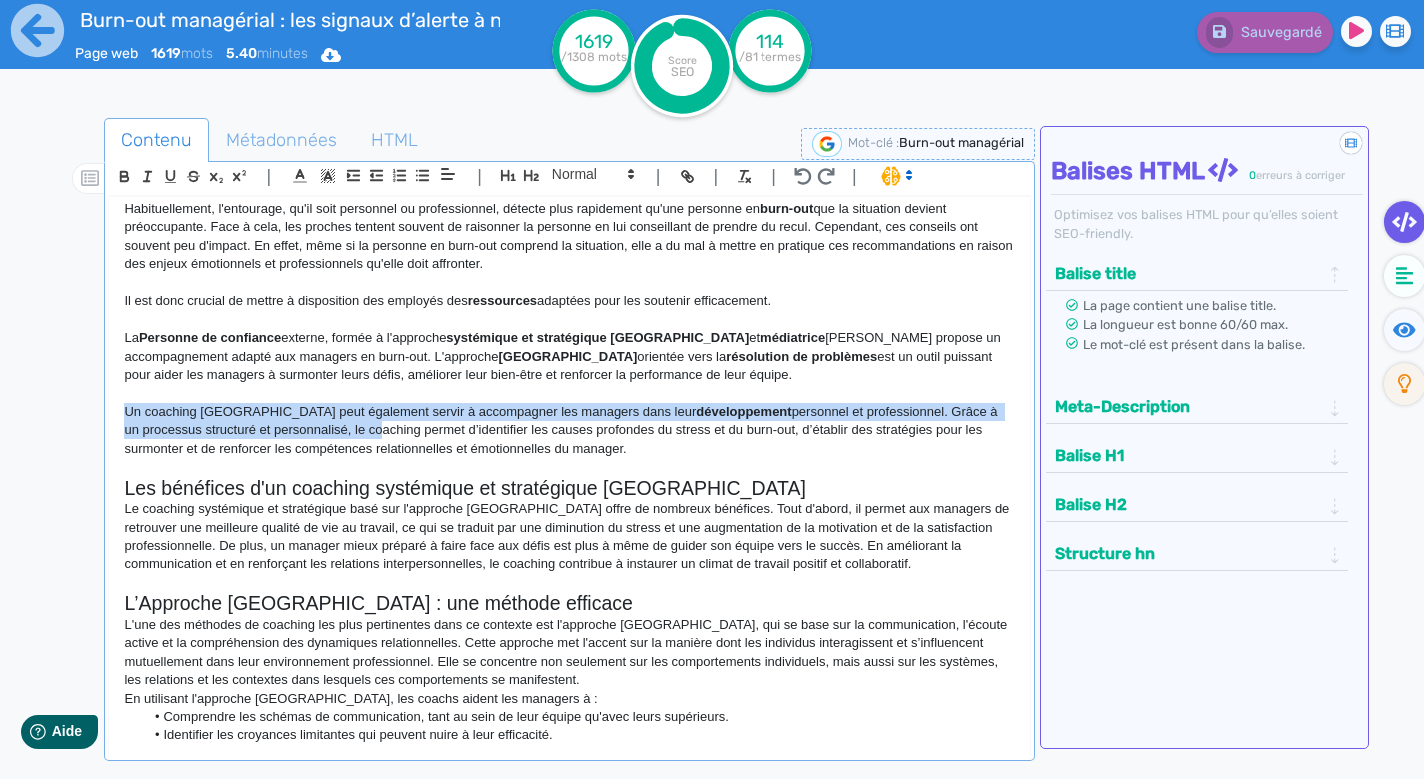 drag, startPoint x: 129, startPoint y: 394, endPoint x: 303, endPoint y: 402, distance: 174.1838 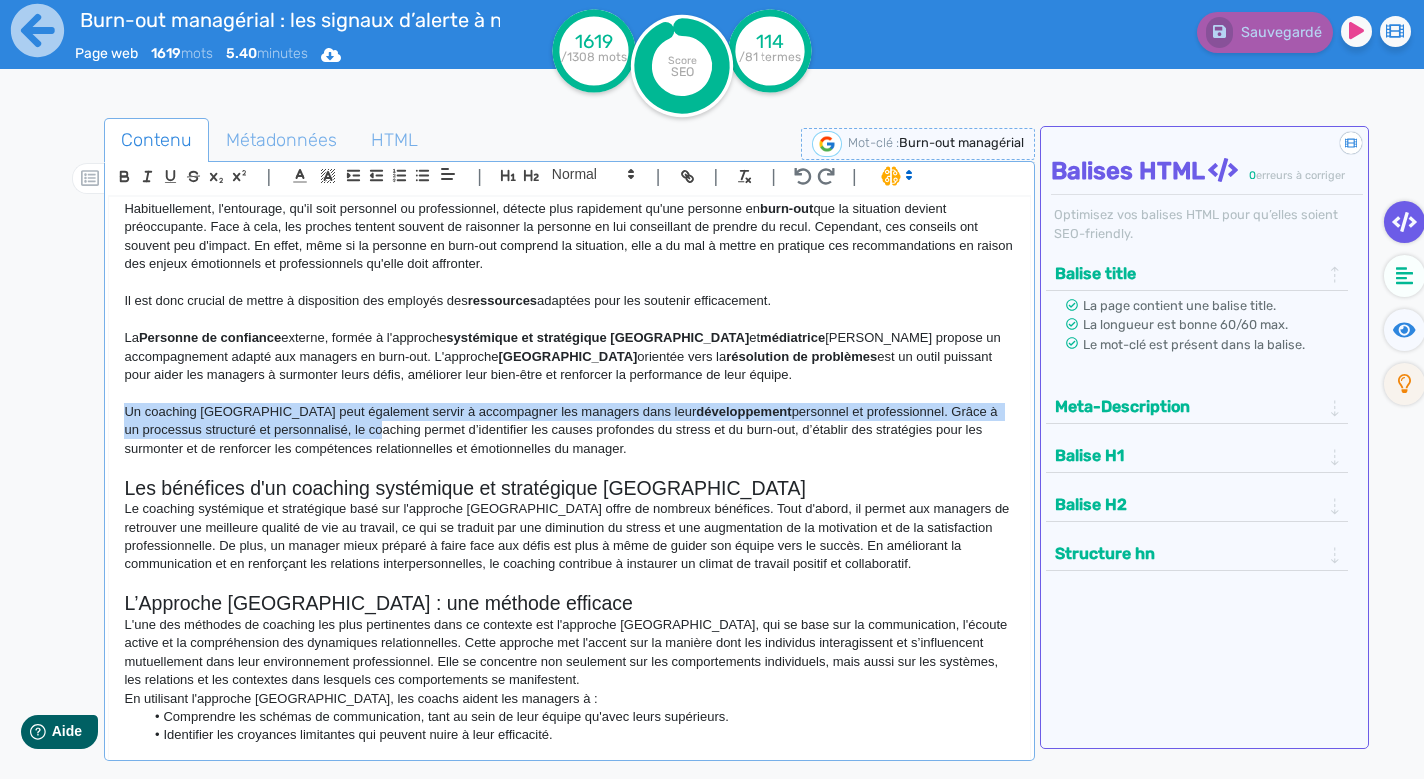 click on "Un coaching [GEOGRAPHIC_DATA] peut également servir à accompagner les managers dans leur  développement  personnel et professionnel. Grâce à un processus structuré et personnalisé, le coaching permet d’identifier les causes profondes du stress et du burn-out, d’établir des stratégies pour les surmonter et de renforcer les compétences relationnelles et émotionnelles du manager." 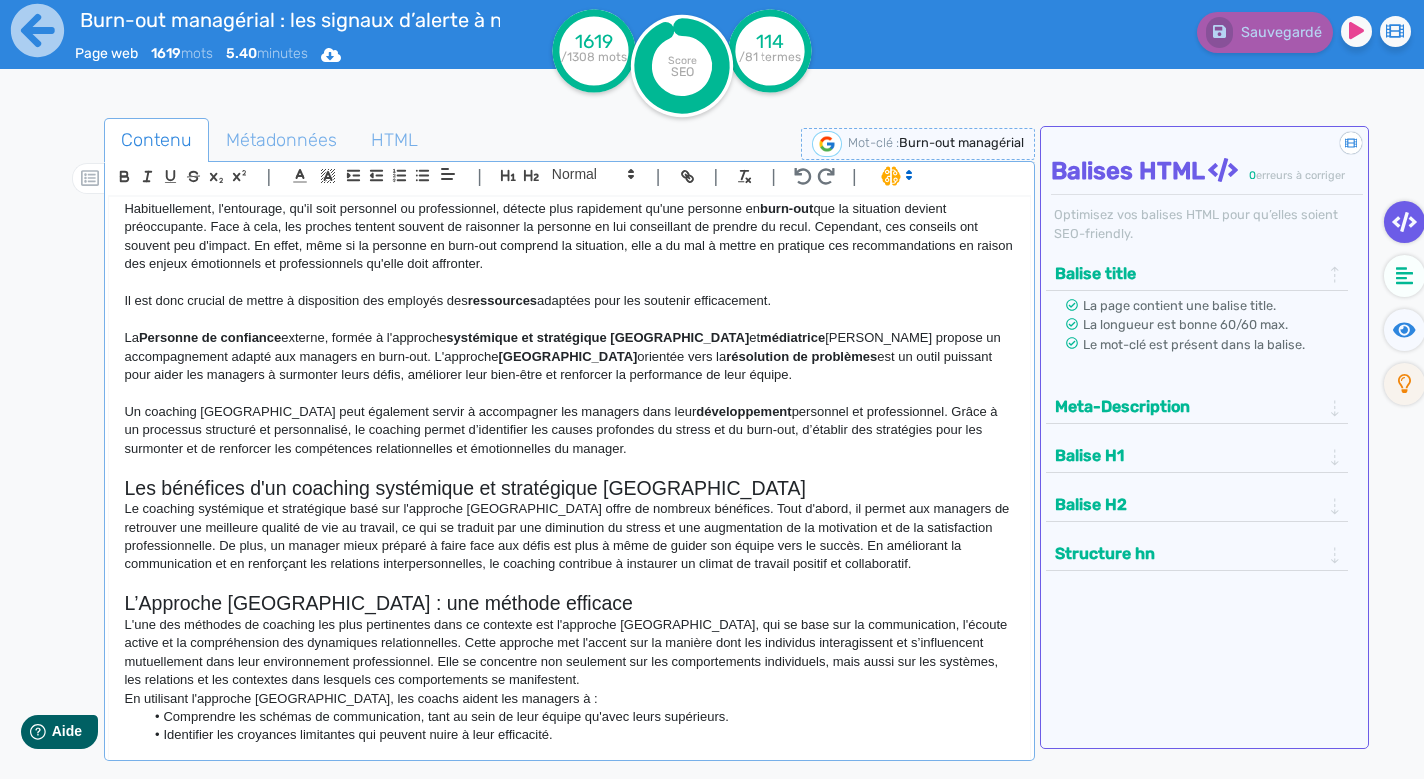 click on "Un coaching [GEOGRAPHIC_DATA] peut également servir à accompagner les managers dans leur  développement  personnel et professionnel. Grâce à un processus structuré et personnalisé, le coaching permet d’identifier les causes profondes du stress et du burn-out, d’établir des stratégies pour les surmonter et de renforcer les compétences relationnelles et émotionnelles du manager." 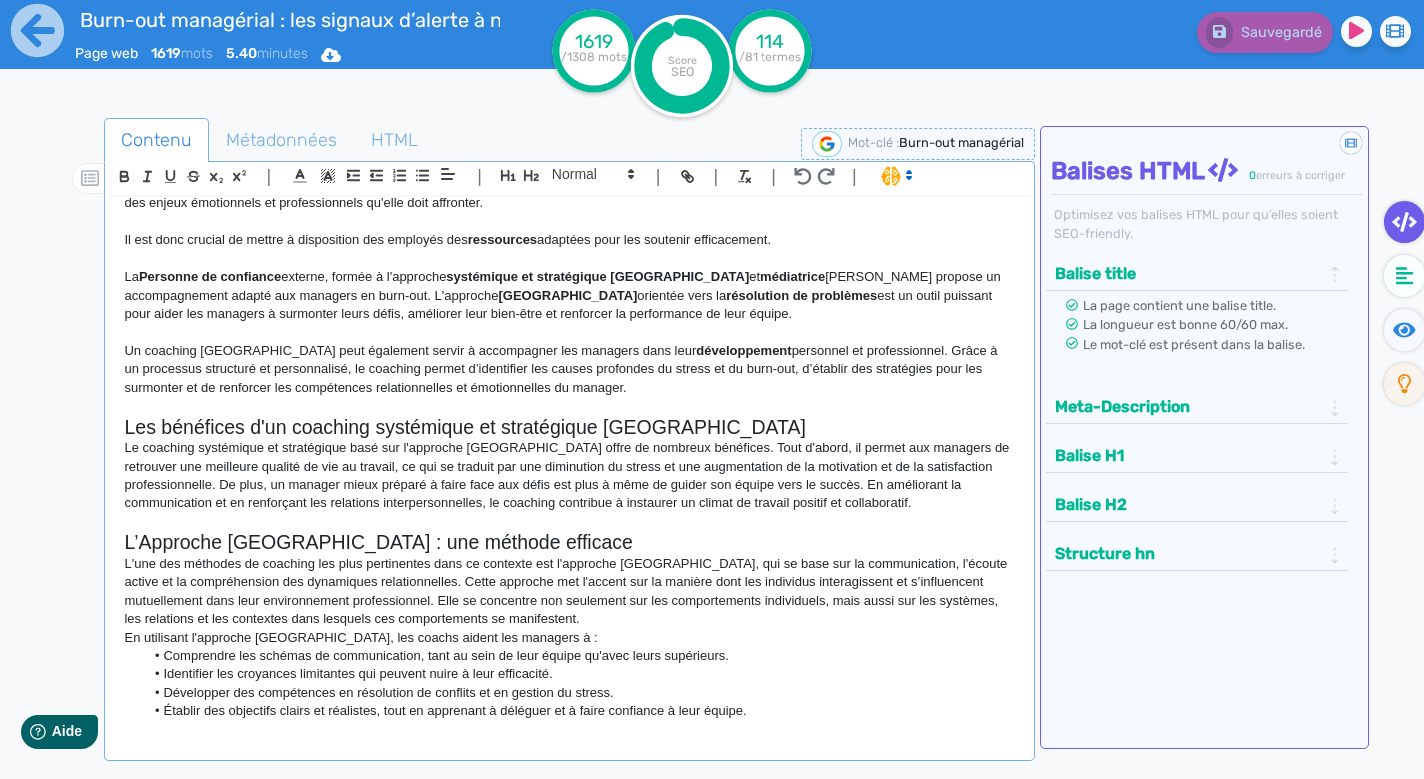 scroll, scrollTop: 1396, scrollLeft: 0, axis: vertical 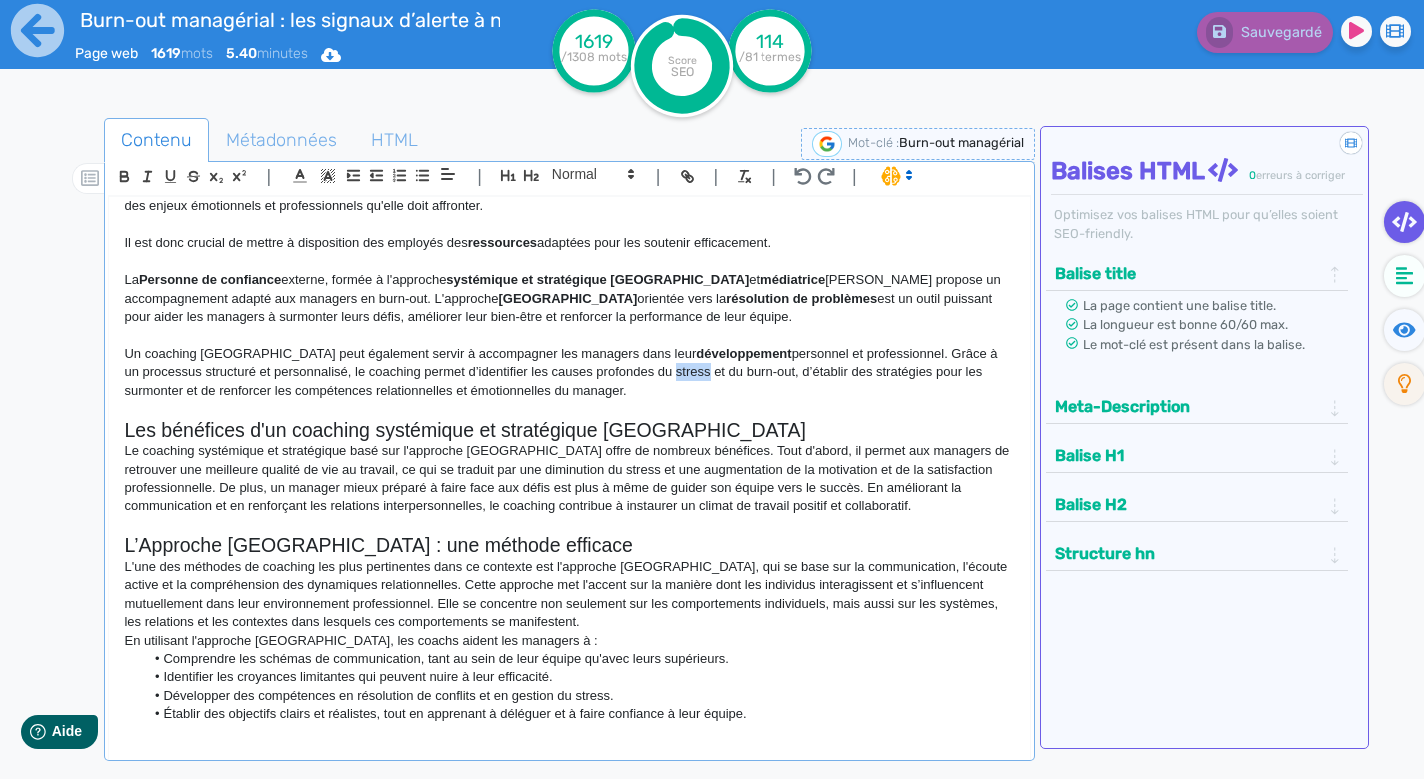drag, startPoint x: 604, startPoint y: 358, endPoint x: 638, endPoint y: 358, distance: 34 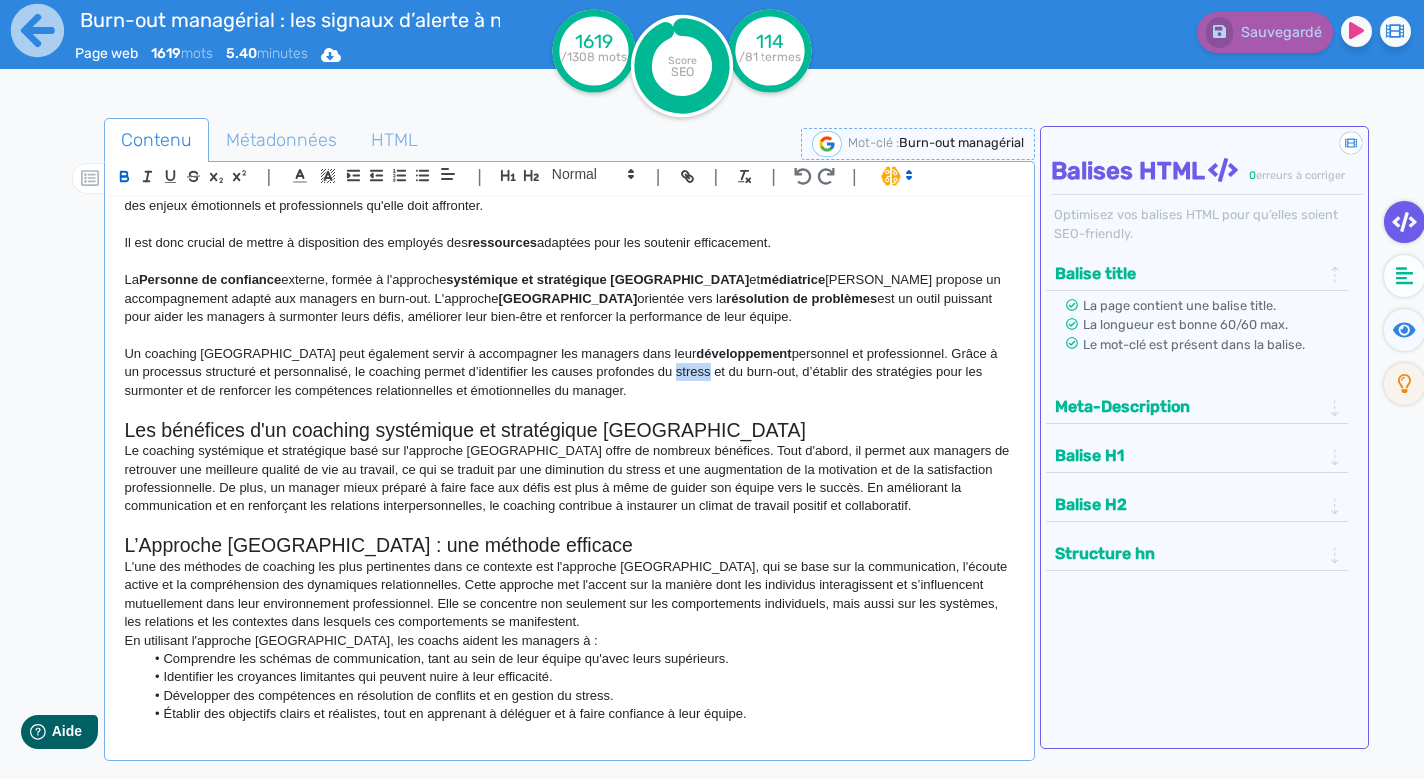 click 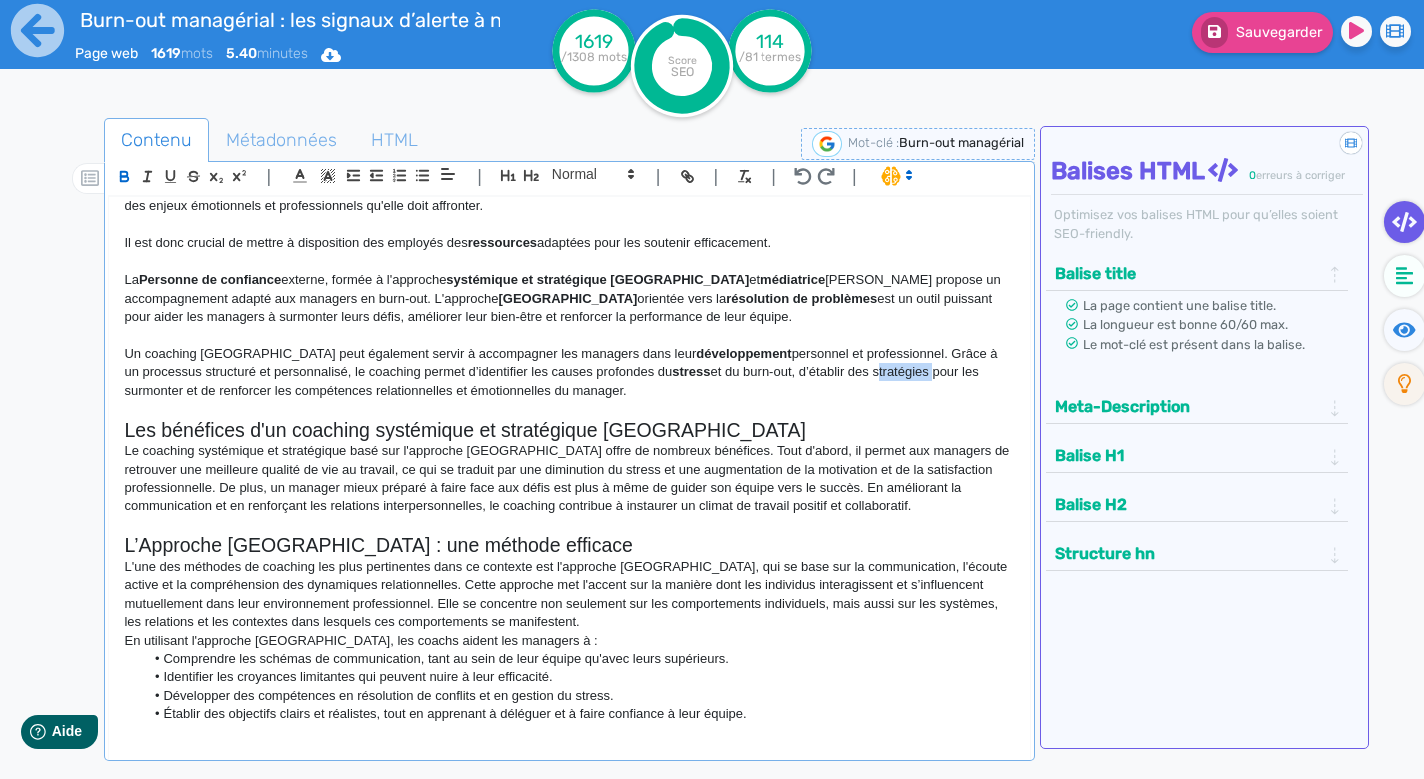 drag, startPoint x: 811, startPoint y: 355, endPoint x: 868, endPoint y: 359, distance: 57.14018 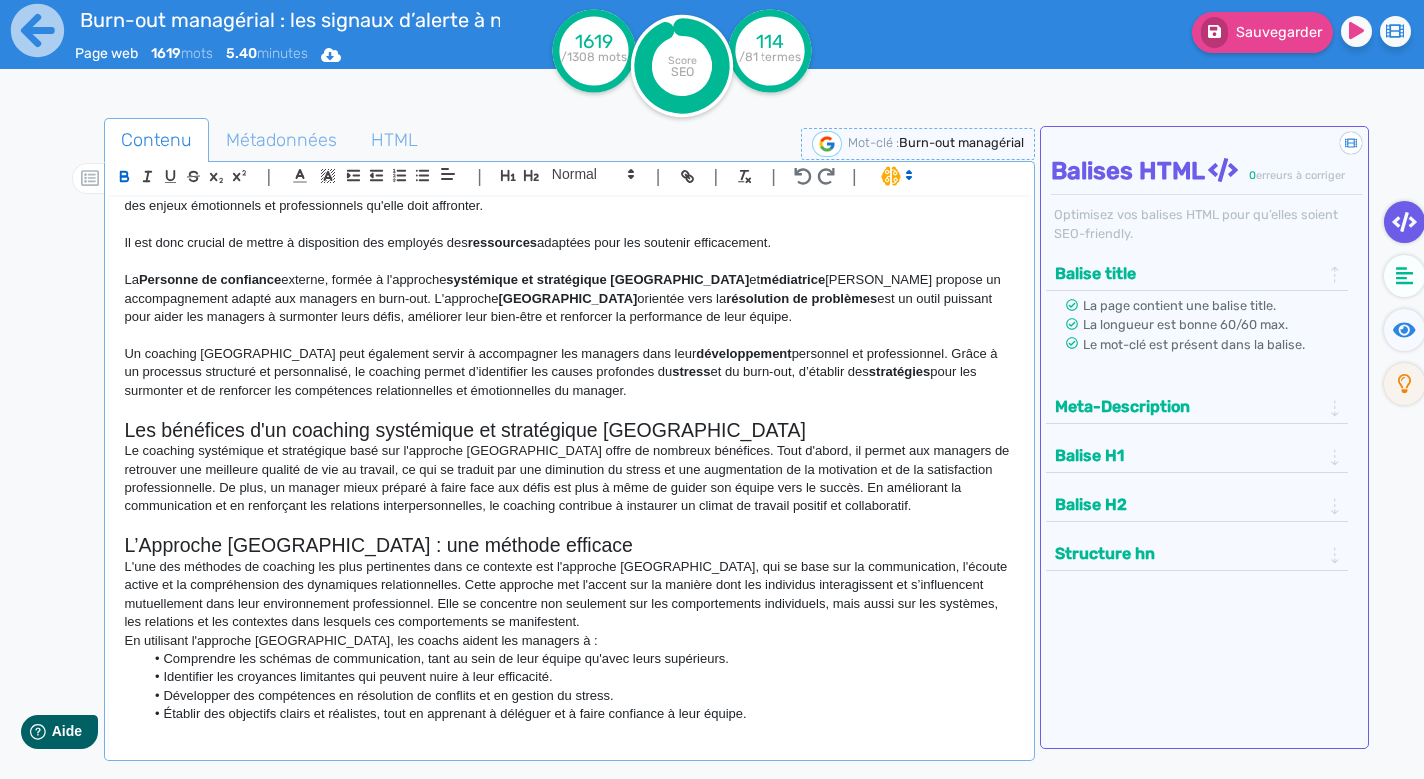 click 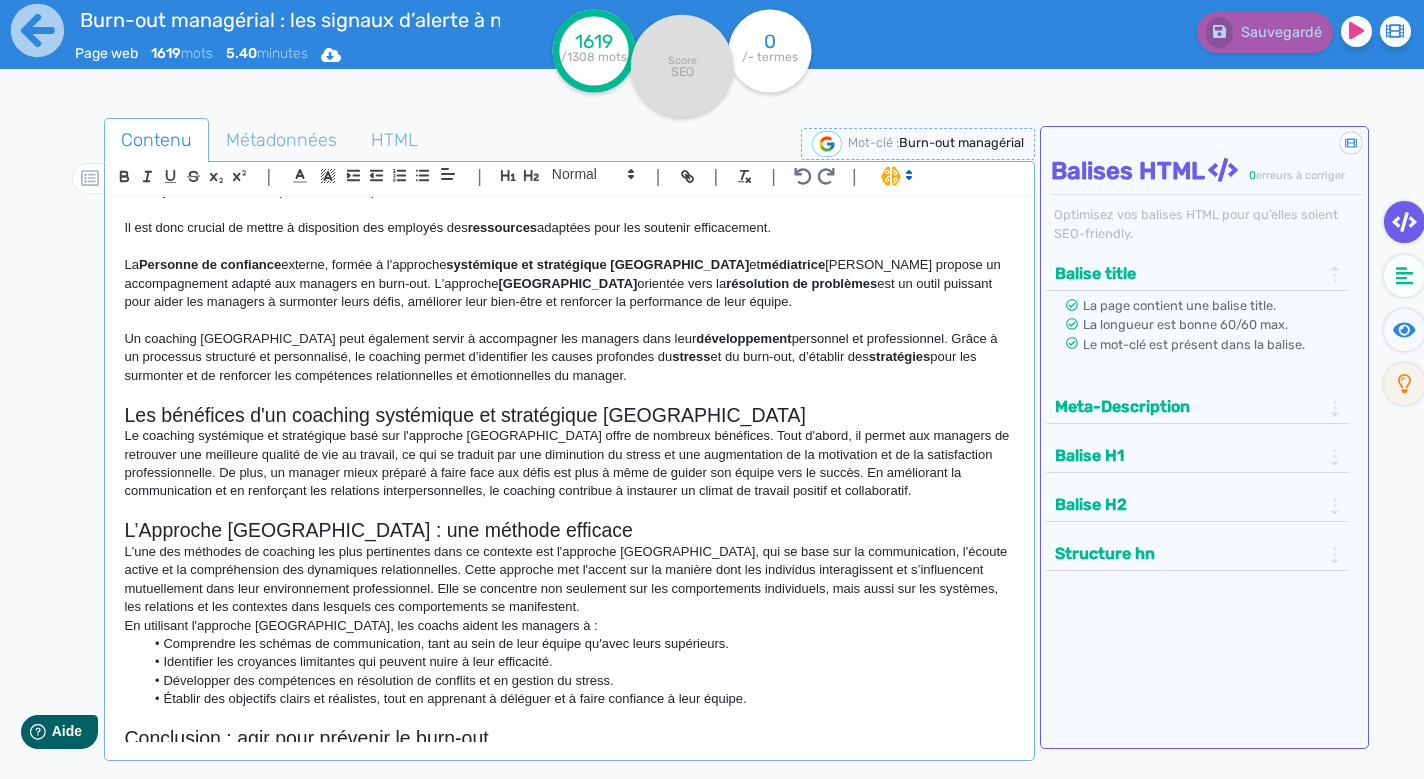 scroll, scrollTop: 1351, scrollLeft: 0, axis: vertical 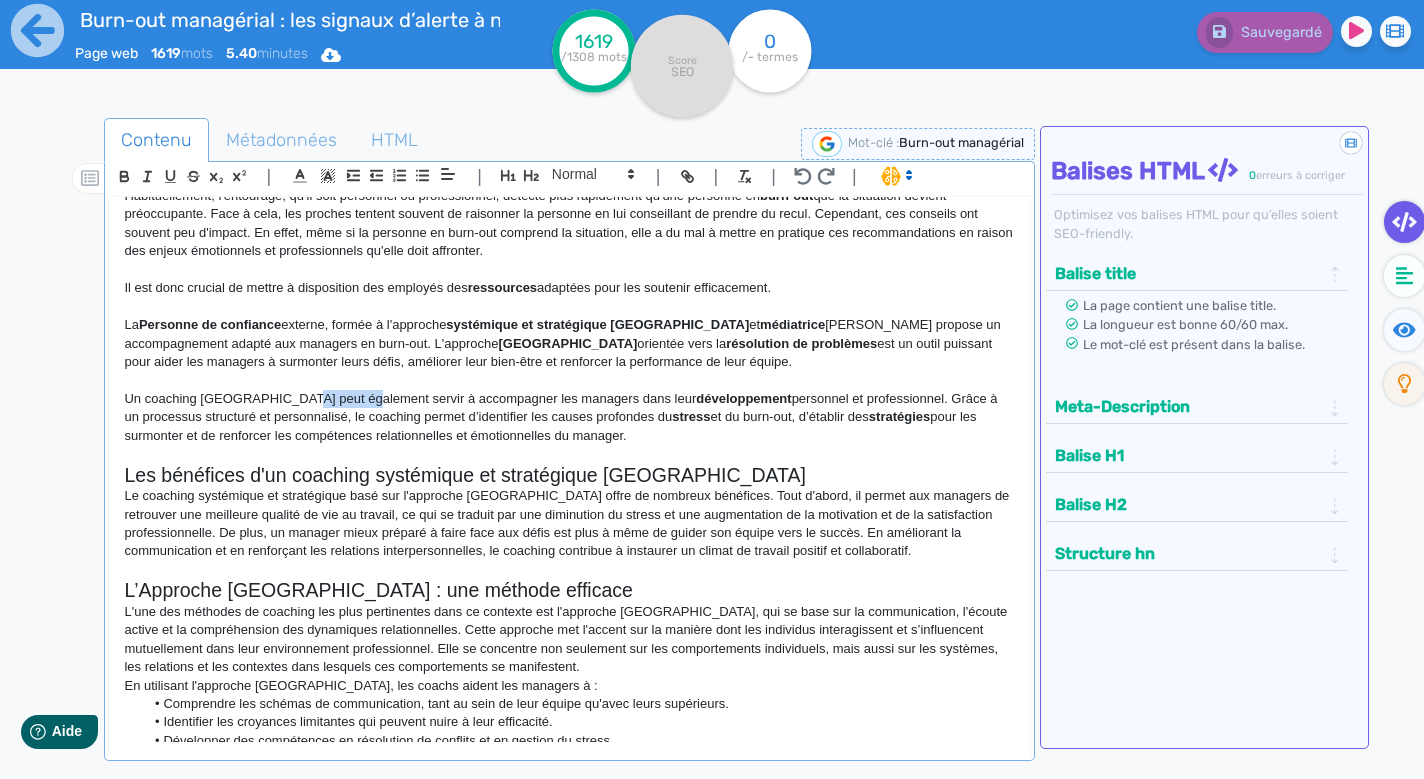 drag, startPoint x: 287, startPoint y: 382, endPoint x: 351, endPoint y: 382, distance: 64 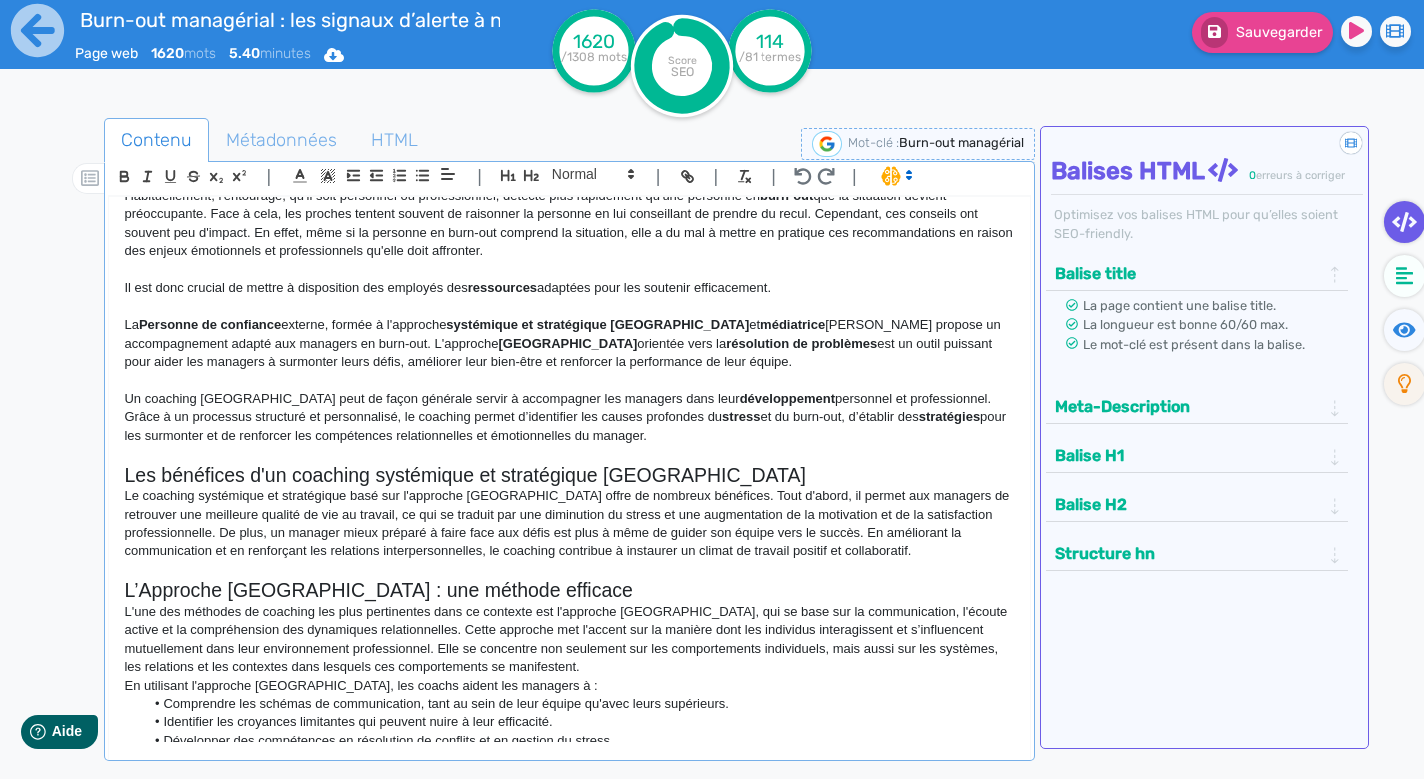 scroll, scrollTop: 1379, scrollLeft: 0, axis: vertical 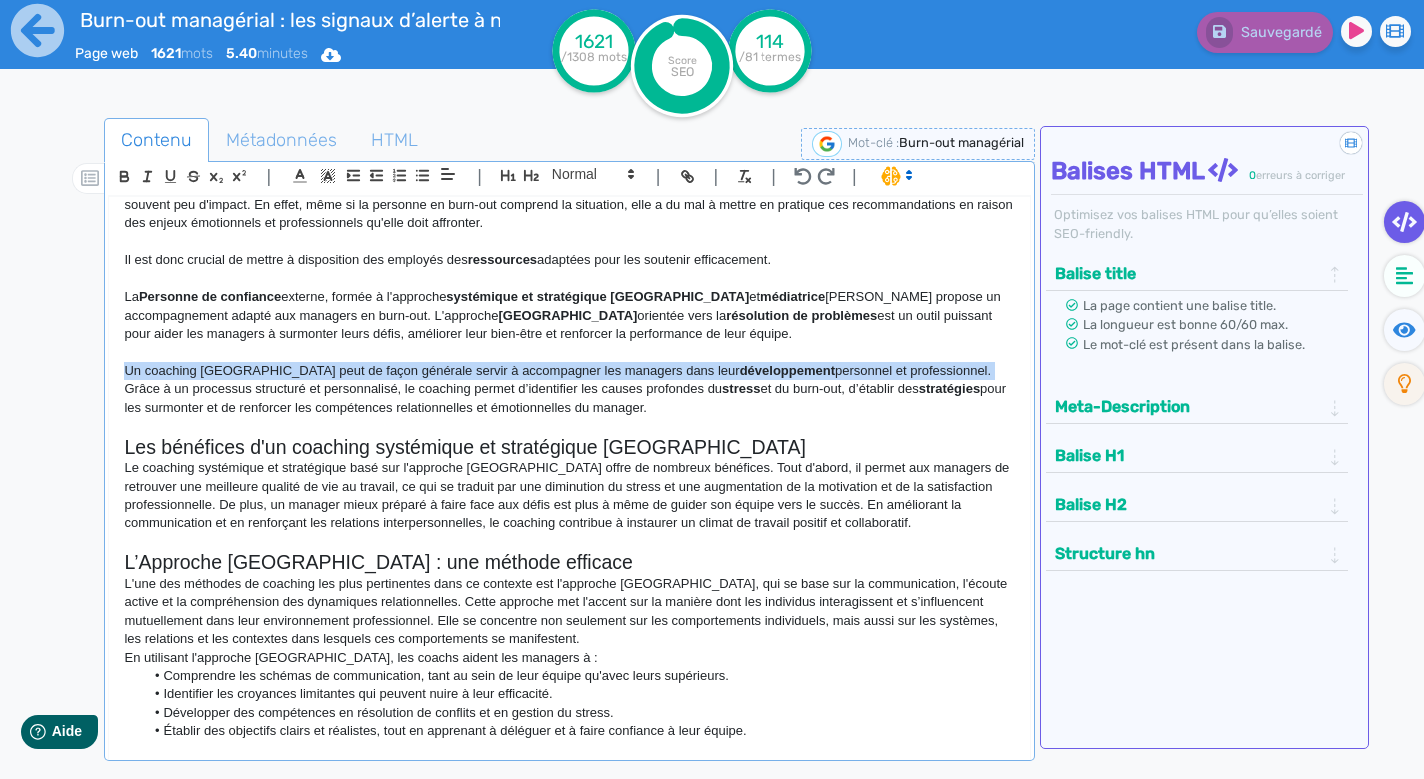 drag, startPoint x: 123, startPoint y: 347, endPoint x: 928, endPoint y: 356, distance: 805.0503 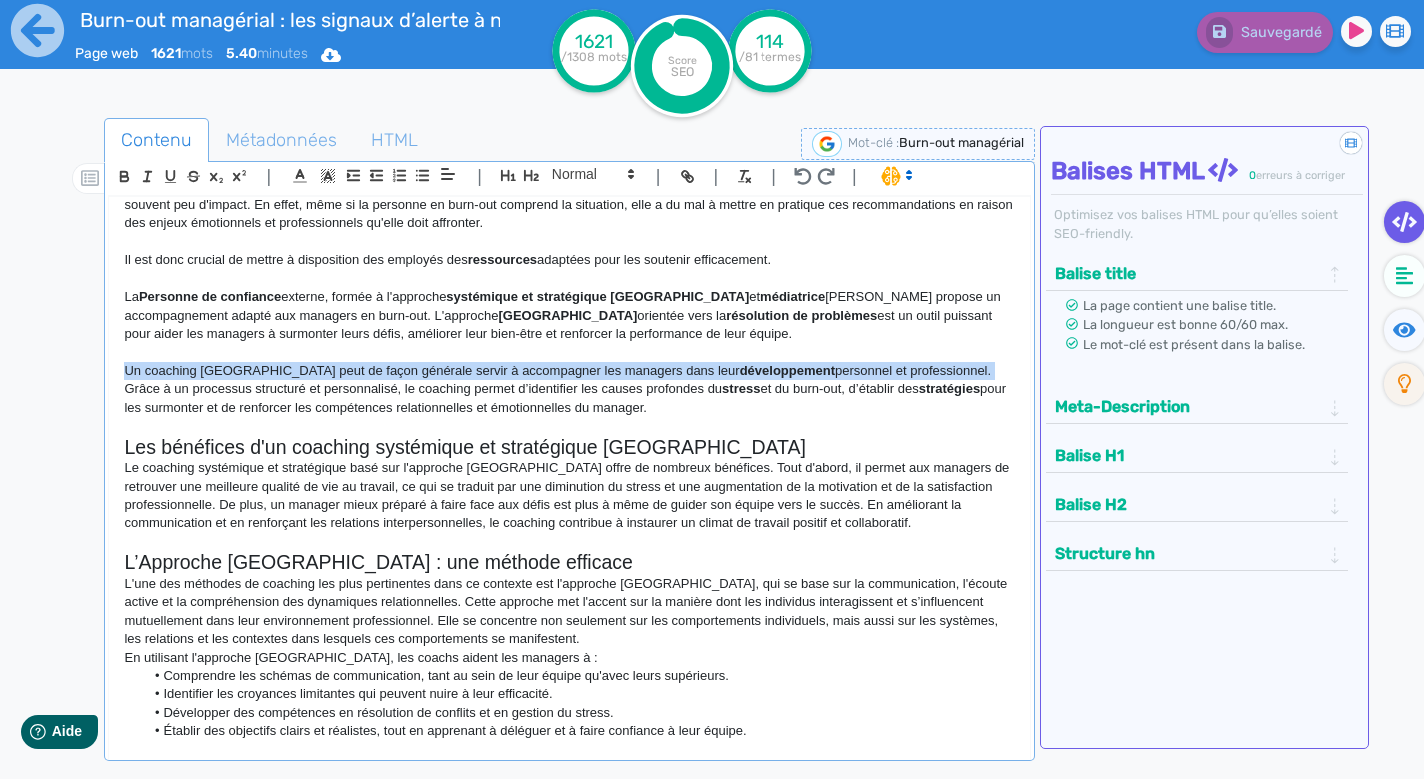 click on "Burn-out managérial : les signaux d'alerte à ne pas négliger Le  burn-out  professionnel est une problématique en forte croissance, résultant d’une combinaison de facteurs tels qu’une charge de travail accrue, la compétition interne, le désir d’évolution professionnelle et les exigences élevées des employeurs. Ce phénomène touche particulièrement les cadres, qui doivent gérer des responsabilités importantes et sont soumis à une grande flexibilité dans leurs horaires de travail. Il est intéressant de noter que les employés les plus  performants  sont souvent les plus exposés au  burn-out . Ces professionnels très investis dans leur travail ont tendance à ne pas compter leurs heures et à intervenir sur tous les fronts. Ils sont souvent perçus comme irremplaçables par leur entourage professionnel. Les  managers  sont particulièrement vulnérables au  burn-out managérial  en raison d'un niveau de  stress gestion du stress  adaptées pour préserver leur  bien-être  . burn-out" 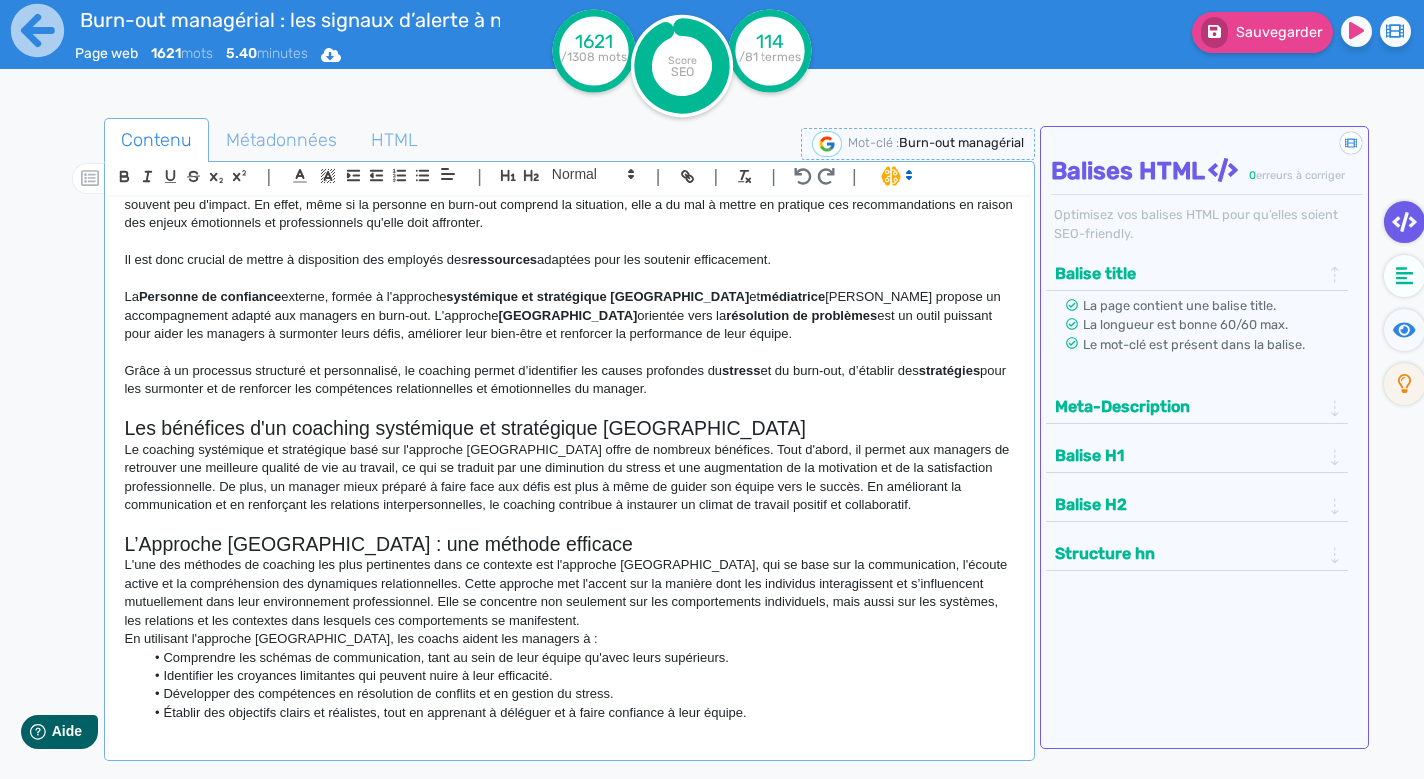 click on "Grâce à un processus structuré et personnalisé, le coaching permet d’identifier les causes profondes du  stress  et du burn-out, d’établir des  stratégies  pour les surmonter et de renforcer les compétences relationnelles et émotionnelles du manager." 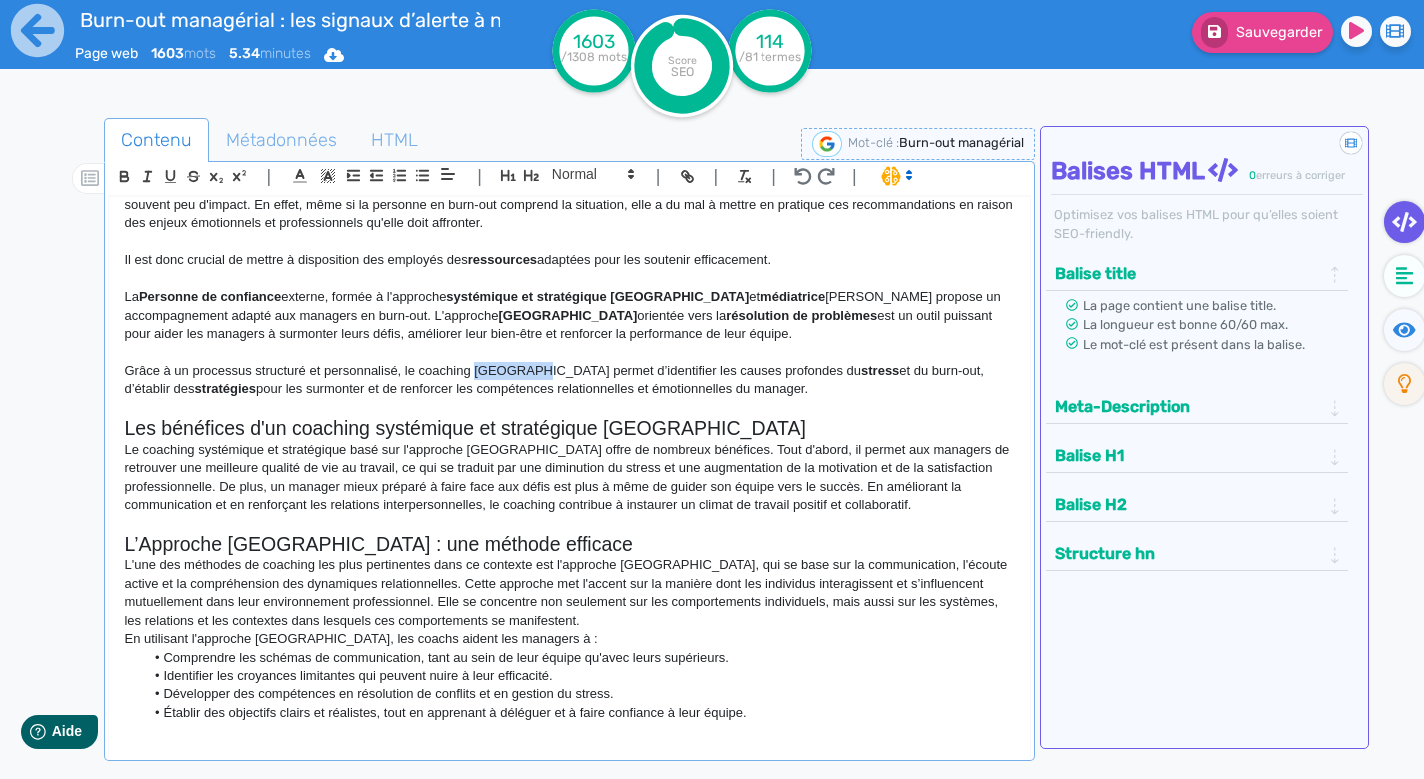 drag, startPoint x: 479, startPoint y: 352, endPoint x: 530, endPoint y: 358, distance: 51.351727 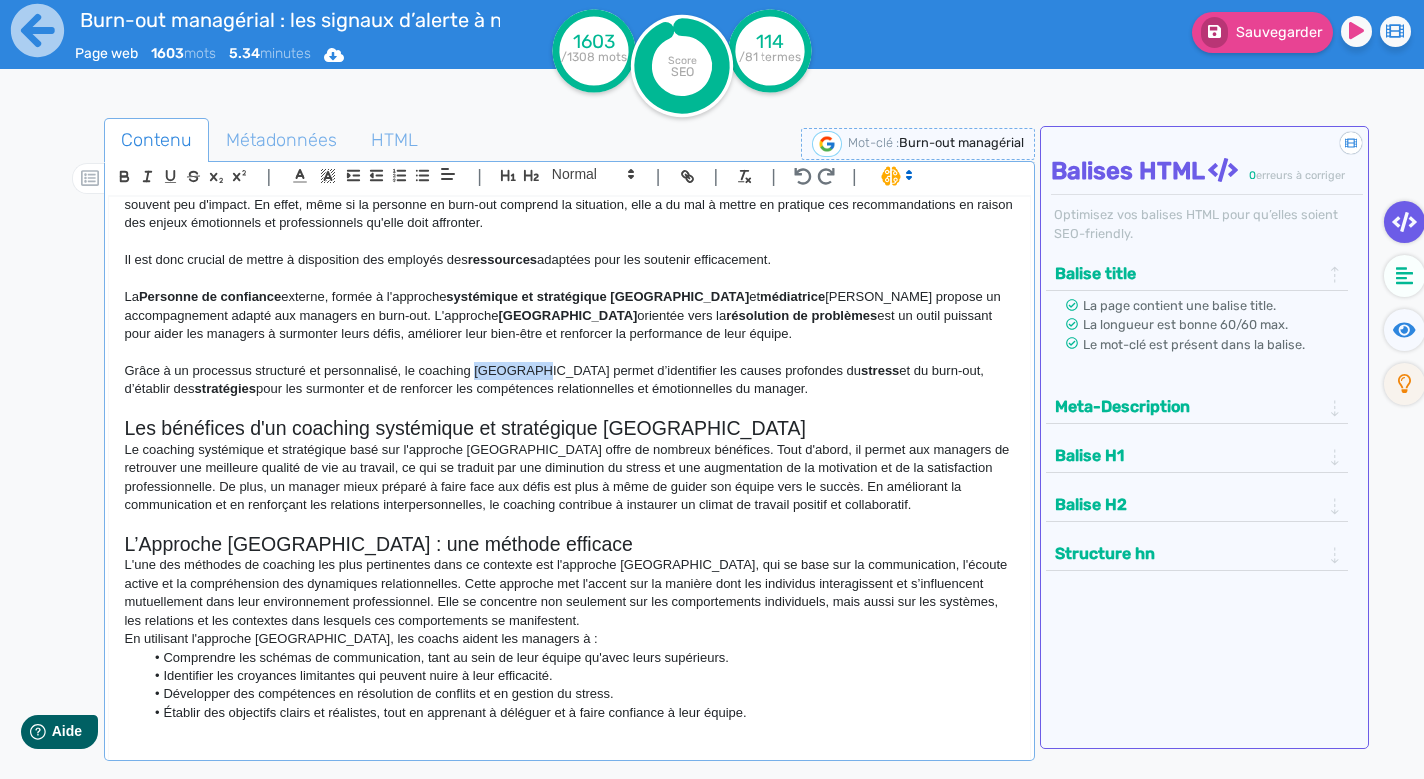click on "Grâce à un processus structuré et personnalisé, le coaching [GEOGRAPHIC_DATA] permet d’identifier les causes profondes du  stress  et du burn-out, d’établir des  stratégies  pour les surmonter et de renforcer les compétences relationnelles et émotionnelles du manager." 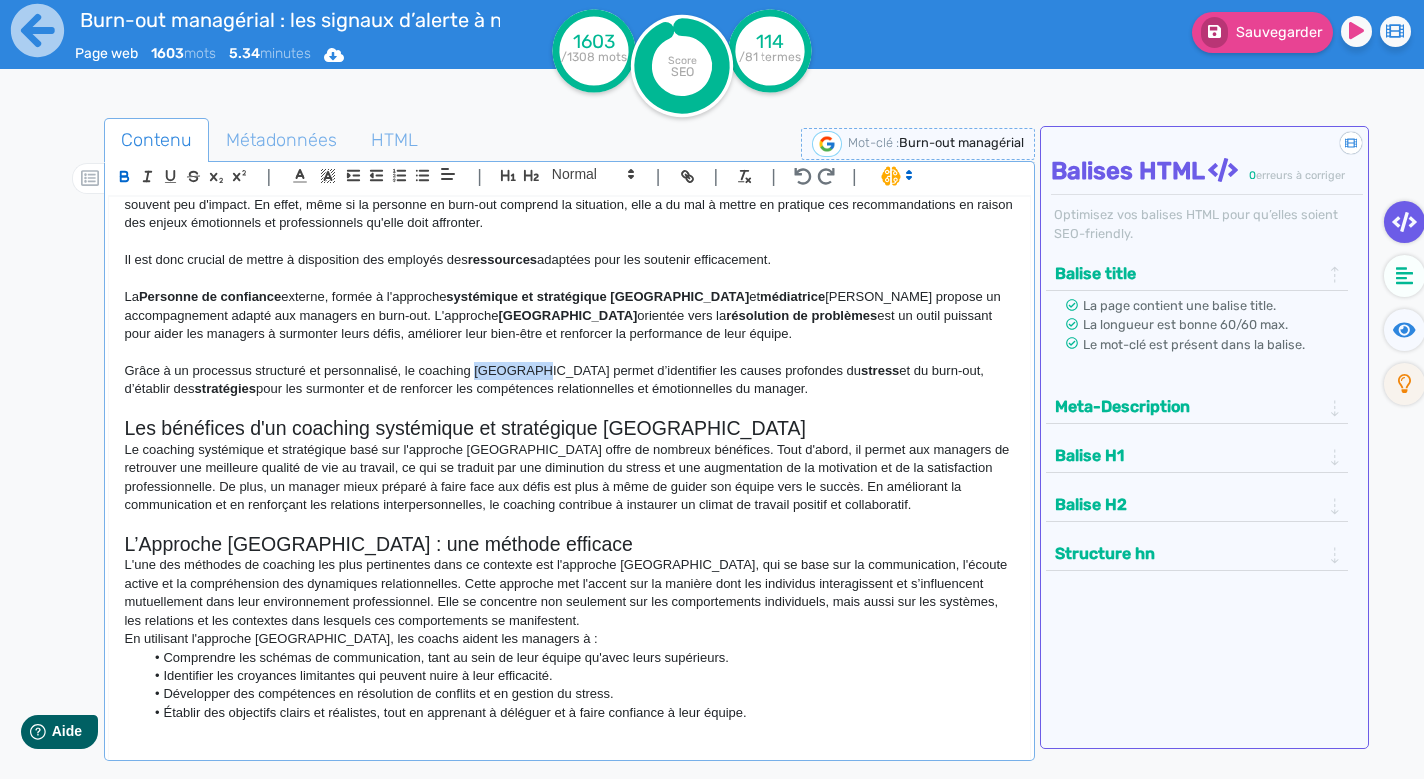 click 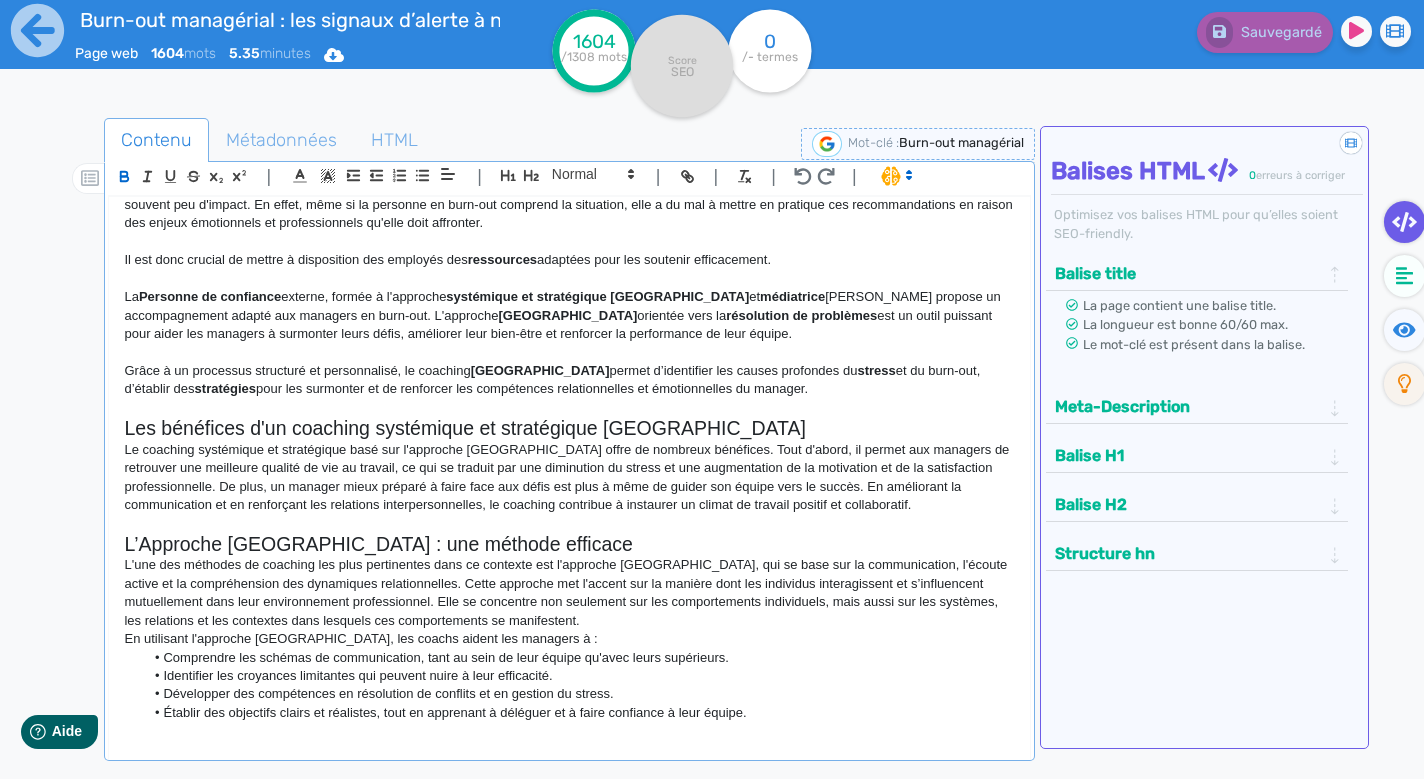 click 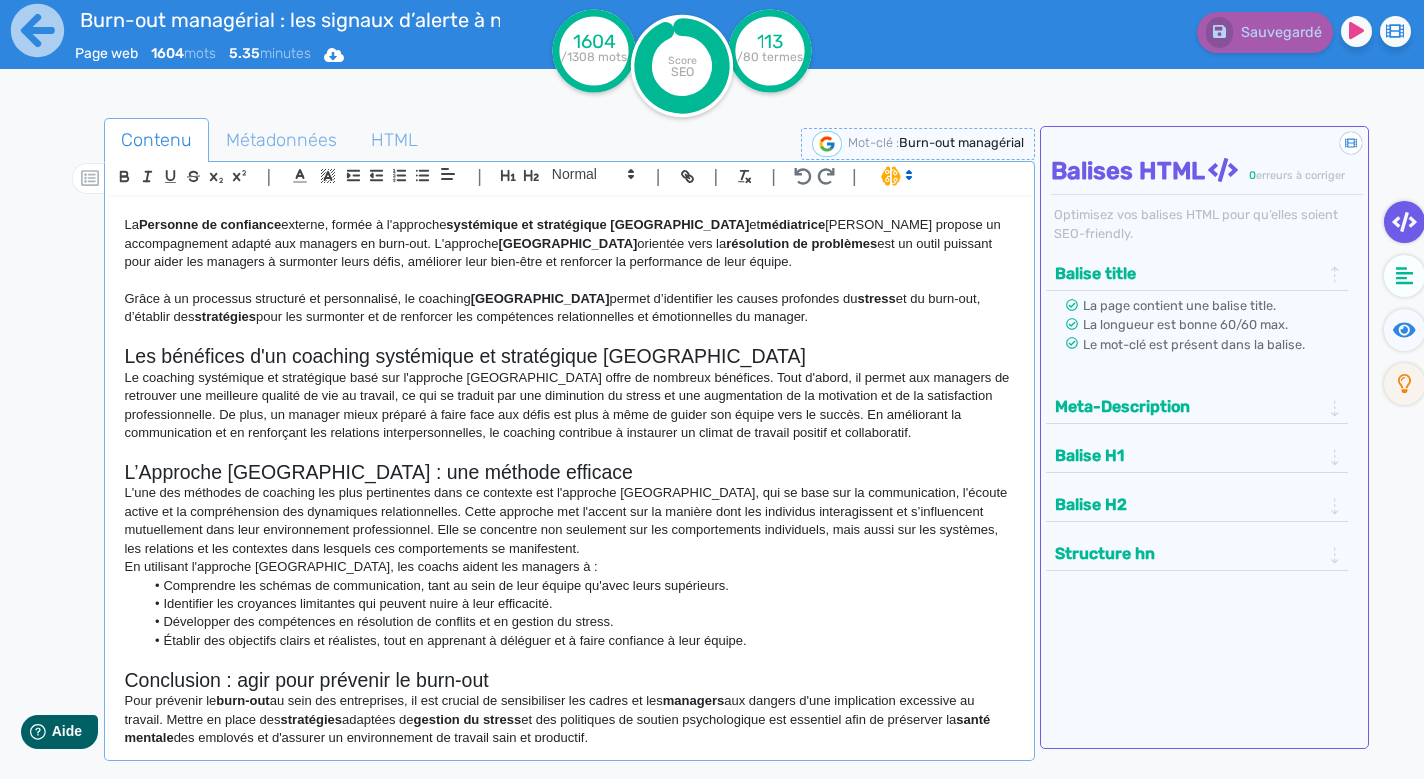 scroll, scrollTop: 1455, scrollLeft: 0, axis: vertical 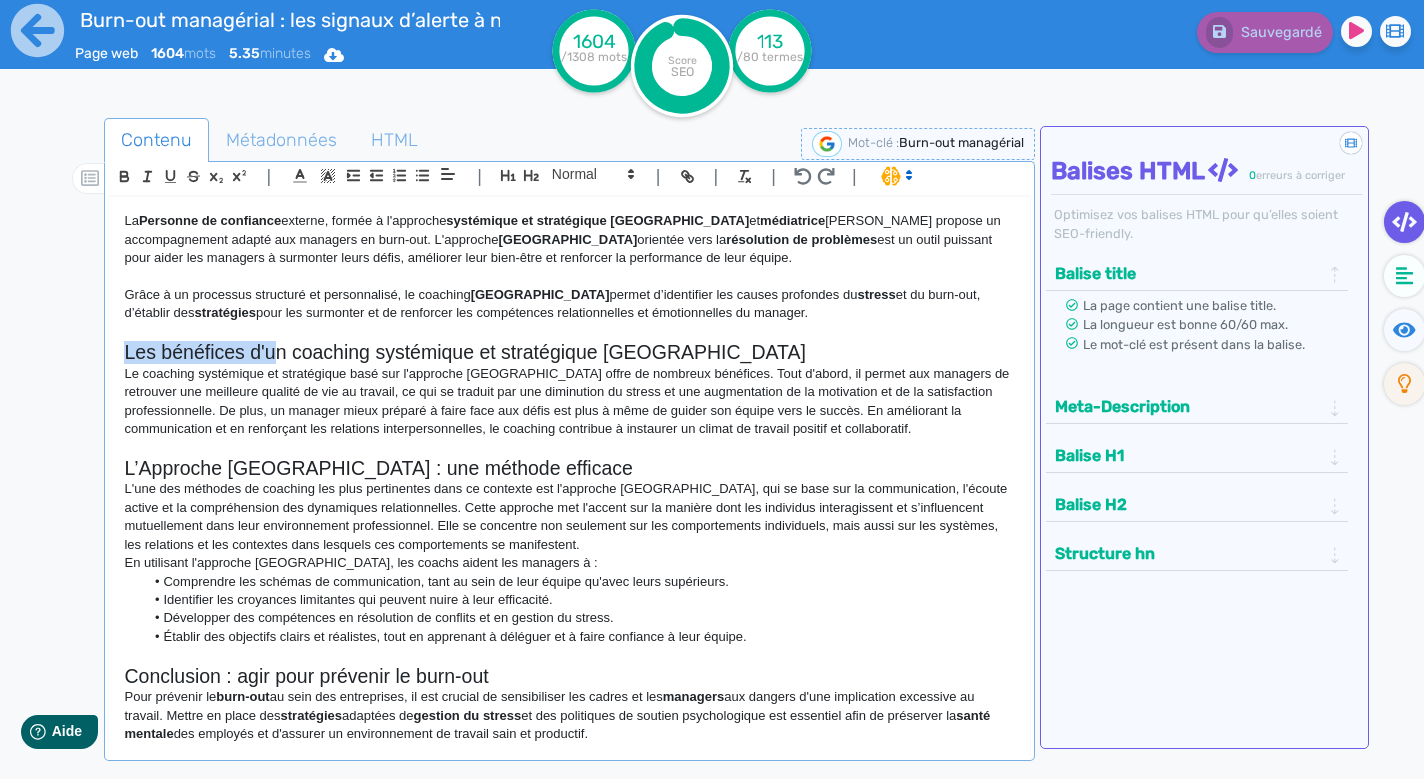drag, startPoint x: 126, startPoint y: 326, endPoint x: 369, endPoint y: 326, distance: 243 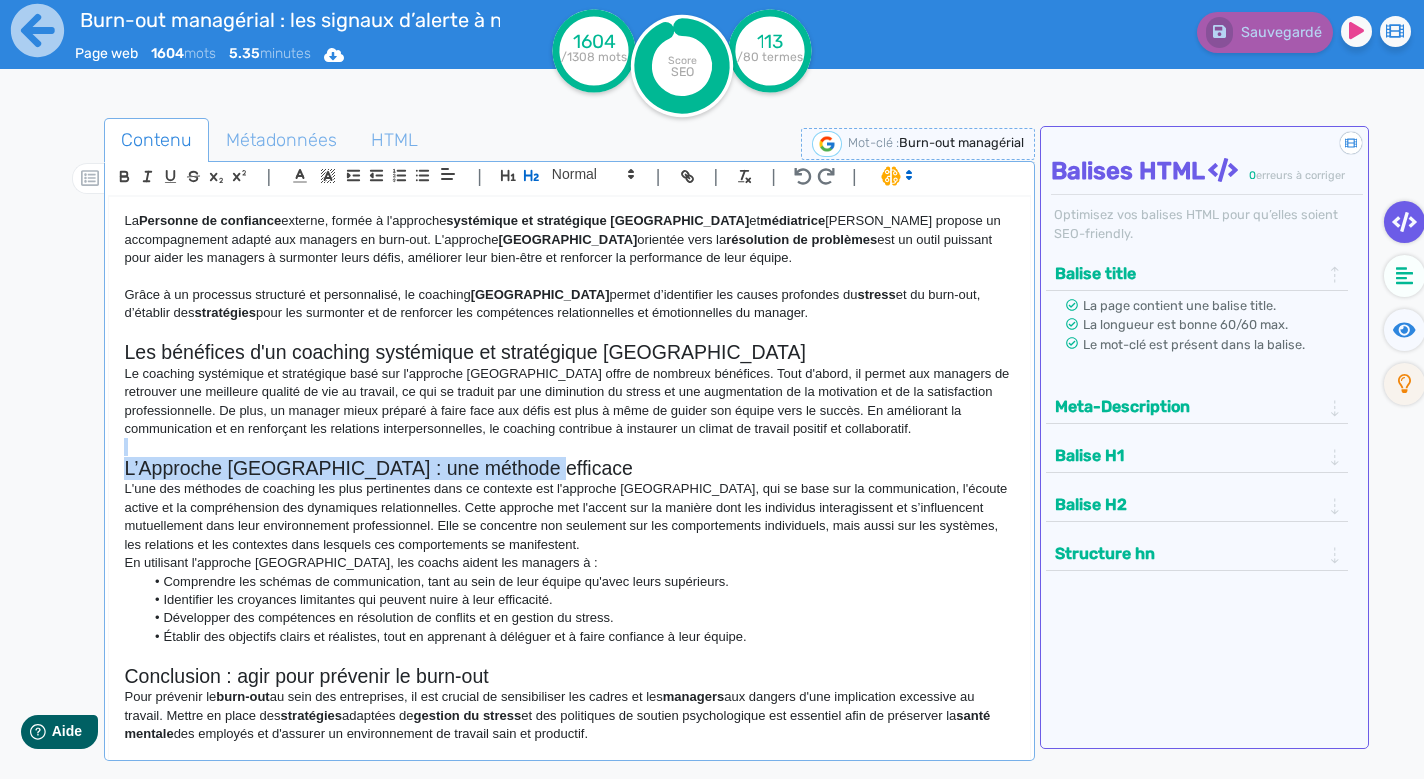 drag, startPoint x: 872, startPoint y: 437, endPoint x: 872, endPoint y: 420, distance: 17 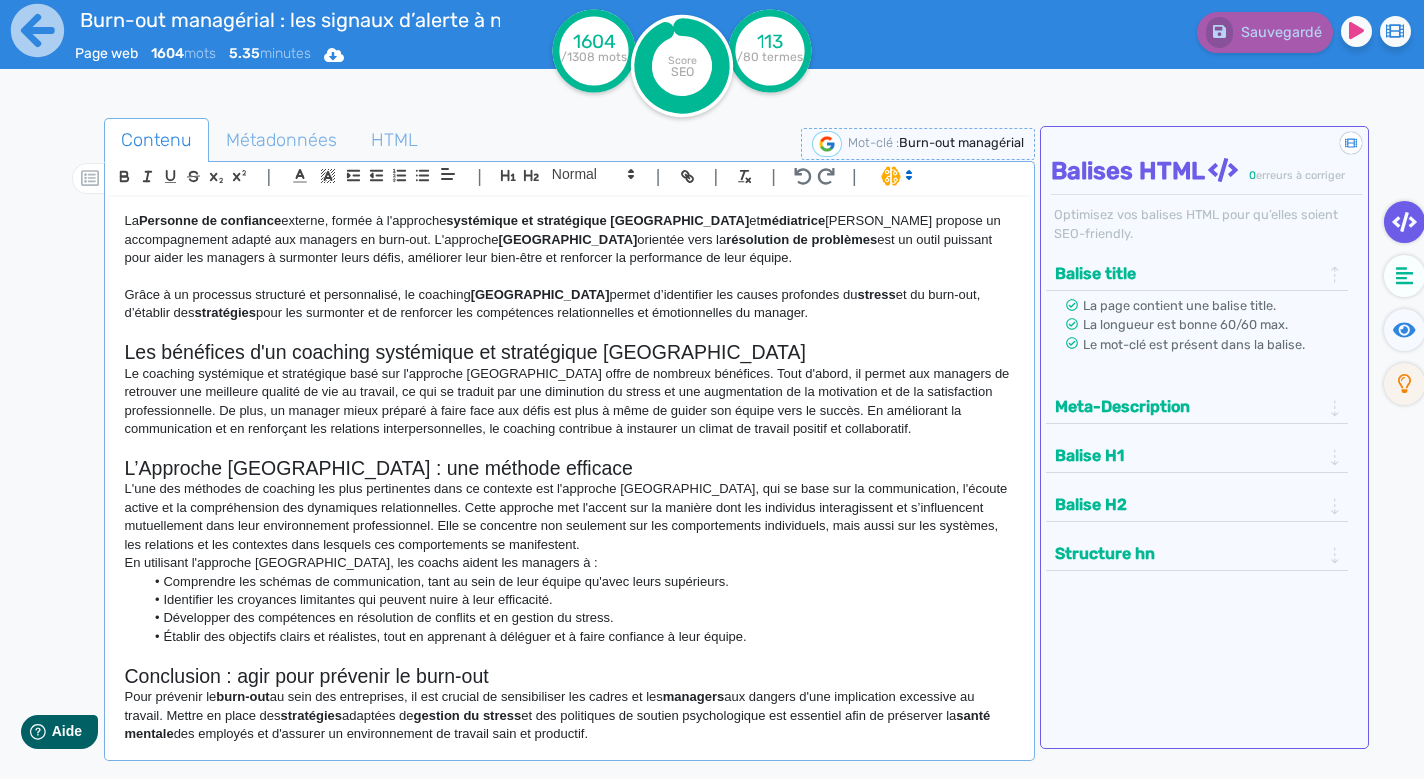 click on "Le coaching systémique et stratégique basé sur l'approche [GEOGRAPHIC_DATA] offre de nombreux bénéfices. Tout d'abord, il permet aux managers de retrouver une meilleure qualité de vie au travail, ce qui se traduit par une diminution du stress et une augmentation de la motivation et de la satisfaction professionnelle. De plus, un manager mieux préparé à faire face aux défis est plus à même de guider son équipe vers le succès. En améliorant la communication et en renforçant les relations interpersonnelles, le coaching contribue à instaurer un climat de travail positif et collaboratif." 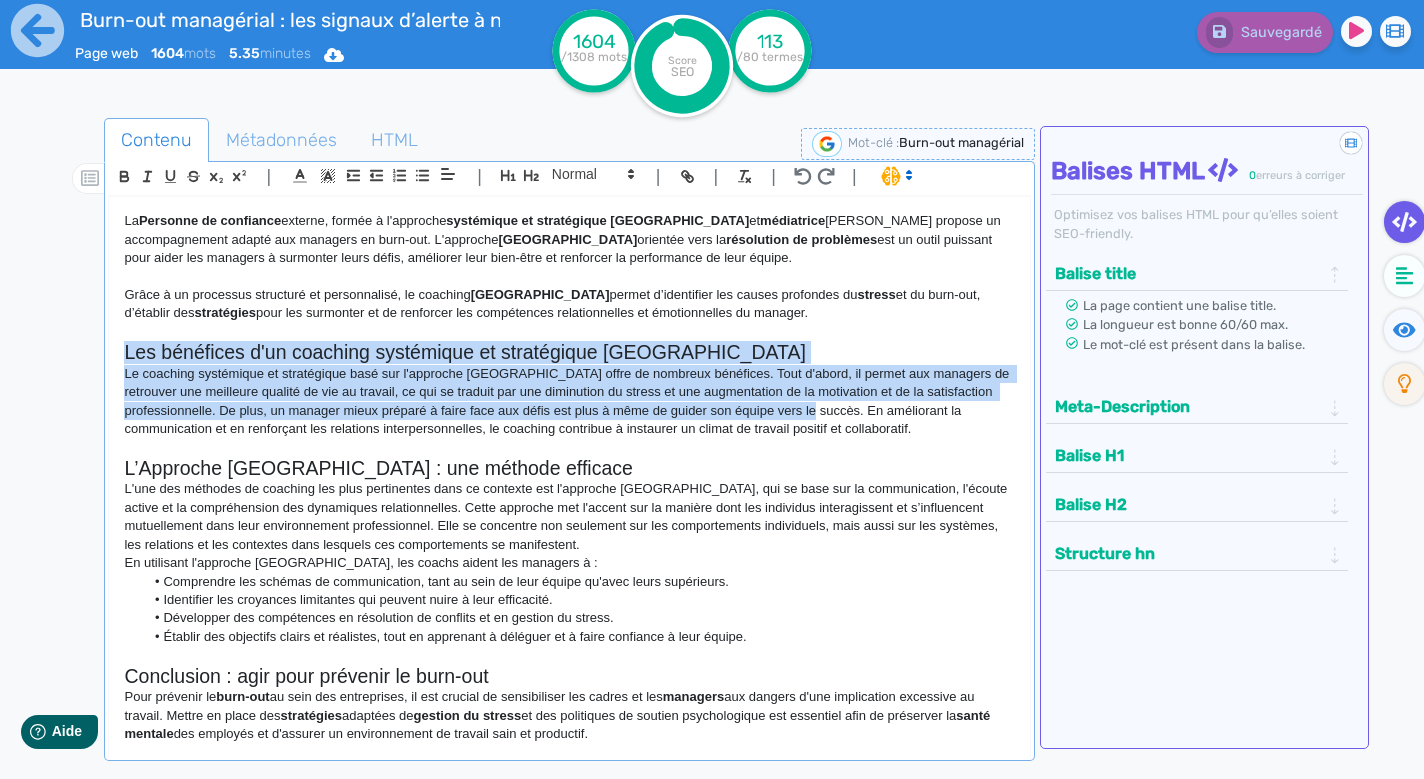 drag, startPoint x: 874, startPoint y: 392, endPoint x: 99, endPoint y: 341, distance: 776.6763 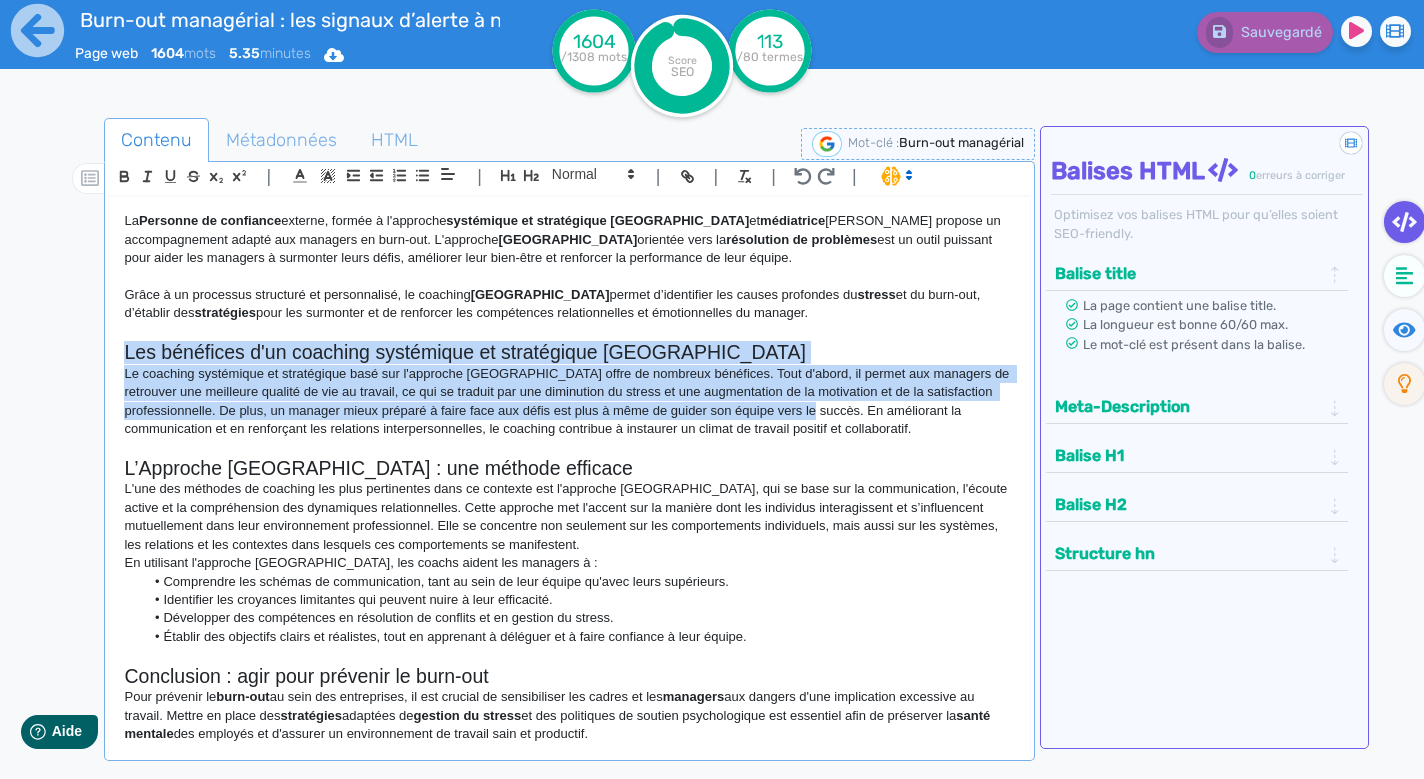 click on "Contenu   Métadonnées   HTML                                          |                                                                                                                                                                                                         |               H3 H4 H5 H6 Normal |         |             | |       Burn-out managérial : les signaux d'alerte à ne pas négliger Le  burn-out  professionnel est une problématique en forte croissance, résultant d’une combinaison de facteurs tels qu’une charge de travail accrue, la compétition interne, le désir d’évolution professionnelle et les exigences élevées des employeurs. Ce phénomène touche particulièrement les cadres, qui doivent gérer des responsabilités importantes et sont soumis à une grande flexibilité dans leurs horaires de travail. Il est intéressant de noter que les employés les plus  performants  sont souvent les plus exposés au  burn-out Les  managers  sont particulièrement vulnérables au  ." 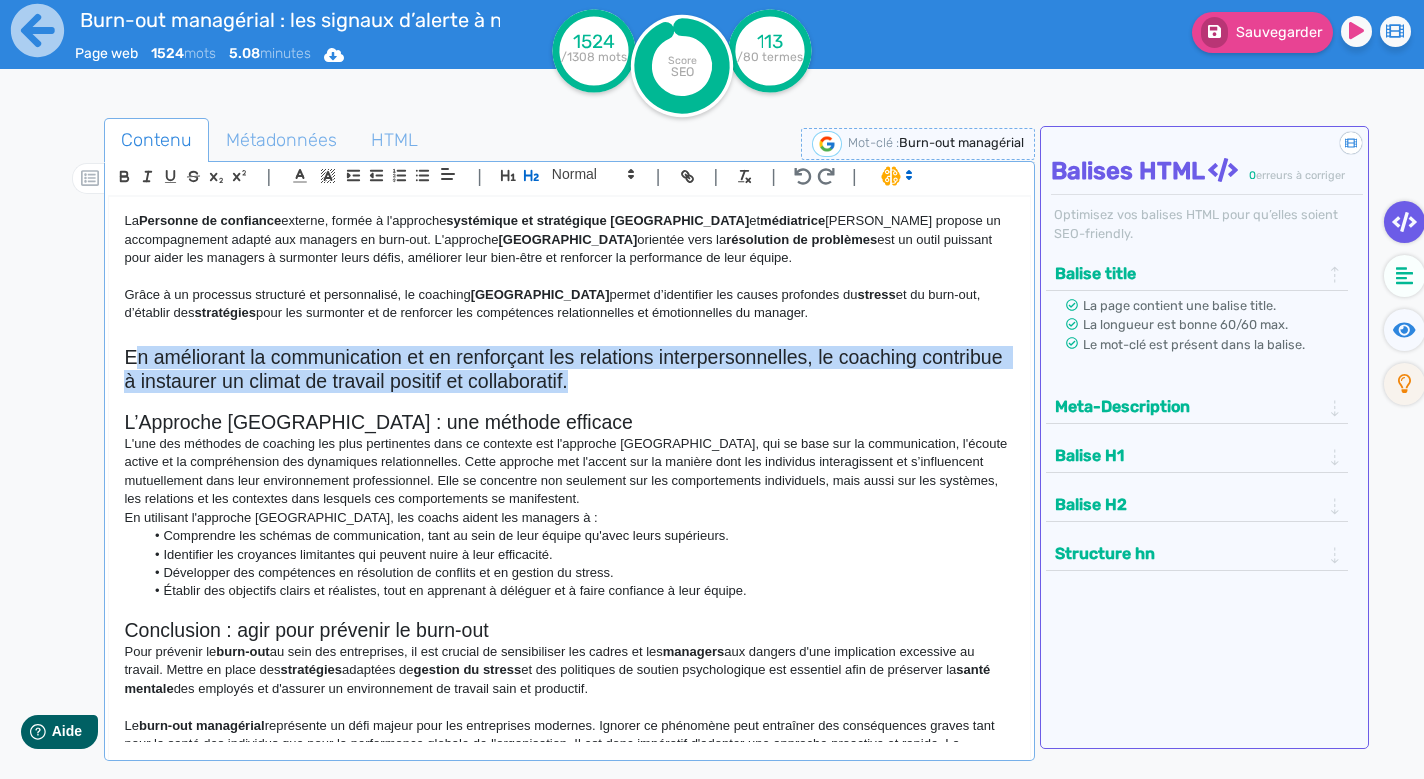 drag, startPoint x: 131, startPoint y: 337, endPoint x: 560, endPoint y: 362, distance: 429.7278 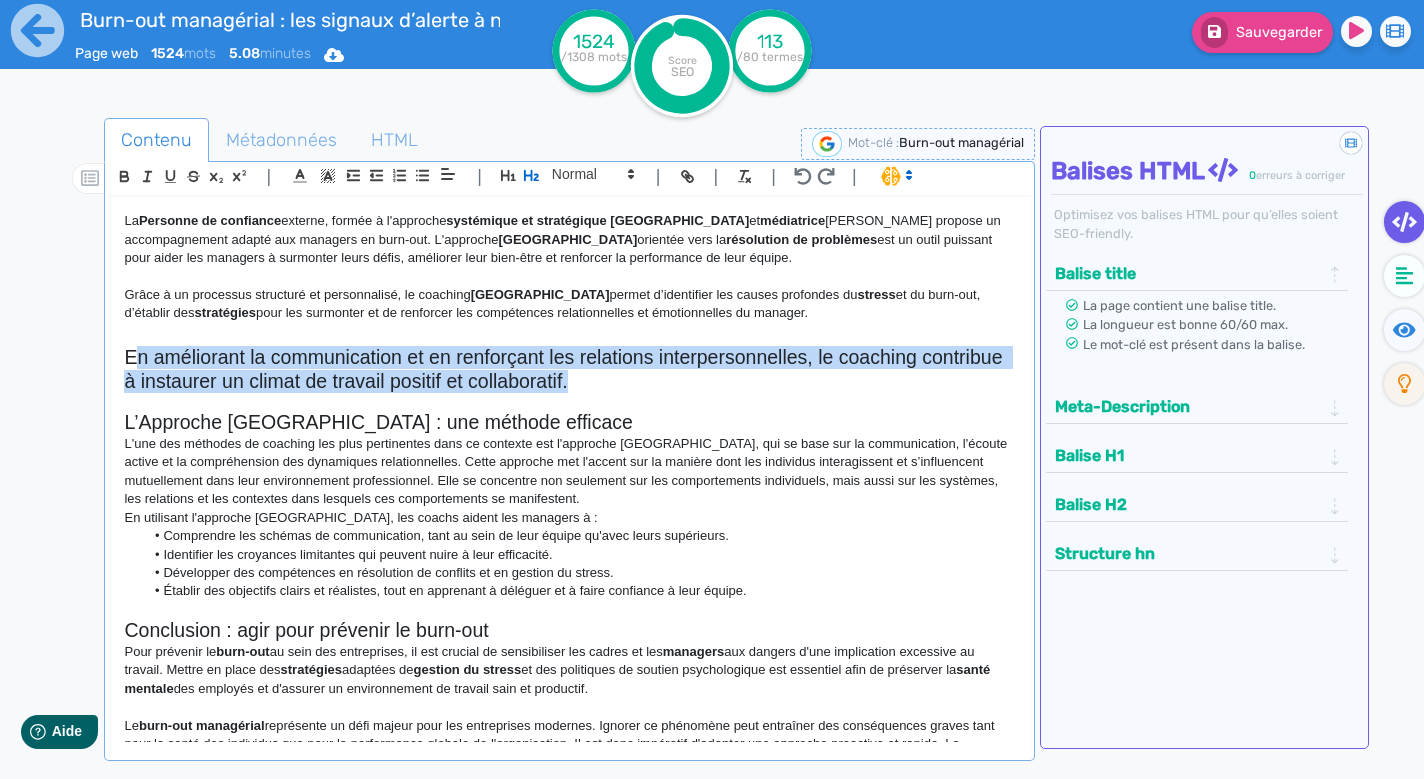 click on "En améliorant la communication et en renforçant les relations interpersonnelles, le coaching contribue à instaurer un climat de travail positif et collaboratif." 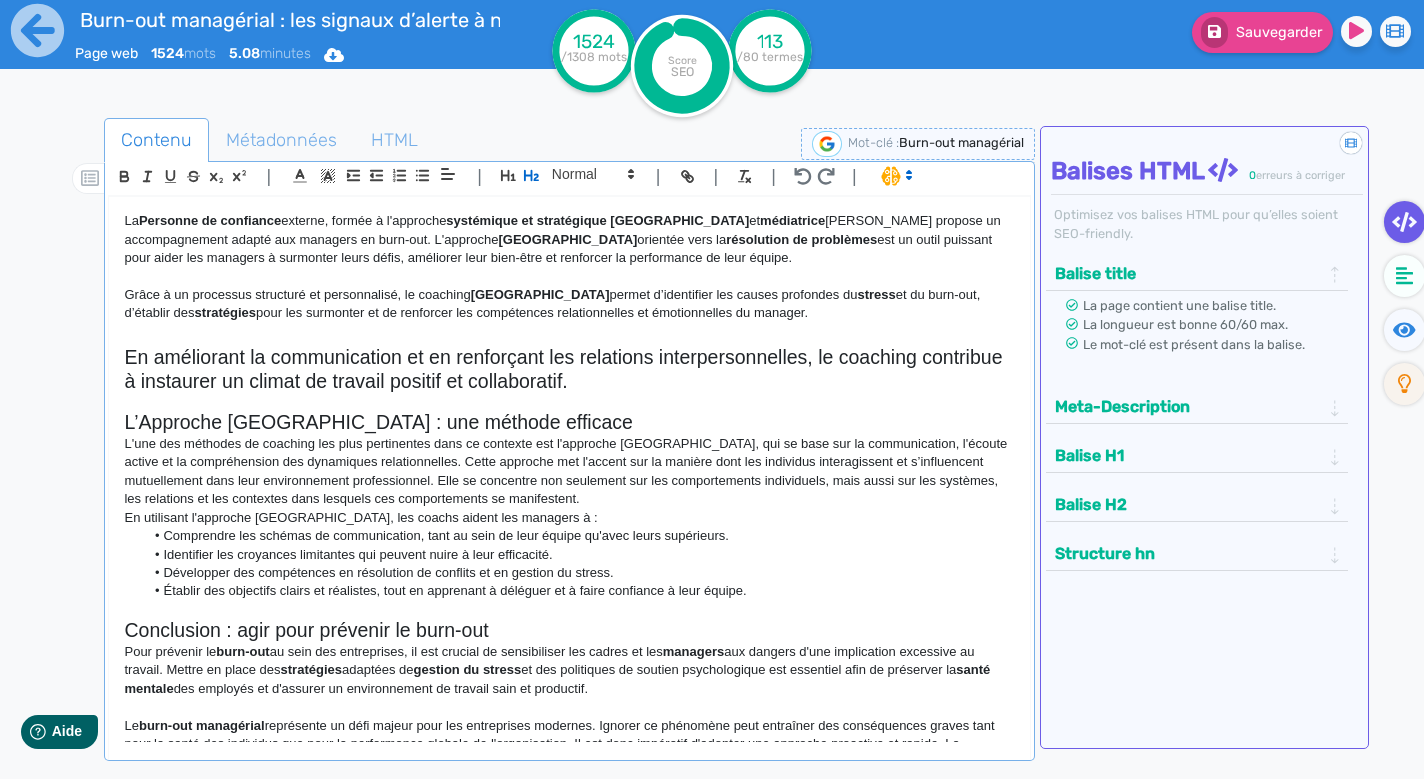 click 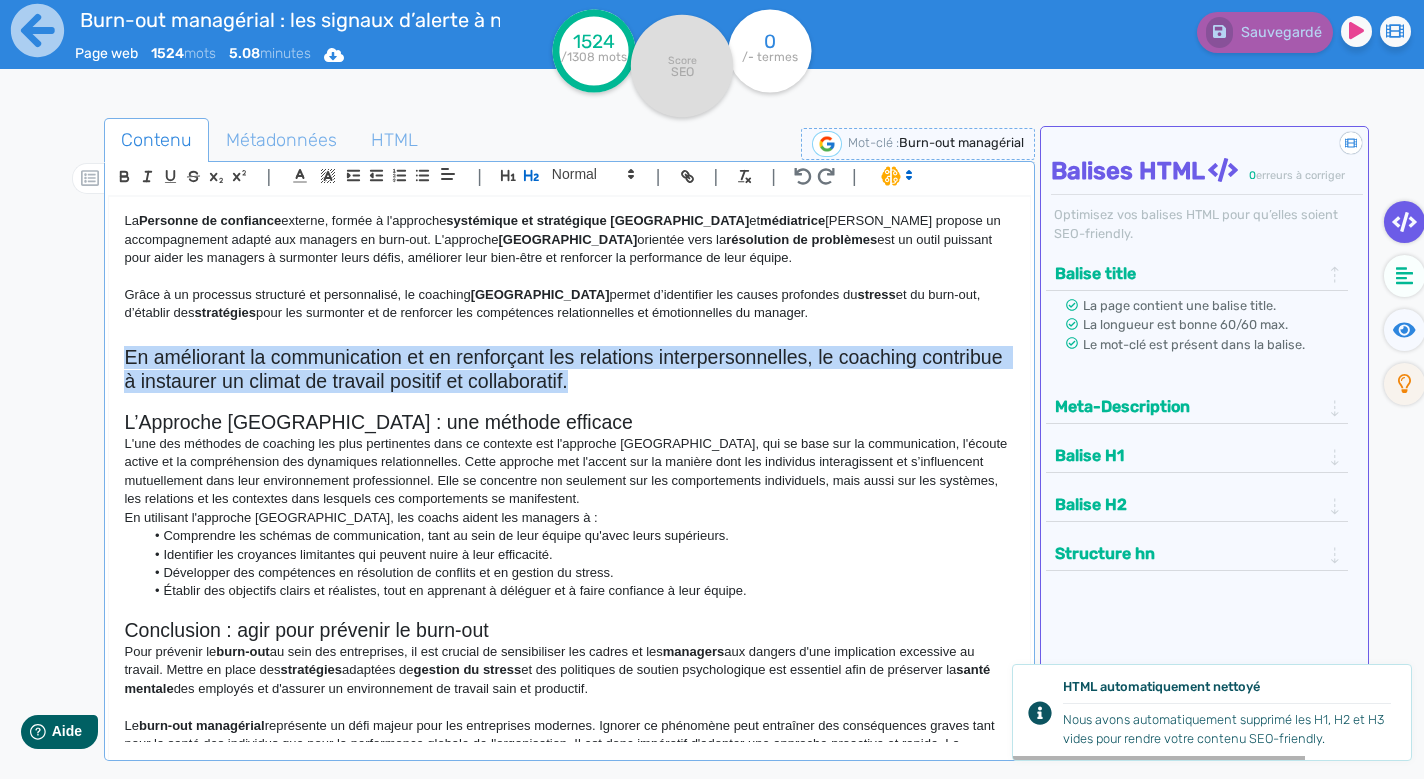 drag, startPoint x: 125, startPoint y: 332, endPoint x: 599, endPoint y: 372, distance: 475.68478 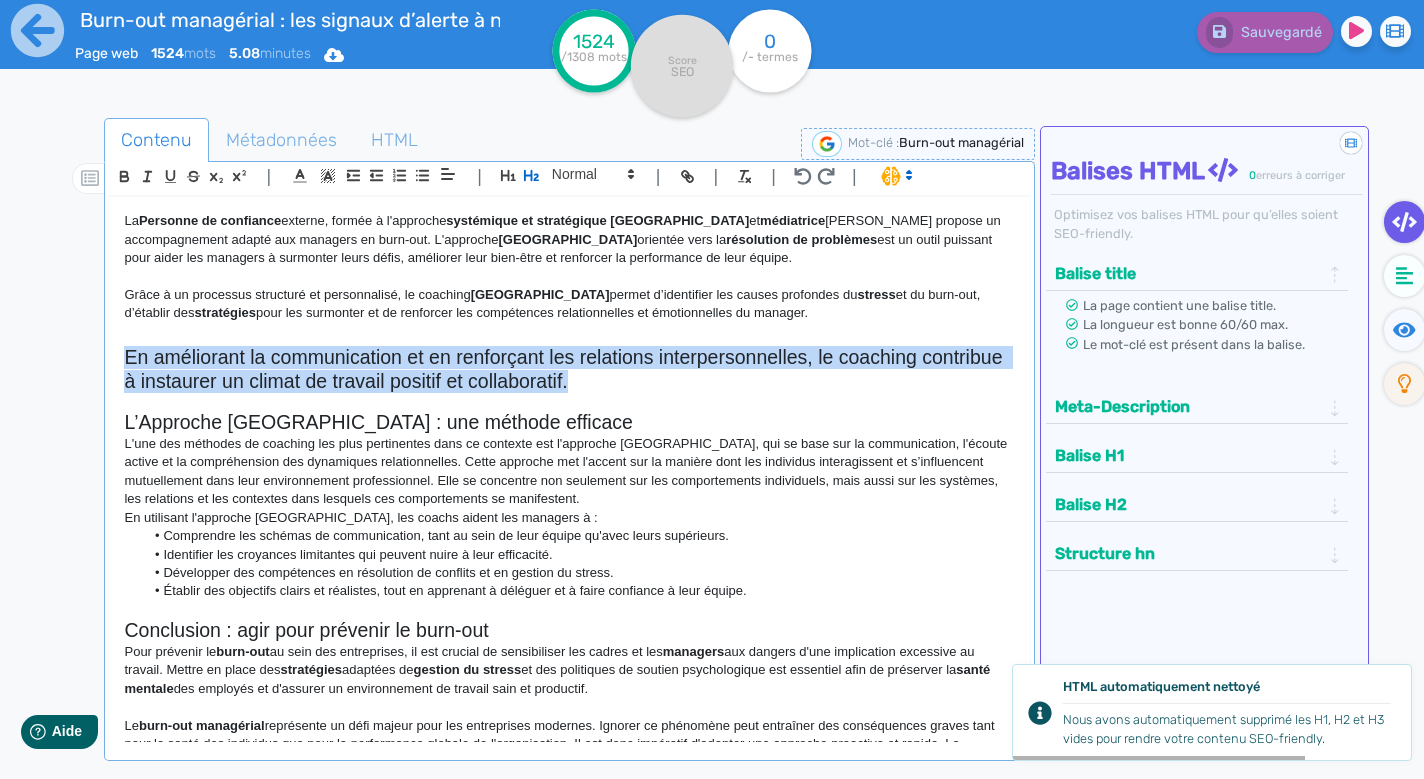 click on "En améliorant la communication et en renforçant les relations interpersonnelles, le coaching contribue à instaurer un climat de travail positif et collaboratif." 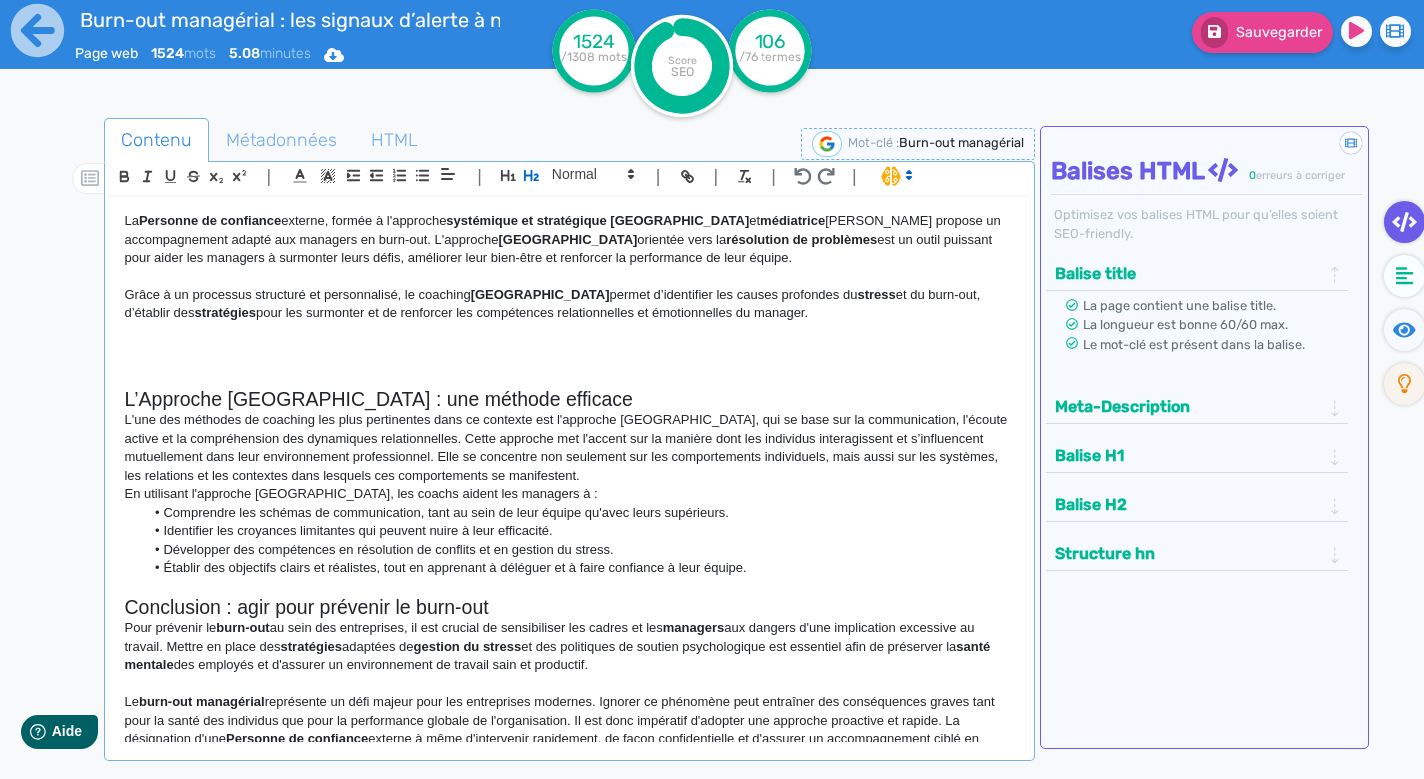 scroll, scrollTop: 9, scrollLeft: 1, axis: both 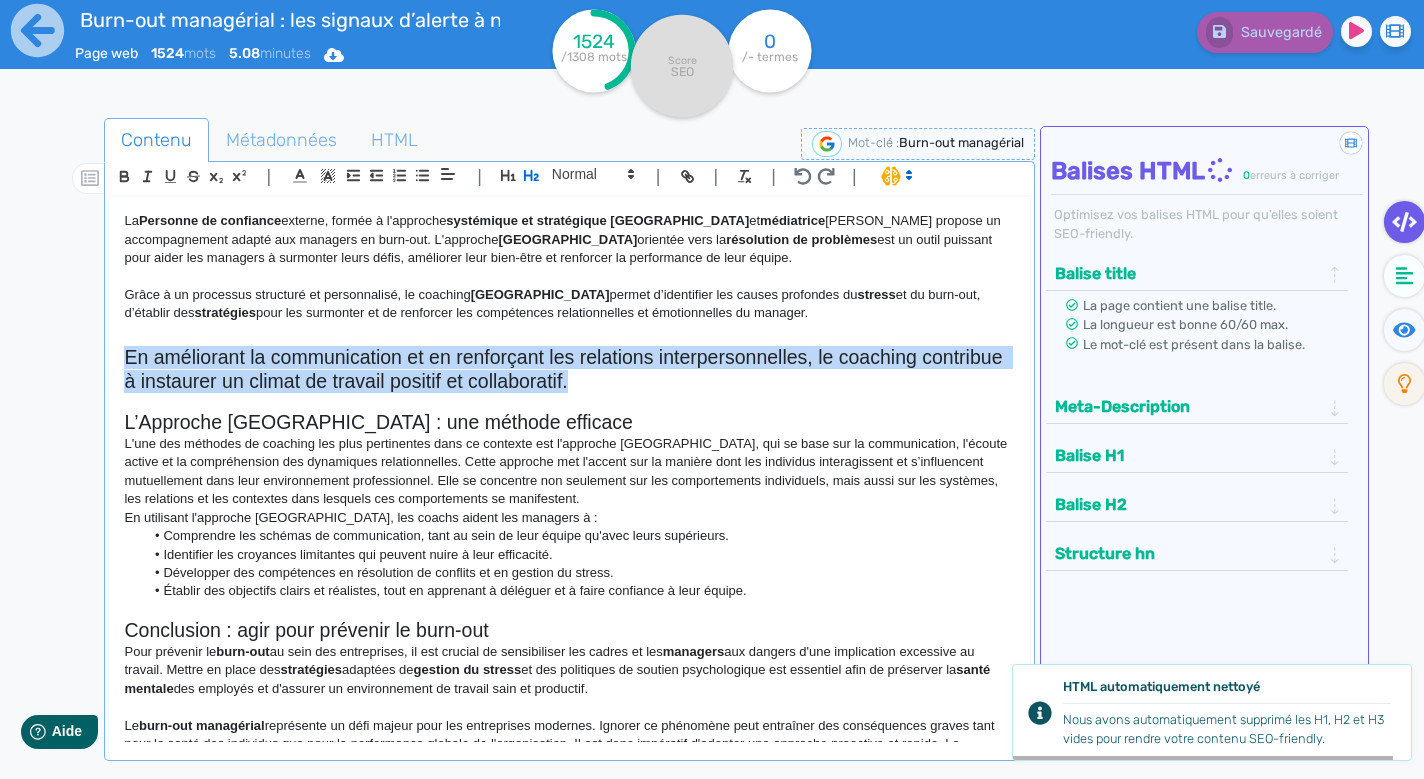 drag, startPoint x: 121, startPoint y: 333, endPoint x: 615, endPoint y: 367, distance: 495.16867 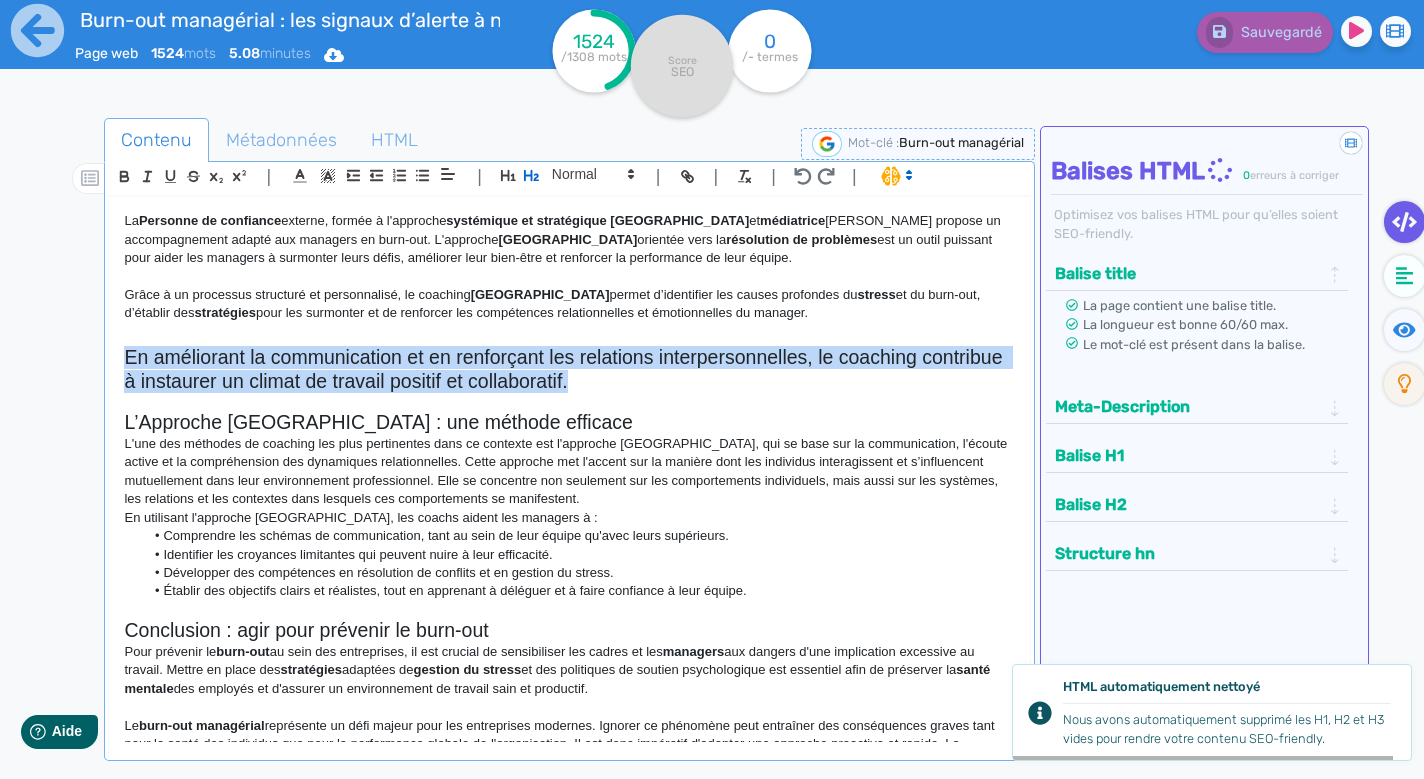 click on "Burn-out managérial : les signaux d'alerte à ne pas négliger Le  burn-out  professionnel est une problématique en forte croissance, résultant d’une combinaison de facteurs tels qu’une charge de travail accrue, la compétition interne, le désir d’évolution professionnelle et les exigences élevées des employeurs. Ce phénomène touche particulièrement les cadres, qui doivent gérer des responsabilités importantes et sont soumis à une grande flexibilité dans leurs horaires de travail. Il est intéressant de noter que les employés les plus  performants  sont souvent les plus exposés au  burn-out . Ces professionnels très investis dans leur travail ont tendance à ne pas compter leurs heures et à intervenir sur tous les fronts. Ils sont souvent perçus comme irremplaçables par leur entourage professionnel. Les  managers  sont particulièrement vulnérables au  burn-out managérial  en raison d'un niveau de  stress gestion du stress  adaptées pour préserver leur  bien-être  . burn-out" 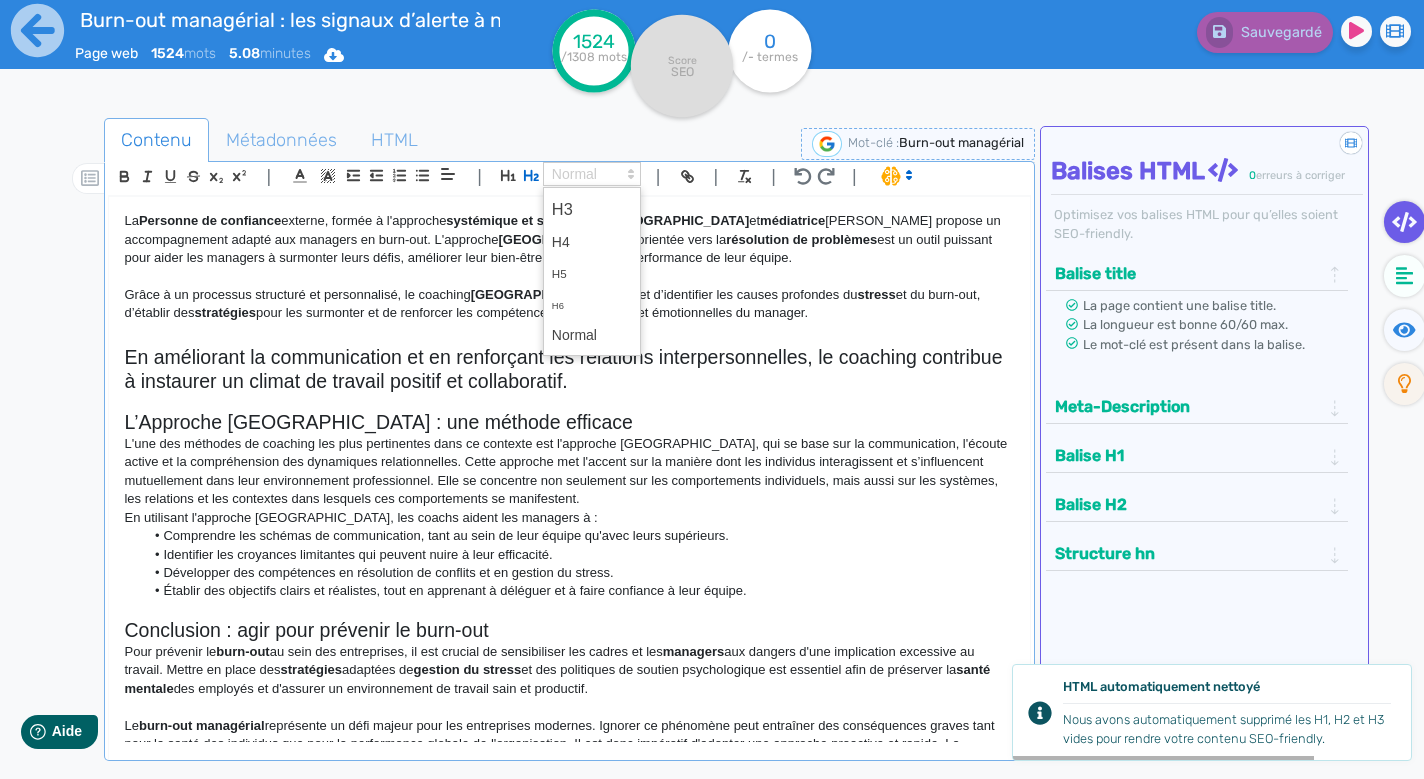 click 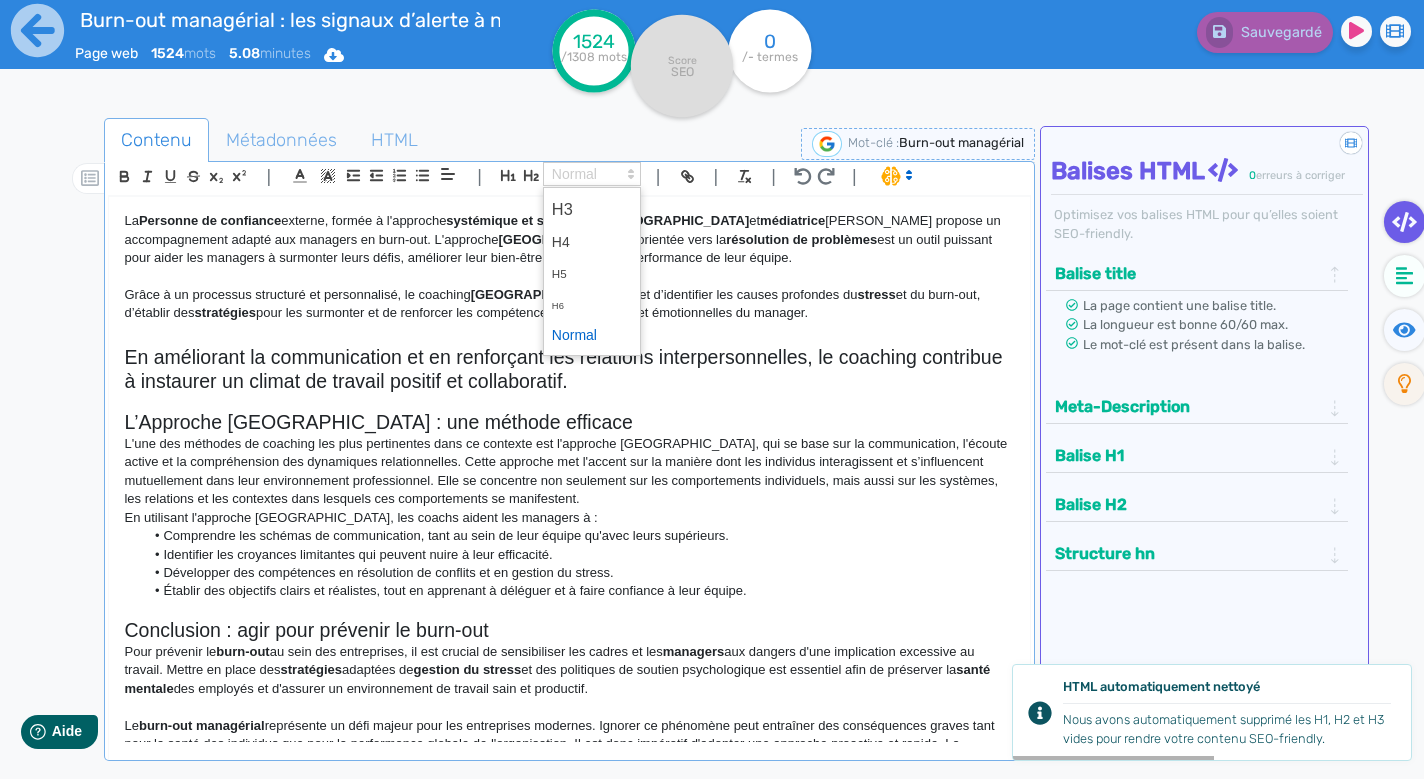 click at bounding box center (592, 335) 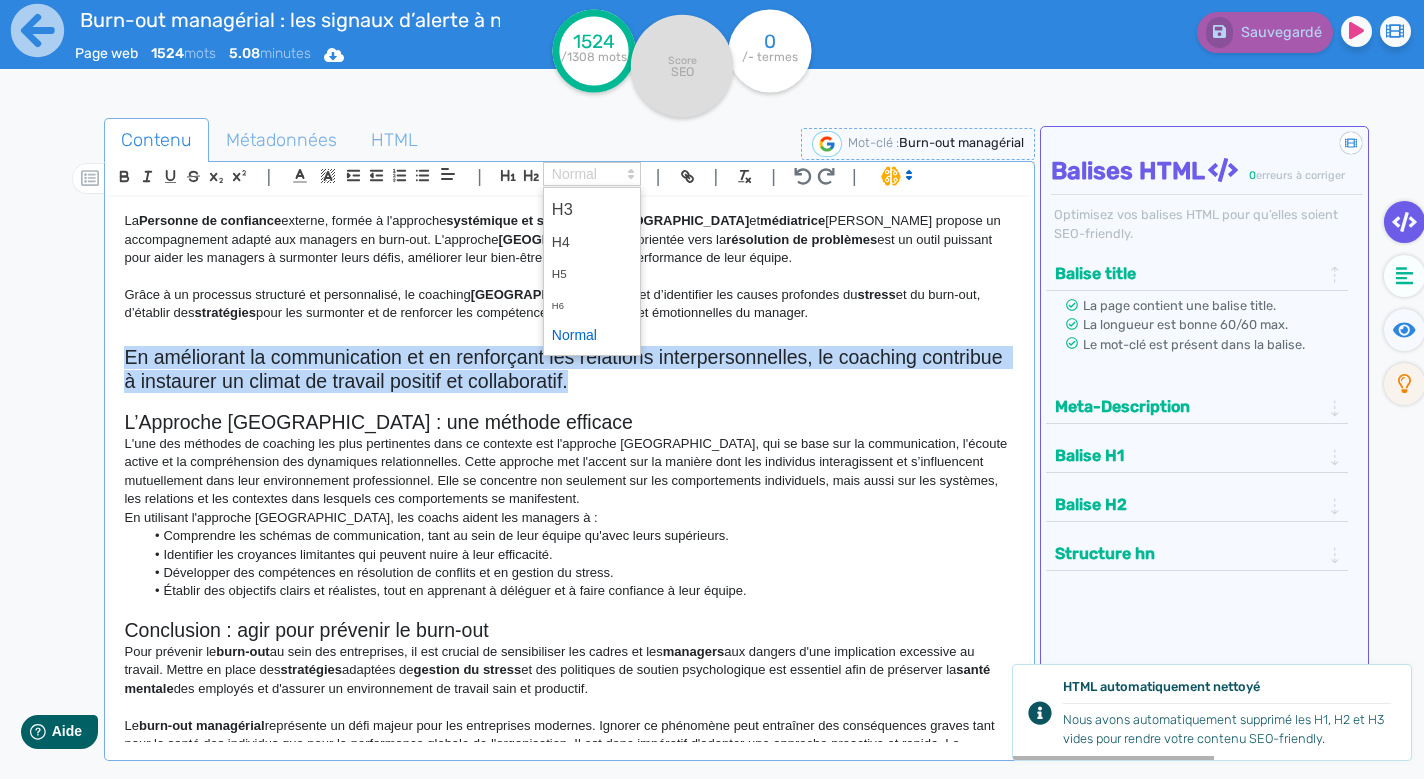 scroll, scrollTop: 1455, scrollLeft: 0, axis: vertical 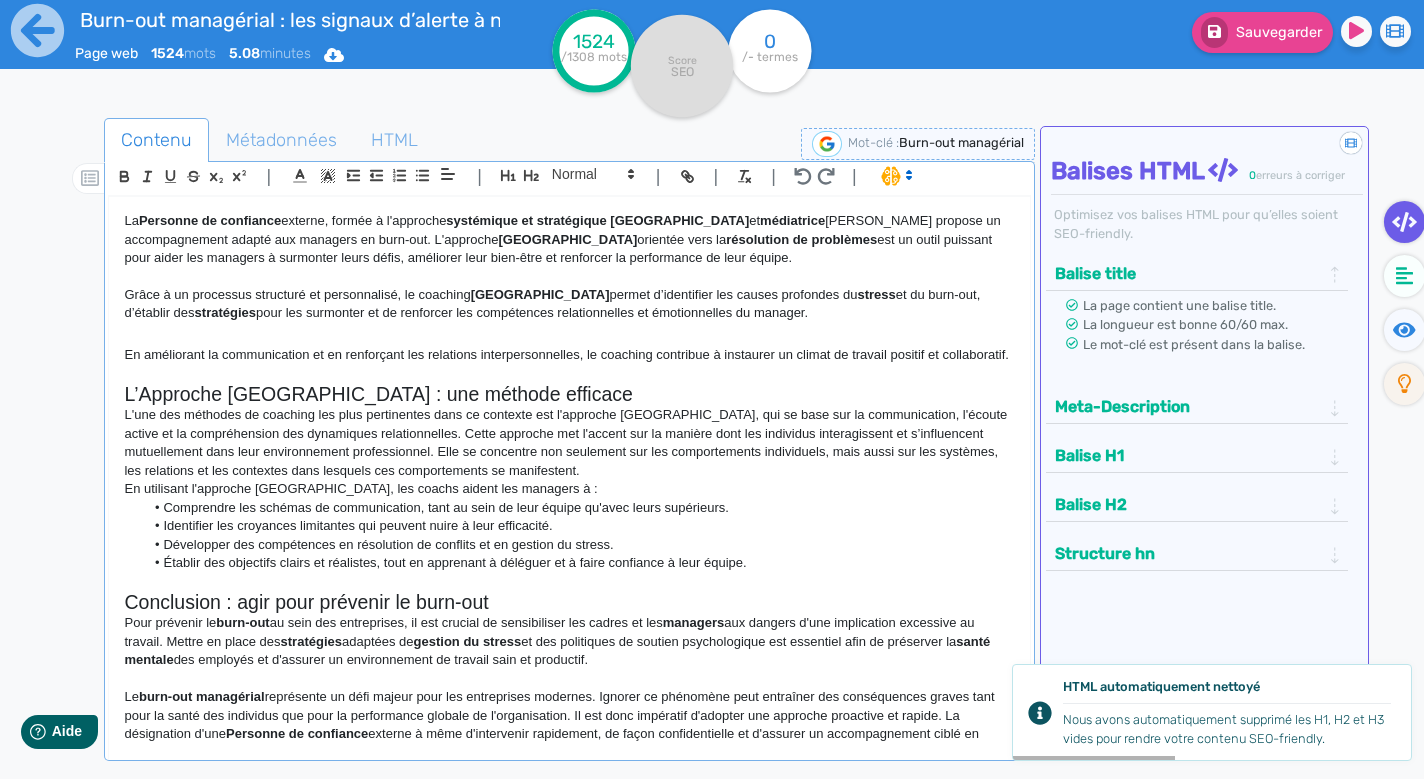 click on "L’Approche [GEOGRAPHIC_DATA] : une méthode efficace" 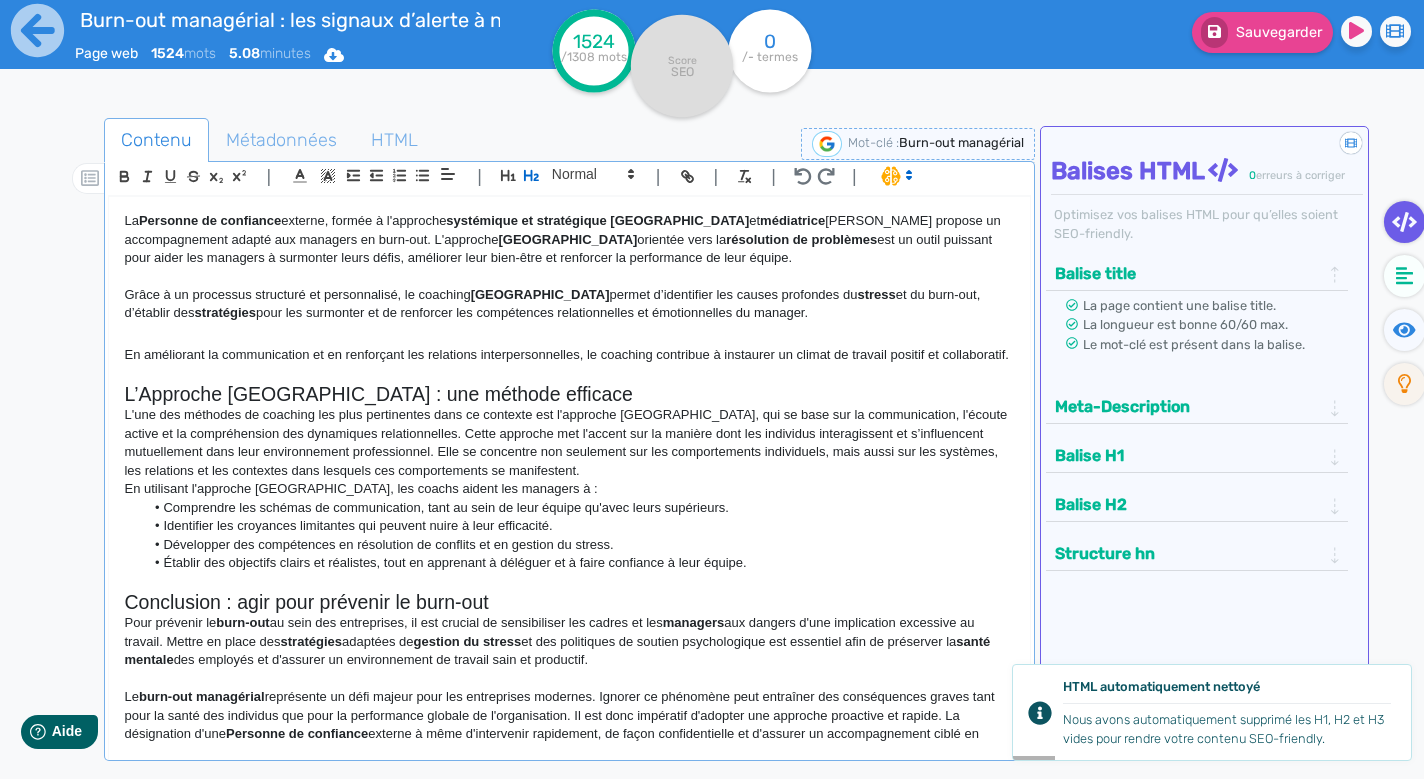 click on "En améliorant la communication et en renforçant les relations interpersonnelles, le coaching contribue à instaurer un climat de travail positif et collaboratif." 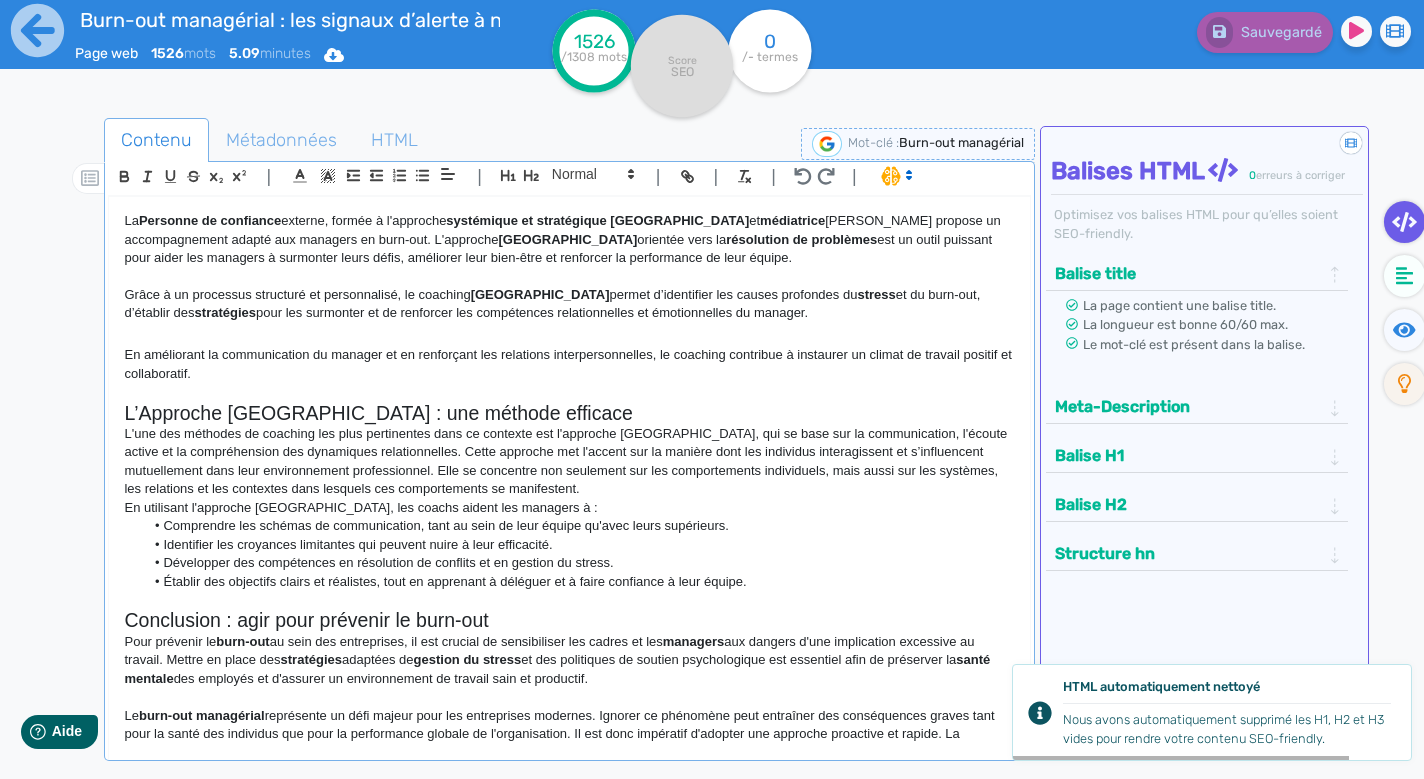 click on "En améliorant la communication du manager et en renforçant les relations interpersonnelles, le coaching contribue à instaurer un climat de travail positif et collaboratif." 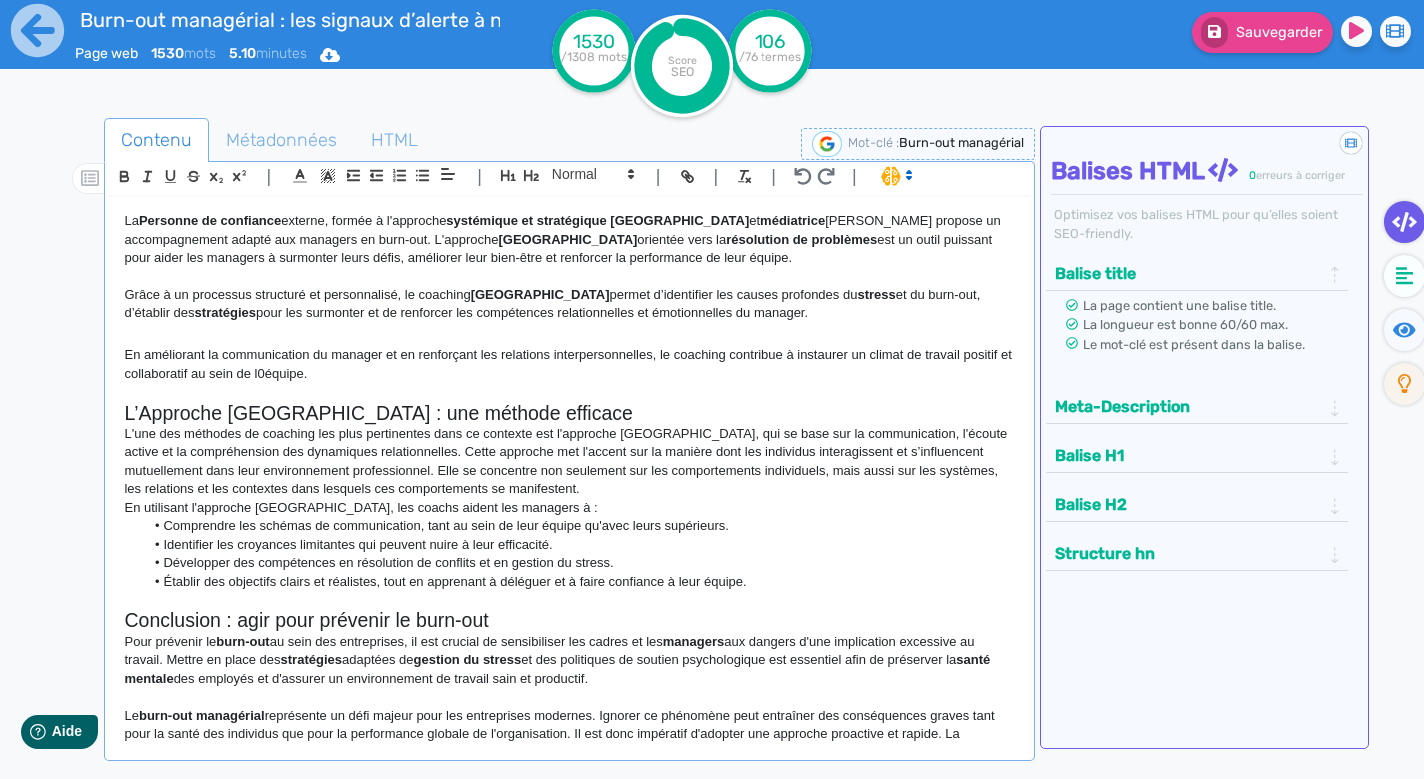click on "En améliorant la communication du manager et en renforçant les relations interpersonnelles, le coaching contribue à instaurer un climat de travail positif et collaboratif au sein de l0équipe." 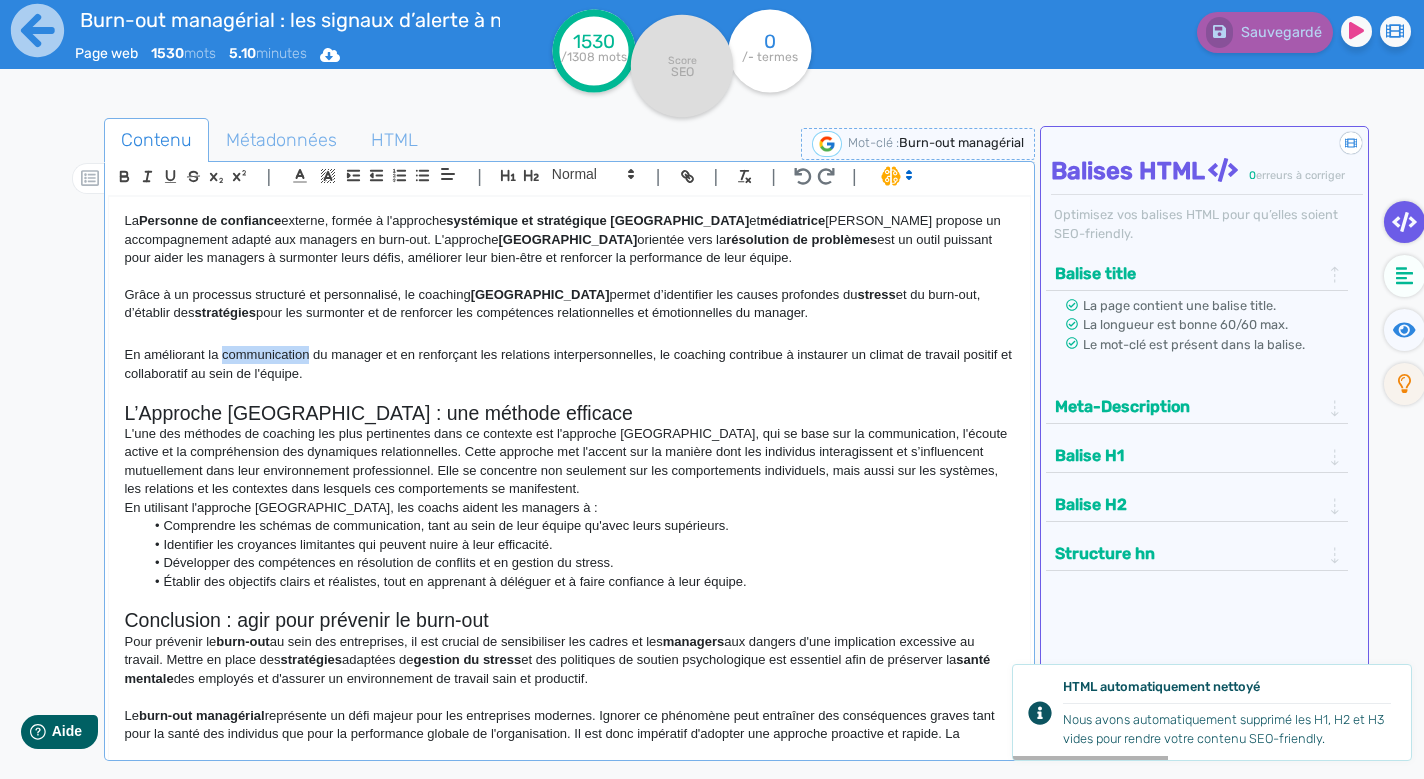 drag, startPoint x: 223, startPoint y: 332, endPoint x: 310, endPoint y: 332, distance: 87 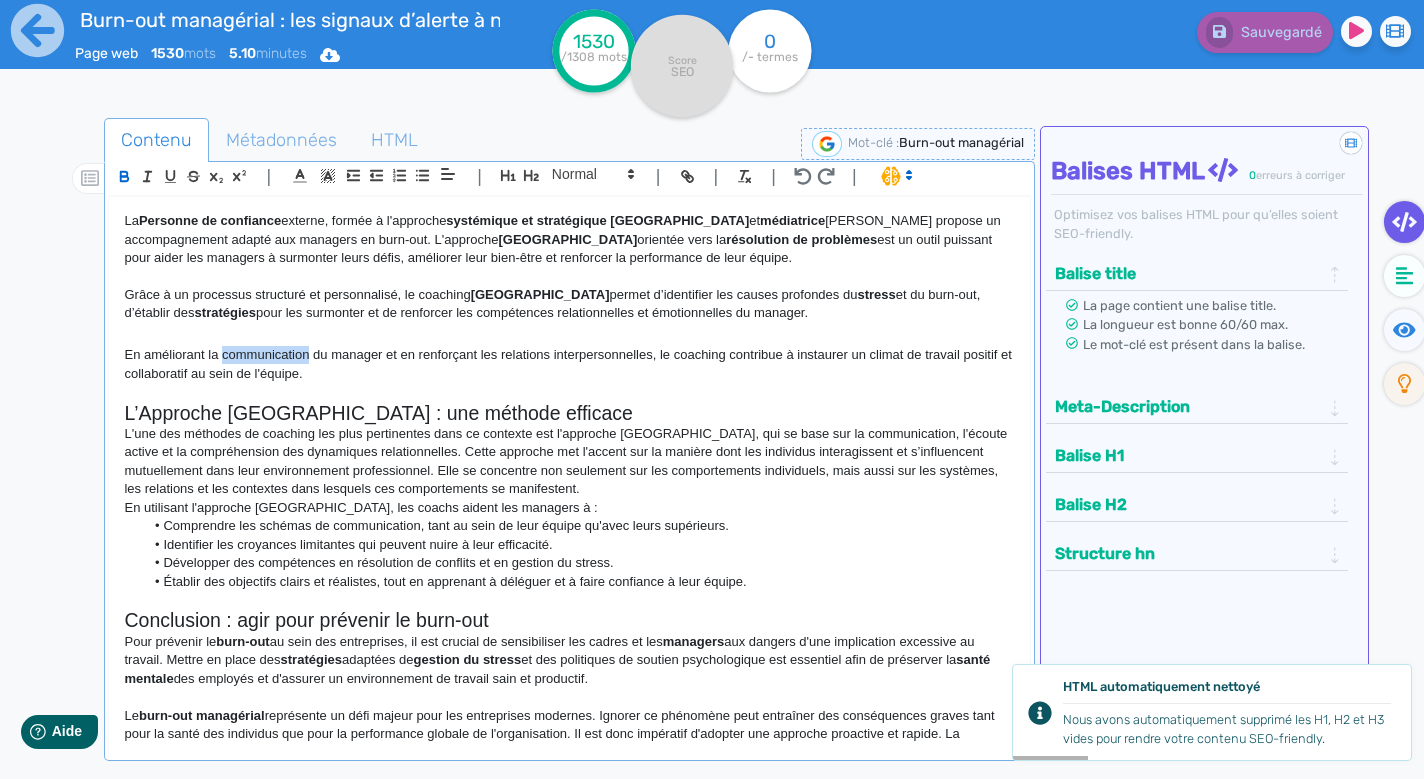 click 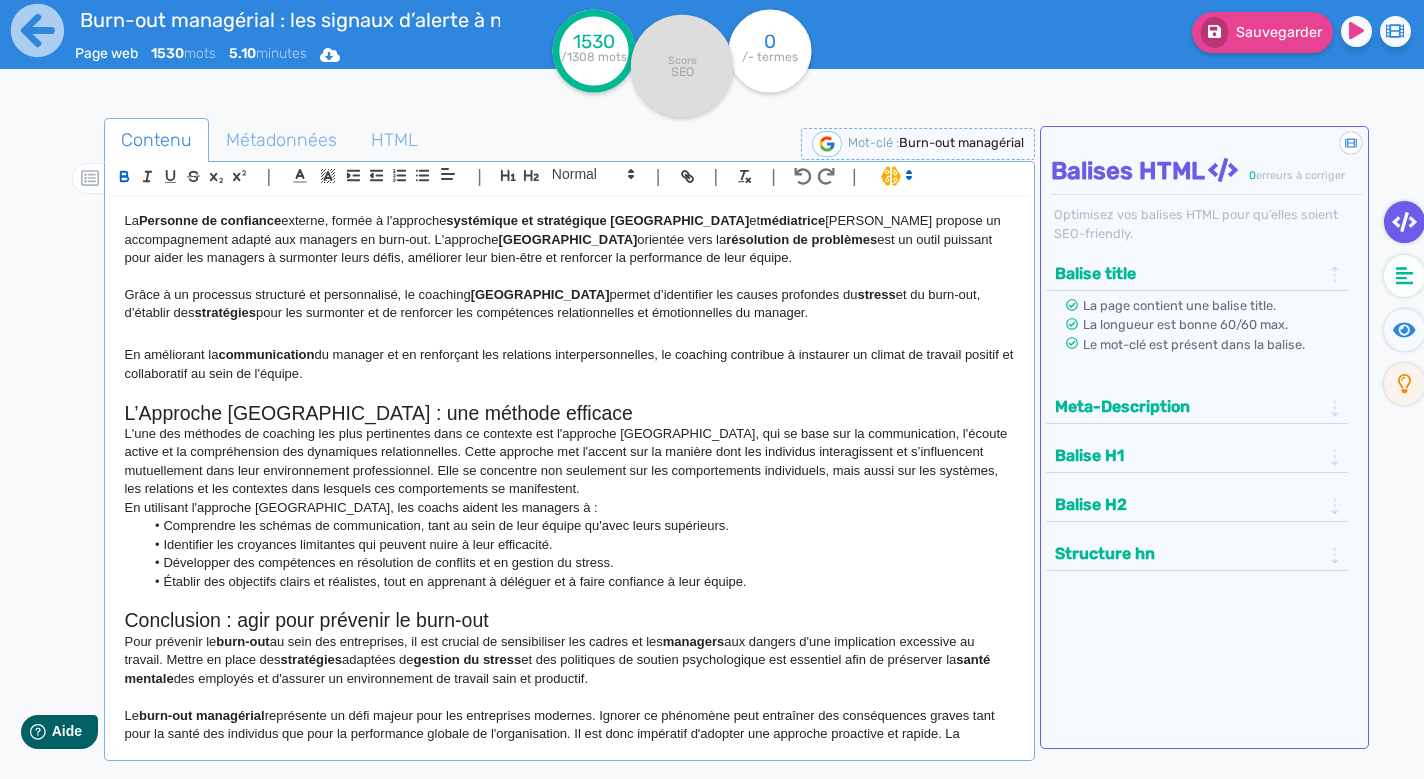 click on "En améliorant la  communication  du manager et en renforçant les relations interpersonnelles, le coaching contribue à instaurer un climat de travail positif et collaboratif au sein de l'équipe." 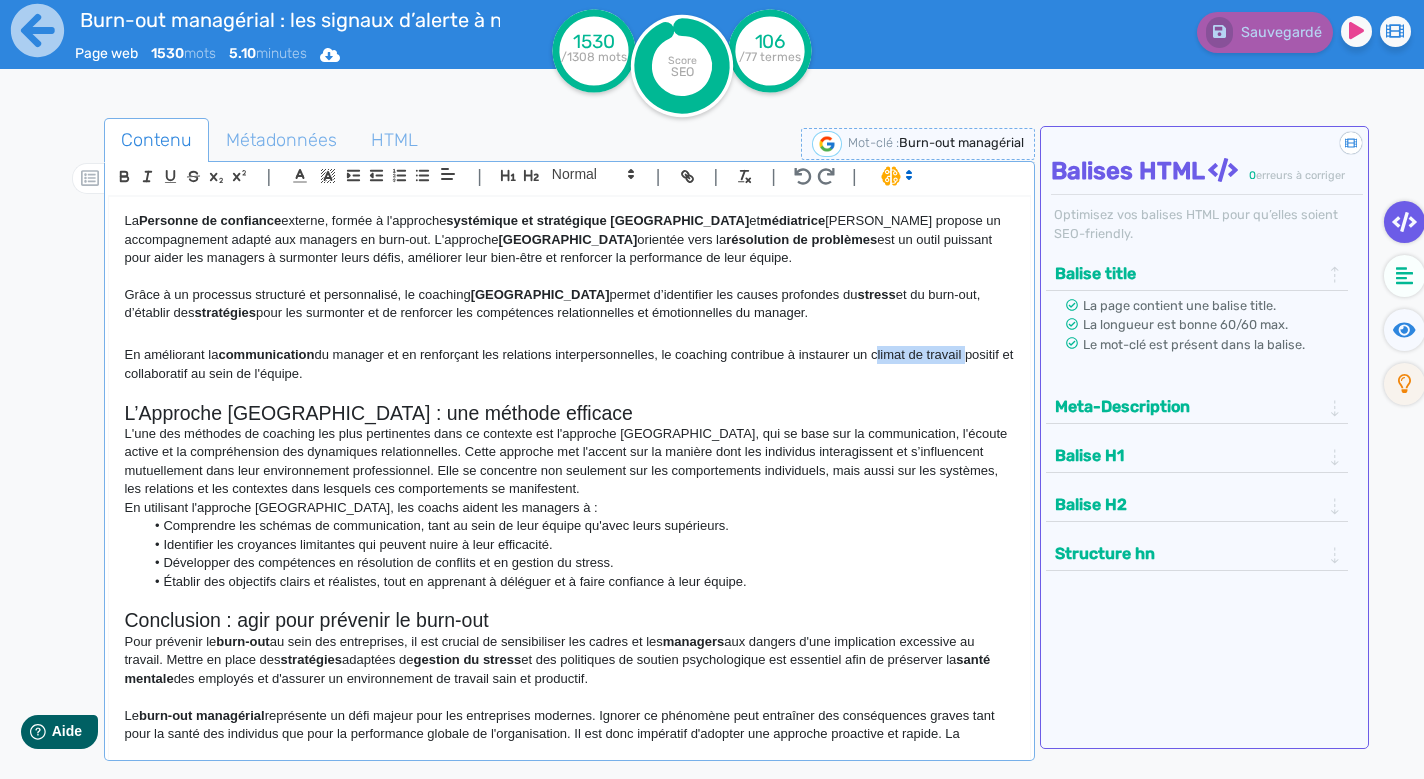 drag, startPoint x: 884, startPoint y: 338, endPoint x: 976, endPoint y: 341, distance: 92.0489 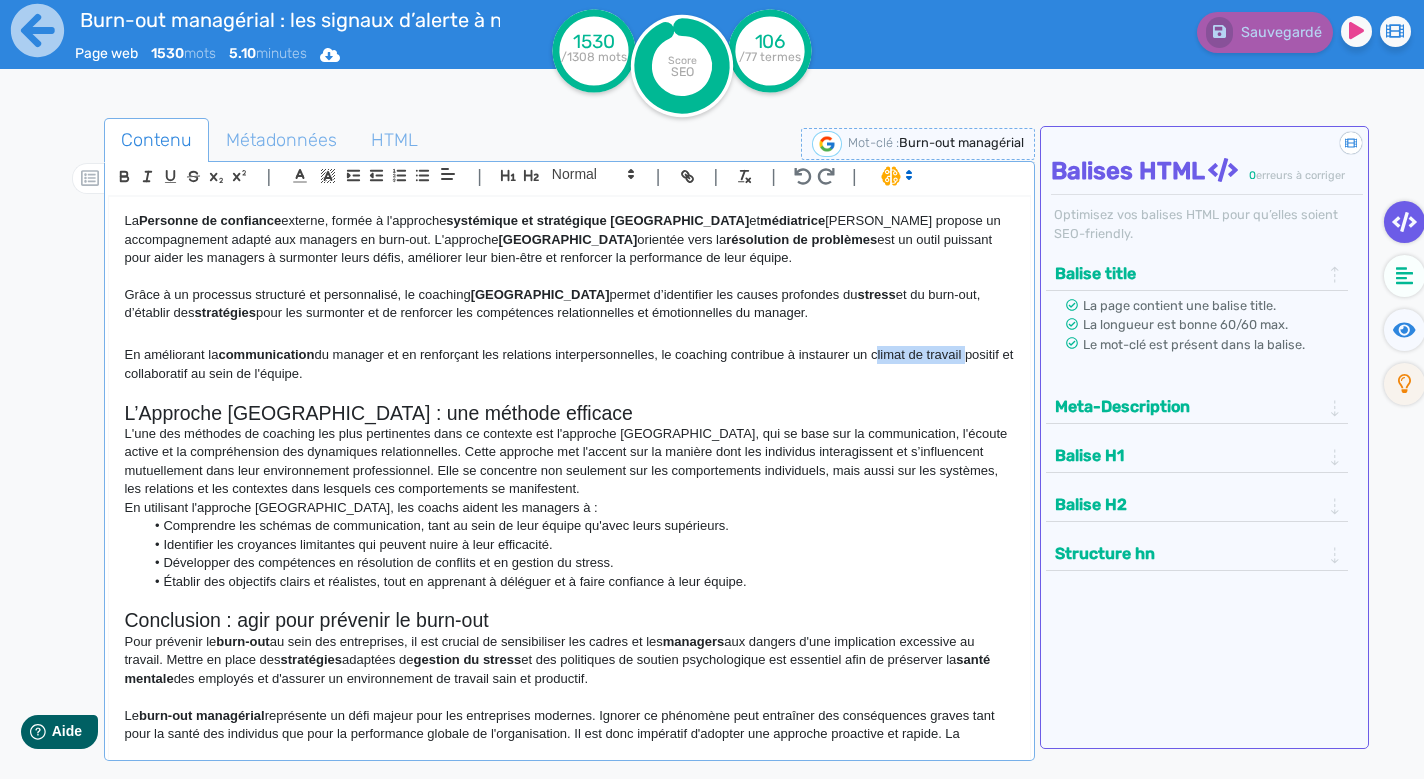 click on "En améliorant la  communication  du manager et en renforçant les relations interpersonnelles, le coaching contribue à instaurer un climat de travail positif et collaboratif au sein de l'équipe." 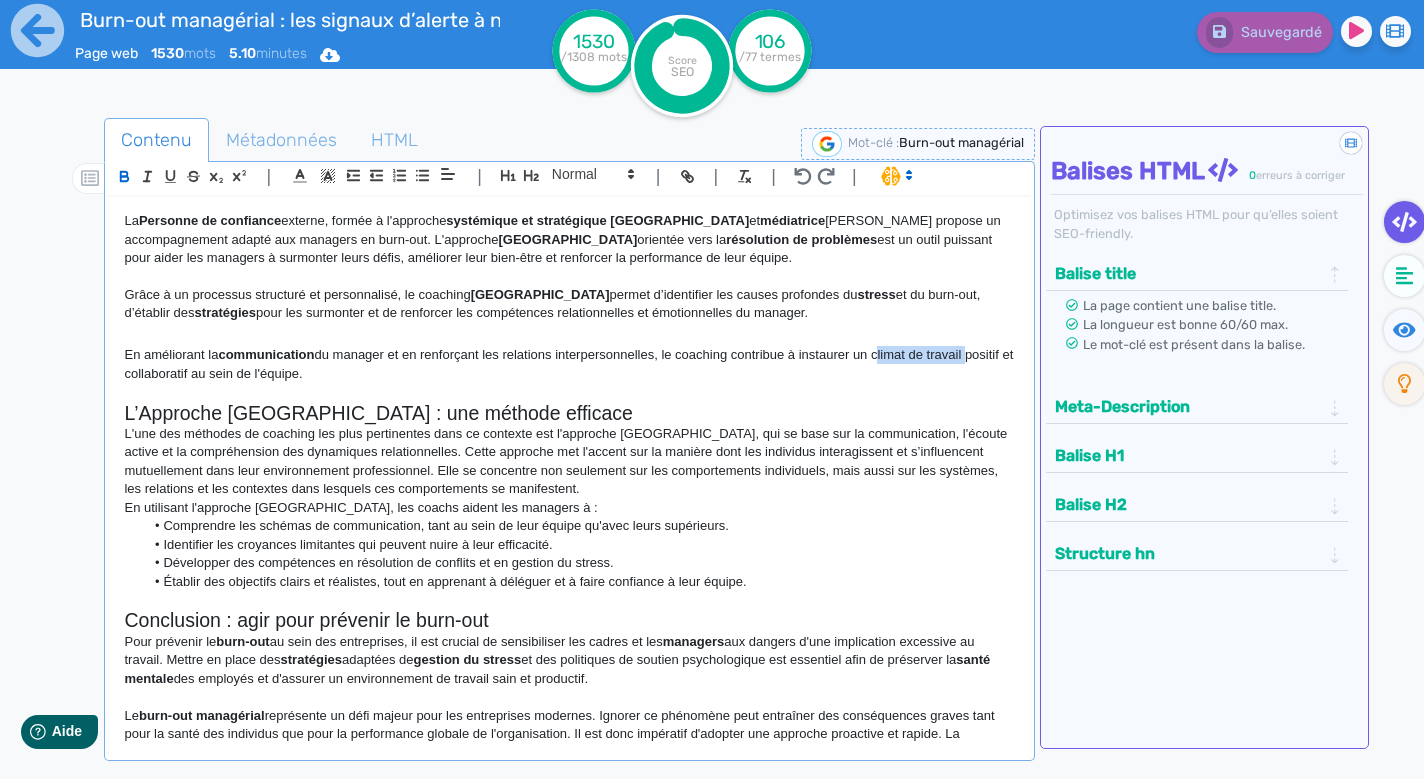 click 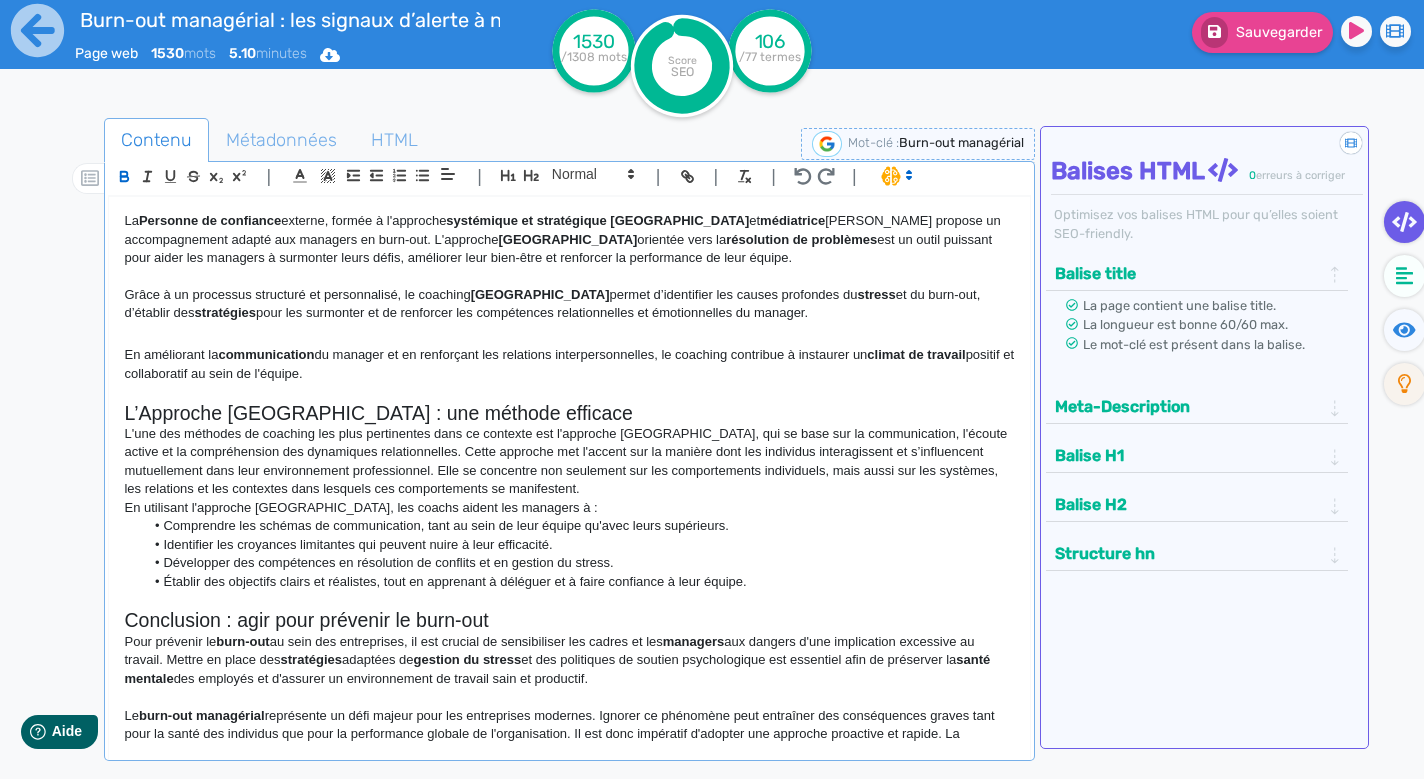 click on "Établir des objectifs clairs et réalistes, tout en apprenant à déléguer et à faire confiance à leur équipe." 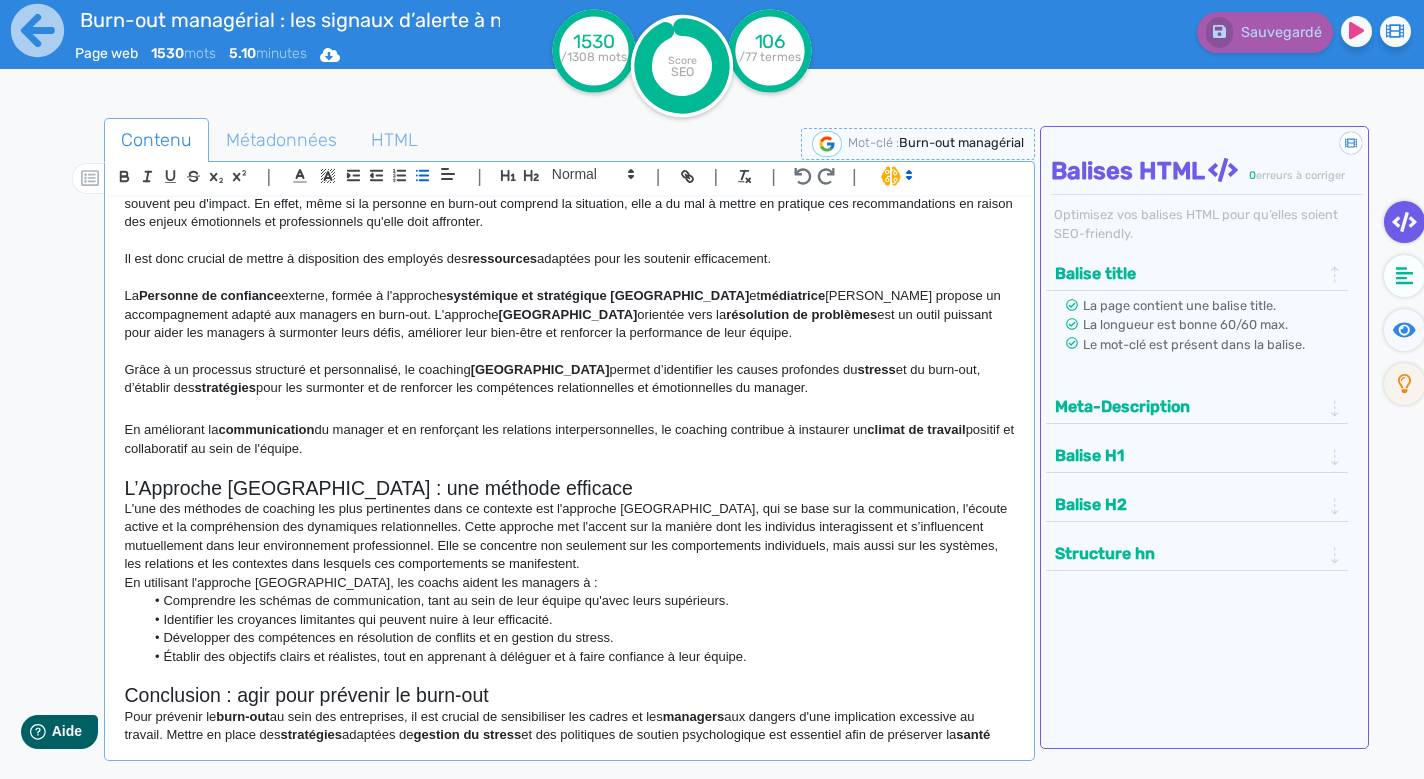scroll, scrollTop: 1384, scrollLeft: 0, axis: vertical 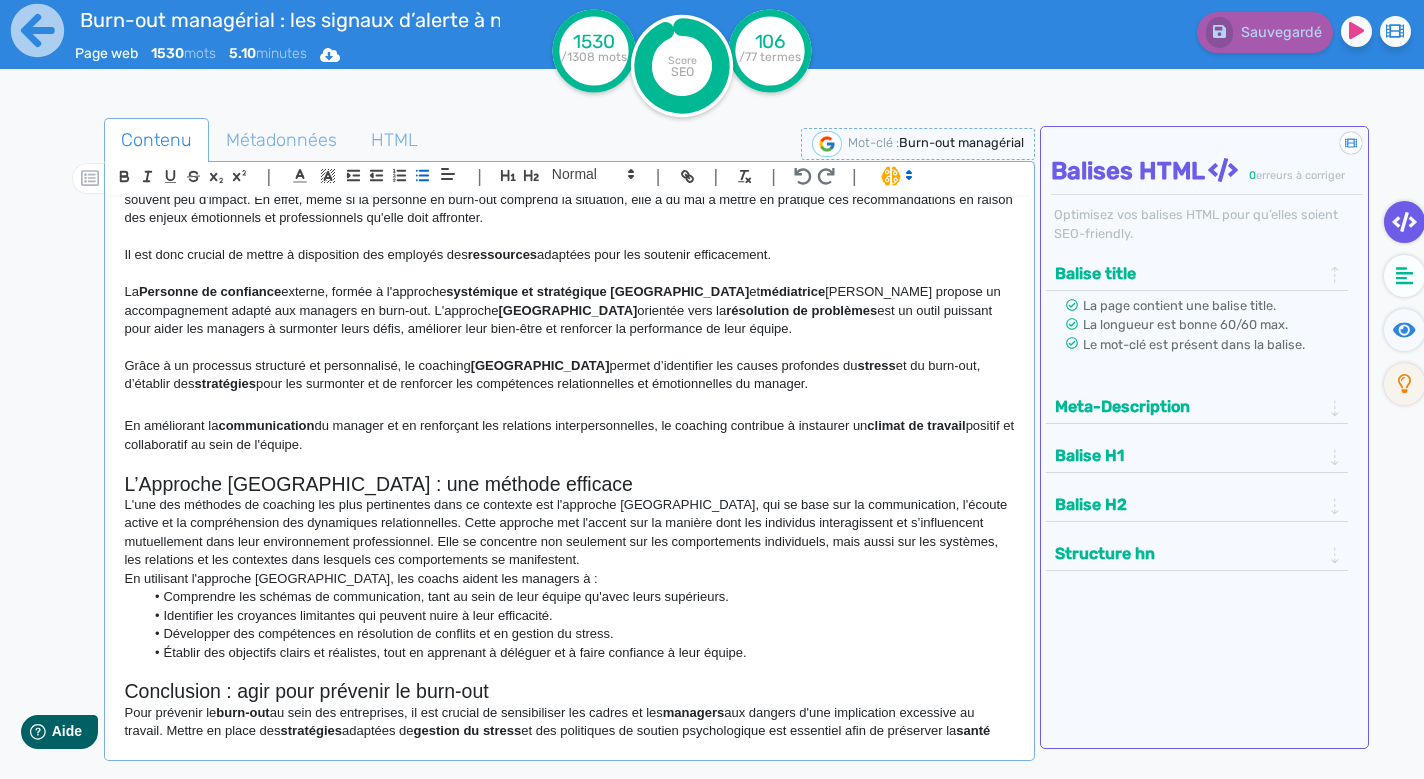 click on "L'une des méthodes de coaching les plus pertinentes dans ce contexte est l'approche [GEOGRAPHIC_DATA], qui se base sur la communication, l'écoute active et la compréhension des dynamiques relationnelles. Cette approche met l'accent sur la manière dont les individus interagissent et s’influencent mutuellement dans leur environnement professionnel. Elle se concentre non seulement sur les comportements individuels, mais aussi sur les systèmes, les relations et les contextes dans lesquels ces comportements se manifestent." 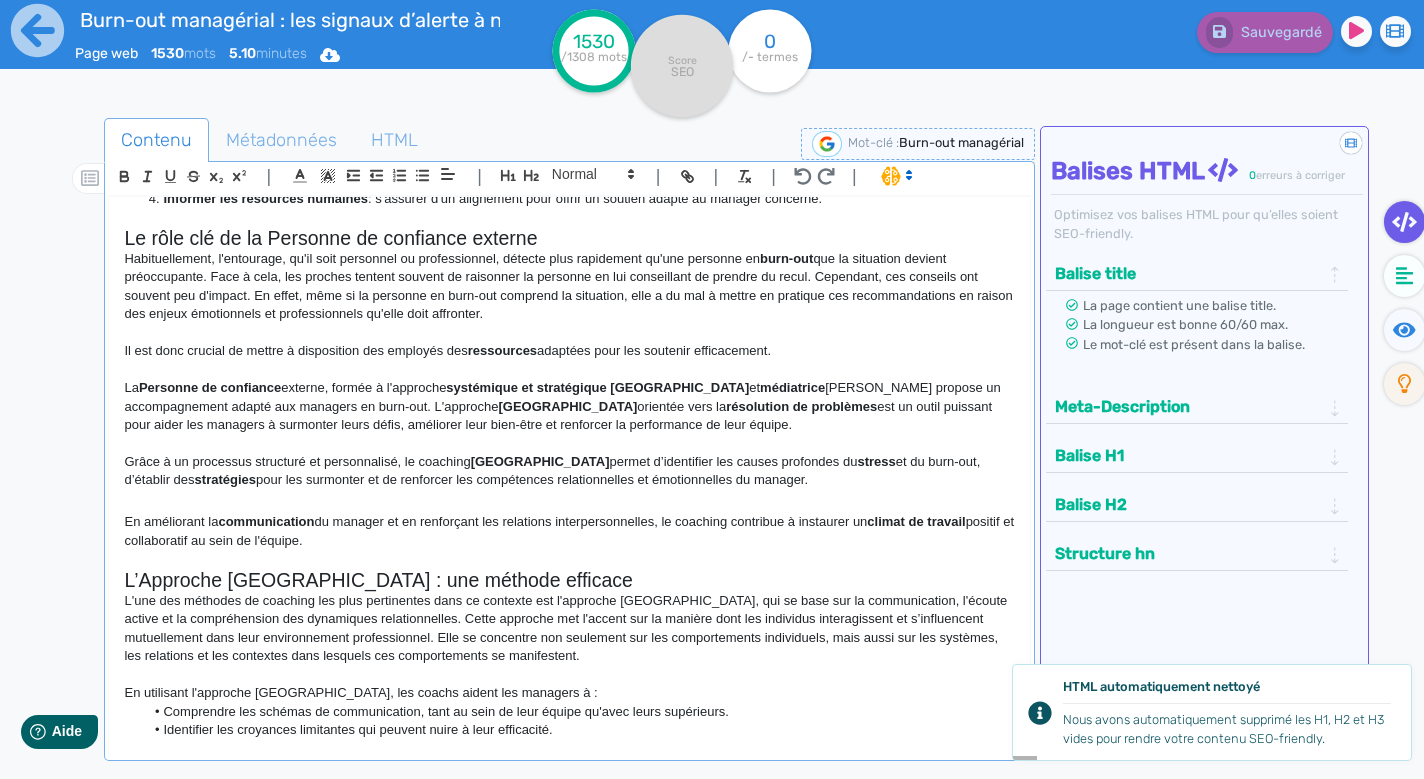 scroll, scrollTop: 1298, scrollLeft: 0, axis: vertical 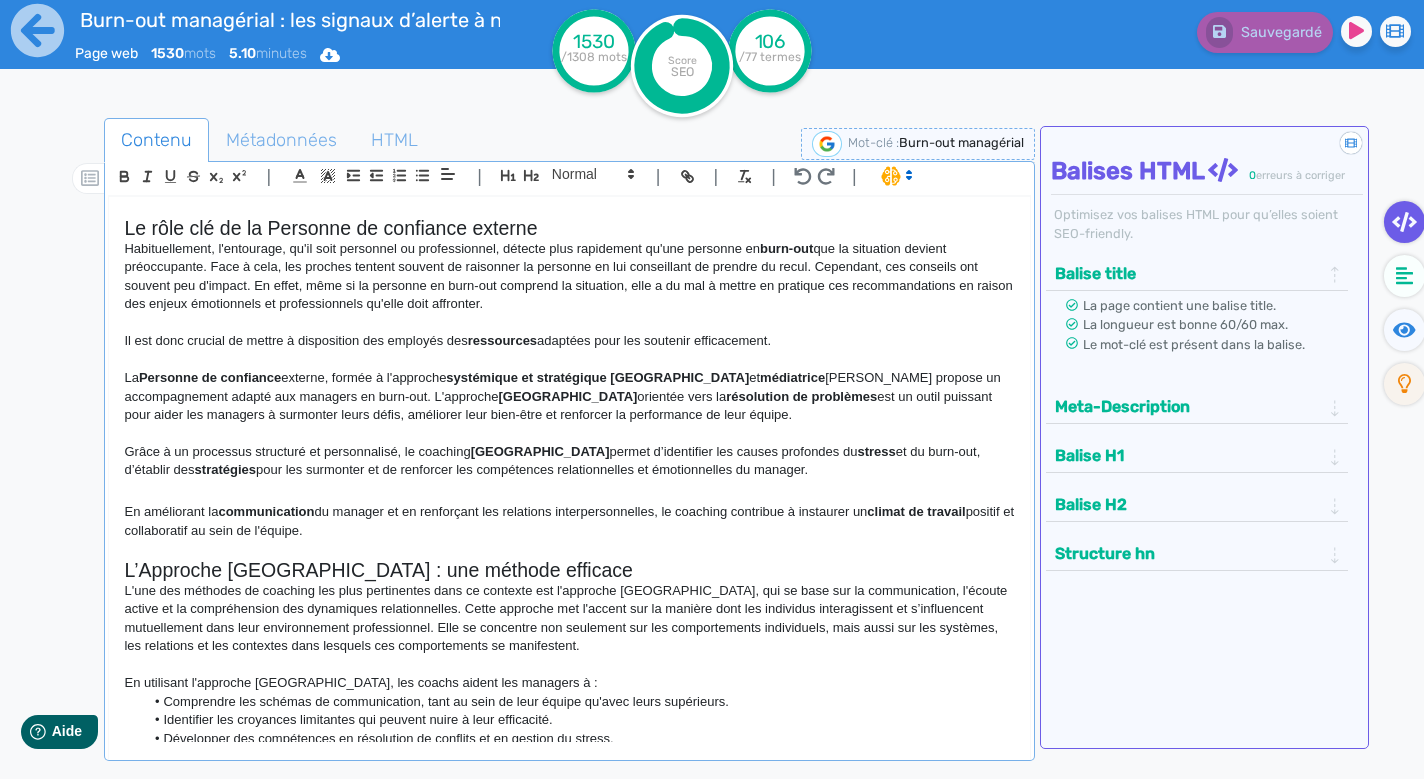 drag, startPoint x: 126, startPoint y: 481, endPoint x: 433, endPoint y: 519, distance: 309.34286 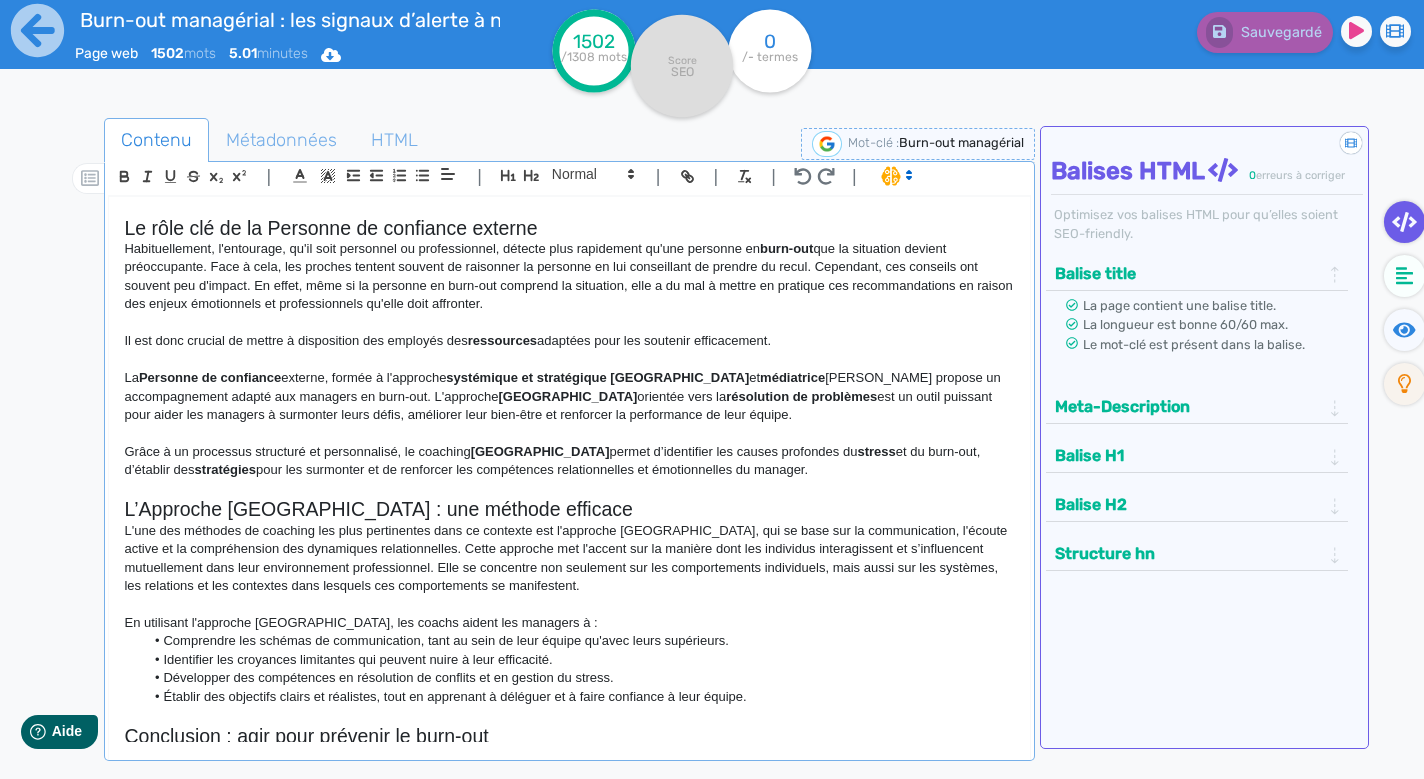 click on "L’Approche [GEOGRAPHIC_DATA] : une méthode efficace" 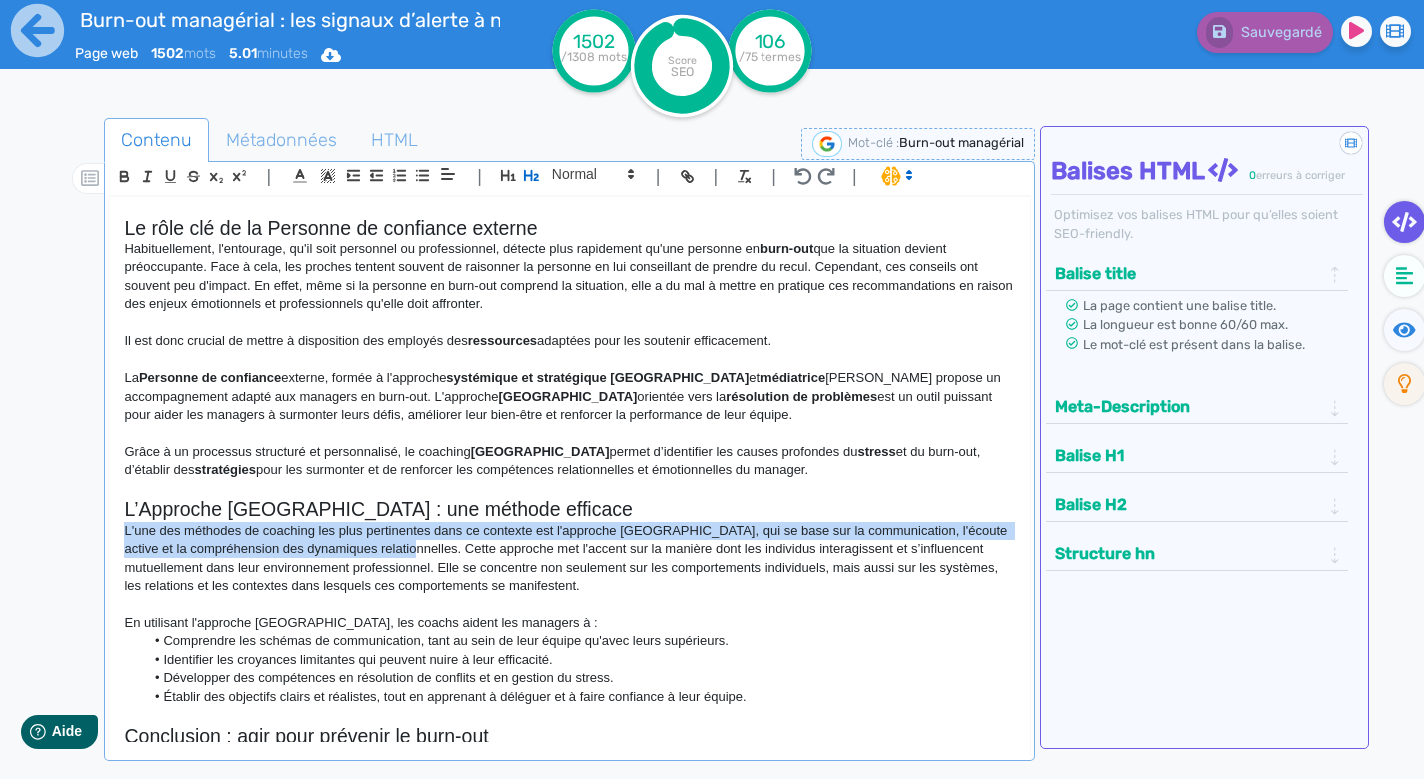 drag, startPoint x: 121, startPoint y: 508, endPoint x: 400, endPoint y: 521, distance: 279.3027 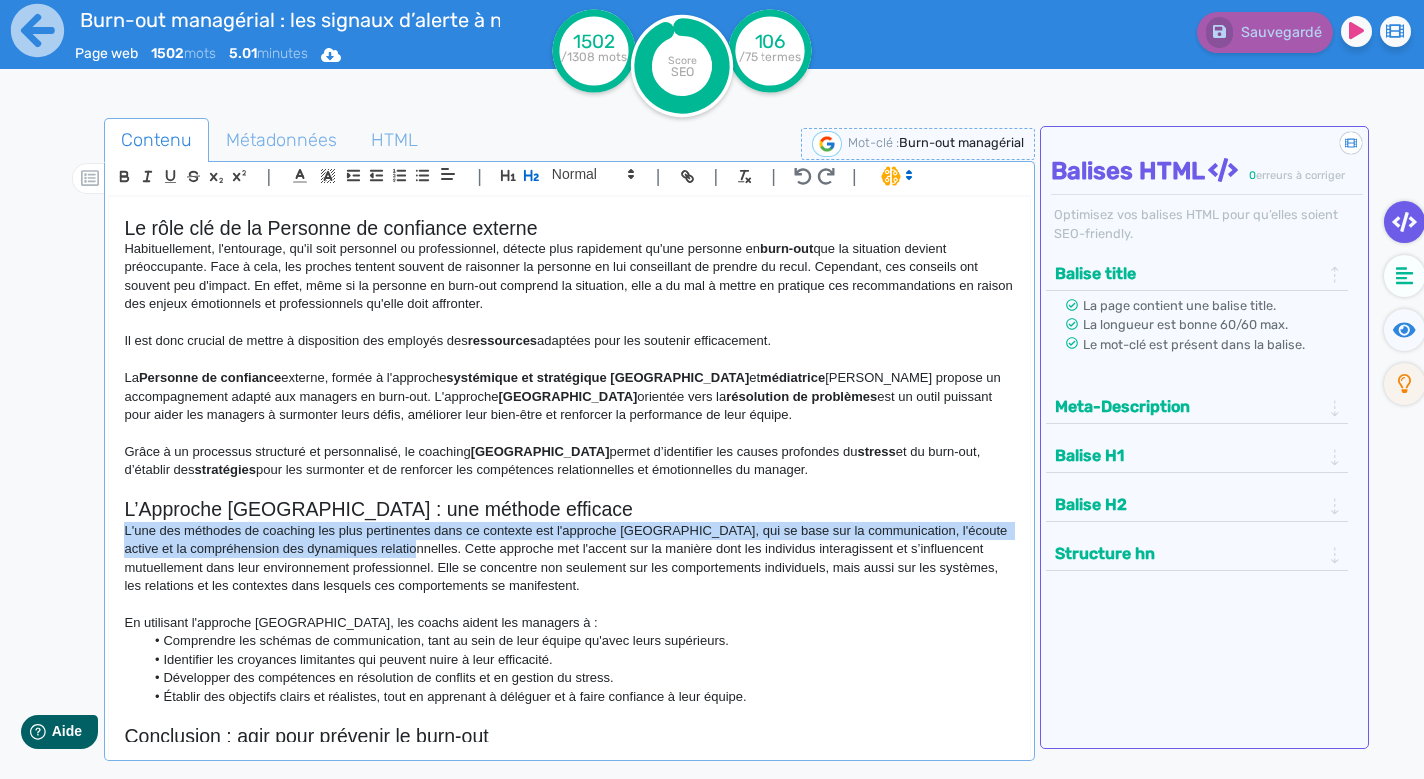 click on "Burn-out managérial : les signaux d'alerte à ne pas négliger Le  burn-out  professionnel est une problématique en forte croissance, résultant d’une combinaison de facteurs tels qu’une charge de travail accrue, la compétition interne, le désir d’évolution professionnelle et les exigences élevées des employeurs. Ce phénomène touche particulièrement les cadres, qui doivent gérer des responsabilités importantes et sont soumis à une grande flexibilité dans leurs horaires de travail. Il est intéressant de noter que les employés les plus  performants  sont souvent les plus exposés au  burn-out . Ces professionnels très investis dans leur travail ont tendance à ne pas compter leurs heures et à intervenir sur tous les fronts. Ils sont souvent perçus comme irremplaçables par leur entourage professionnel. Les  managers  sont particulièrement vulnérables au  burn-out managérial  en raison d'un niveau de  stress gestion du stress  adaptées pour préserver leur  bien-être  . burn-out" 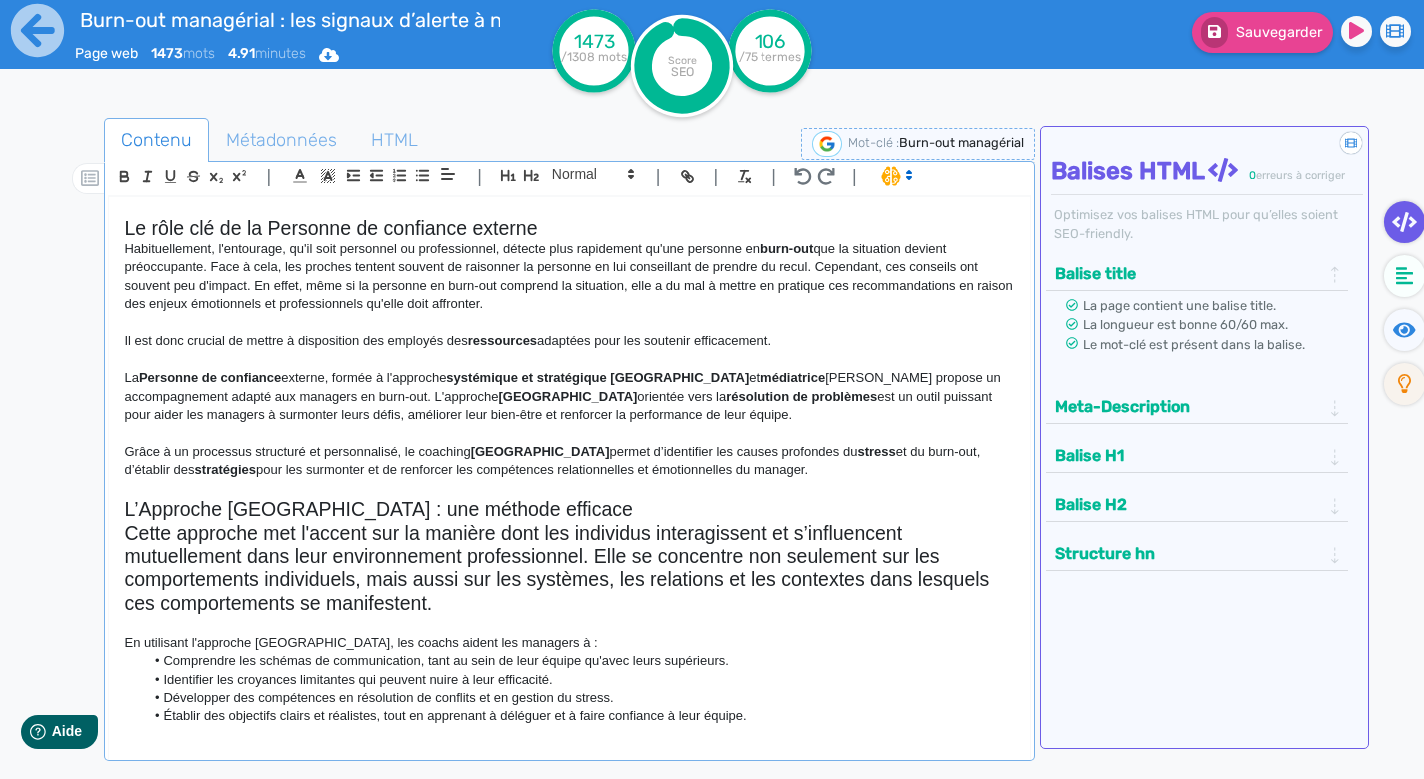 click on "Cette approche met l'accent sur la manière dont les individus interagissent et s’influencent mutuellement dans leur environnement professionnel. Elle se concentre non seulement sur les comportements individuels, mais aussi sur les systèmes, les relations et les contextes dans lesquels ces comportements se manifestent." 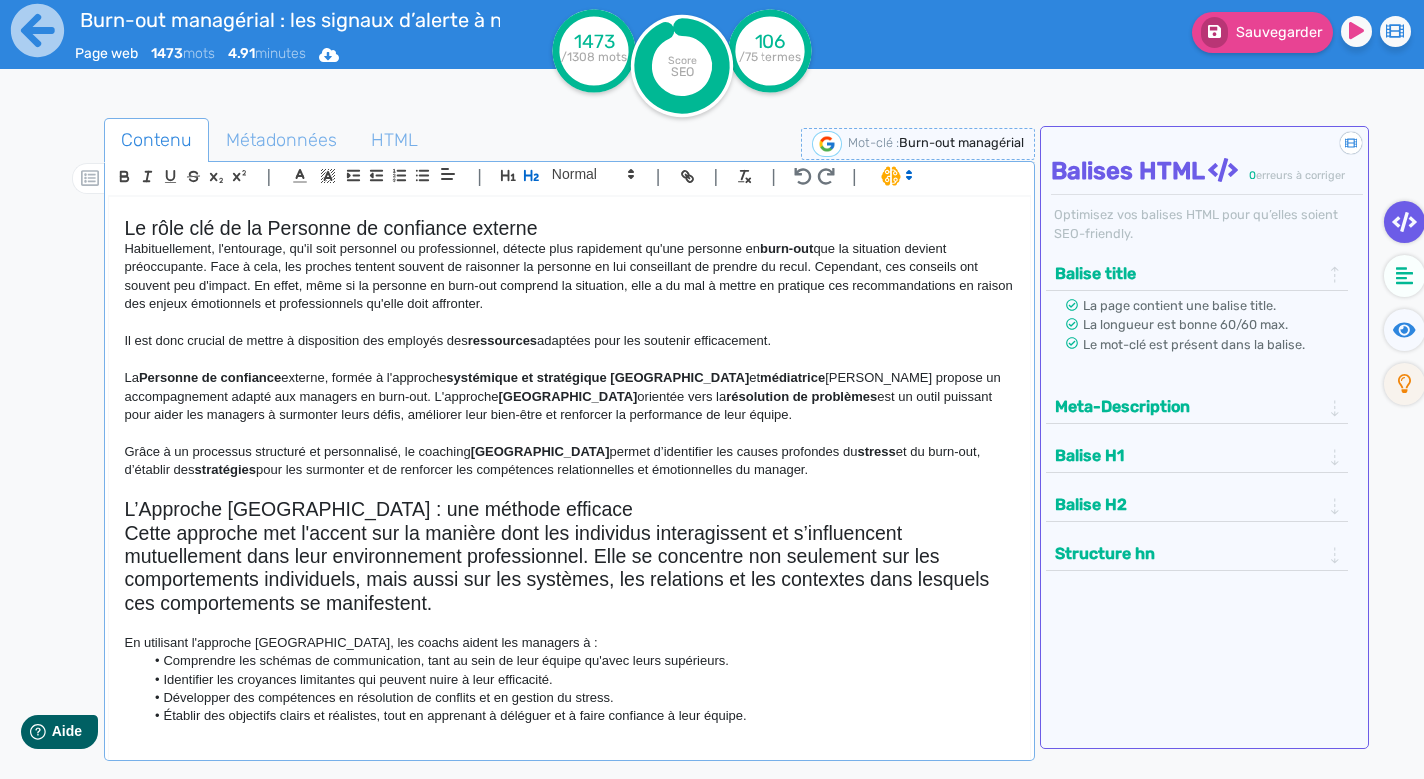 drag, startPoint x: 130, startPoint y: 509, endPoint x: 447, endPoint y: 586, distance: 326.2177 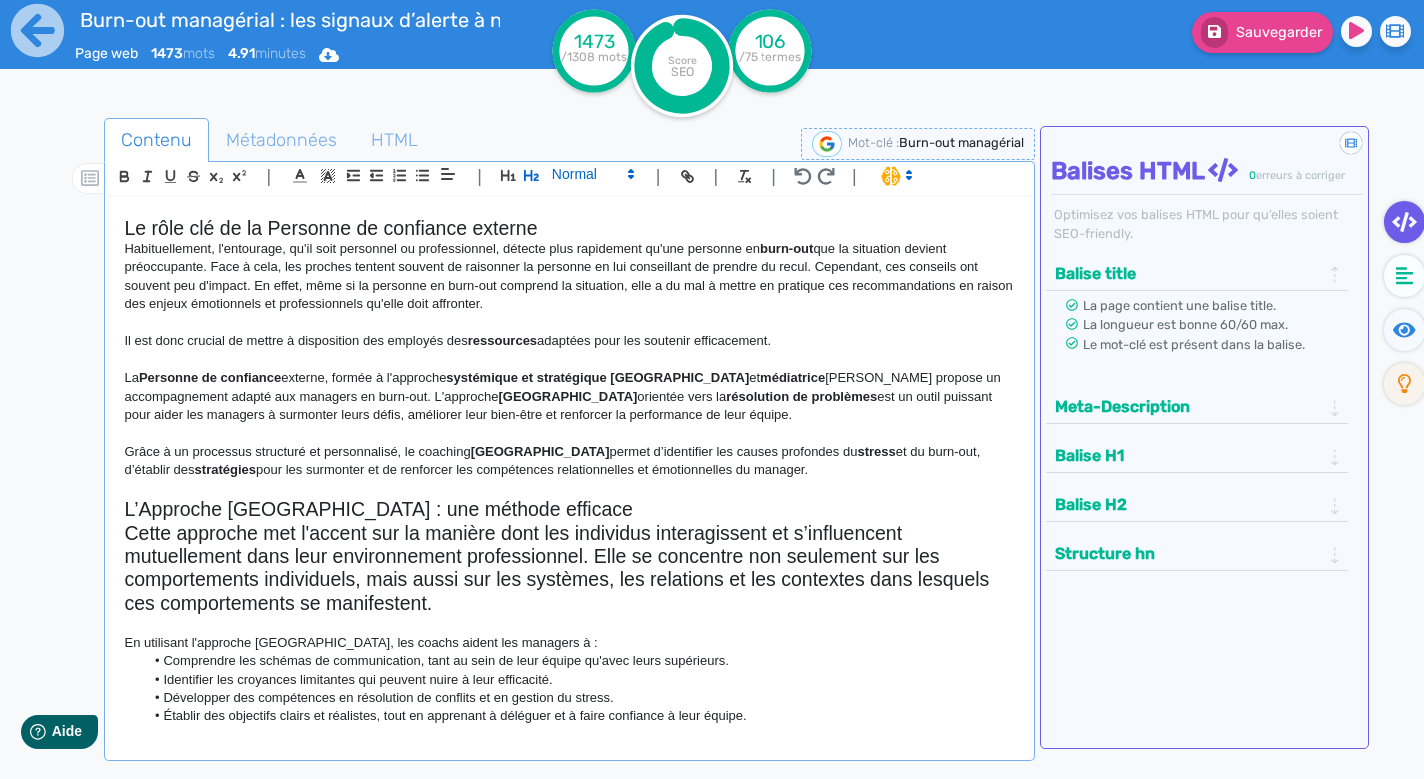 click 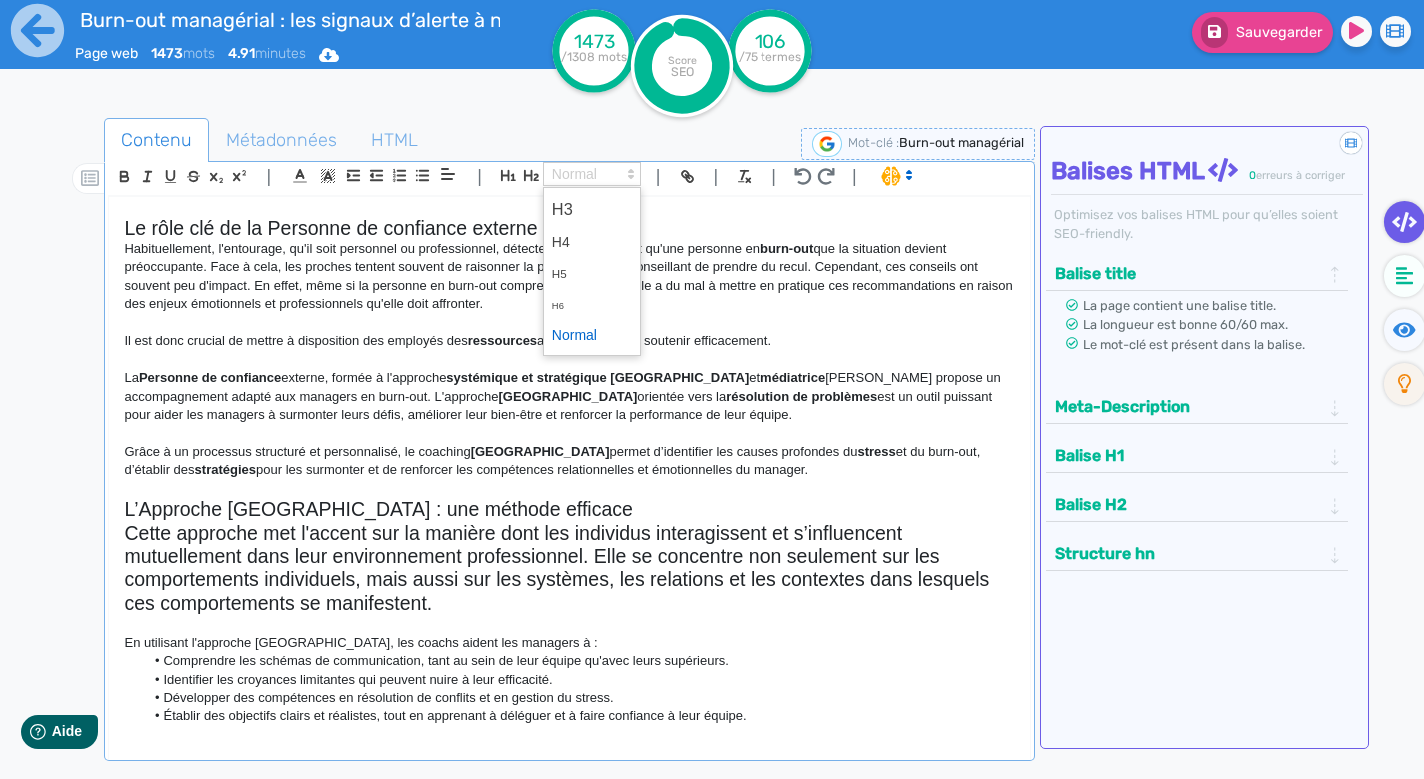 click at bounding box center (592, 335) 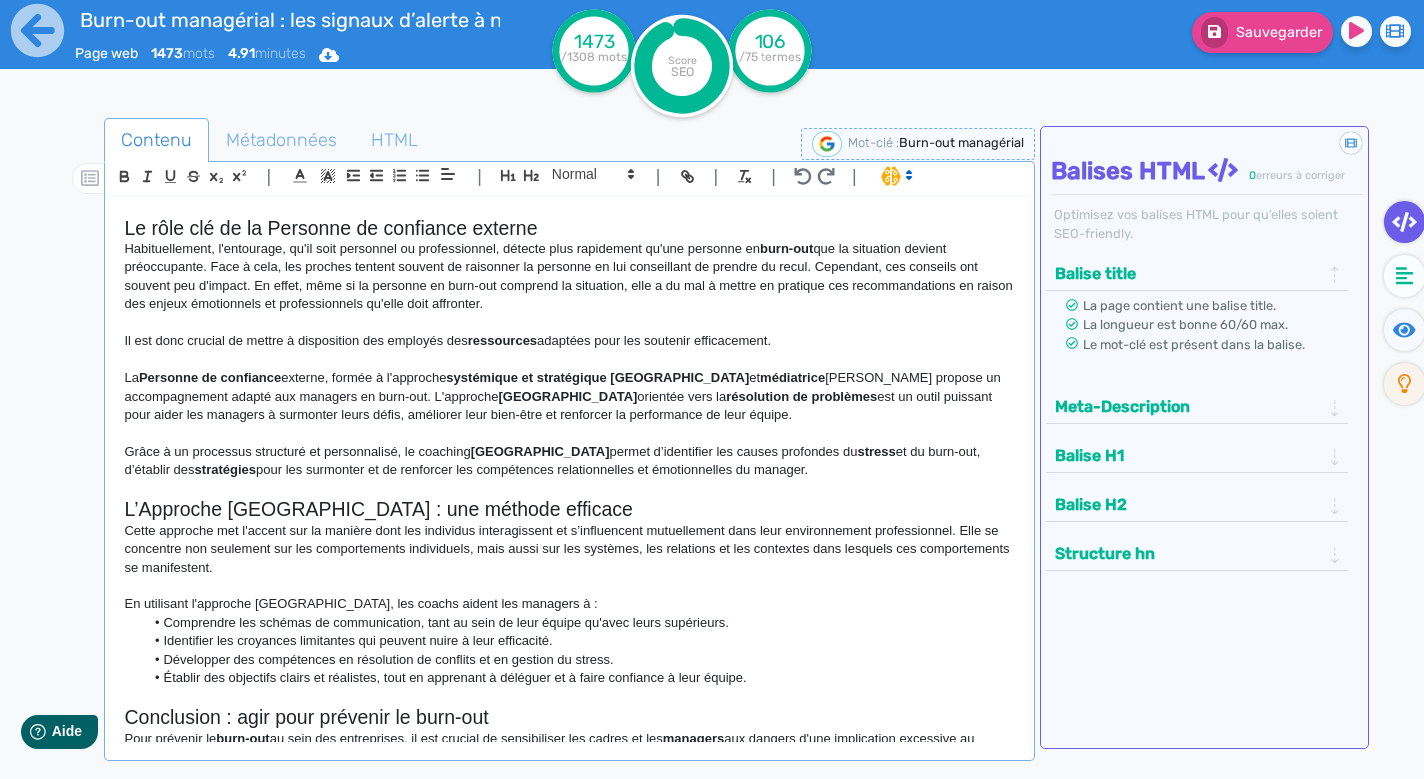 click on "Cette approche met l'accent sur la manière dont les individus interagissent et s’influencent mutuellement dans leur environnement professionnel. Elle se concentre non seulement sur les comportements individuels, mais aussi sur les systèmes, les relations et les contextes dans lesquels ces comportements se manifestent." 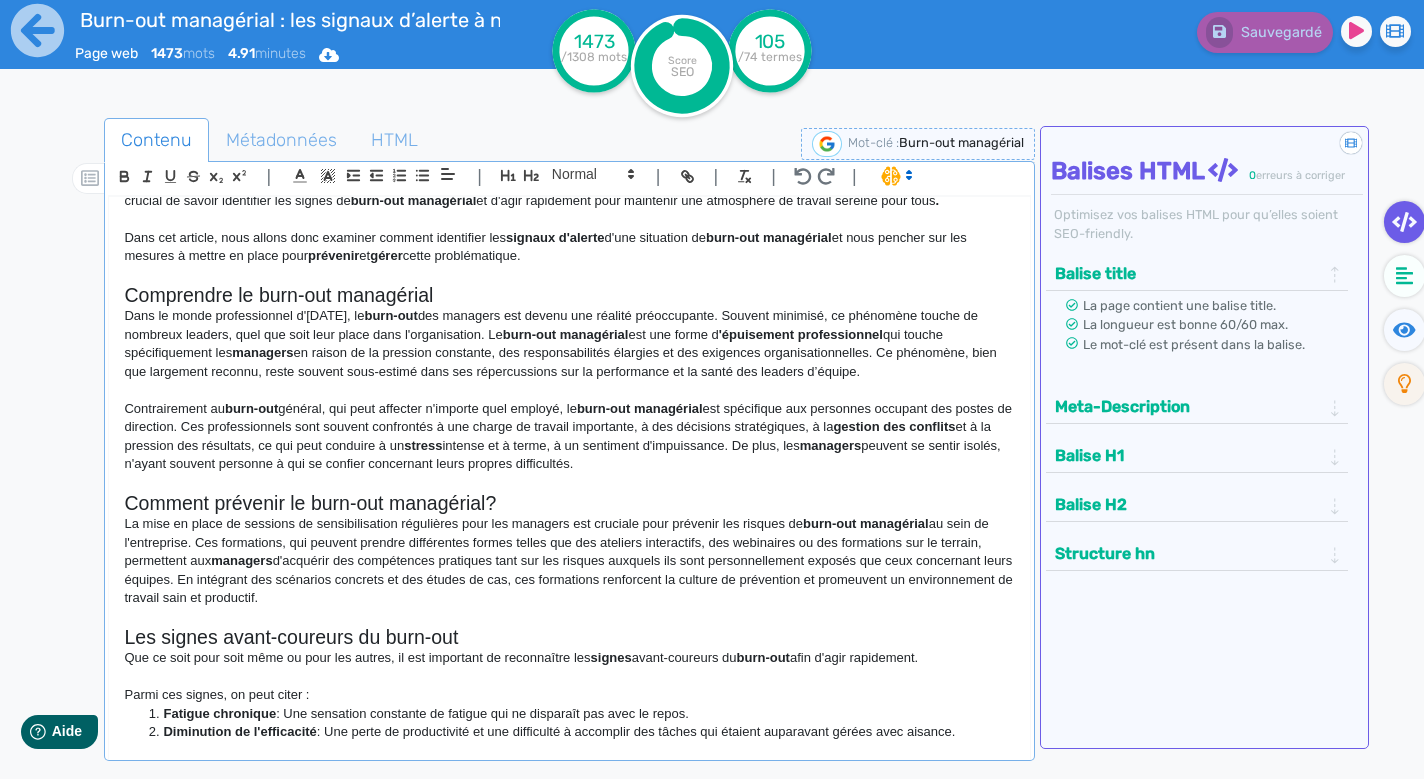 scroll, scrollTop: 464, scrollLeft: 0, axis: vertical 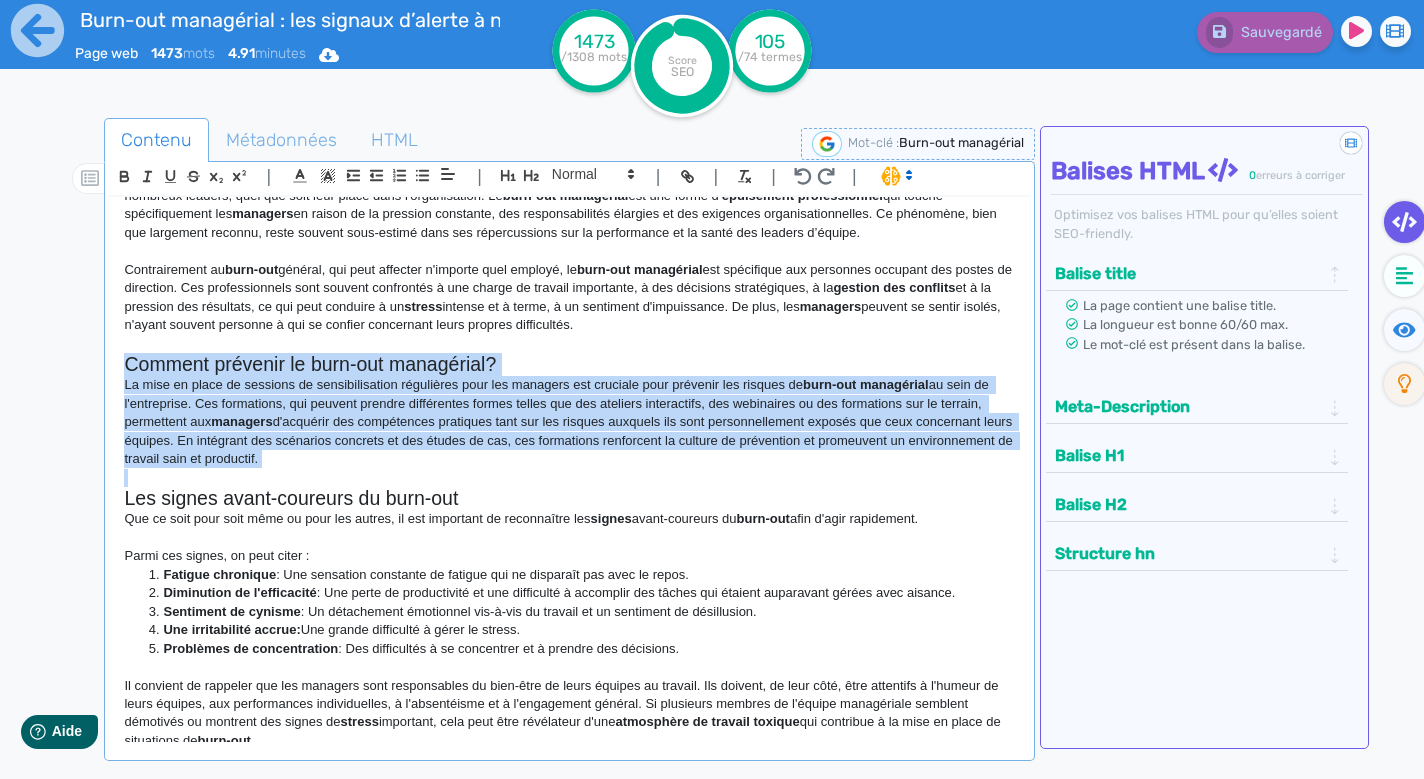 drag, startPoint x: 124, startPoint y: 350, endPoint x: 384, endPoint y: 453, distance: 279.65872 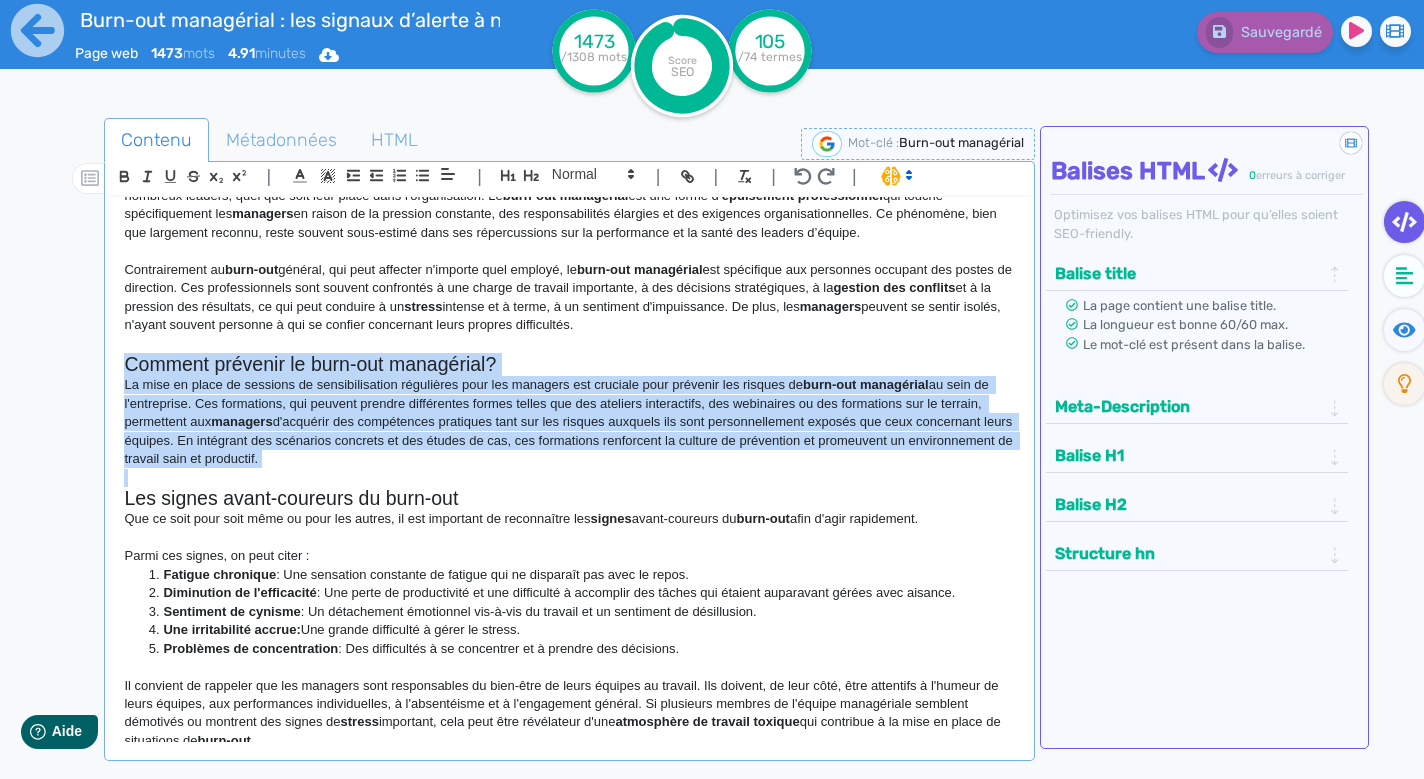 click on "Burn-out managérial : les signaux d'alerte à ne pas négliger Le  burn-out  professionnel est une problématique en forte croissance, résultant d’une combinaison de facteurs tels qu’une charge de travail accrue, la compétition interne, le désir d’évolution professionnelle et les exigences élevées des employeurs. Ce phénomène touche particulièrement les cadres, qui doivent gérer des responsabilités importantes et sont soumis à une grande flexibilité dans leurs horaires de travail. Il est intéressant de noter que les employés les plus  performants  sont souvent les plus exposés au  burn-out . Ces professionnels très investis dans leur travail ont tendance à ne pas compter leurs heures et à intervenir sur tous les fronts. Ils sont souvent perçus comme irremplaçables par leur entourage professionnel. Les  managers  sont particulièrement vulnérables au  burn-out managérial  en raison d'un niveau de  stress gestion du stress  adaptées pour préserver leur  bien-être  . burn-out" 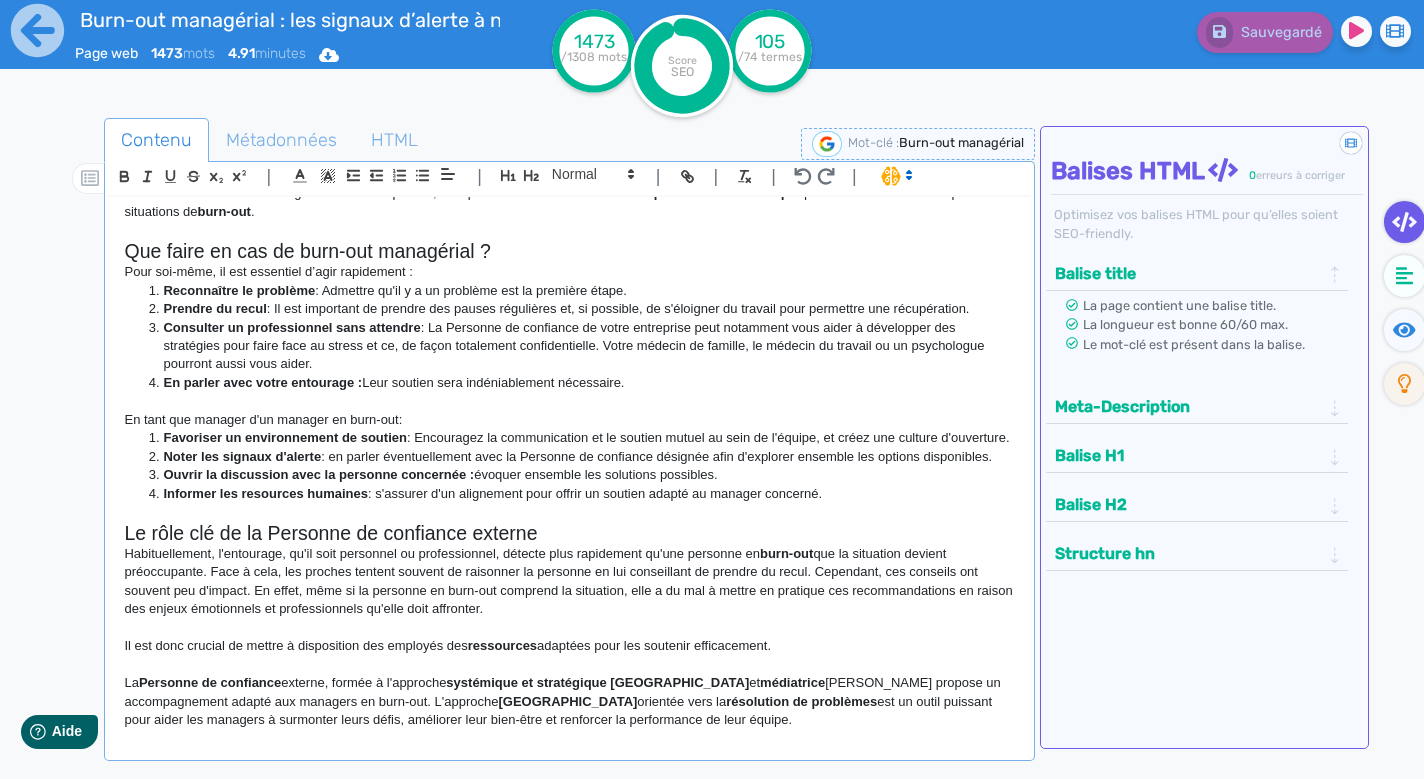 scroll, scrollTop: 1012, scrollLeft: 0, axis: vertical 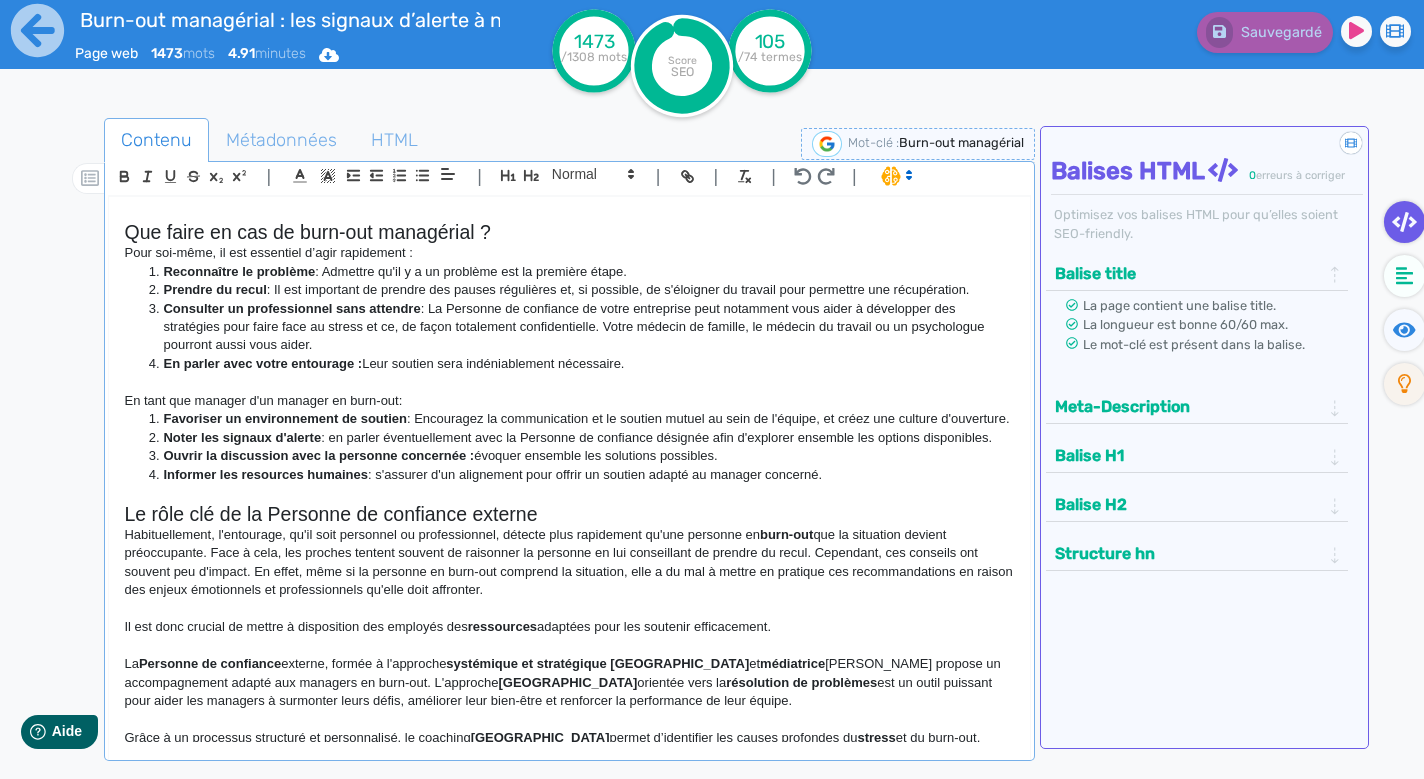 click on "Habituellement, l'entourage, qu'il soit personnel ou professionnel, détecte plus rapidement qu'une personne en  burn-out  que la situation devient préoccupante. Face à cela, les proches tentent souvent de raisonner la personne en lui conseillant de prendre du recul. Cependant, ces conseils ont souvent peu d'impact. En effet, même si la personne en burn-out comprend la situation, elle a du mal à mettre en pratique ces recommandations en raison des enjeux émotionnels et professionnels qu'elle doit affronter." 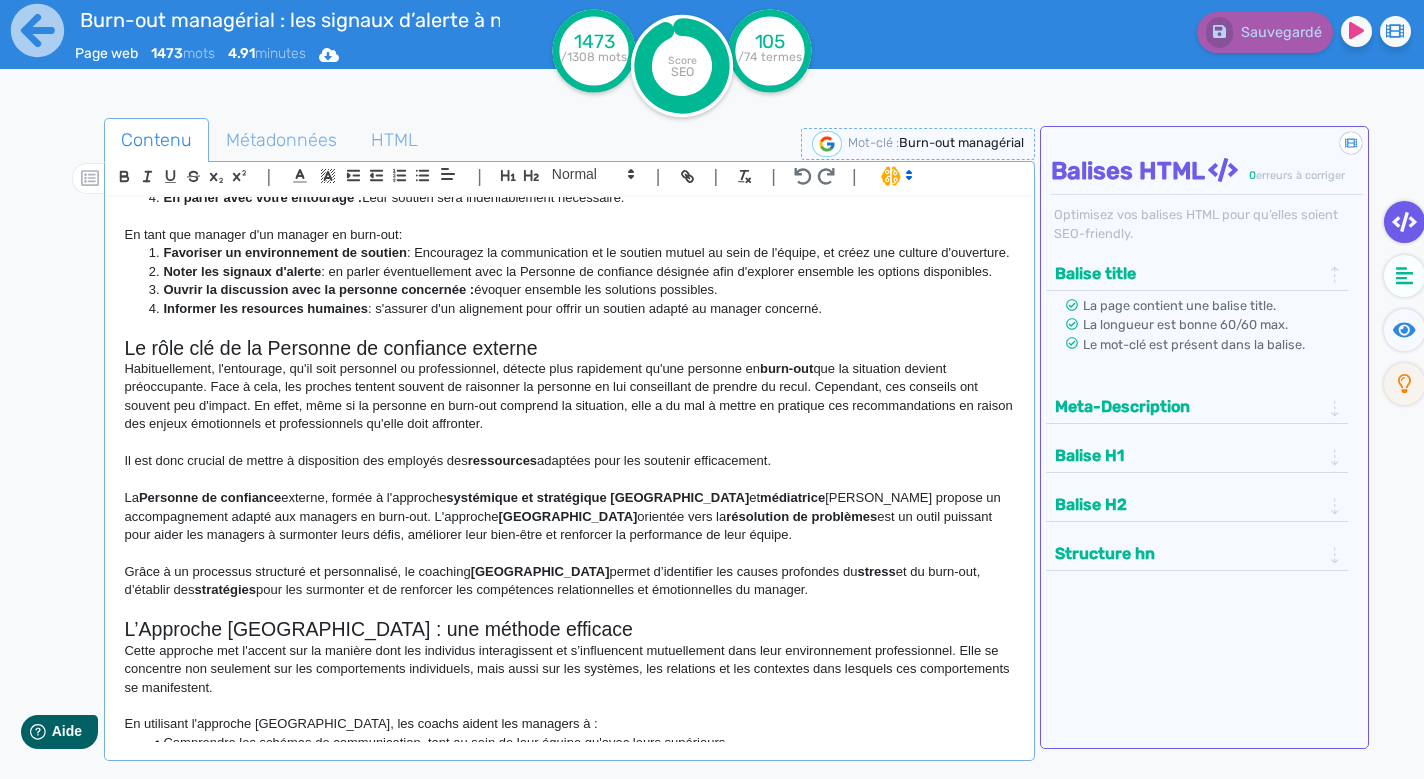 scroll, scrollTop: 1168, scrollLeft: 0, axis: vertical 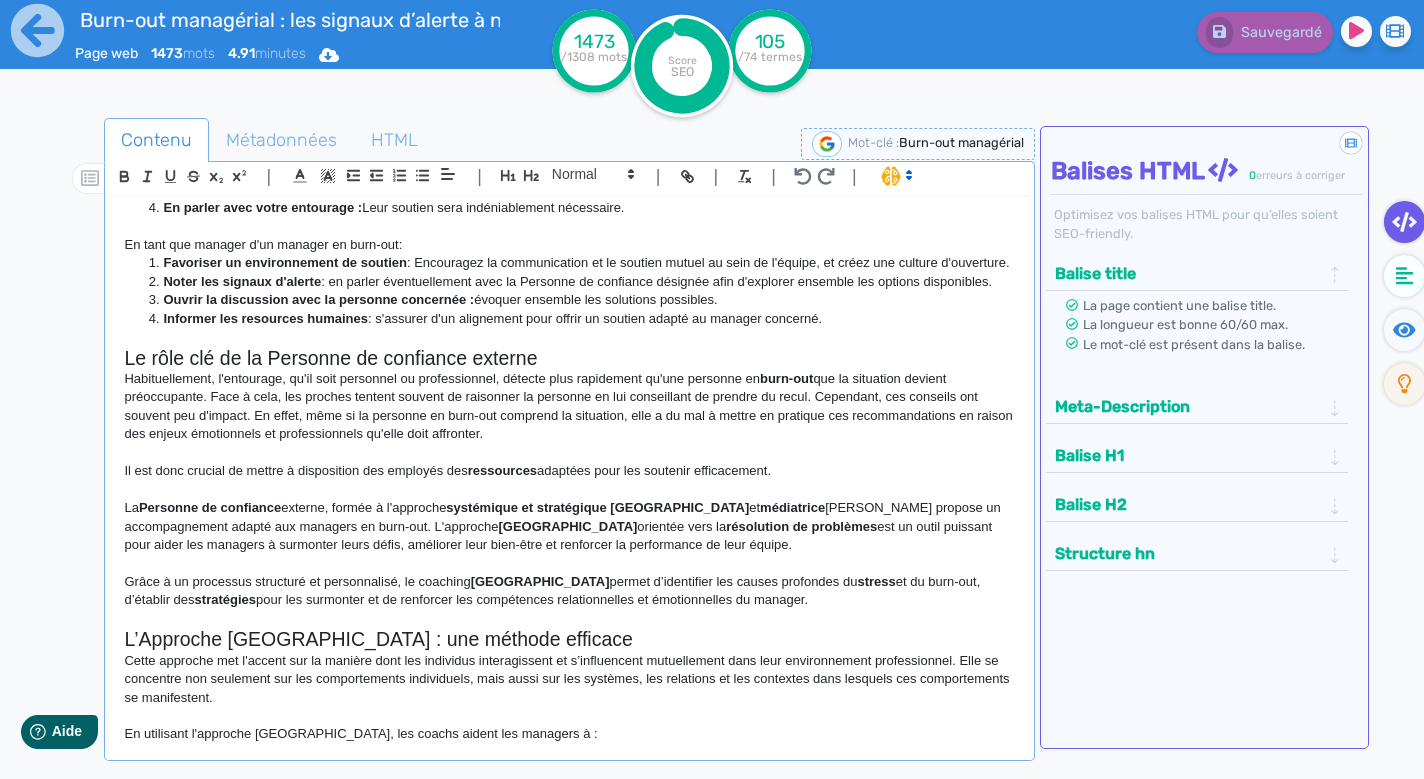 click on "La  Personne de confiance  externe, formée à l'approche  systémique et stratégique [GEOGRAPHIC_DATA]  et  médiatrice  saura propose un accompagnement adapté aux managers en burn-out. L'approche  Palo Alto  orientée vers la  résolution de problèmes  est un outil puissant pour aider les managers à surmonter leurs défis, améliorer leur bien-être et renforcer la performance de leur équipe." 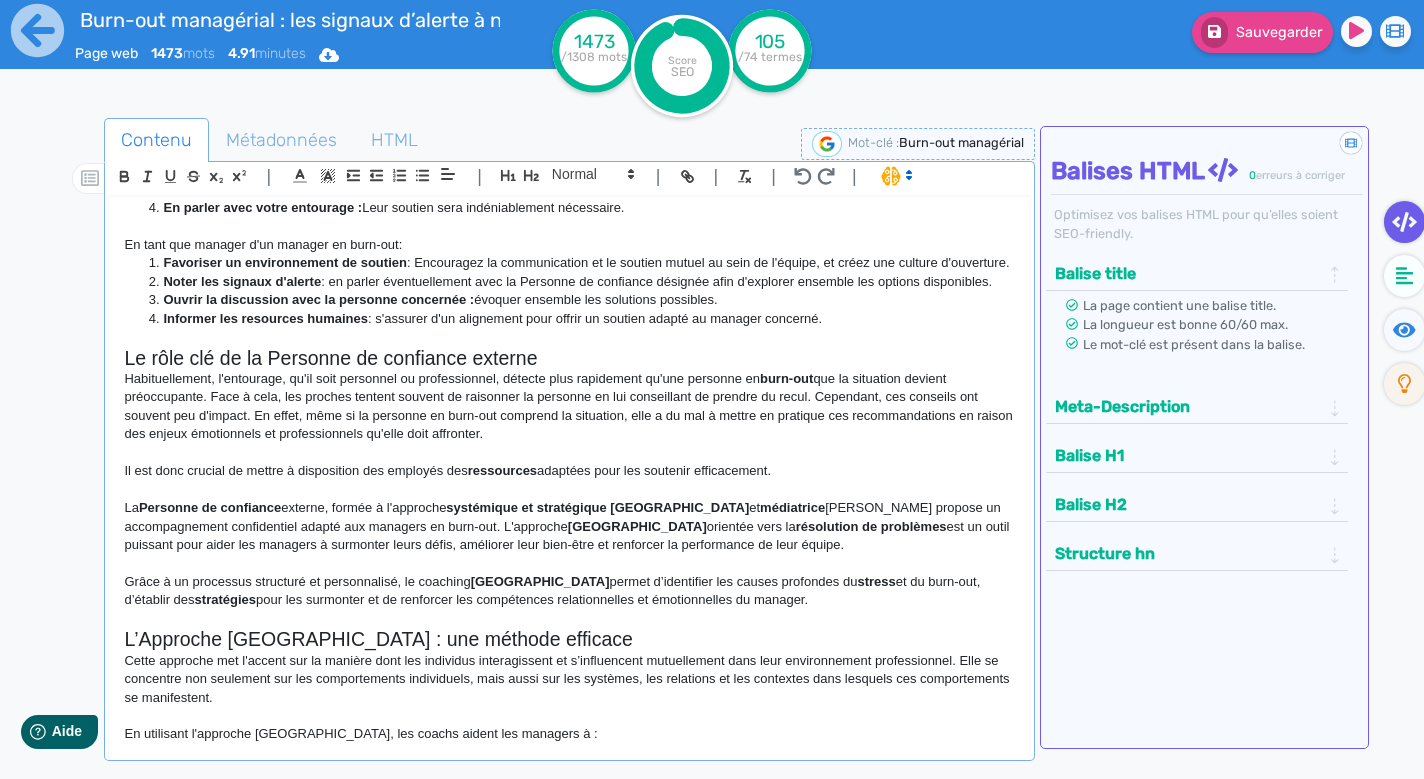 click on "La  Personne de confiance  externe, formée à l'approche  systémique et stratégique [GEOGRAPHIC_DATA]  et  médiatrice  saura propose un accompagnement confidentiel adapté aux managers en burn-out. L'approche  Palo Alto  orientée vers la  résolution de problèmes  est un outil puissant pour aider les managers à surmonter leurs défis, améliorer leur bien-être et renforcer la performance de leur équipe." 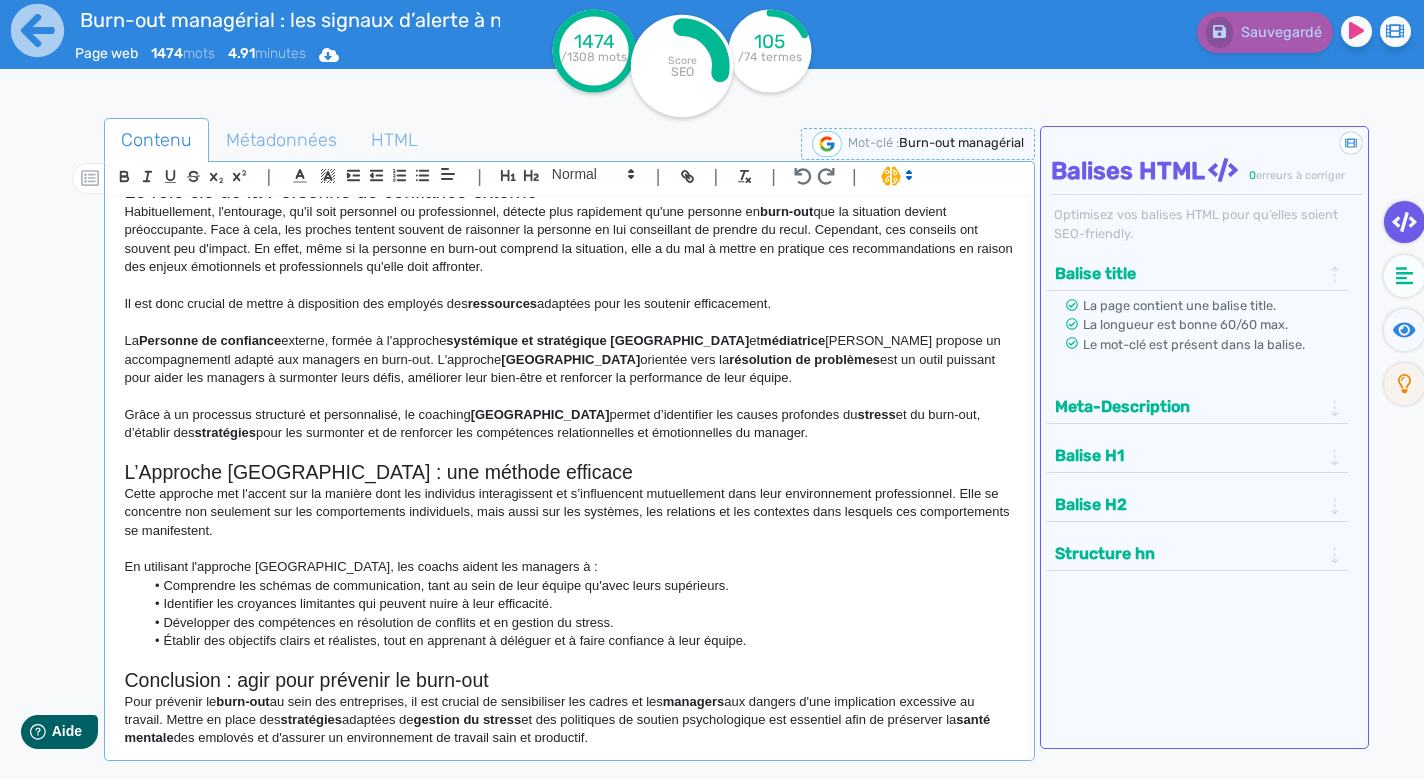 scroll, scrollTop: 1366, scrollLeft: 0, axis: vertical 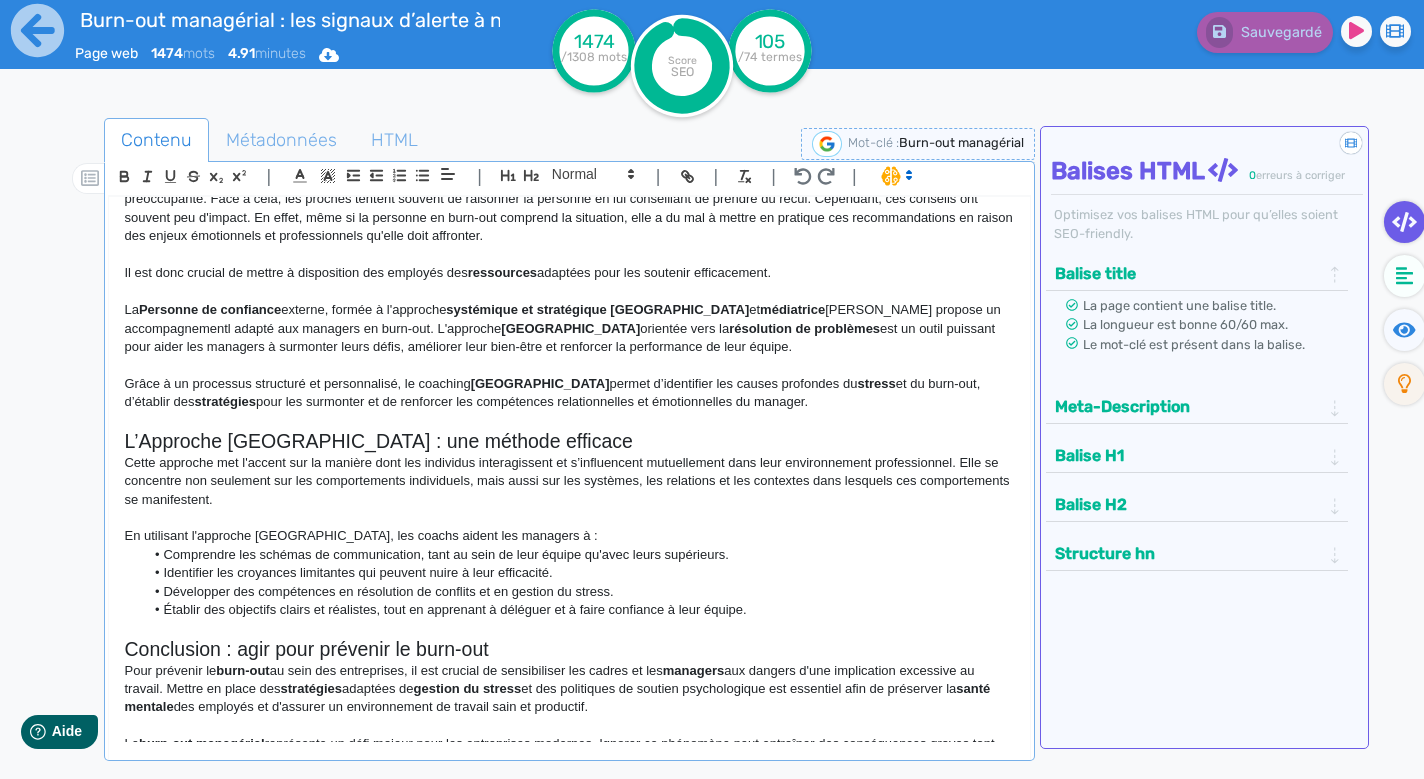 click on "La  Personne de confiance  externe, formée à l'approche  systémique et stratégique [GEOGRAPHIC_DATA]  et  médiatrice  saura propose un accompagnementl adapté aux managers en burn-out. L'approche  Palo Alto  orientée vers la  résolution de problèmes  est un outil puissant pour aider les managers à surmonter leurs défis, améliorer leur bien-être et renforcer la performance de leur équipe." 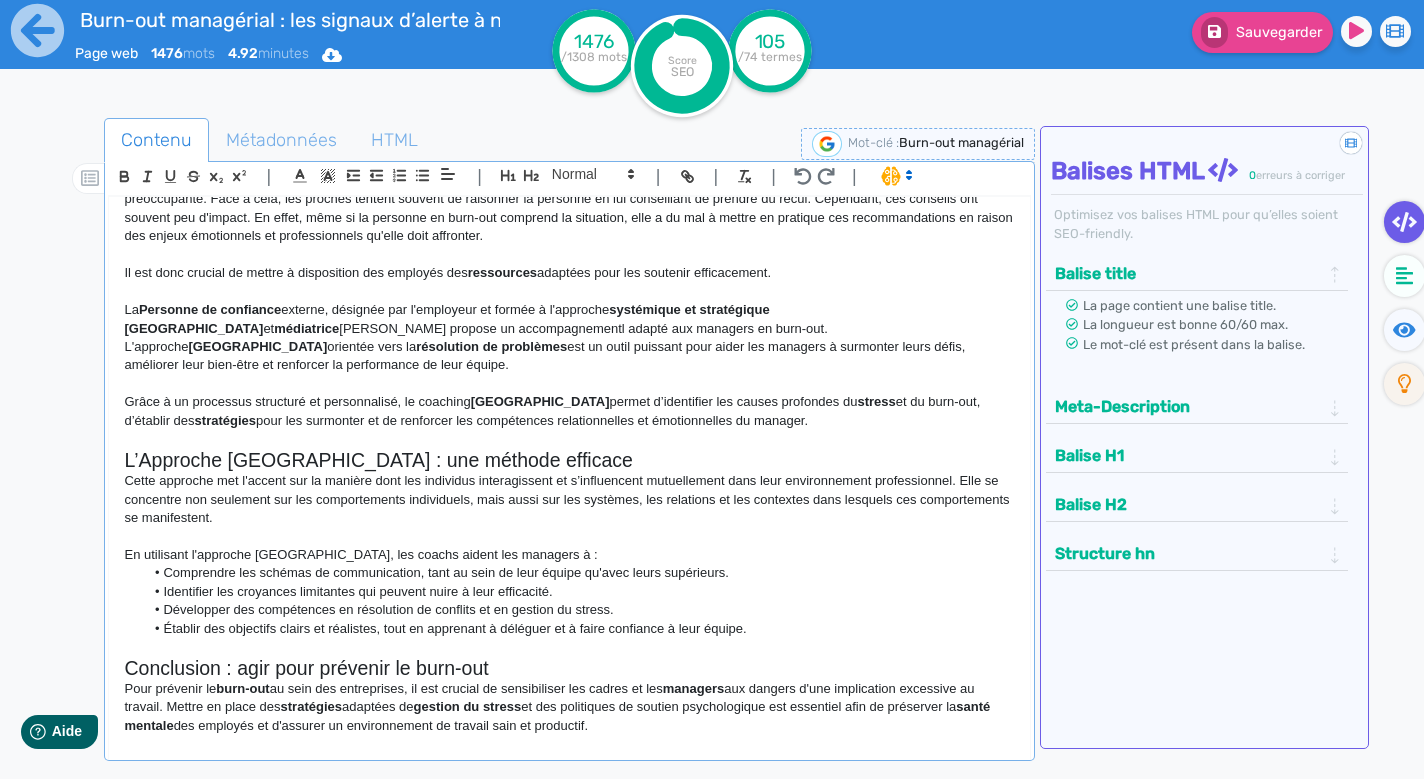 click on "La  Personne de confiance  externe, désignée par l'employeur et formée à l'approche  systémique et stratégique [GEOGRAPHIC_DATA]  et  médiatrice  saura propose un accompagnementl adapté aux managers en burn-out. L'approche  Palo Alto  orientée vers la  résolution de problèmes  est un outil puissant pour aider les managers à surmonter leurs défis, améliorer leur bien-être et renforcer la performance de leur équipe." 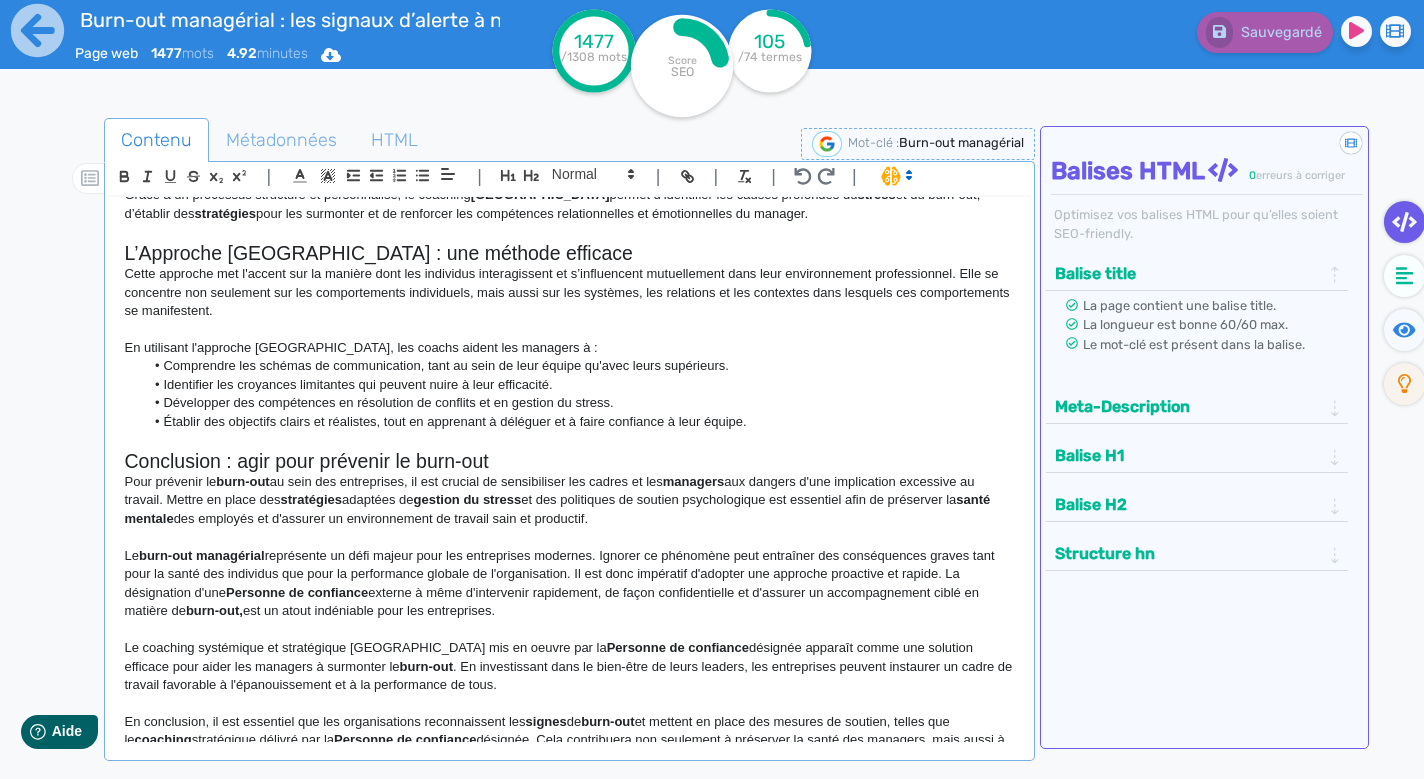 scroll, scrollTop: 1579, scrollLeft: 0, axis: vertical 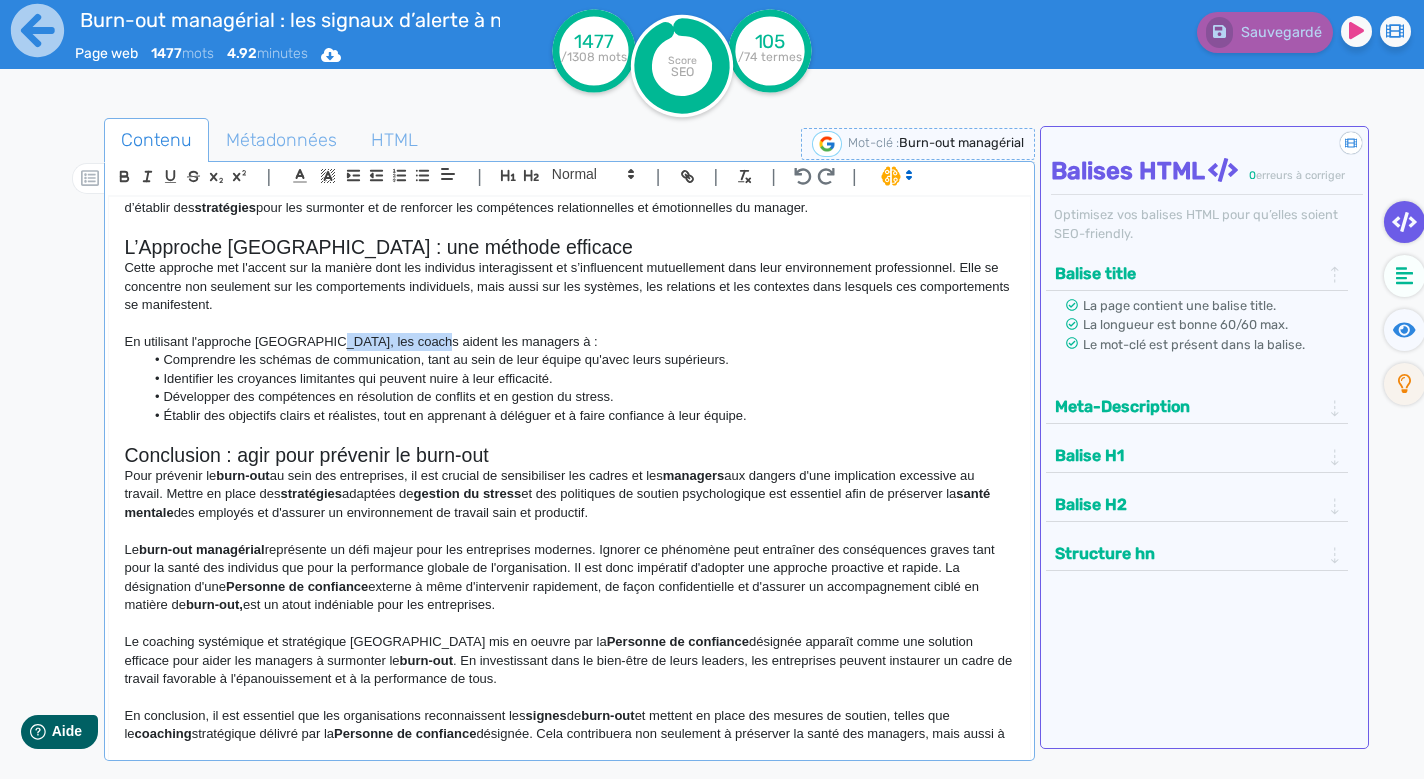 drag, startPoint x: 315, startPoint y: 300, endPoint x: 417, endPoint y: 306, distance: 102.176315 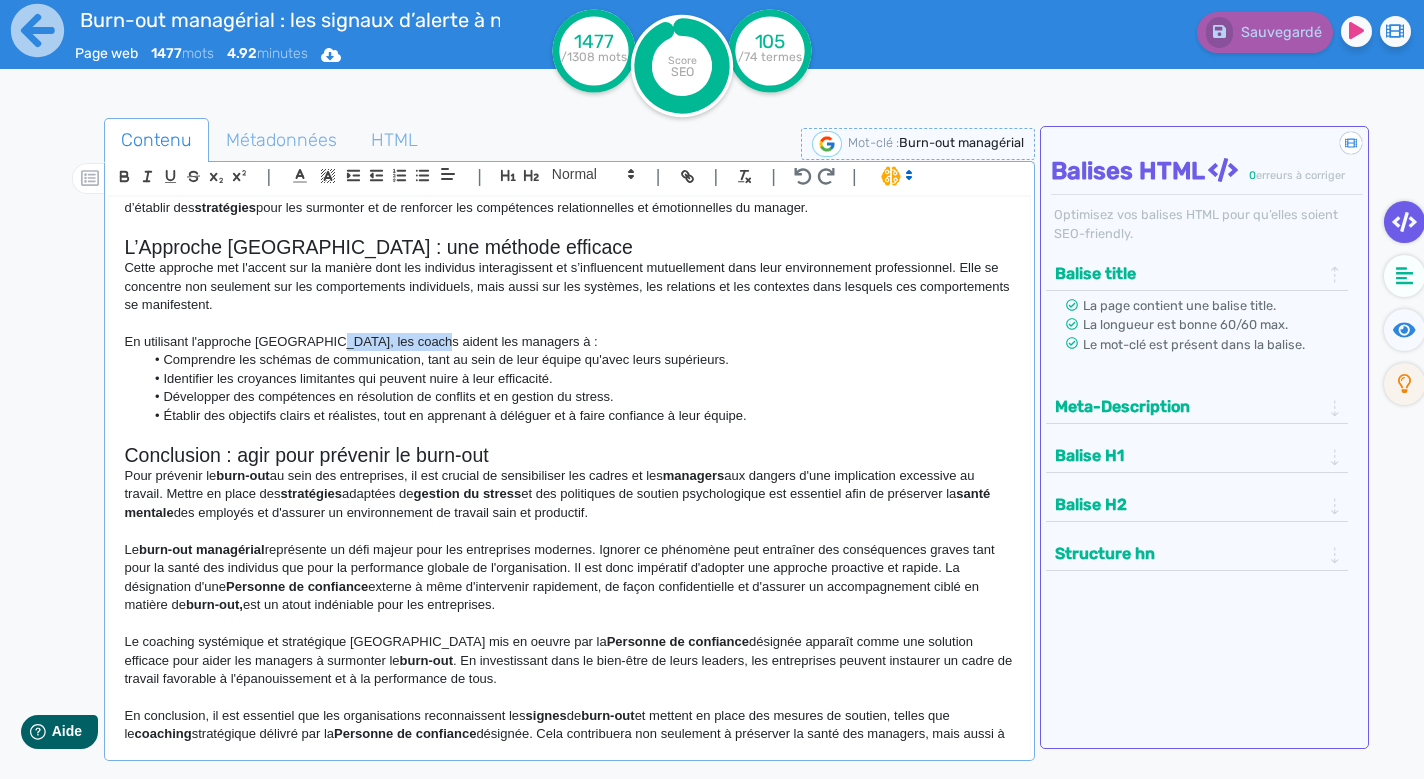 click on "En utilisant l'approche [GEOGRAPHIC_DATA], les coachs aident les managers à :" 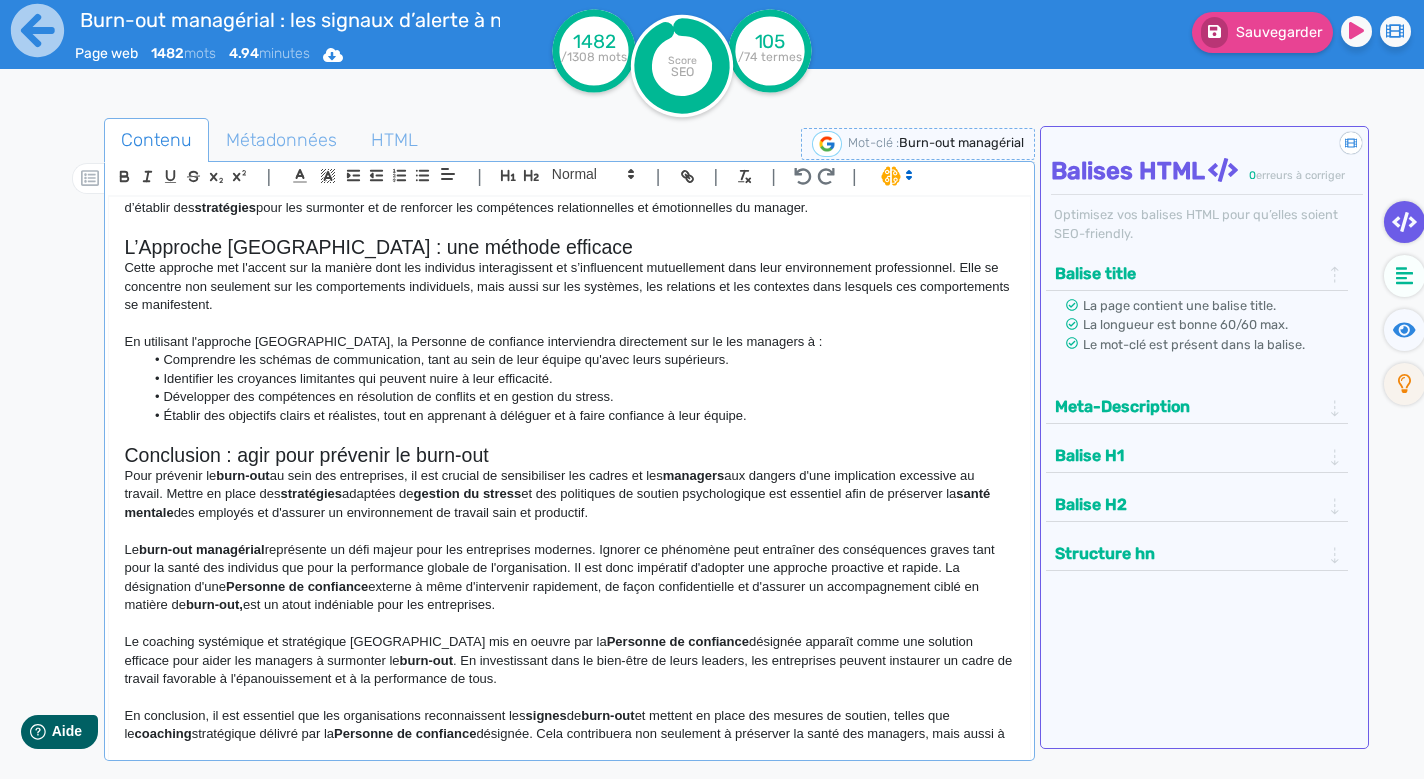 click on "En utilisant l'approche [GEOGRAPHIC_DATA], la Personne de confiance interviendra directement sur le les managers à :" 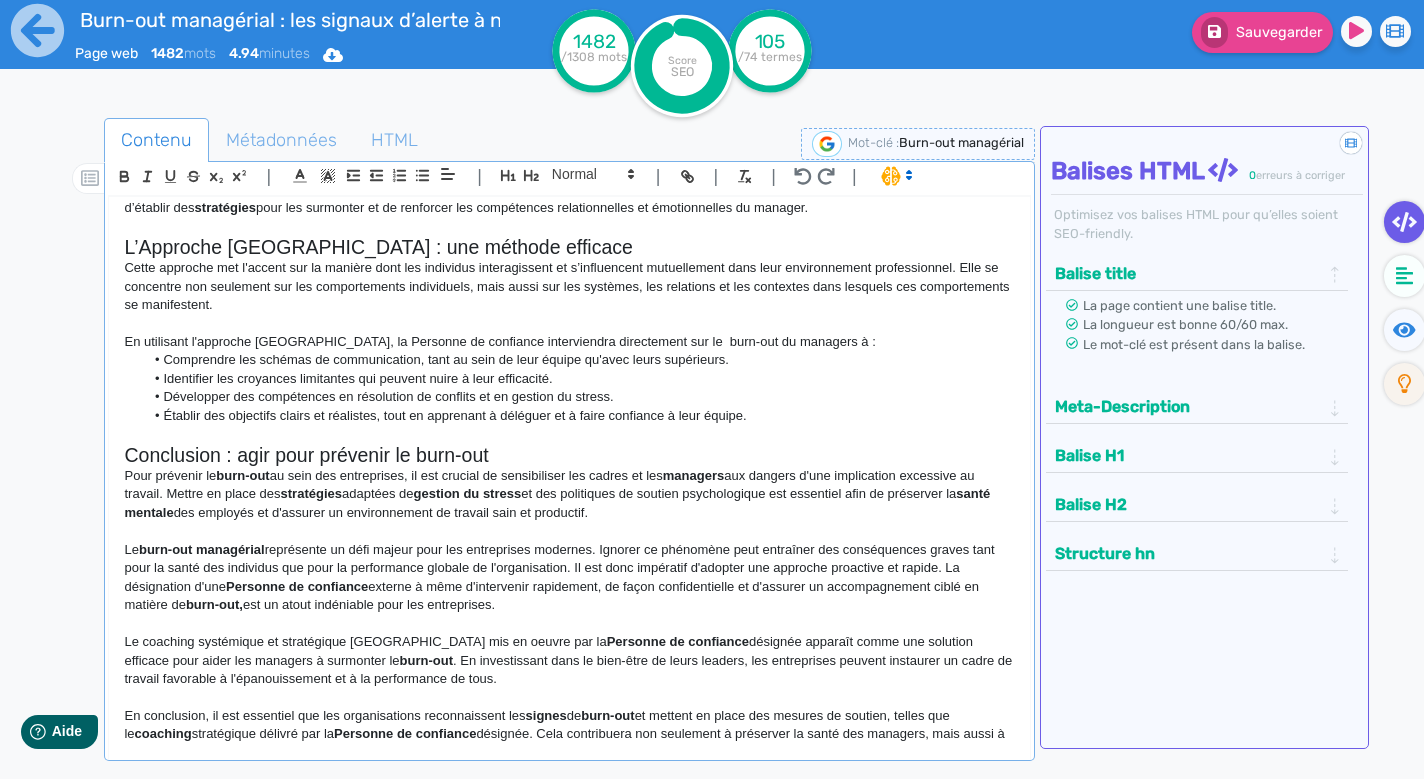 click on "En utilisant l'approche [GEOGRAPHIC_DATA], la Personne de confiance interviendra directement sur le  burn-out du managers à :" 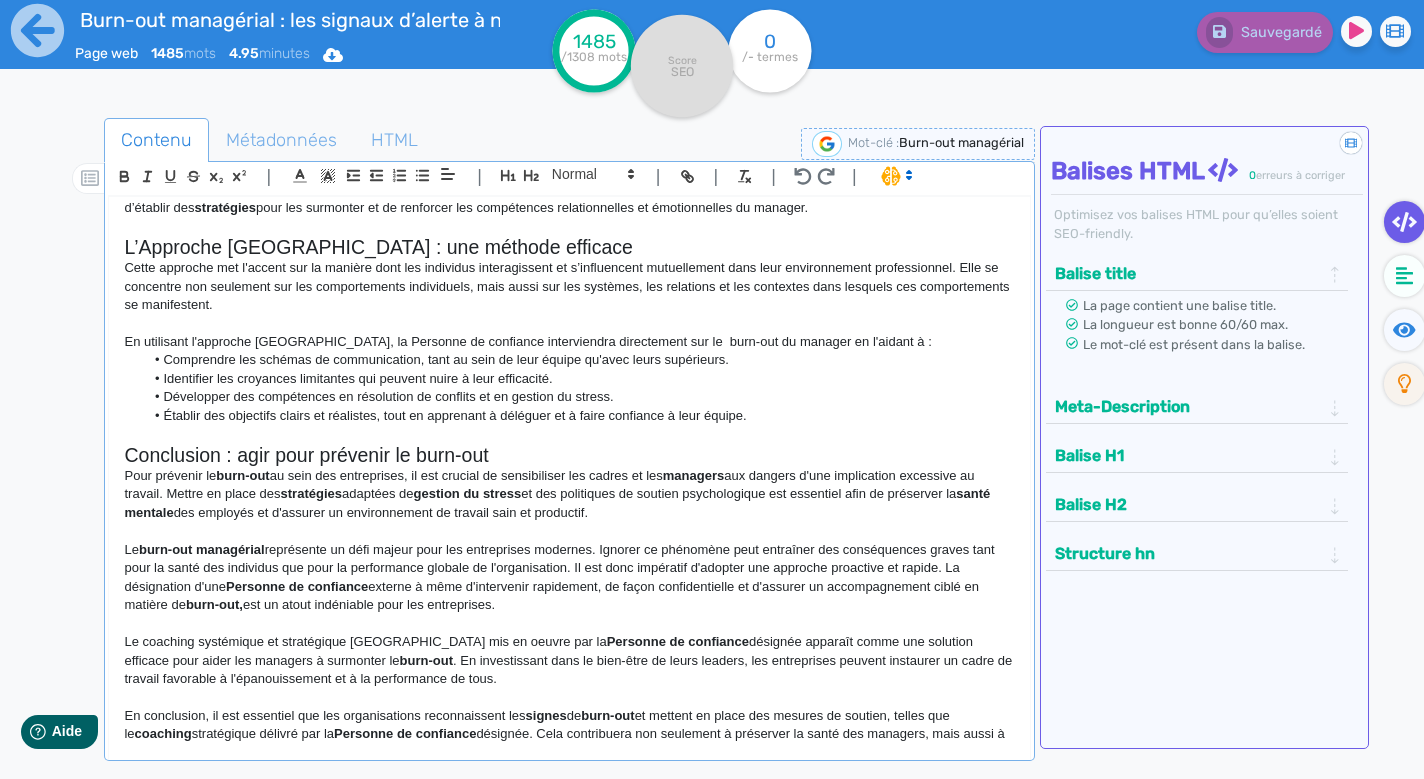 click on "En utilisant l'approche [GEOGRAPHIC_DATA], la Personne de confiance interviendra directement sur le  burn-out du manager en l'aidant à :" 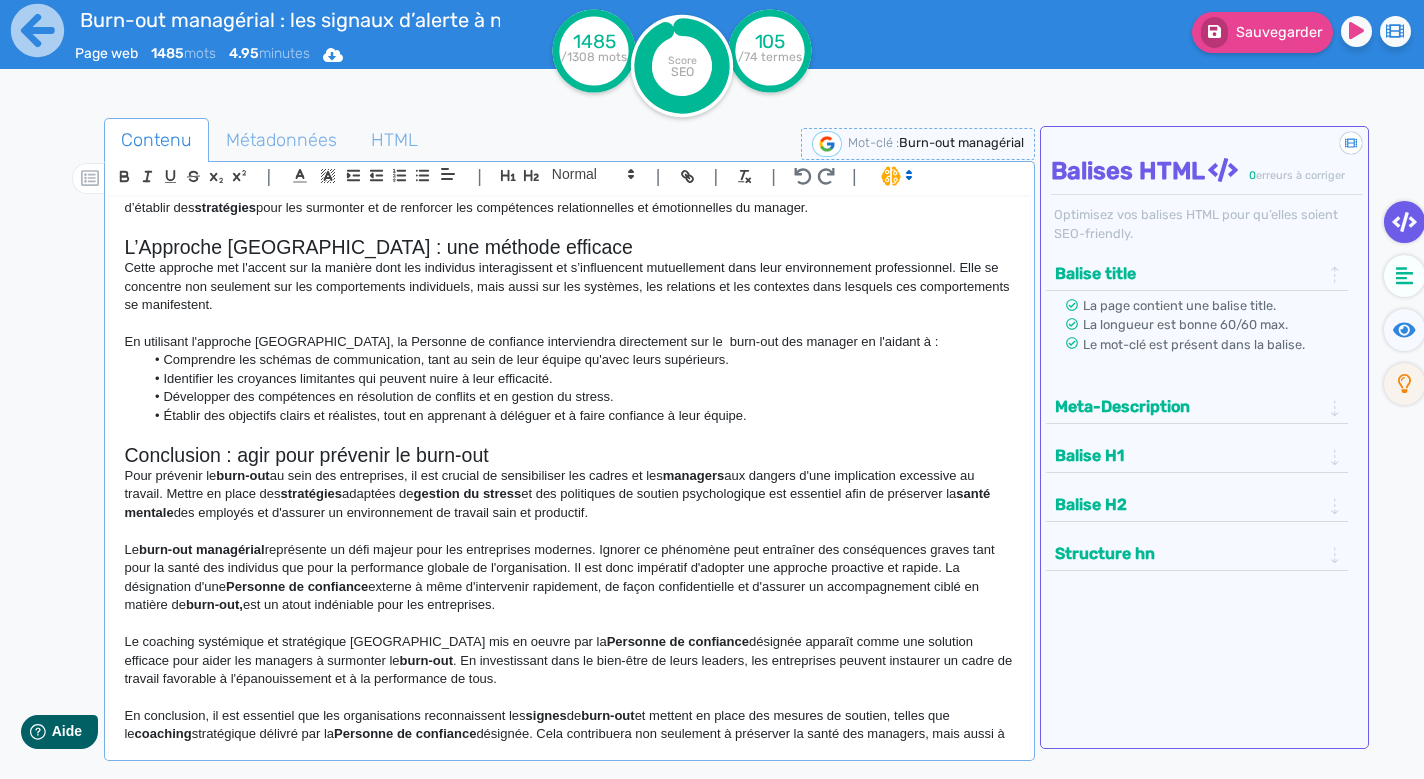 click on "En utilisant l'approche [GEOGRAPHIC_DATA], la Personne de confiance interviendra directement sur le  burn-out des manager en l'aidant à :" 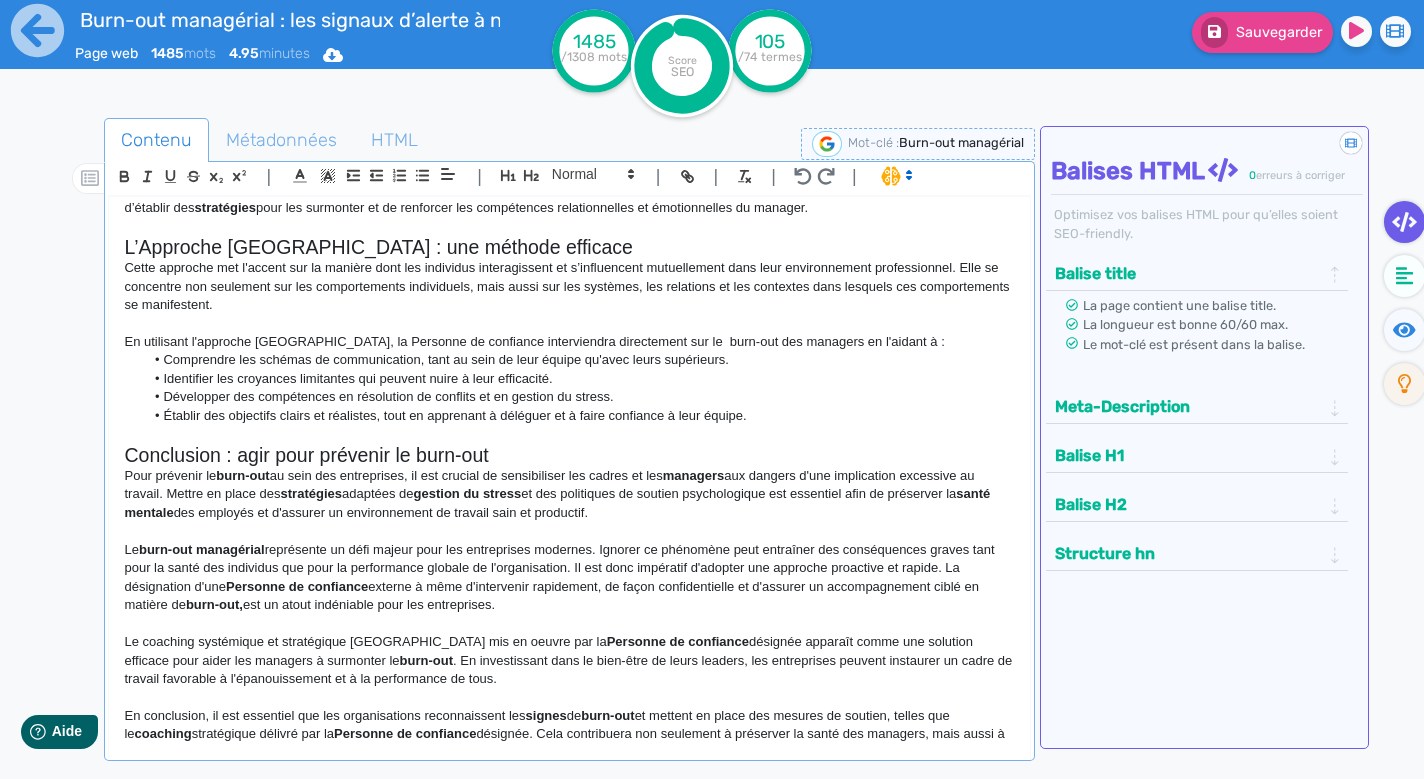 click on "En utilisant l'approche [GEOGRAPHIC_DATA], la Personne de confiance interviendra directement sur le  burn-out des managers en l'aidant à :" 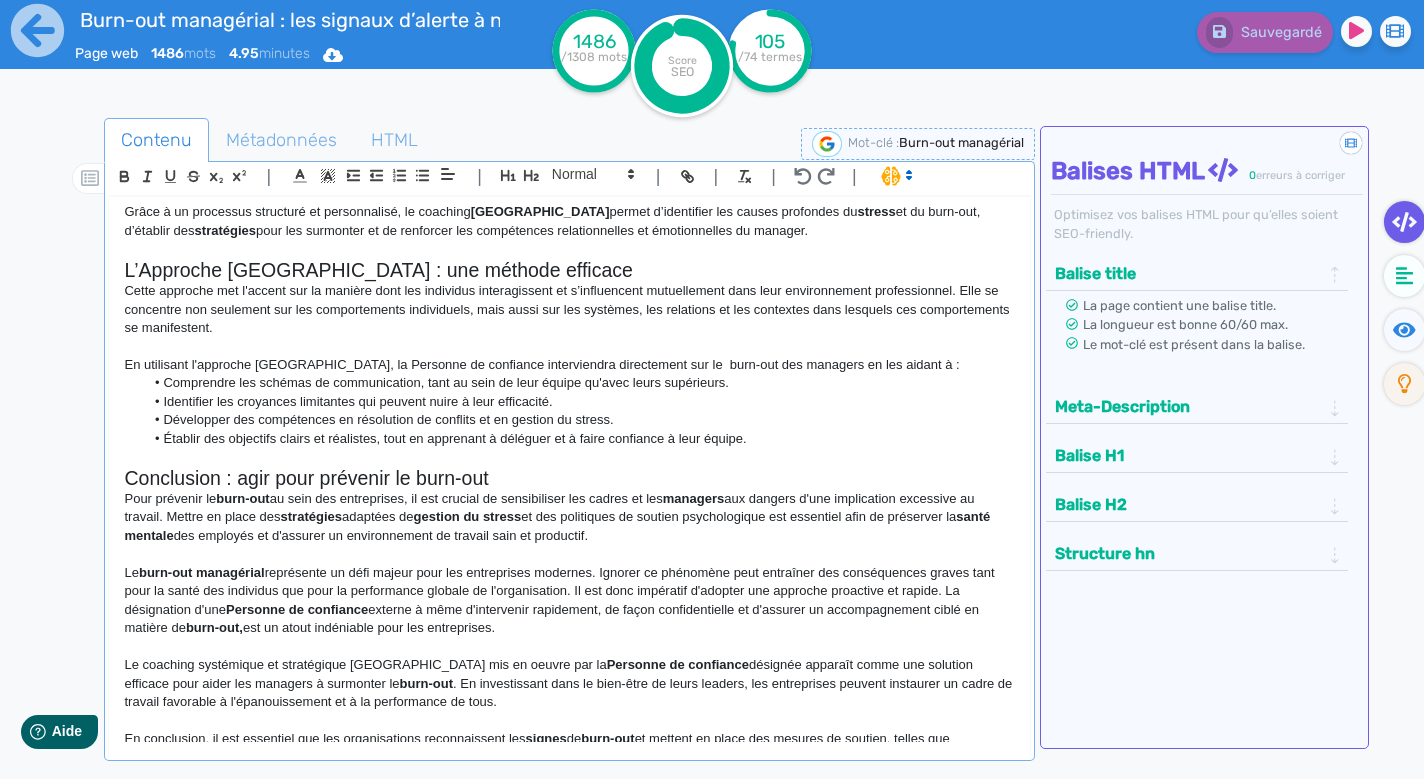 scroll, scrollTop: 1553, scrollLeft: 0, axis: vertical 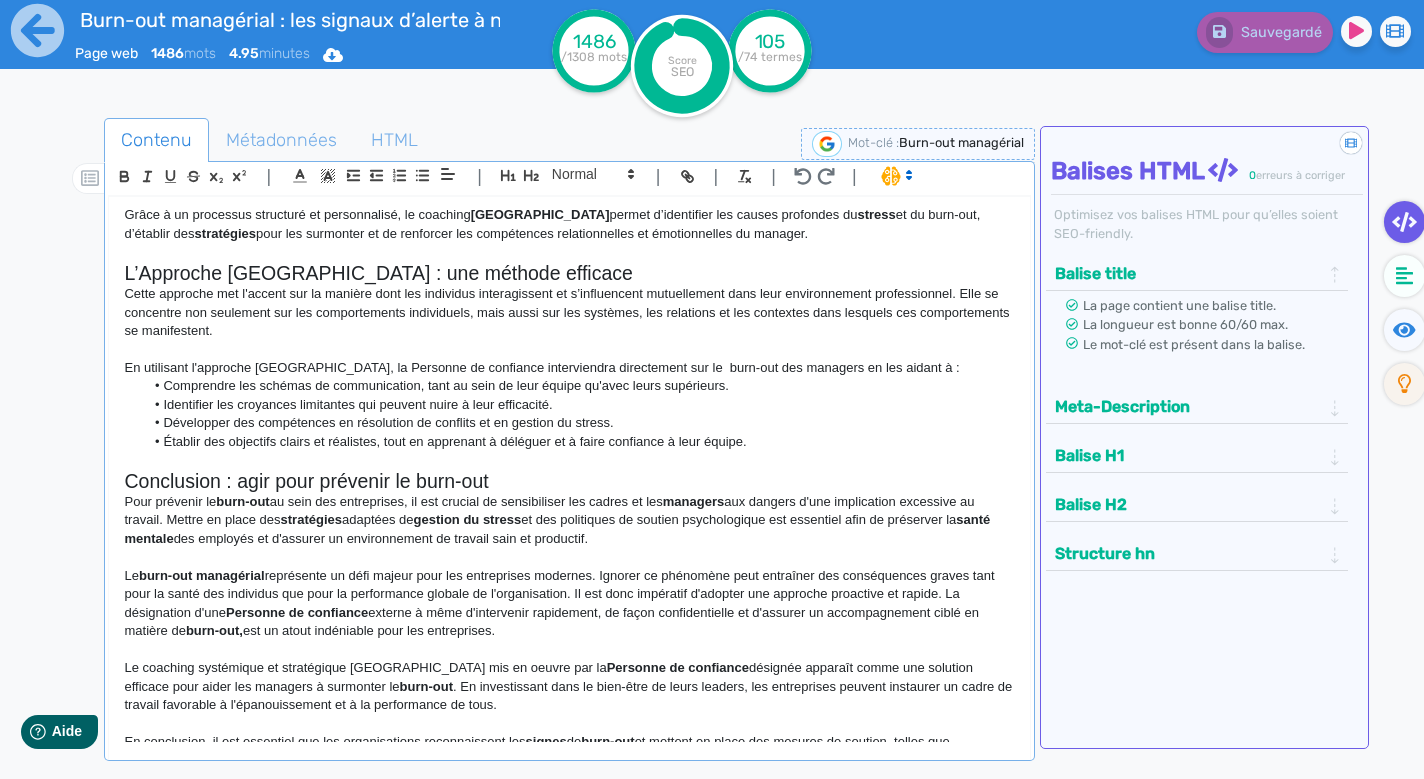 click on "Établir des objectifs clairs et réalistes, tout en apprenant à déléguer et à faire confiance à leur équipe." 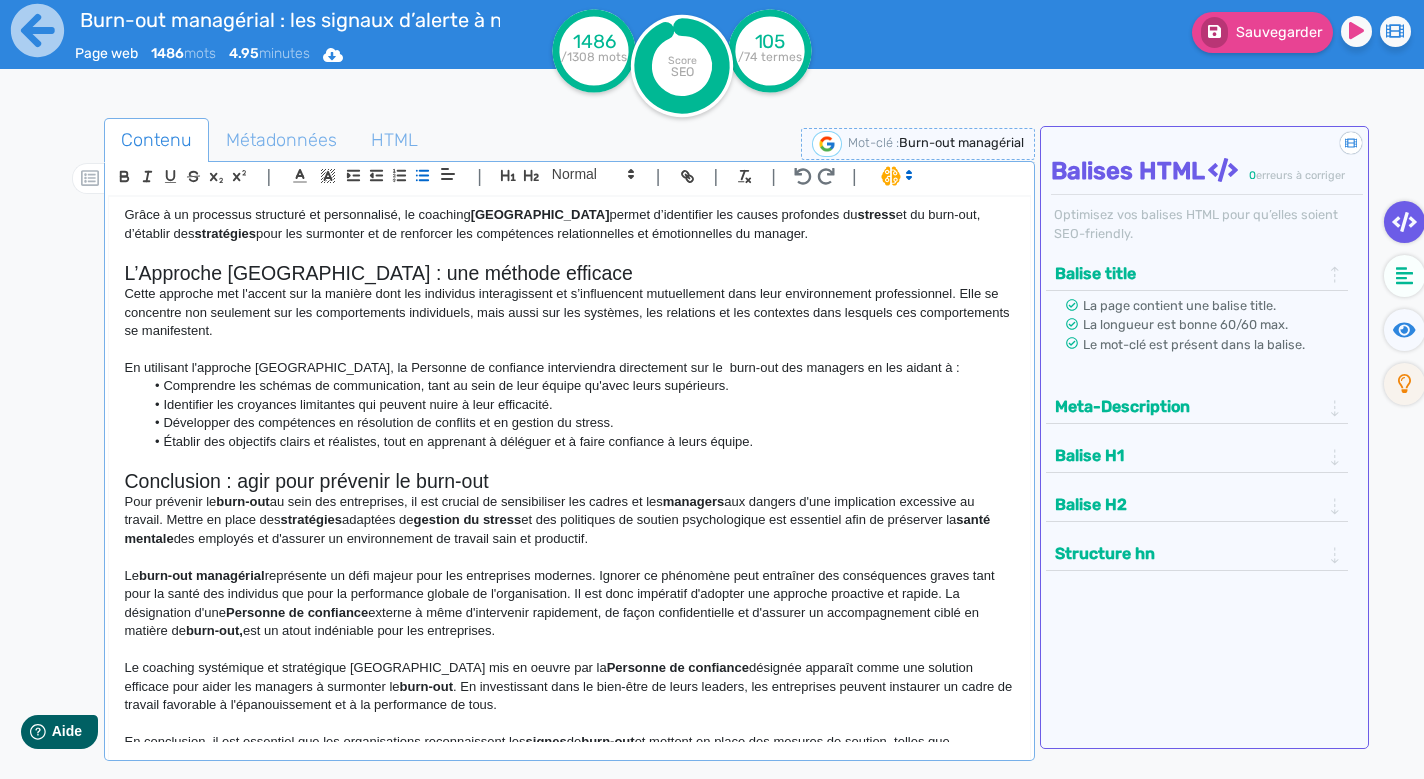 click on "Établir des objectifs clairs et réalistes, tout en apprenant à déléguer et à faire confiance à leurs équipe." 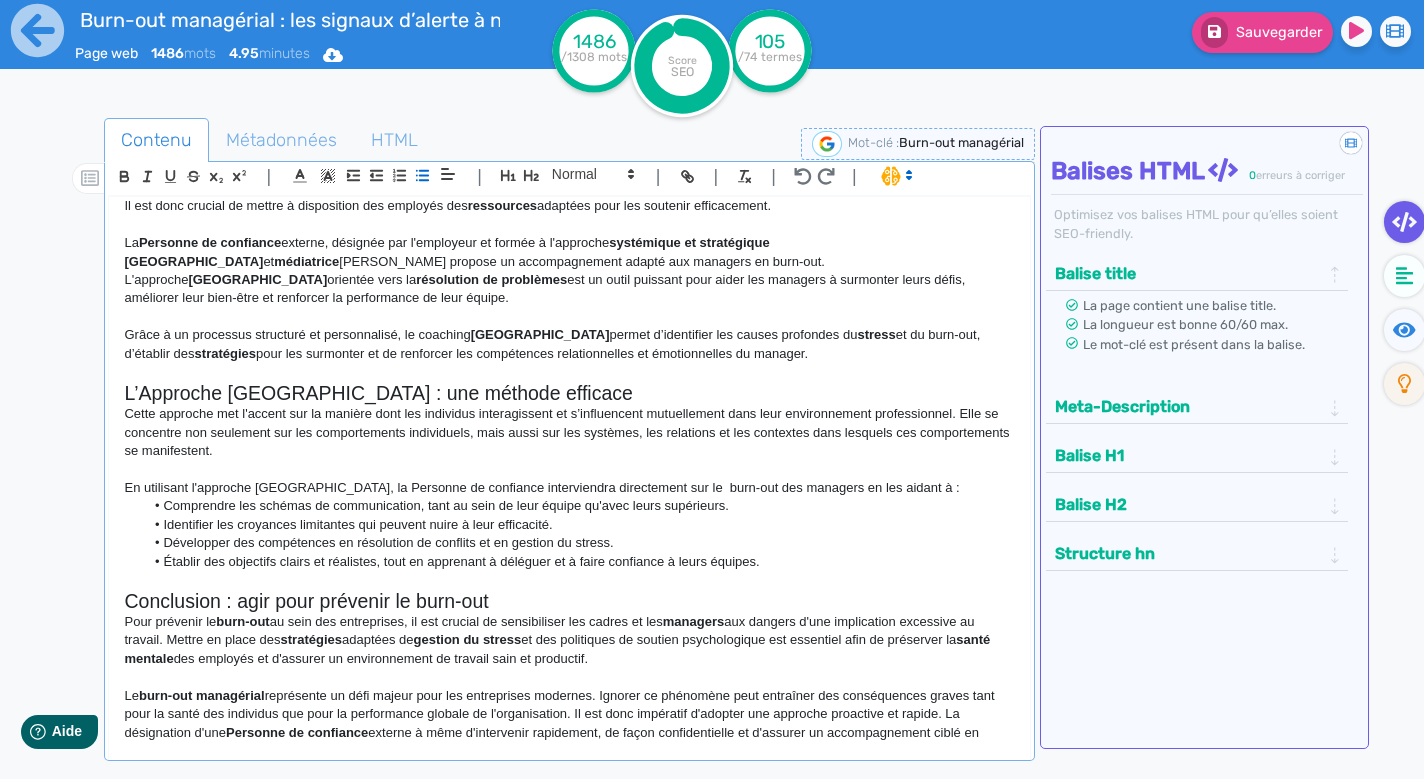 scroll, scrollTop: 1409, scrollLeft: 0, axis: vertical 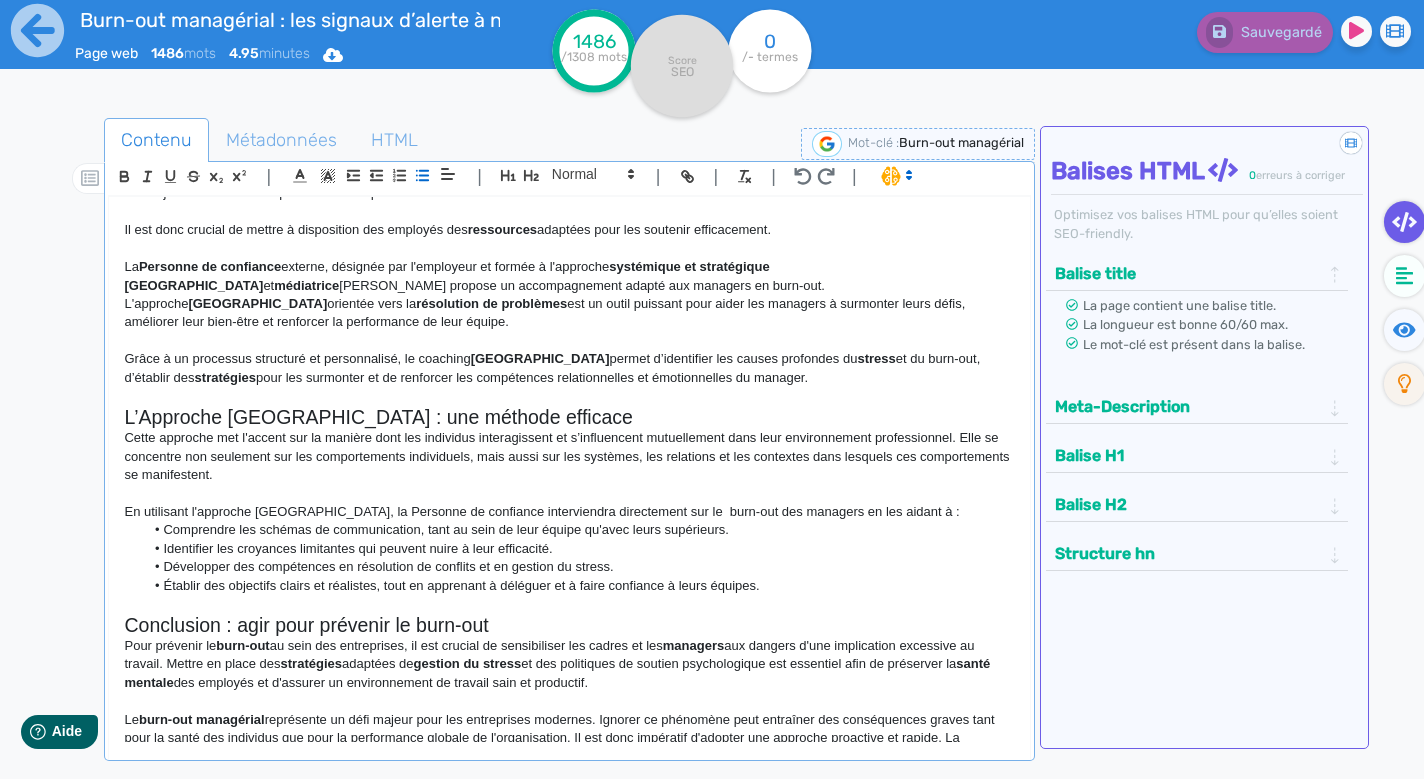 click on "Cette approche met l'accent sur la manière dont les individus interagissent et s’influencent mutuellement dans leur environnement professionnel. Elle se concentre non seulement sur les comportements individuels, mais aussi sur les systèmes, les relations et les contextes dans lesquels ces comportements se manifestent." 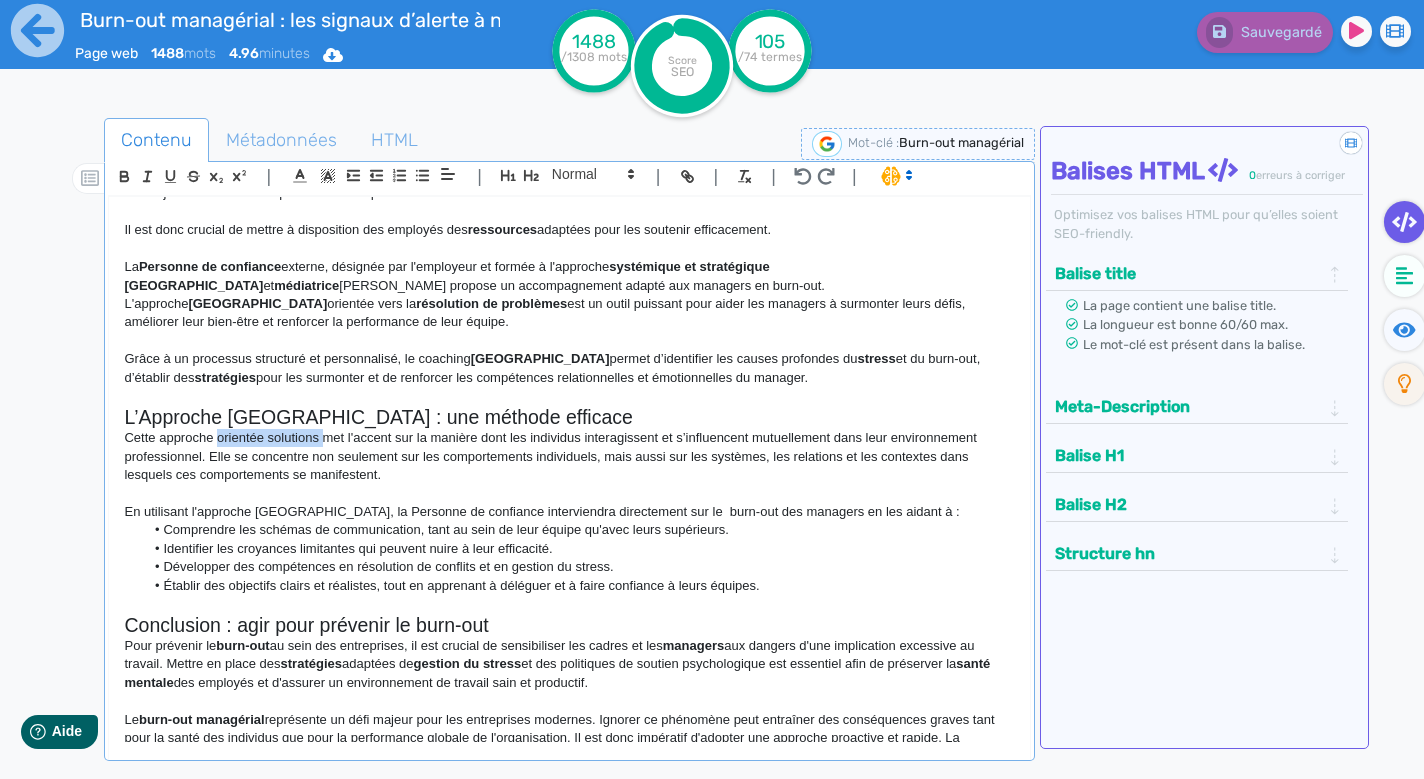 drag, startPoint x: 219, startPoint y: 397, endPoint x: 323, endPoint y: 404, distance: 104.23531 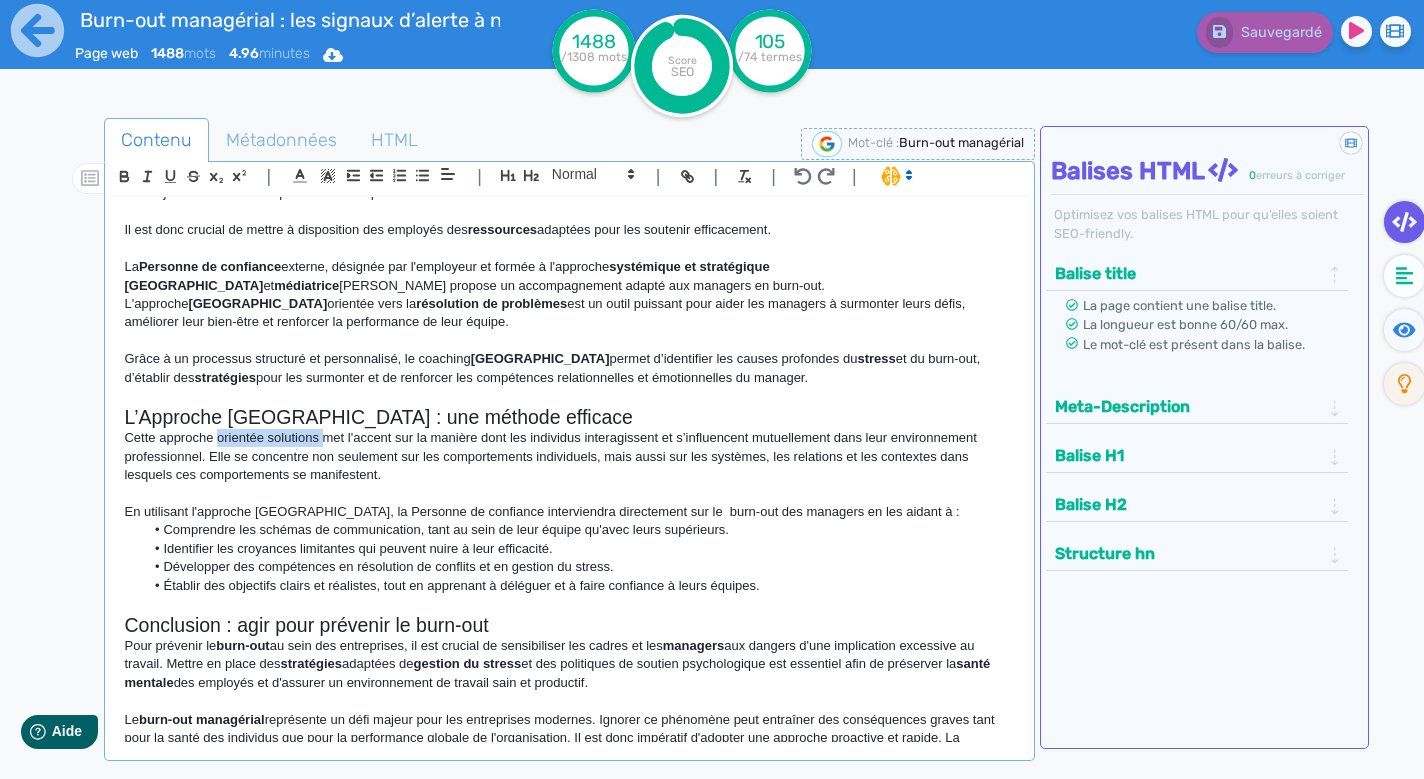 click on "Cette approche orientée solutions met l'accent sur la manière dont les individus interagissent et s’influencent mutuellement dans leur environnement professionnel. Elle se concentre non seulement sur les comportements individuels, mais aussi sur les systèmes, les relations et les contextes dans lesquels ces comportements se manifestent." 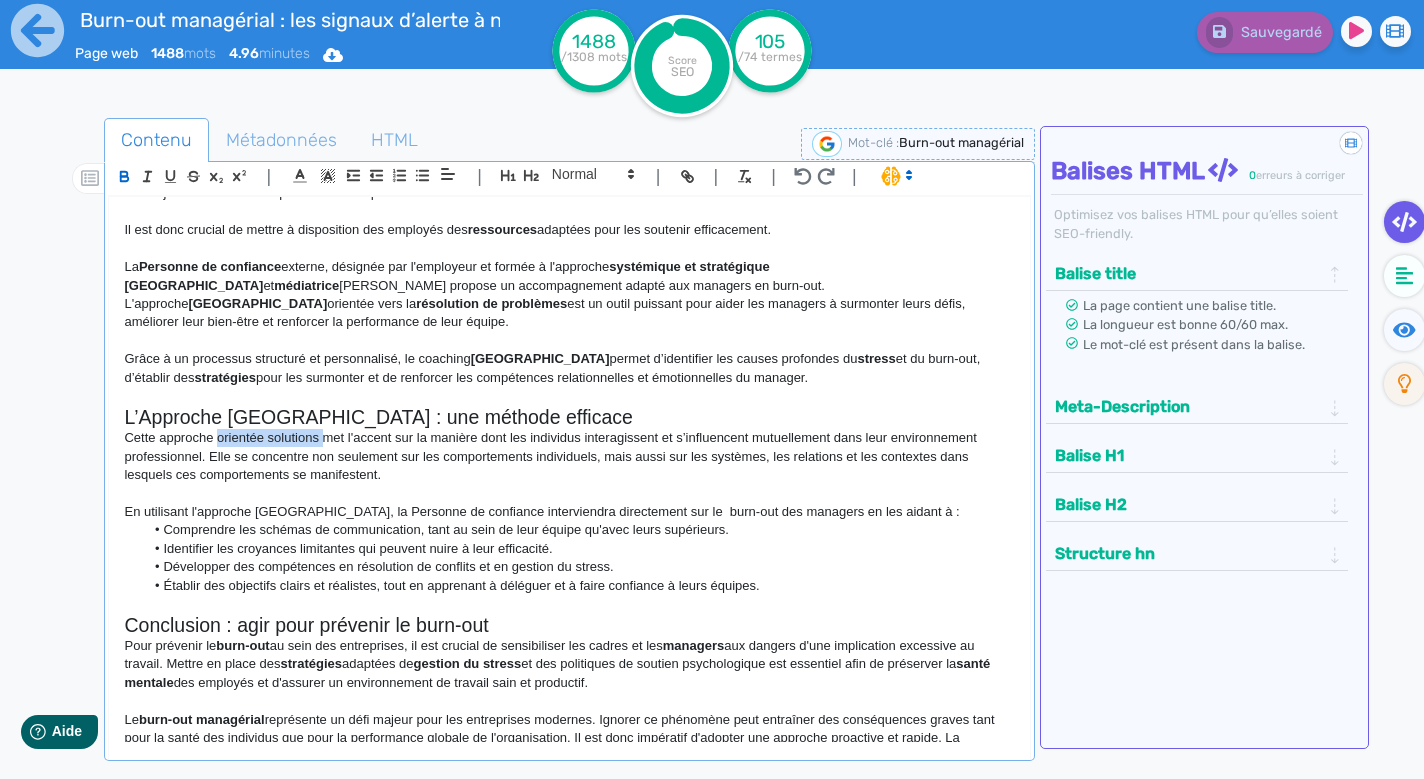 click 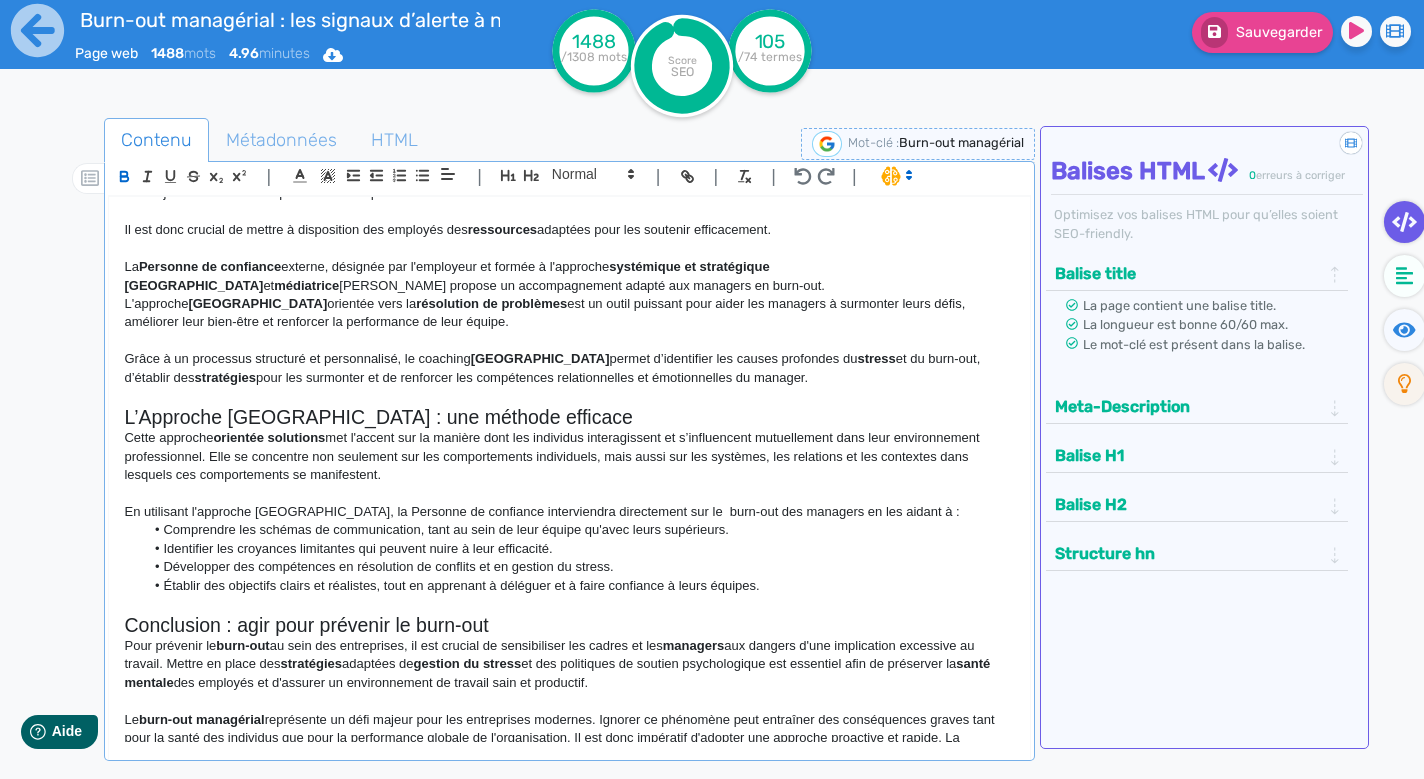 click on "Cette approche  orientée solutions  met l'accent sur la manière dont les individus interagissent et s’influencent mutuellement dans leur environnement professionnel. Elle se concentre non seulement sur les comportements individuels, mais aussi sur les systèmes, les relations et les contextes dans lesquels ces comportements se manifestent." 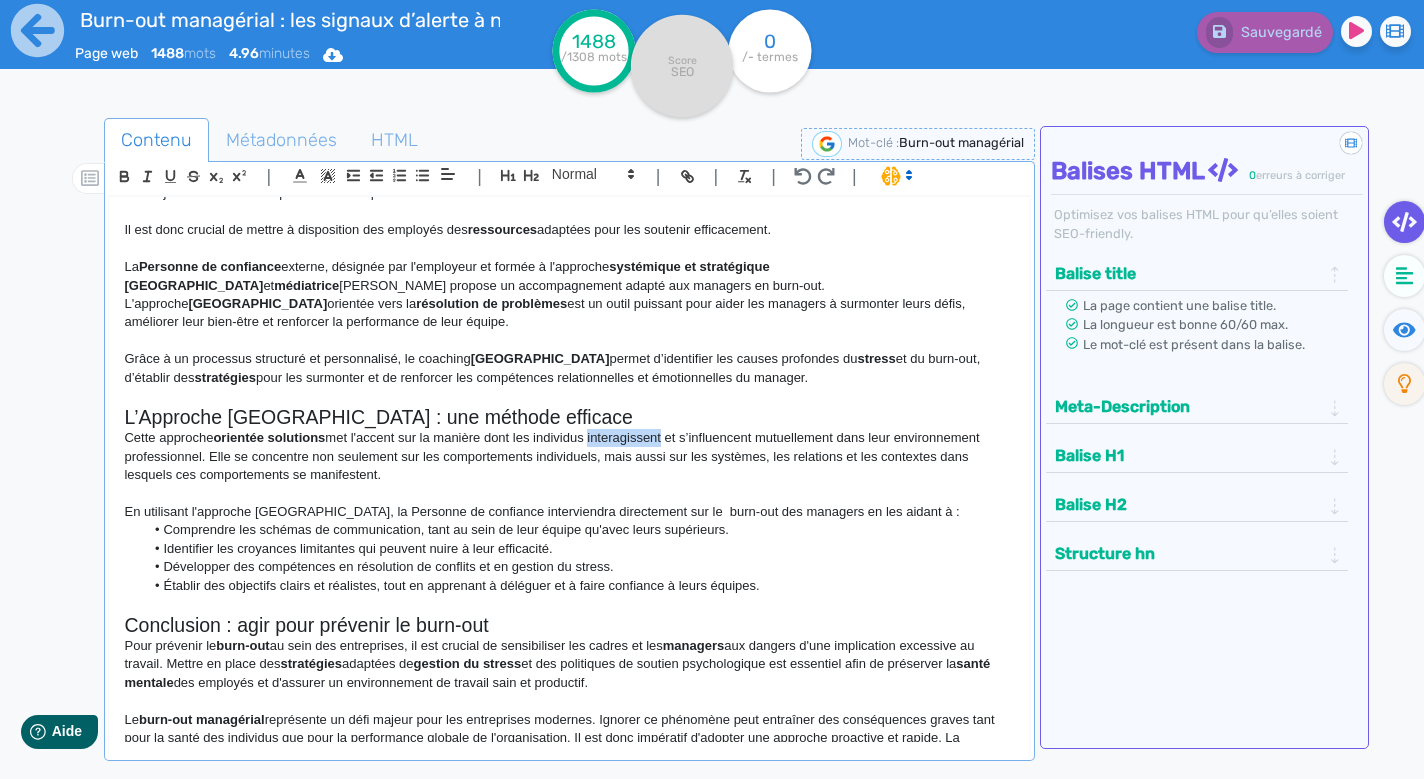 drag, startPoint x: 599, startPoint y: 399, endPoint x: 675, endPoint y: 403, distance: 76.105194 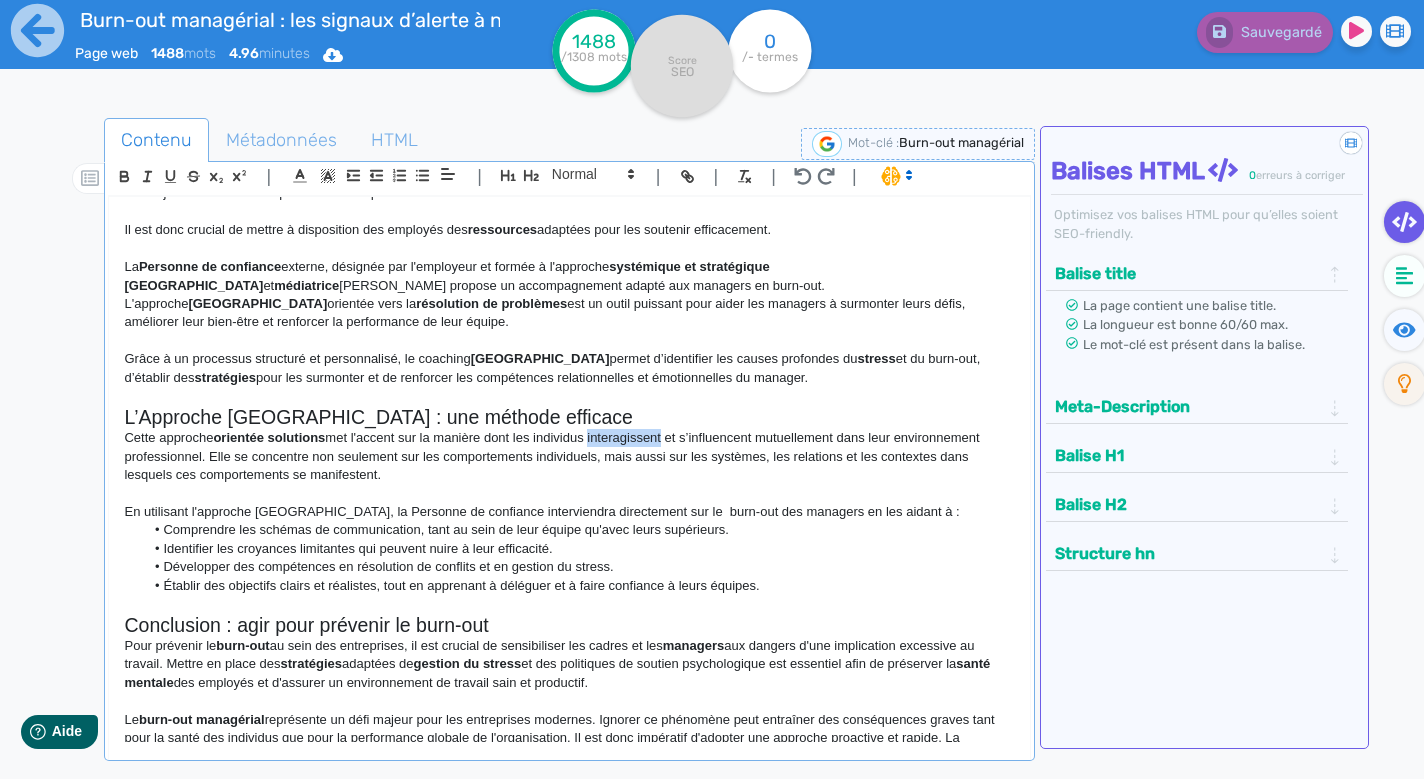 click on "Cette approche  orientée solutions  met l'accent sur la manière dont les individus interagissent et s’influencent mutuellement dans leur environnement professionnel. Elle se concentre non seulement sur les comportements individuels, mais aussi sur les systèmes, les relations et les contextes dans lesquels ces comportements se manifestent." 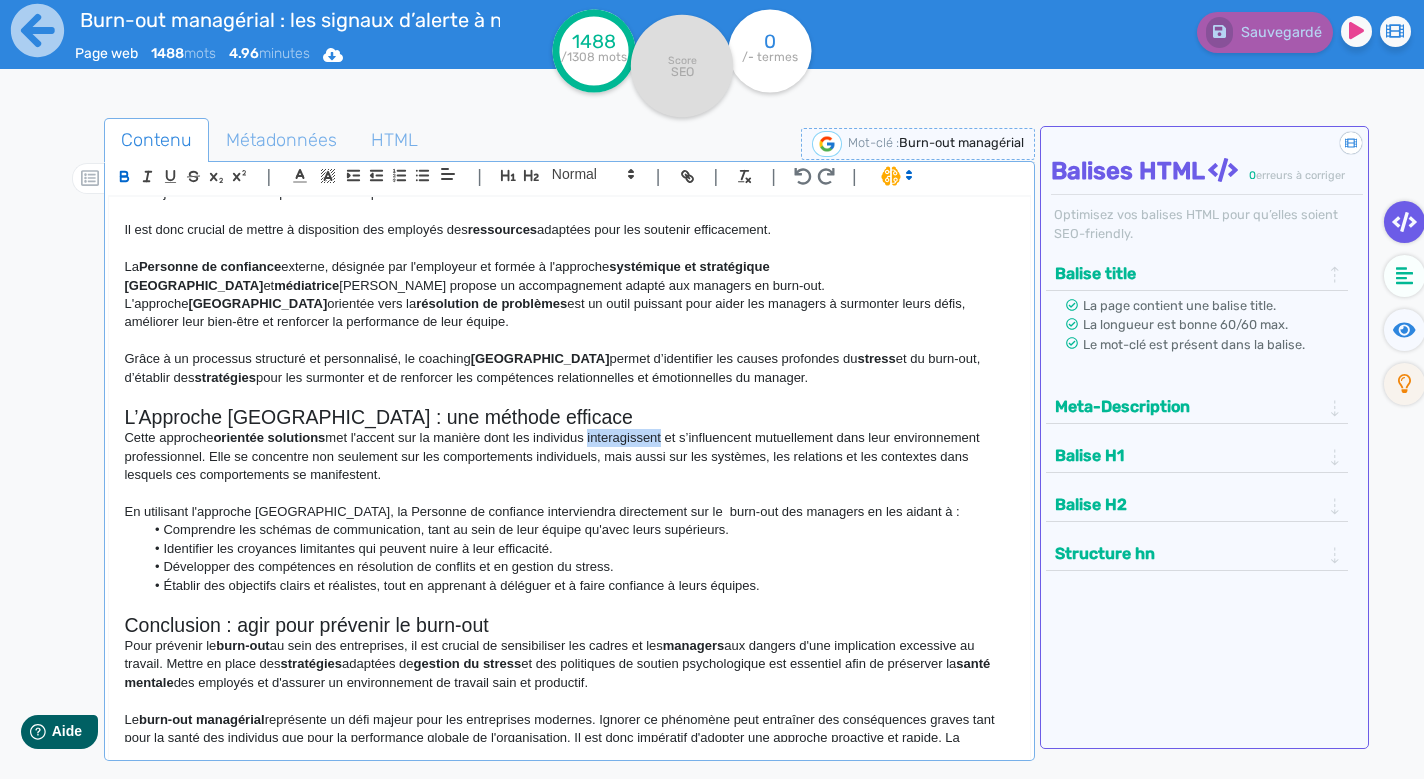 click 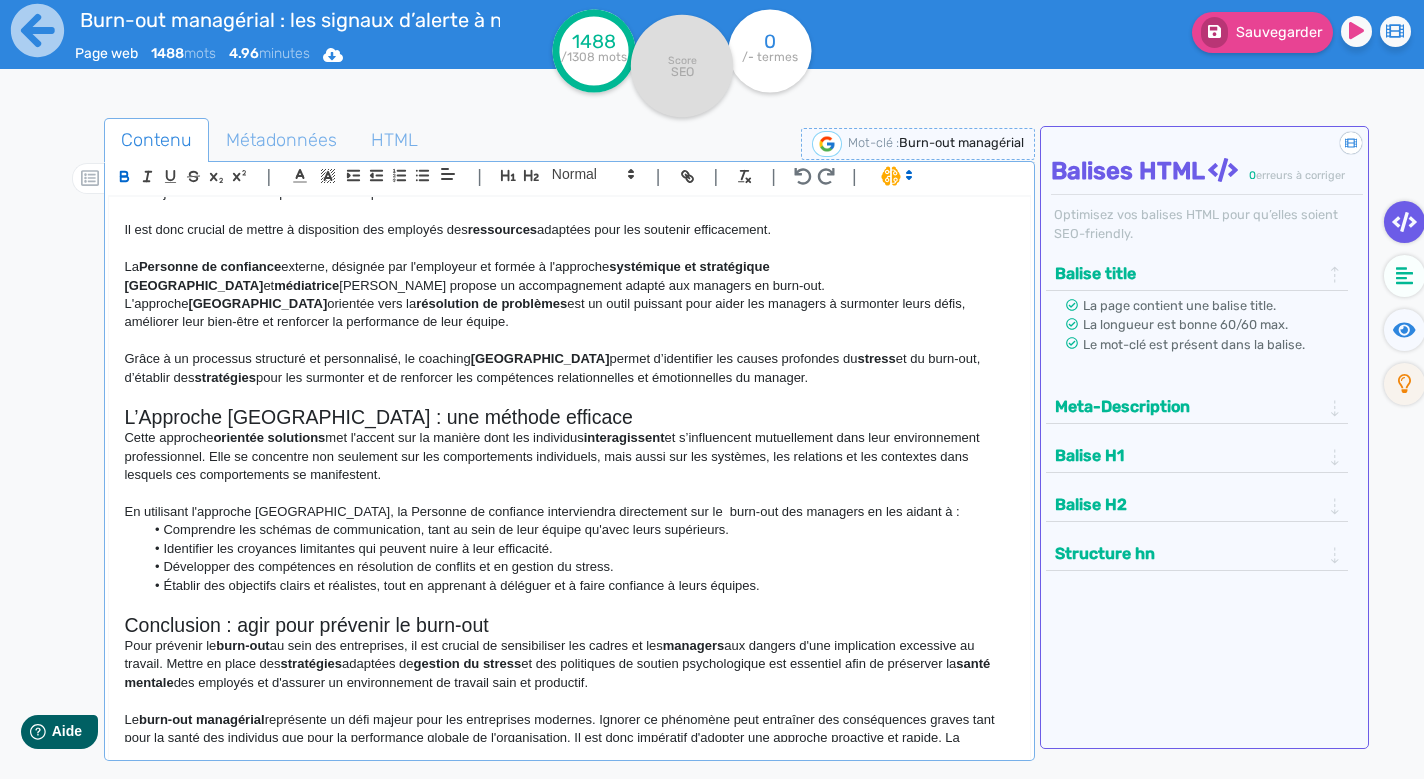 click on "Cette approche  orientée solutions  met l'accent sur la manière dont les individus  interagissent  et s’influencent mutuellement dans leur environnement professionnel. Elle se concentre non seulement sur les comportements individuels, mais aussi sur les systèmes, les relations et les contextes dans lesquels ces comportements se manifestent." 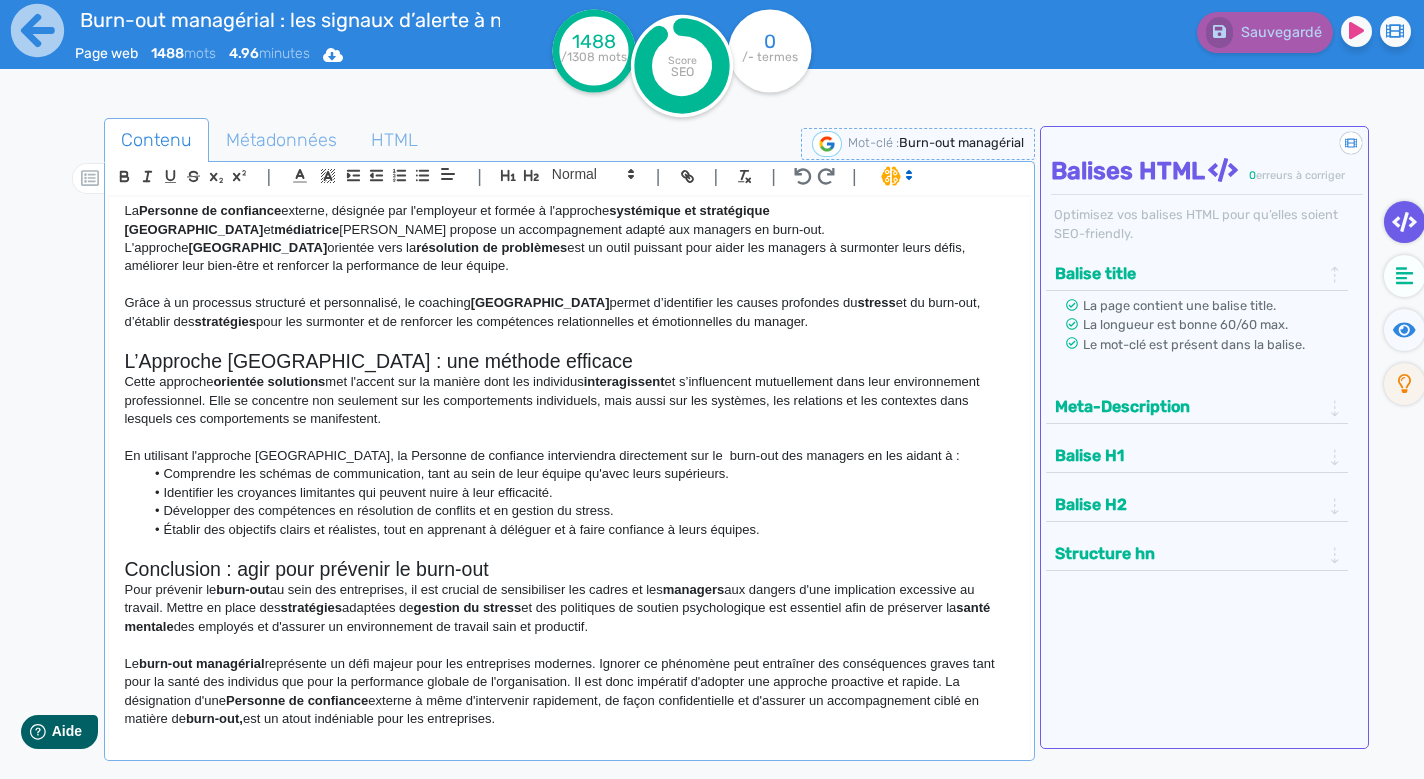 scroll, scrollTop: 1481, scrollLeft: 0, axis: vertical 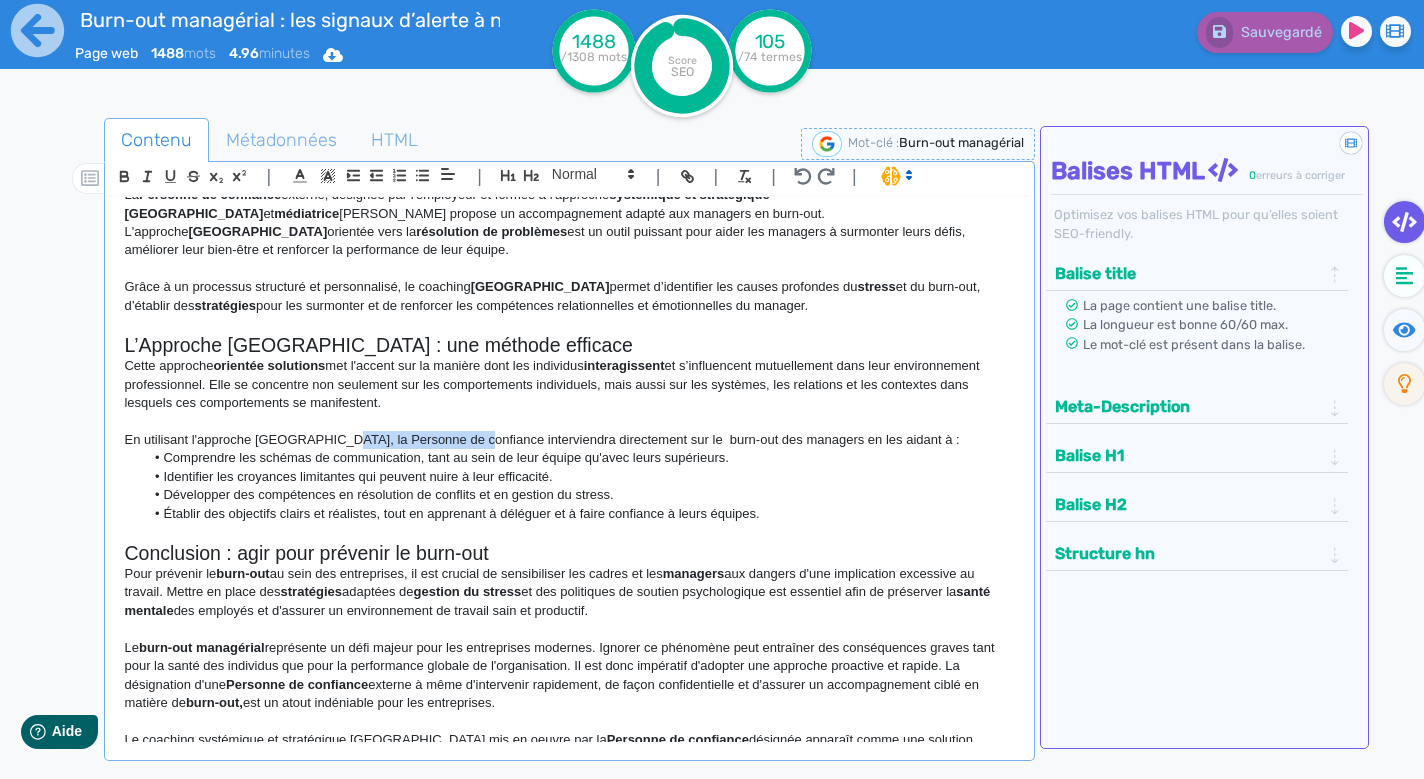 drag, startPoint x: 325, startPoint y: 395, endPoint x: 462, endPoint y: 403, distance: 137.23338 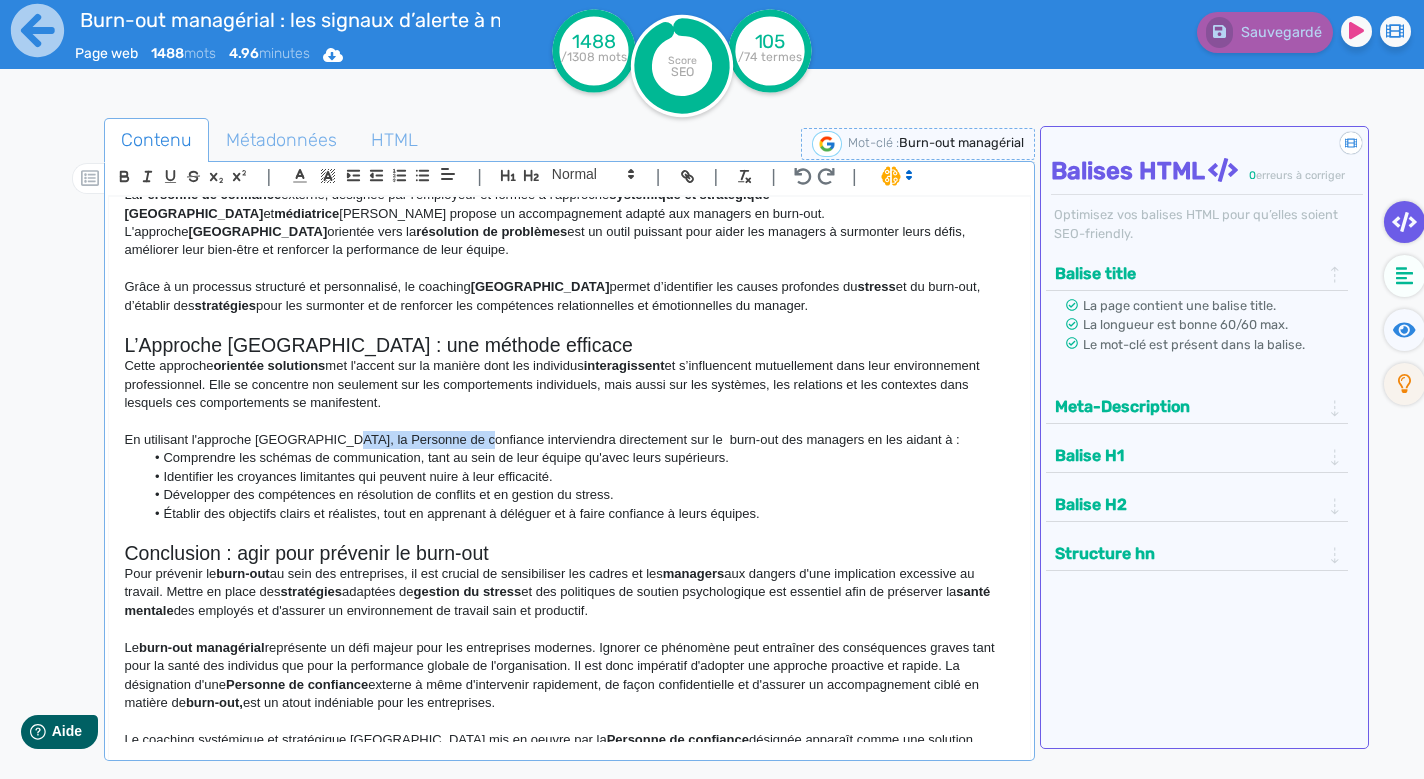 click on "En utilisant l'approche [GEOGRAPHIC_DATA], la Personne de confiance interviendra directement sur le  burn-out des managers en les aidant à :" 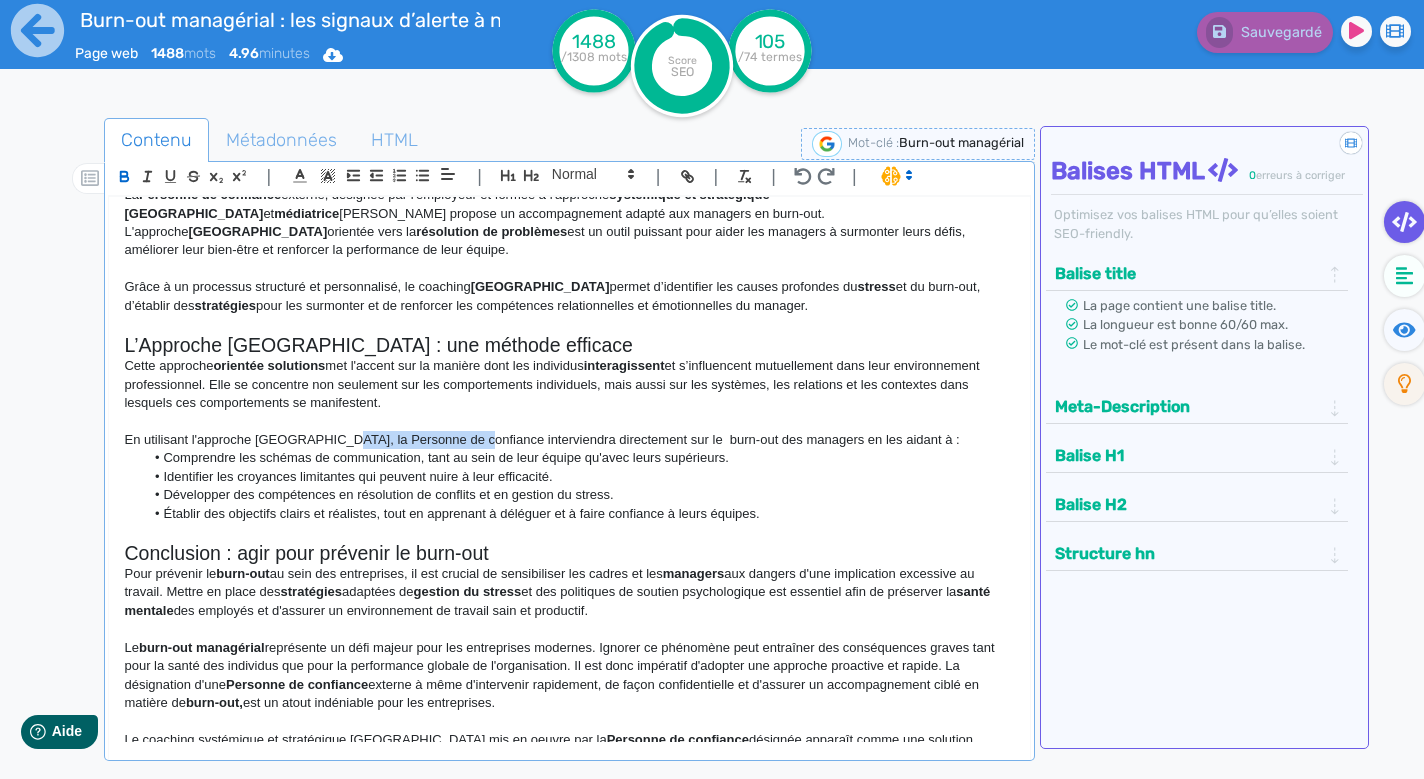 click 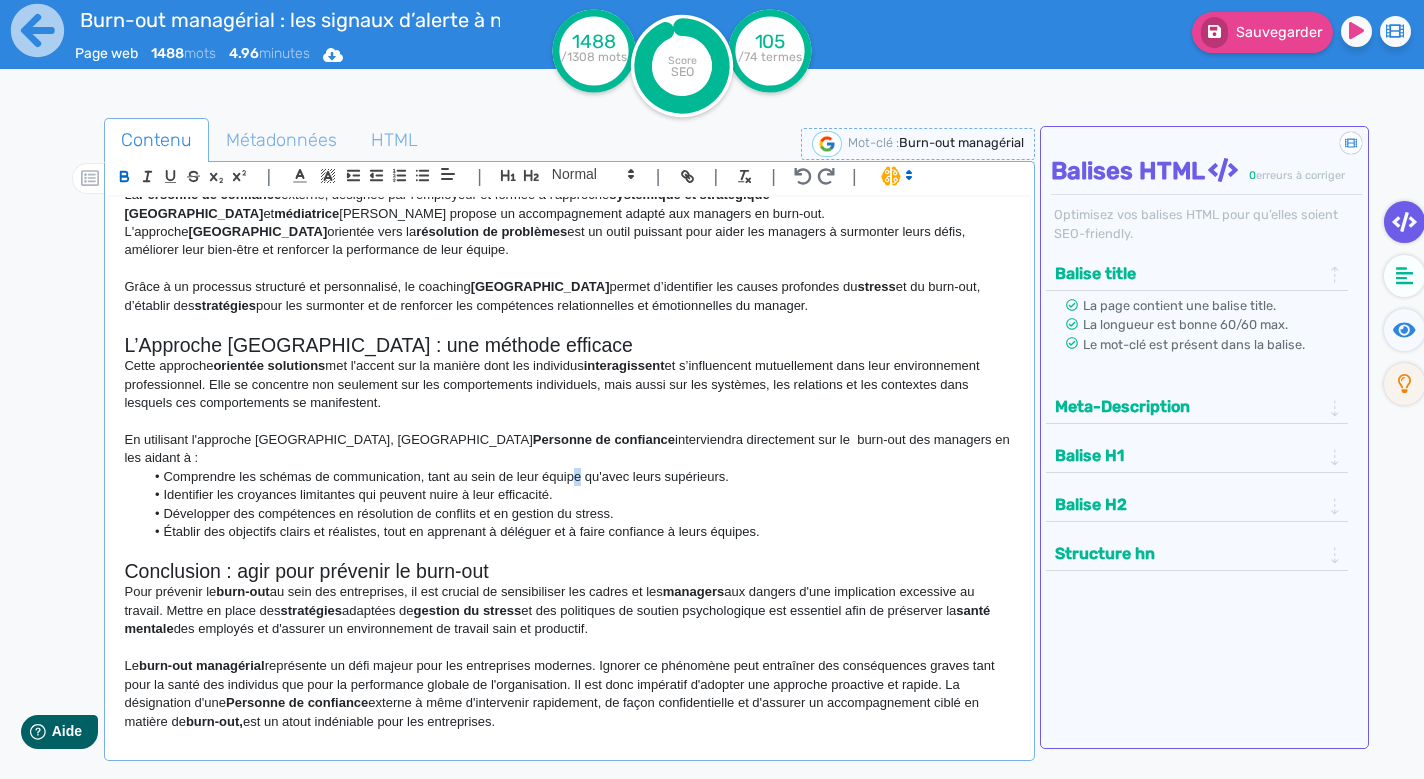 click on "Comprendre les schémas de communication, tant au sein de leur équipe qu'avec leurs supérieurs." 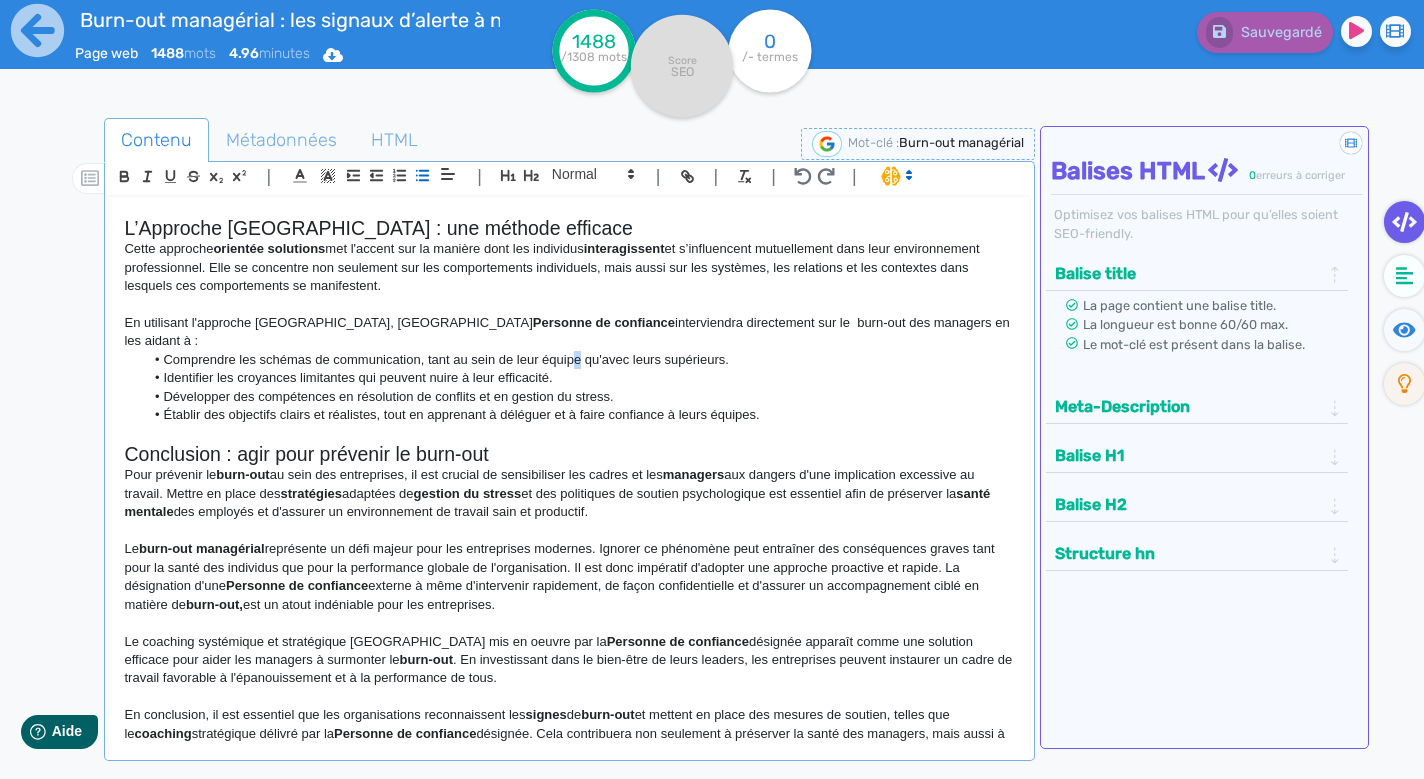 scroll, scrollTop: 1597, scrollLeft: 0, axis: vertical 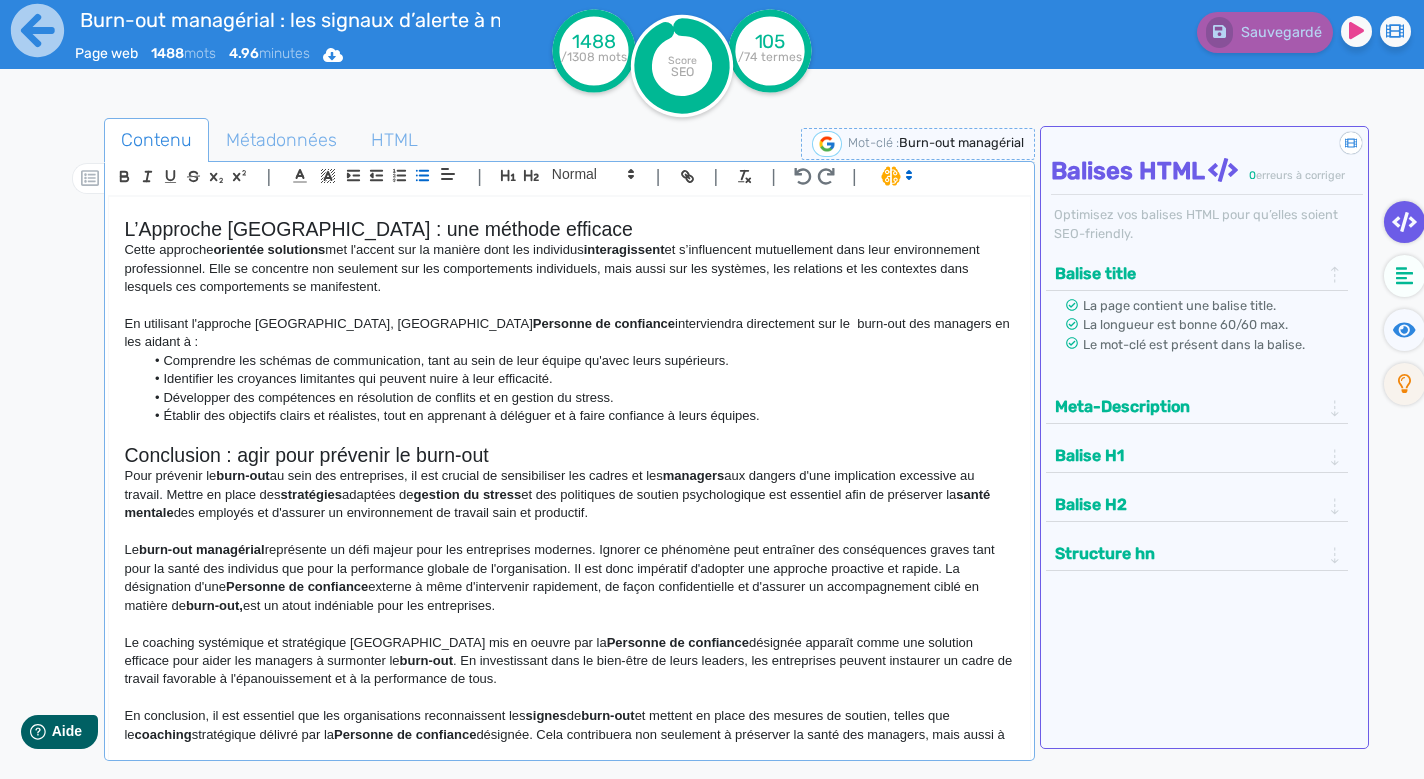 click on "Pour prévenir le  burn-out  au sein des entreprises, il est crucial de sensibiliser les cadres et les  managers  aux dangers d'une implication excessive au travail. Mettre en place des  stratégies  adaptées de  gestion du stress  et des politiques de soutien psychologique est essentiel afin de préserver la  santé mentale  des employés et d'assurer un environnement de travail sain et productif." 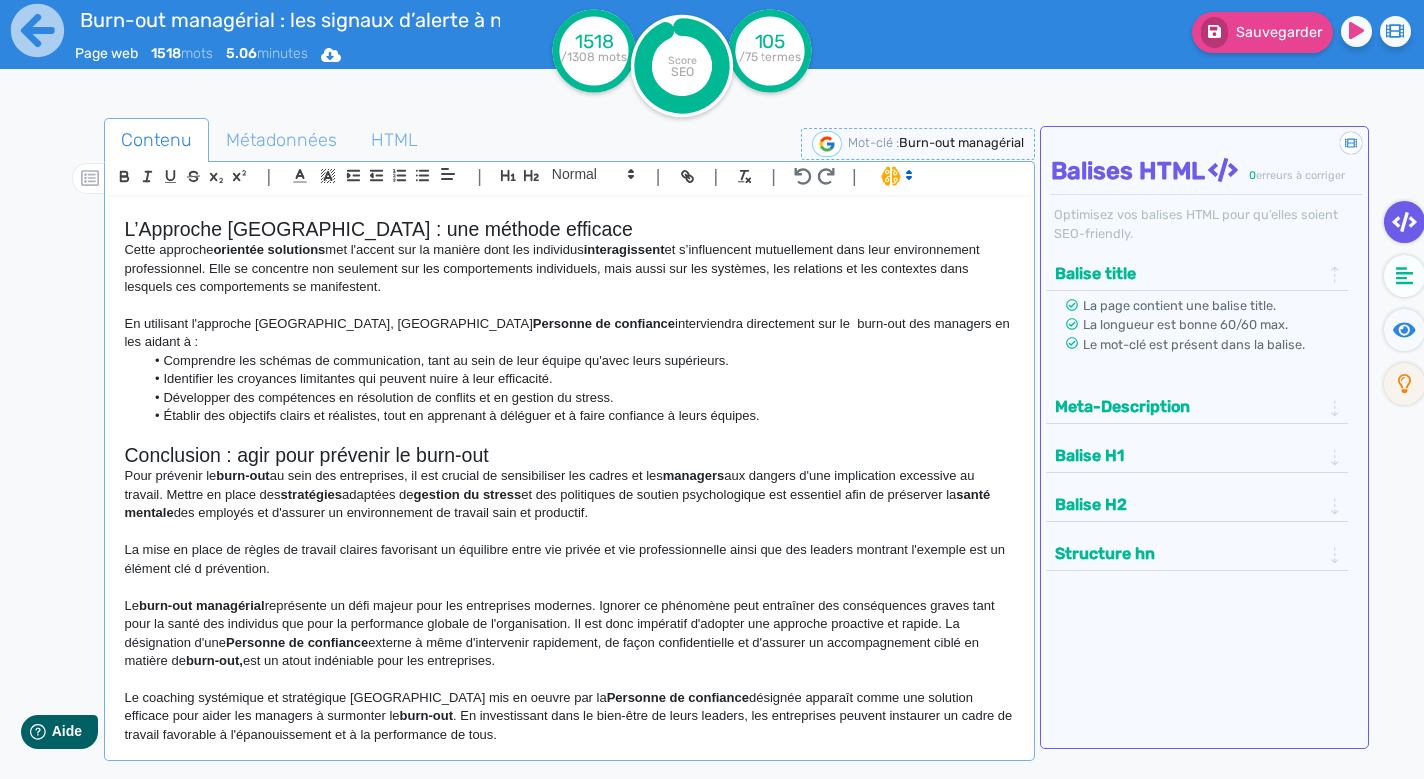 click on "La mise en place de règles de travail claires favorisant un équilibre entre vie privée et vie professionnelle ainsi que des leaders montrant l'exemple est un élément clé d prévention." 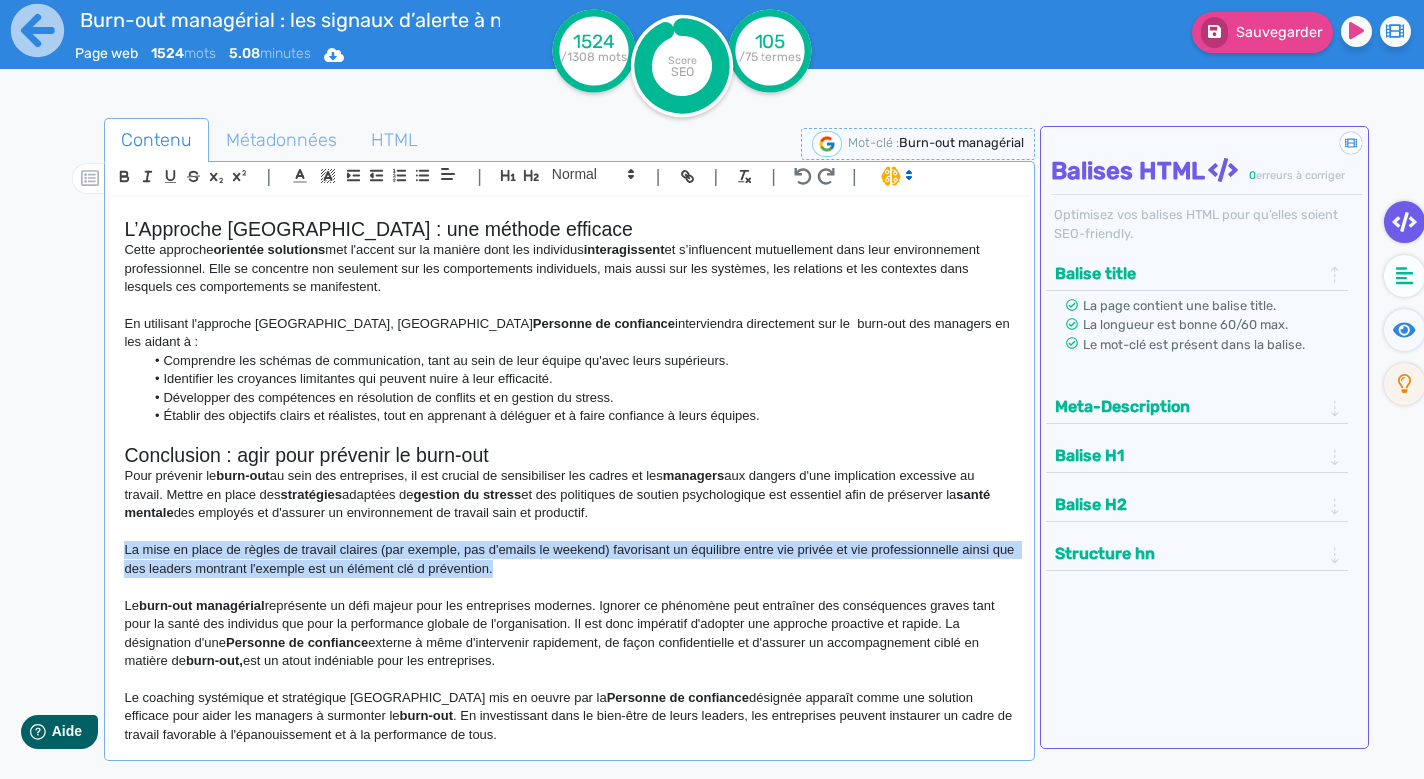 drag, startPoint x: 125, startPoint y: 484, endPoint x: 560, endPoint y: 506, distance: 435.55597 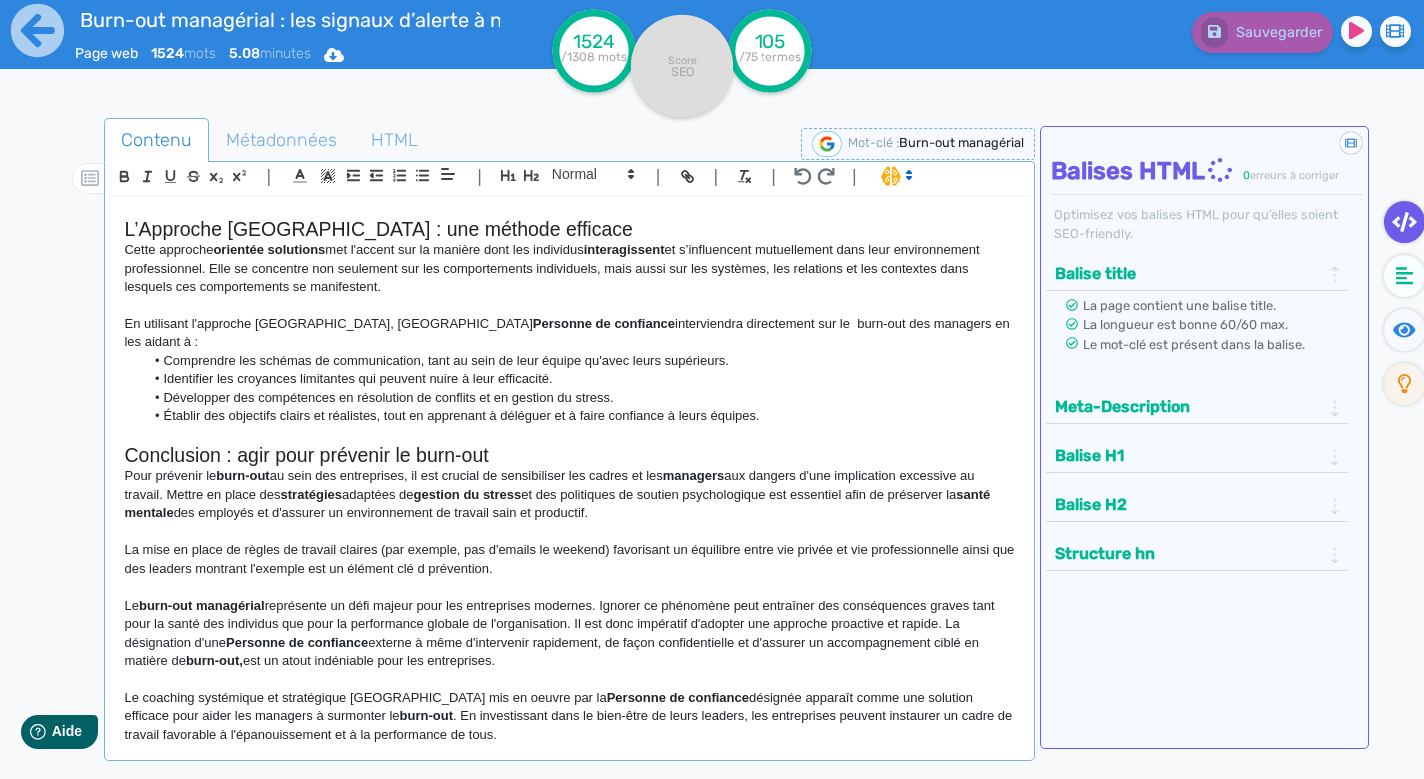 click 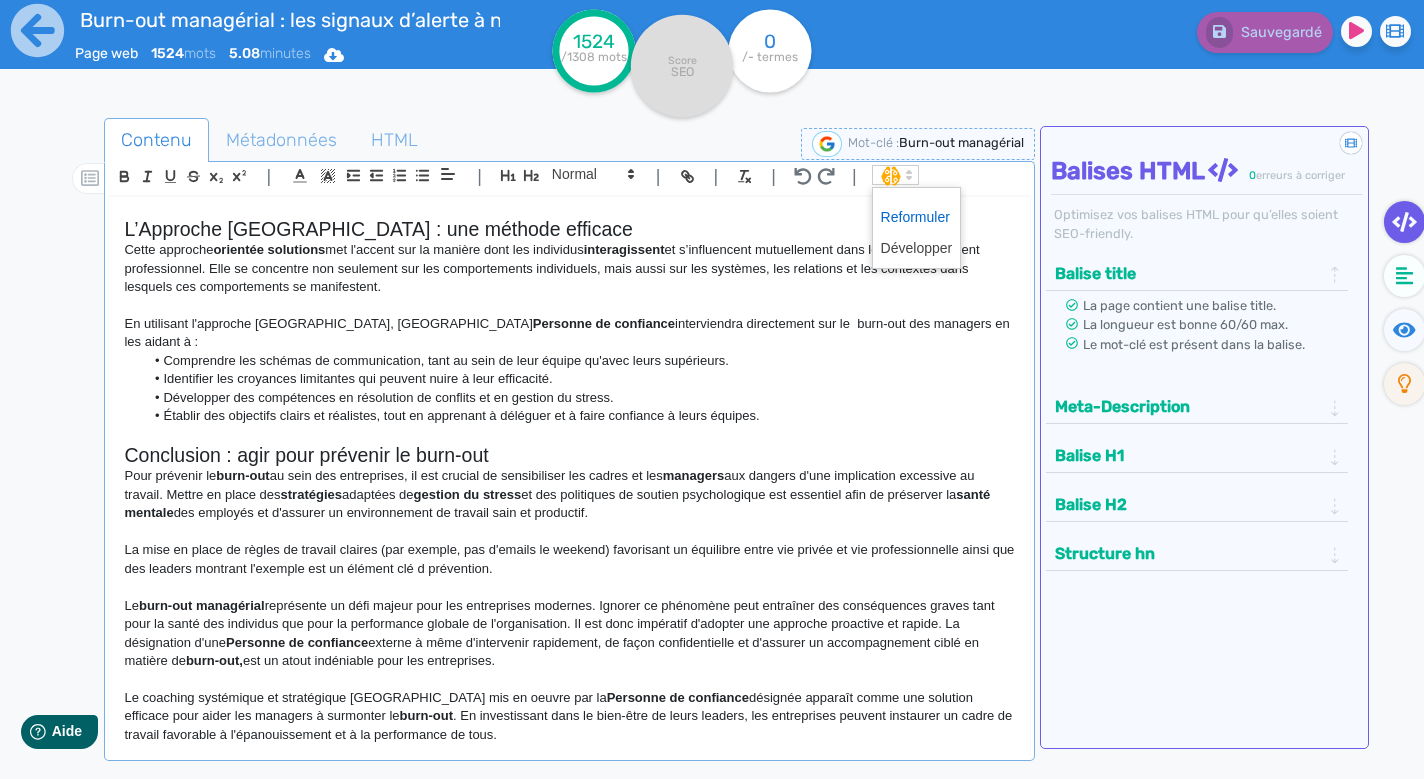 click at bounding box center (917, 217) 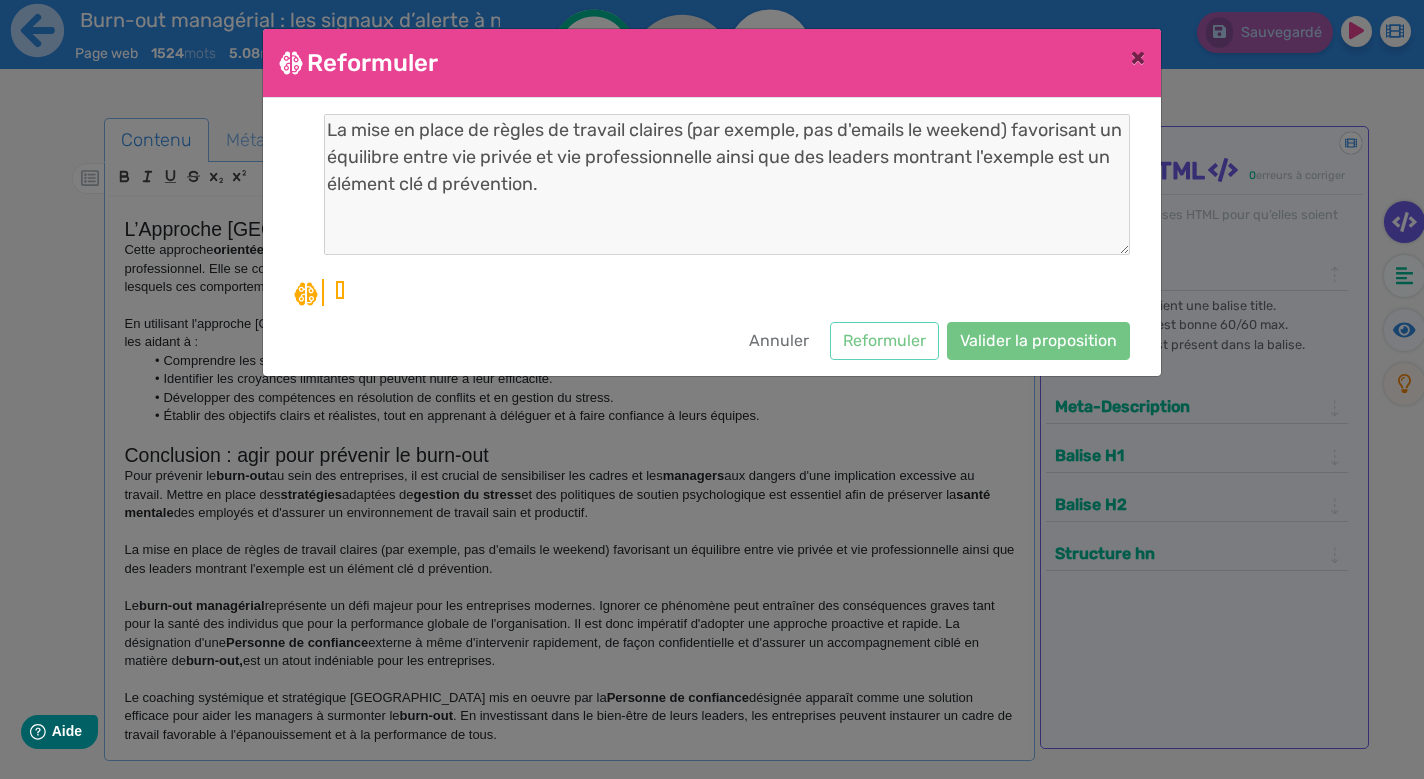 scroll, scrollTop: 1597, scrollLeft: 0, axis: vertical 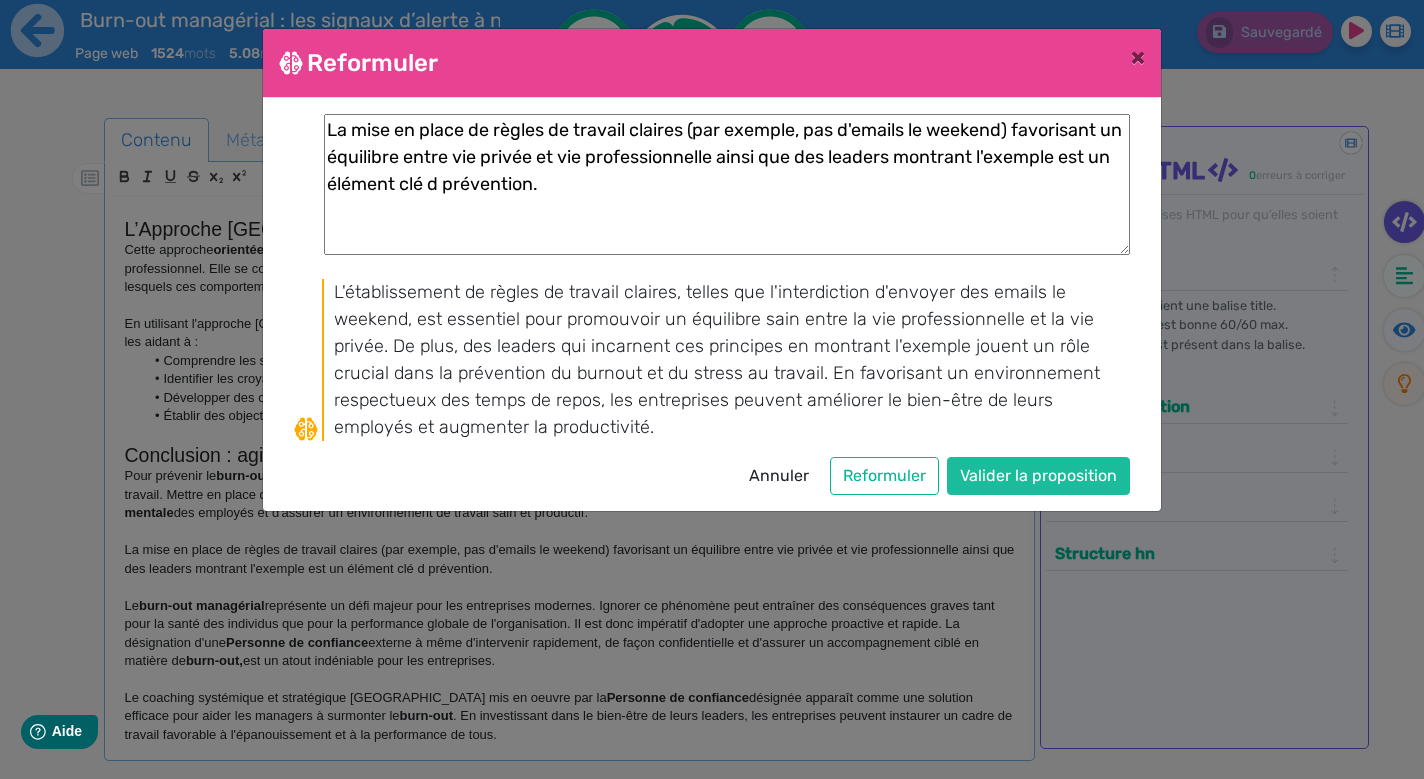 click on "Valider la proposition" 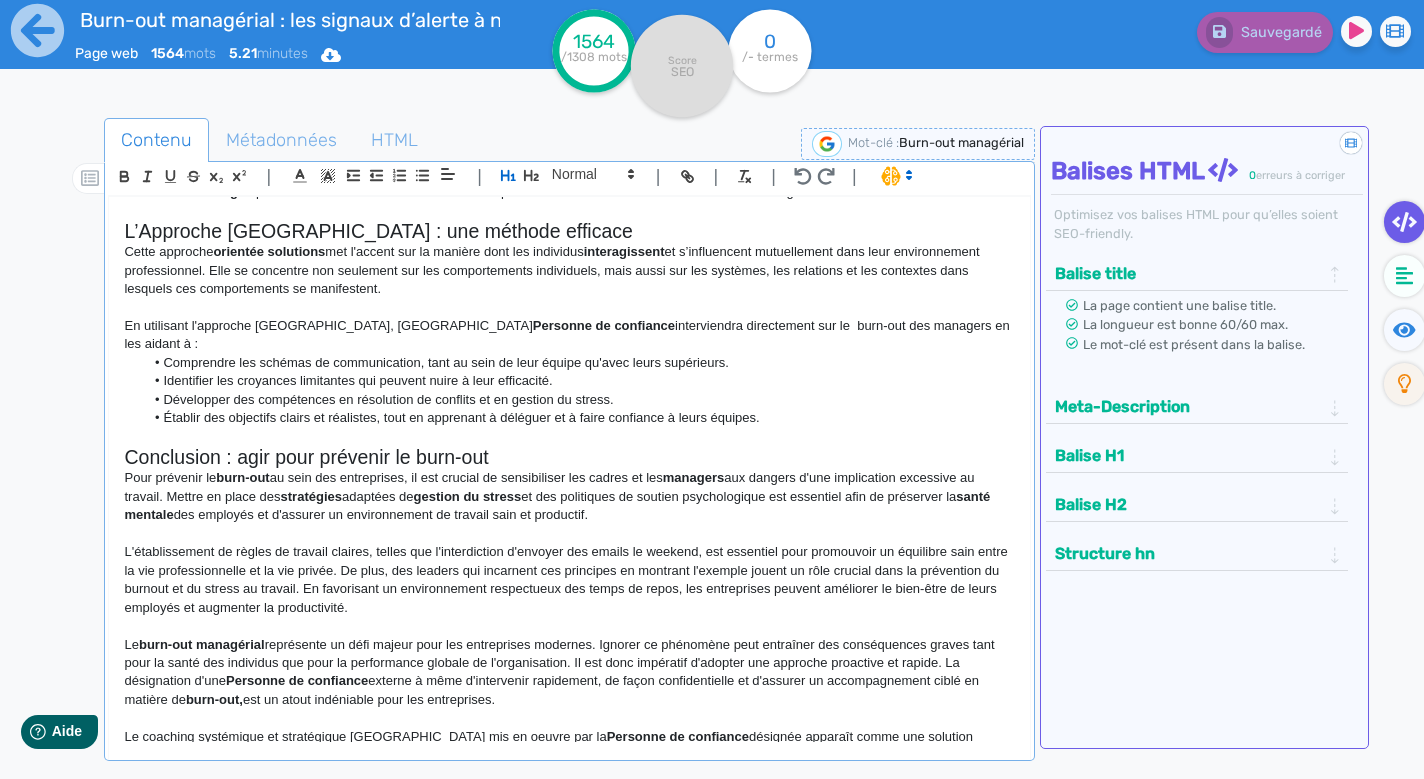scroll, scrollTop: 1597, scrollLeft: 0, axis: vertical 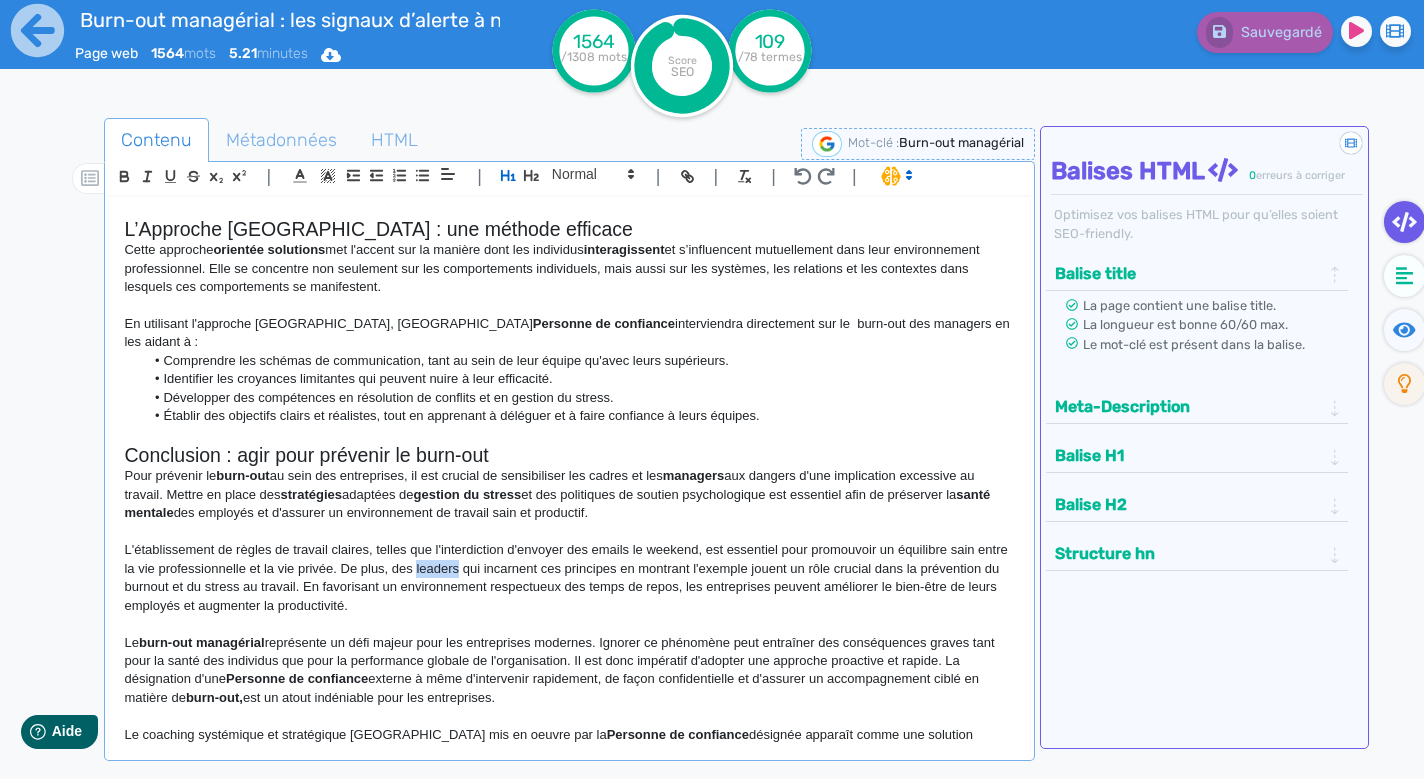 drag, startPoint x: 452, startPoint y: 505, endPoint x: 498, endPoint y: 512, distance: 46.52956 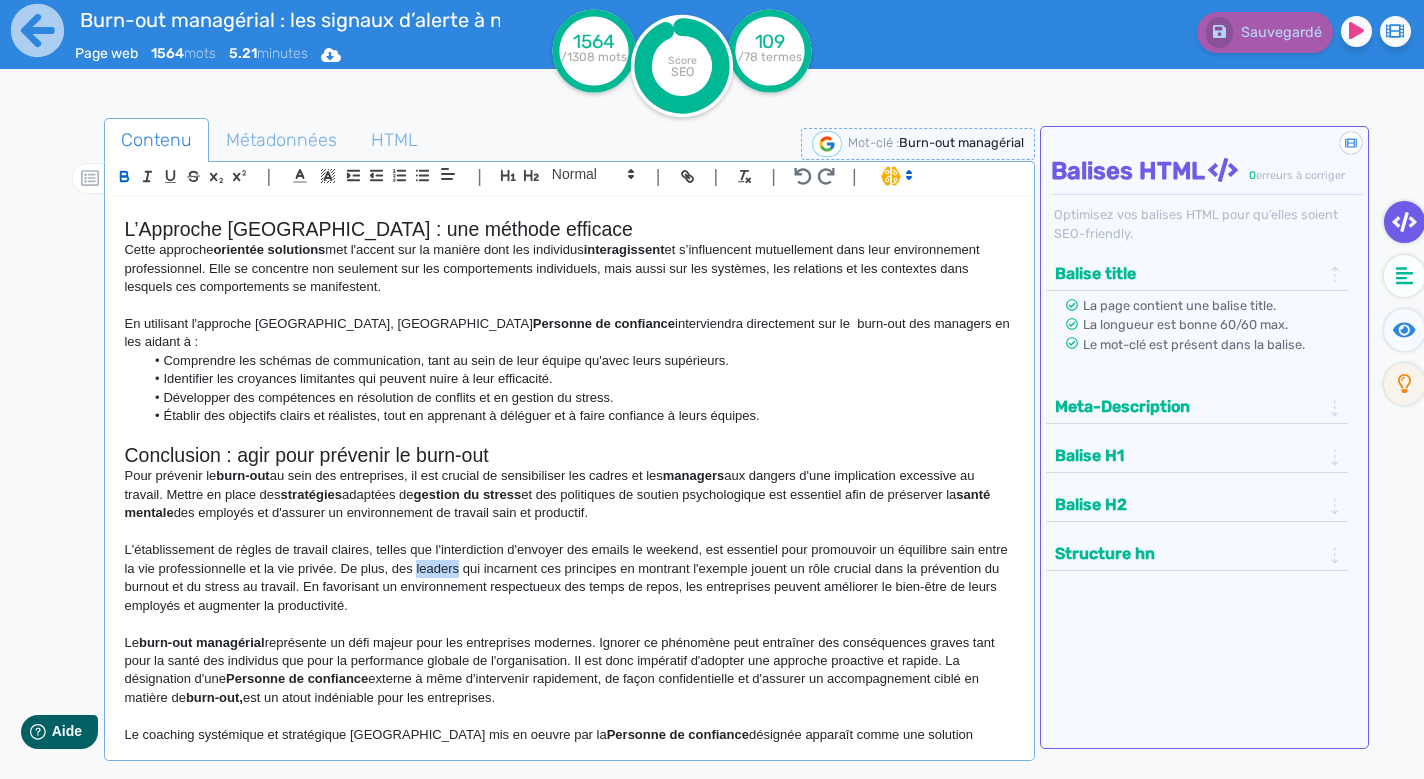 click 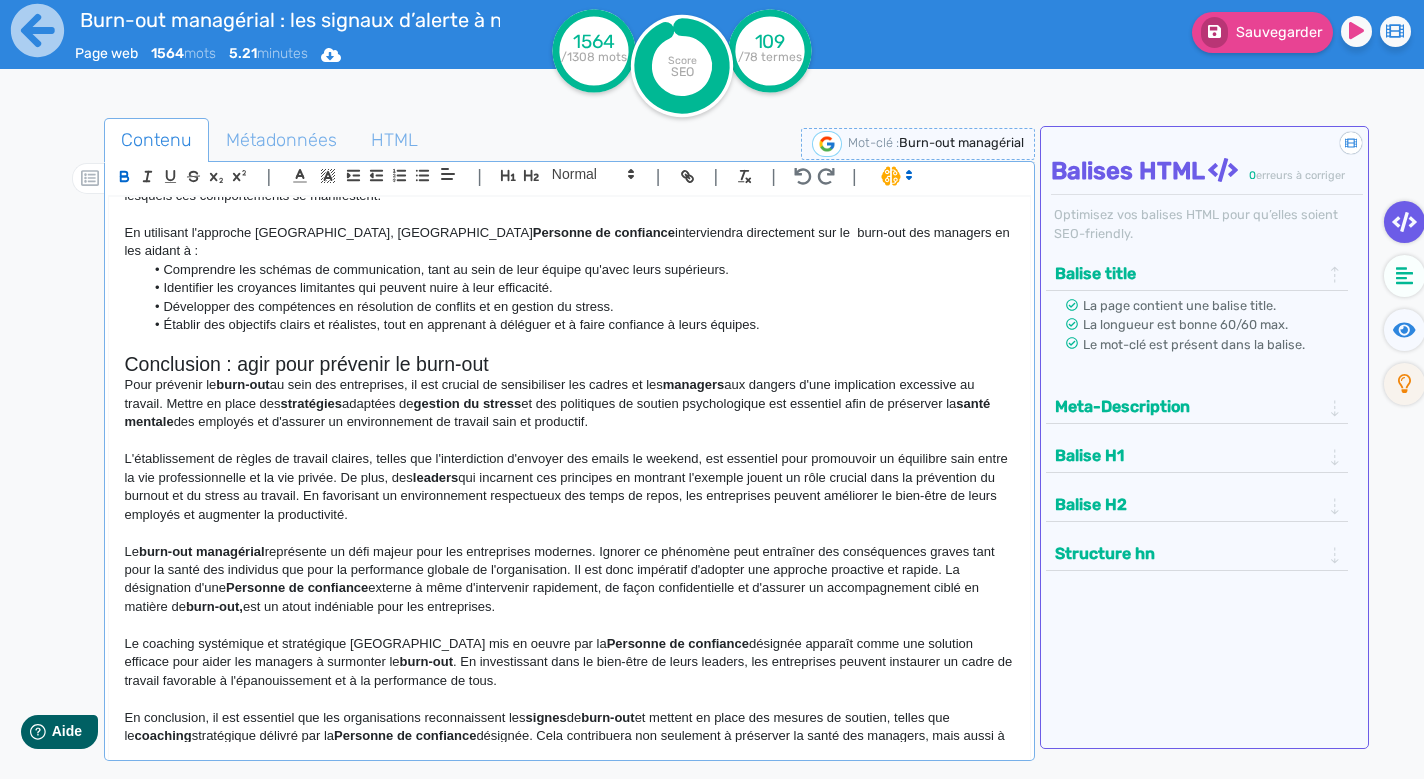scroll, scrollTop: 1687, scrollLeft: 0, axis: vertical 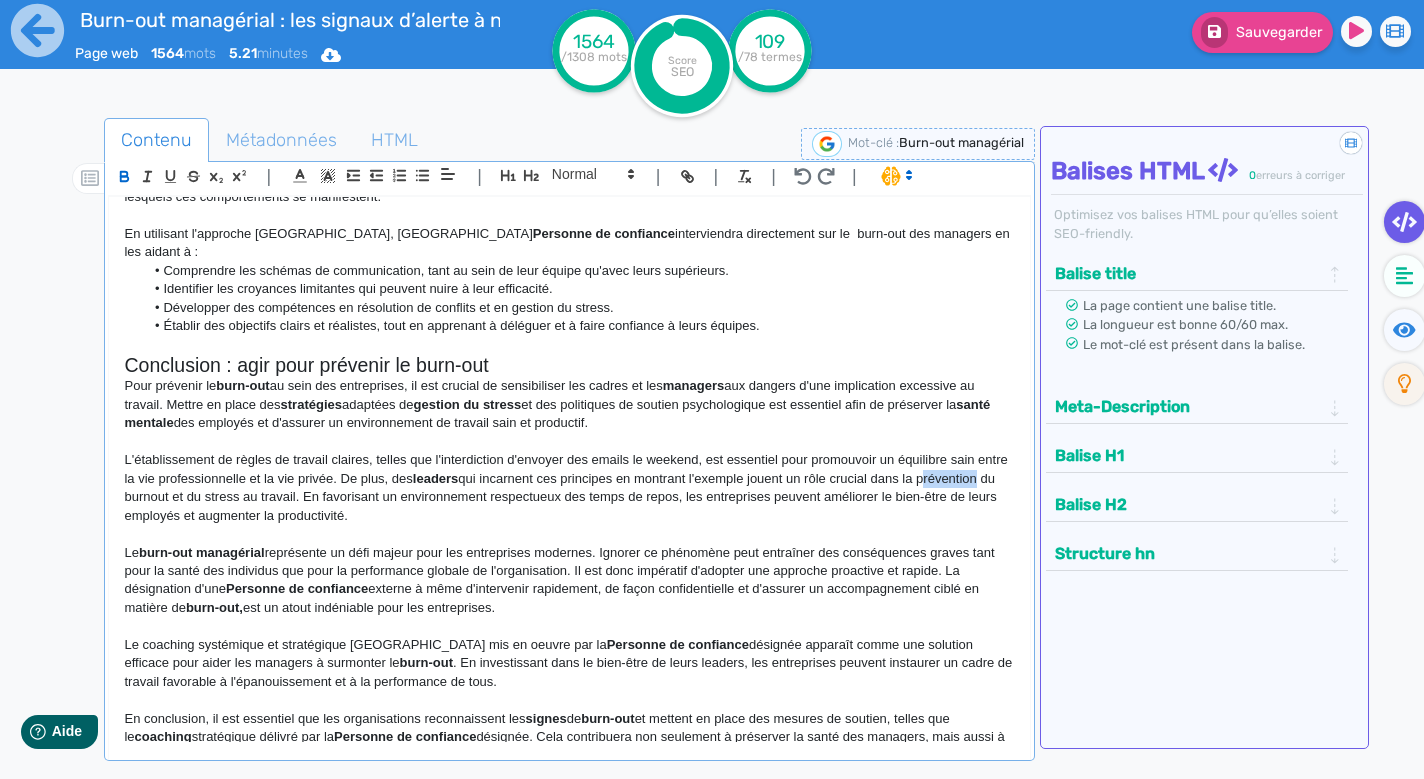drag, startPoint x: 182, startPoint y: 431, endPoint x: 96, endPoint y: 431, distance: 86 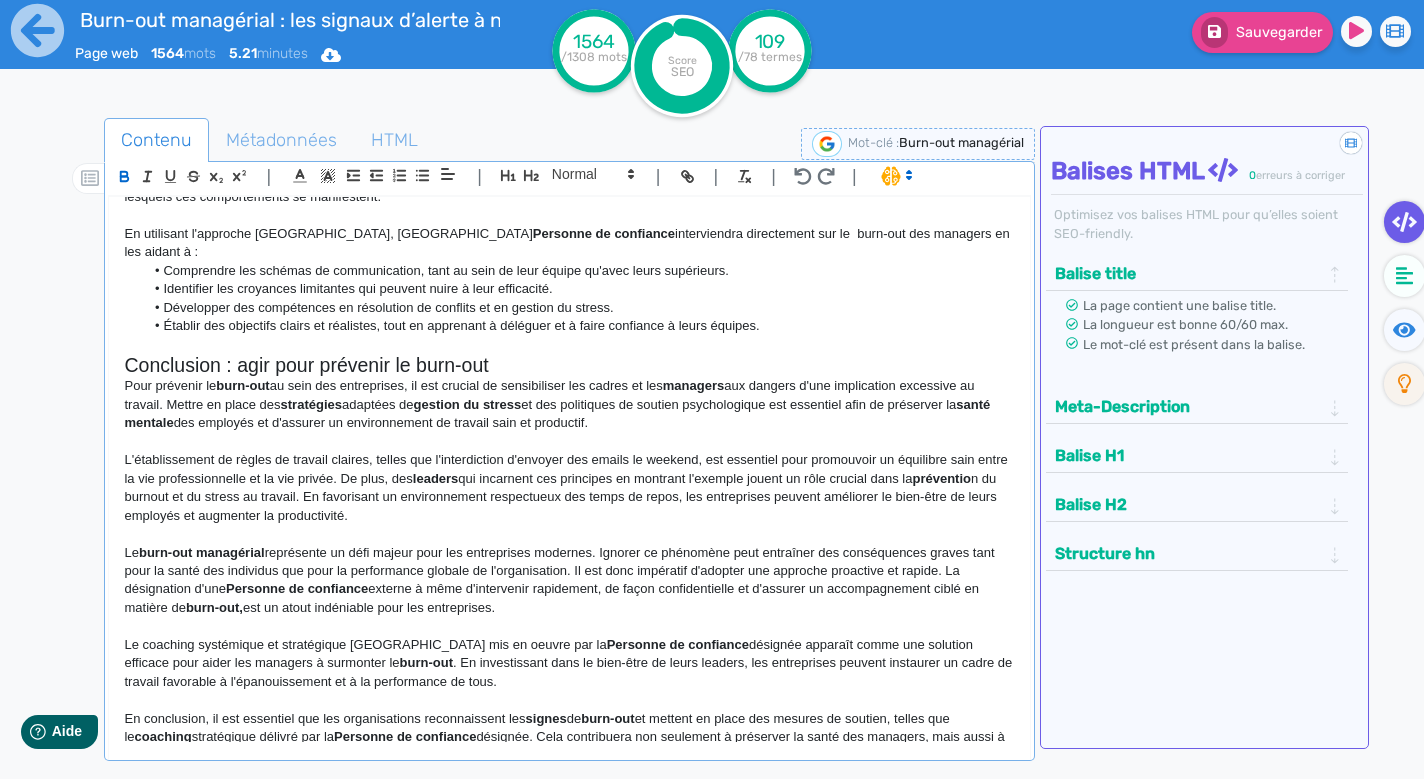 click 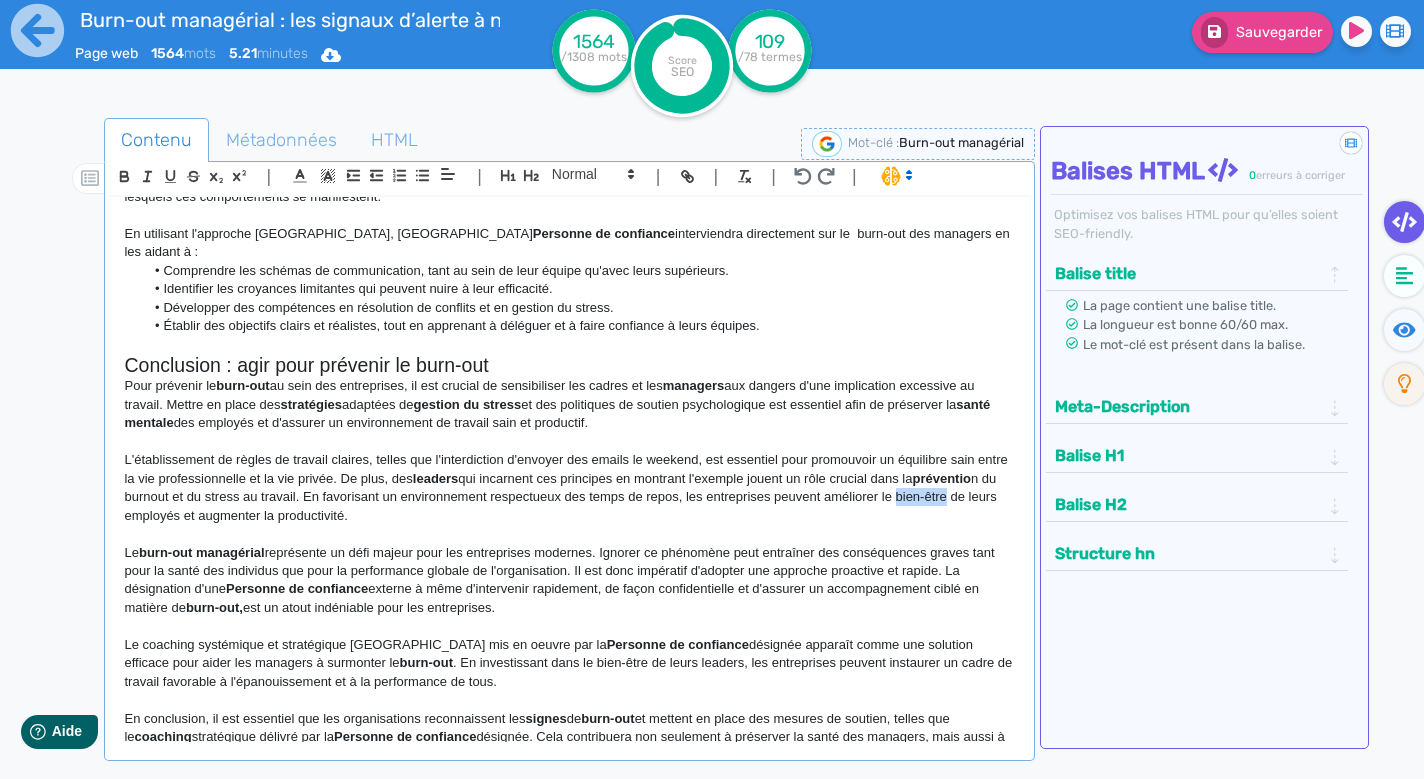 drag, startPoint x: 178, startPoint y: 450, endPoint x: 106, endPoint y: 446, distance: 72.11102 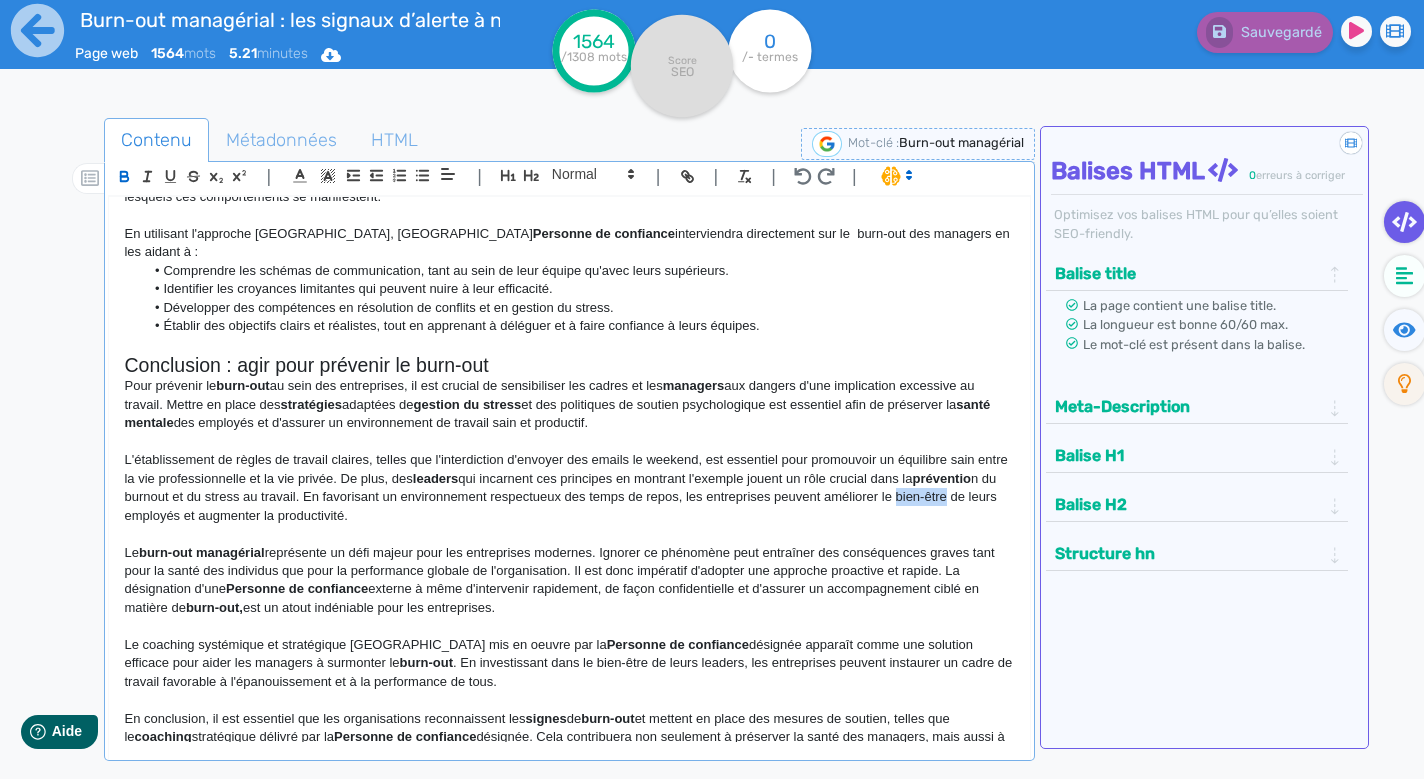 click 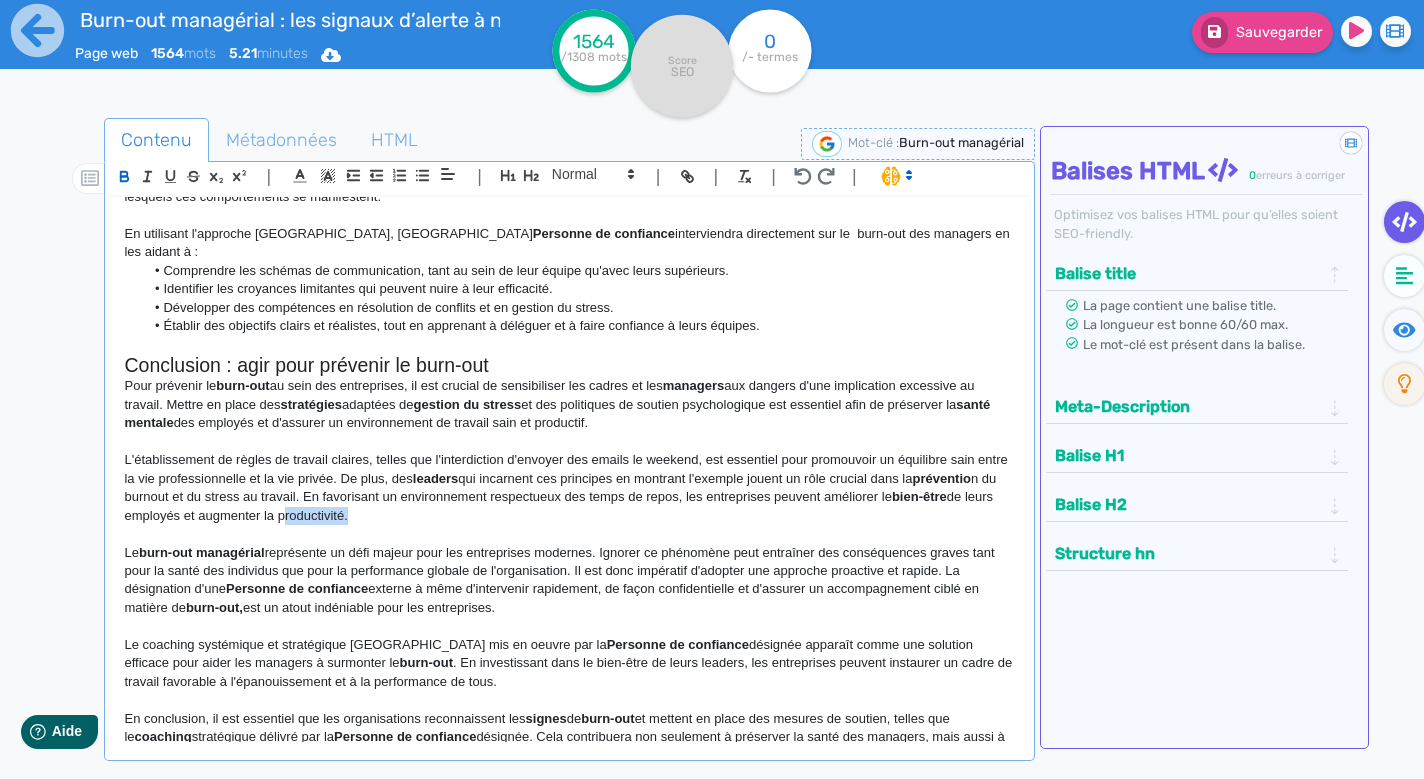 drag, startPoint x: 389, startPoint y: 451, endPoint x: 455, endPoint y: 451, distance: 66 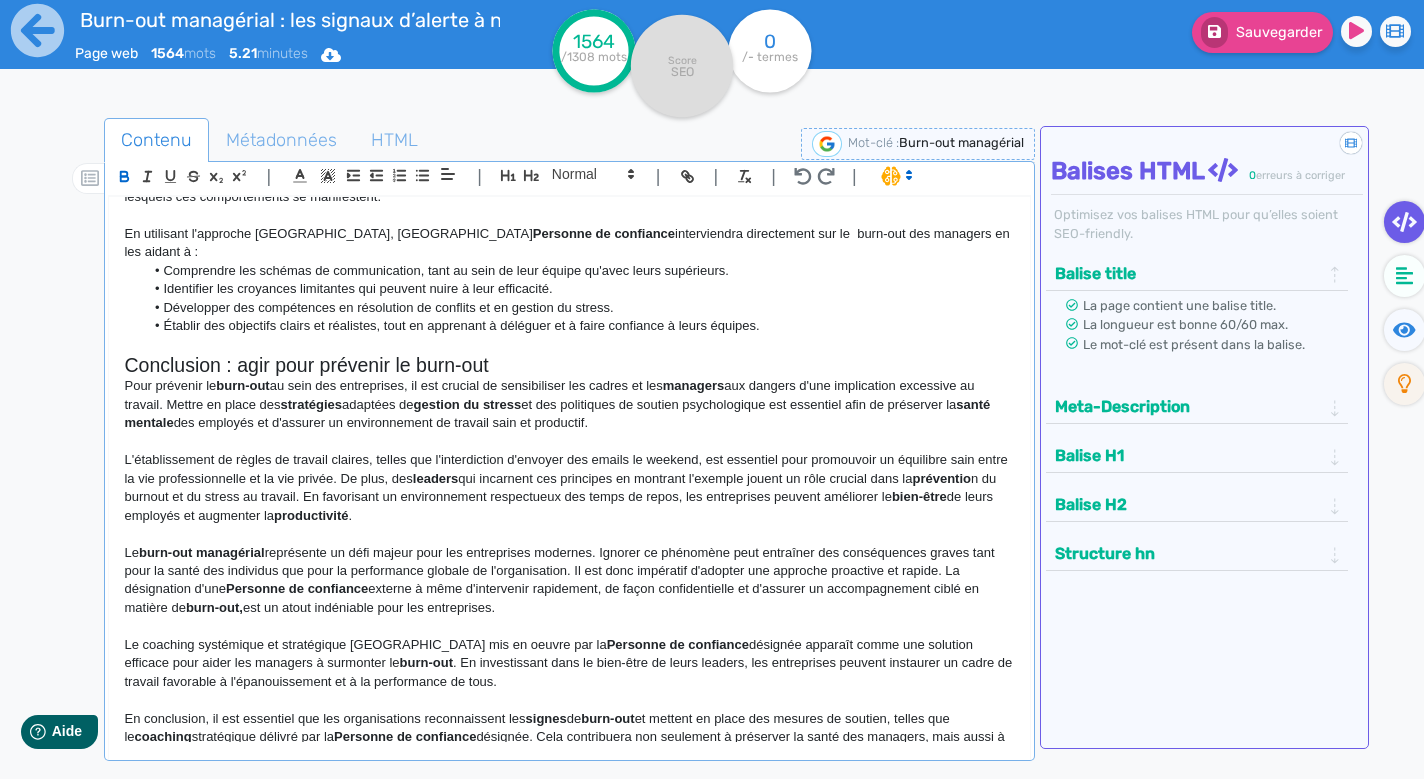 click on "Personne de confiance" 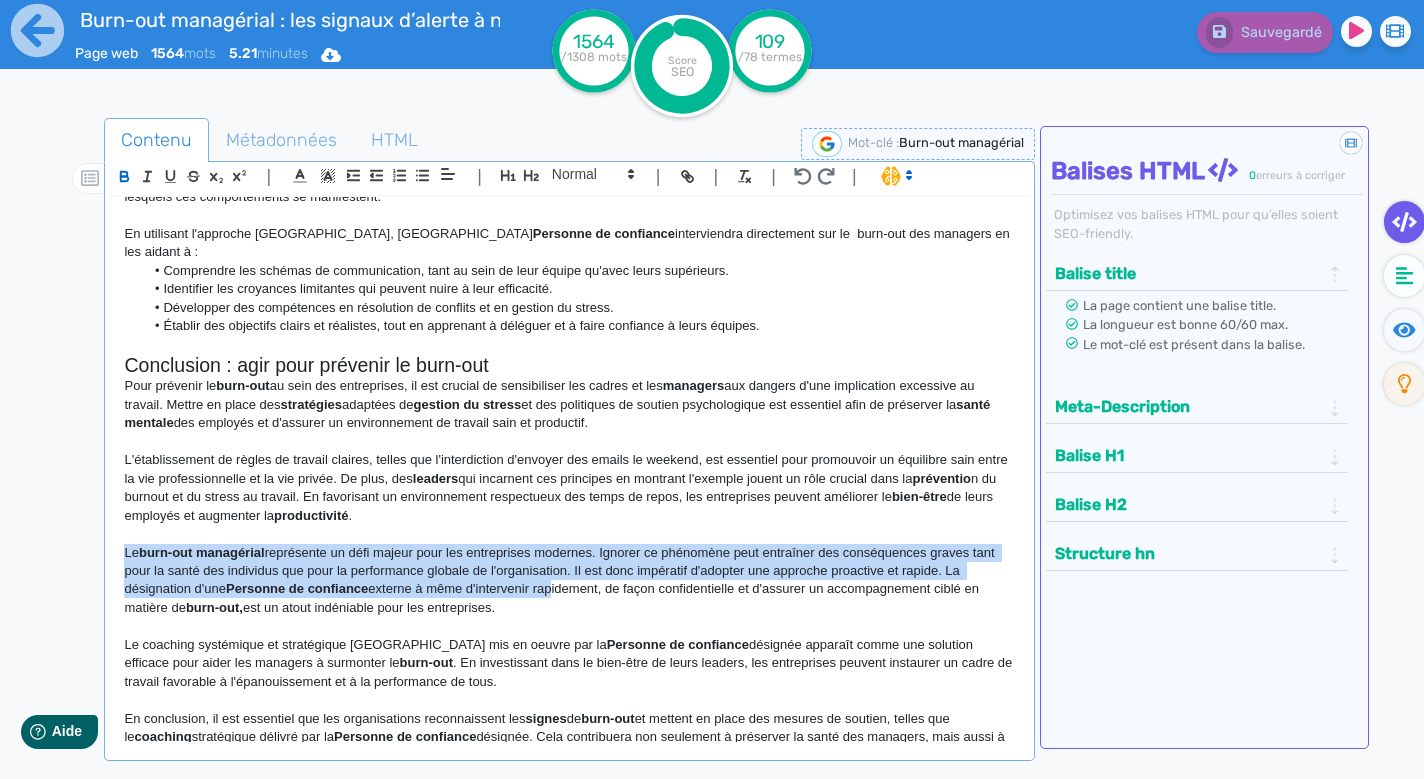 drag, startPoint x: 122, startPoint y: 487, endPoint x: 553, endPoint y: 527, distance: 432.85217 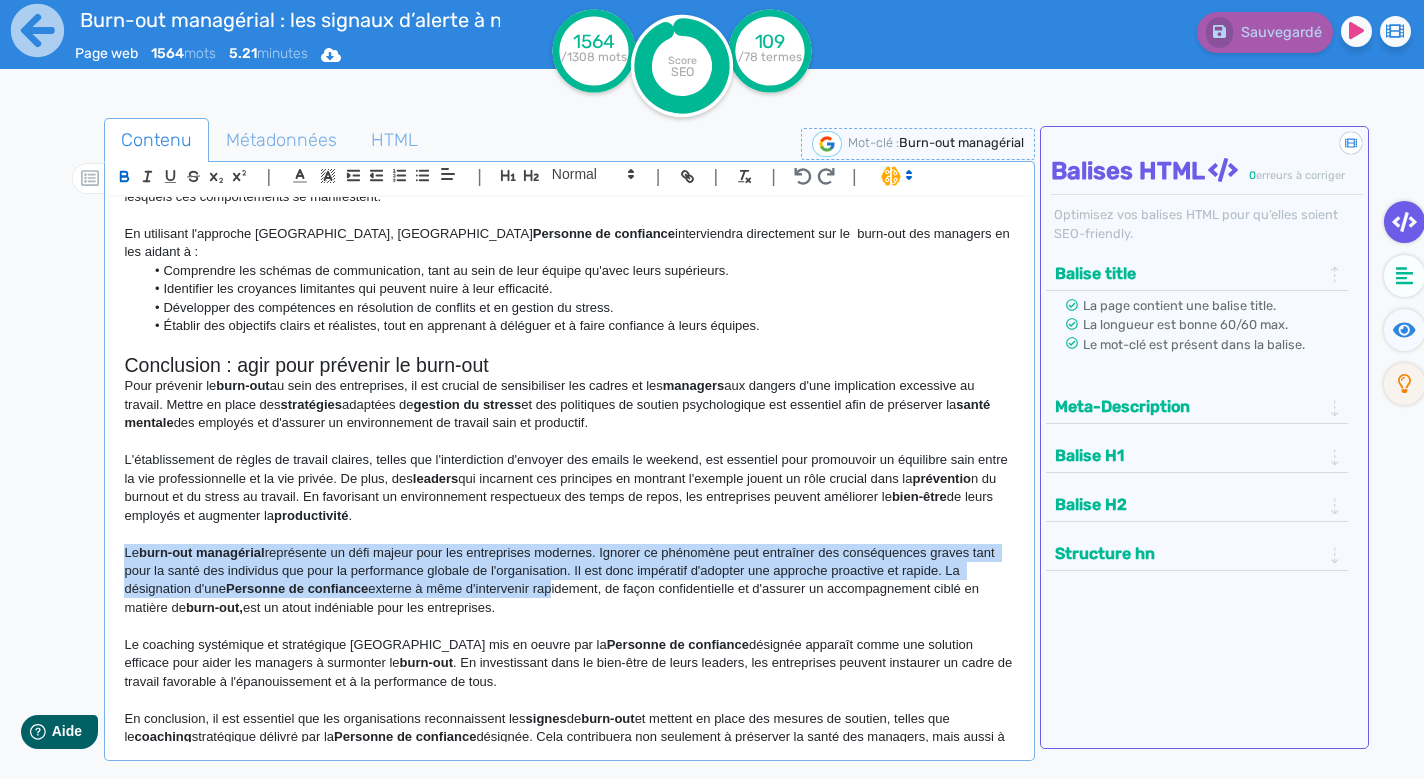 click on "Burn-out managérial : les signaux d'alerte à ne pas négliger Le  burn-out  professionnel est une problématique en forte croissance, résultant d’une combinaison de facteurs tels qu’une charge de travail accrue, la compétition interne, le désir d’évolution professionnelle et les exigences élevées des employeurs. Ce phénomène touche particulièrement les cadres, qui doivent gérer des responsabilités importantes et sont soumis à une grande flexibilité dans leurs horaires de travail. Il est intéressant de noter que les employés les plus  performants  sont souvent les plus exposés au  burn-out . Ces professionnels très investis dans leur travail ont tendance à ne pas compter leurs heures et à intervenir sur tous les fronts. Ils sont souvent perçus comme irremplaçables par leur entourage professionnel. Les  managers  sont particulièrement vulnérables au  burn-out managérial  en raison d'un niveau de  stress gestion du stress  adaptées pour préserver leur  bien-être  . burn-out" 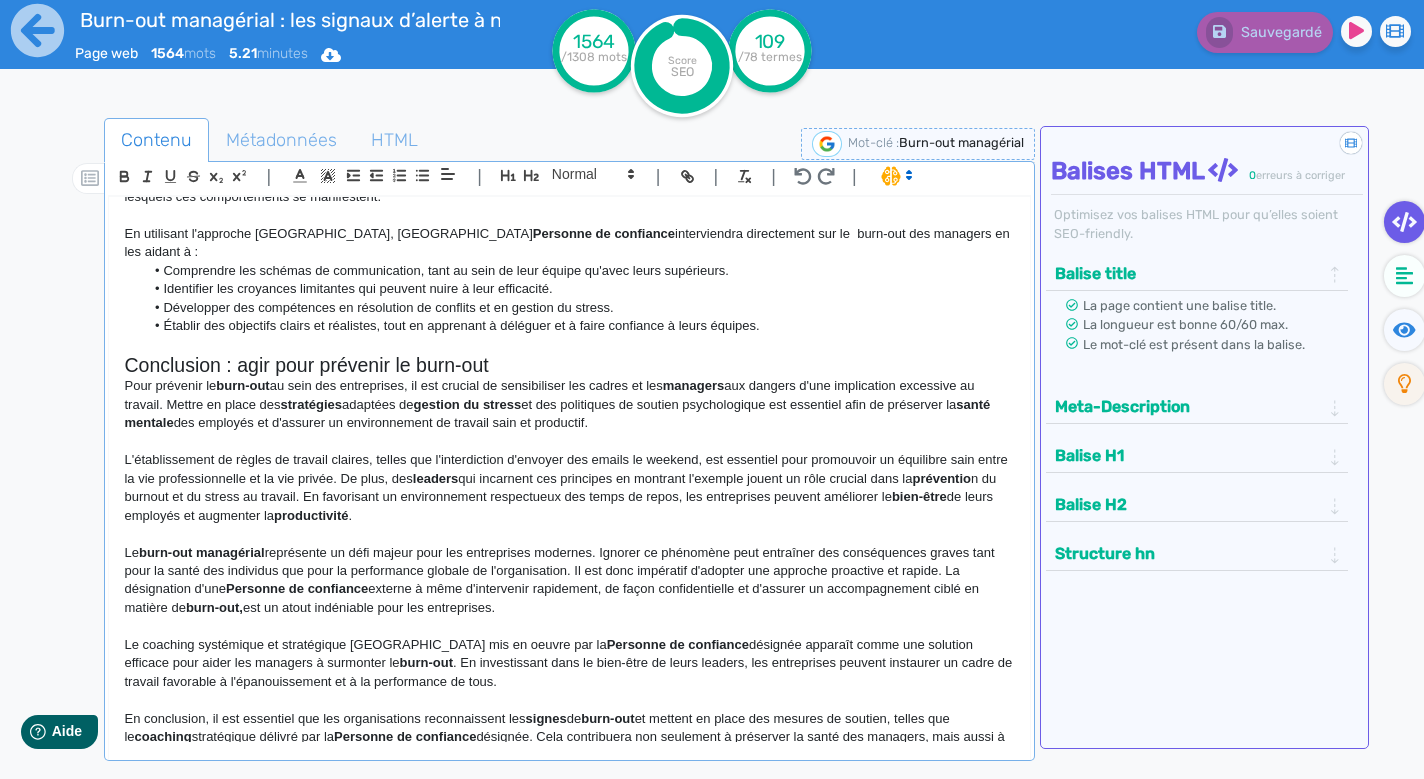 click on "Le  burn-out managérial  représente un défi majeur pour les entreprises modernes. Ignorer ce phénomène peut entraîner des conséquences graves tant pour la santé des individus que pour la performance globale de l'organisation. Il est donc impératif d'adopter une approche proactive et rapide. La désignation d'une  Personne de confiance  externe à même d'intervenir rapidement, de façon confidentielle et d'assurer un accompagnement ciblé en matière de  burn-out,  est un atout indéniable pour les entreprises." 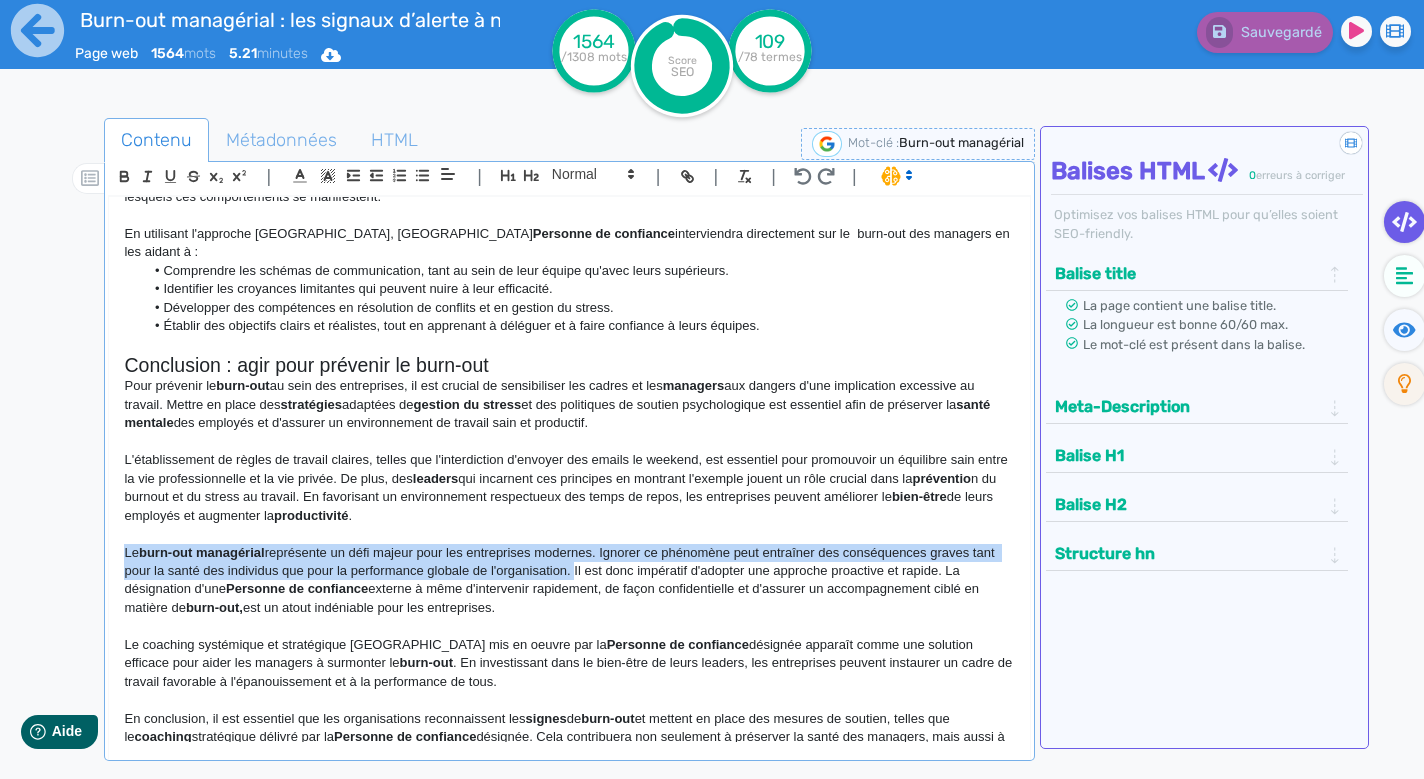 drag, startPoint x: 127, startPoint y: 487, endPoint x: 583, endPoint y: 501, distance: 456.21487 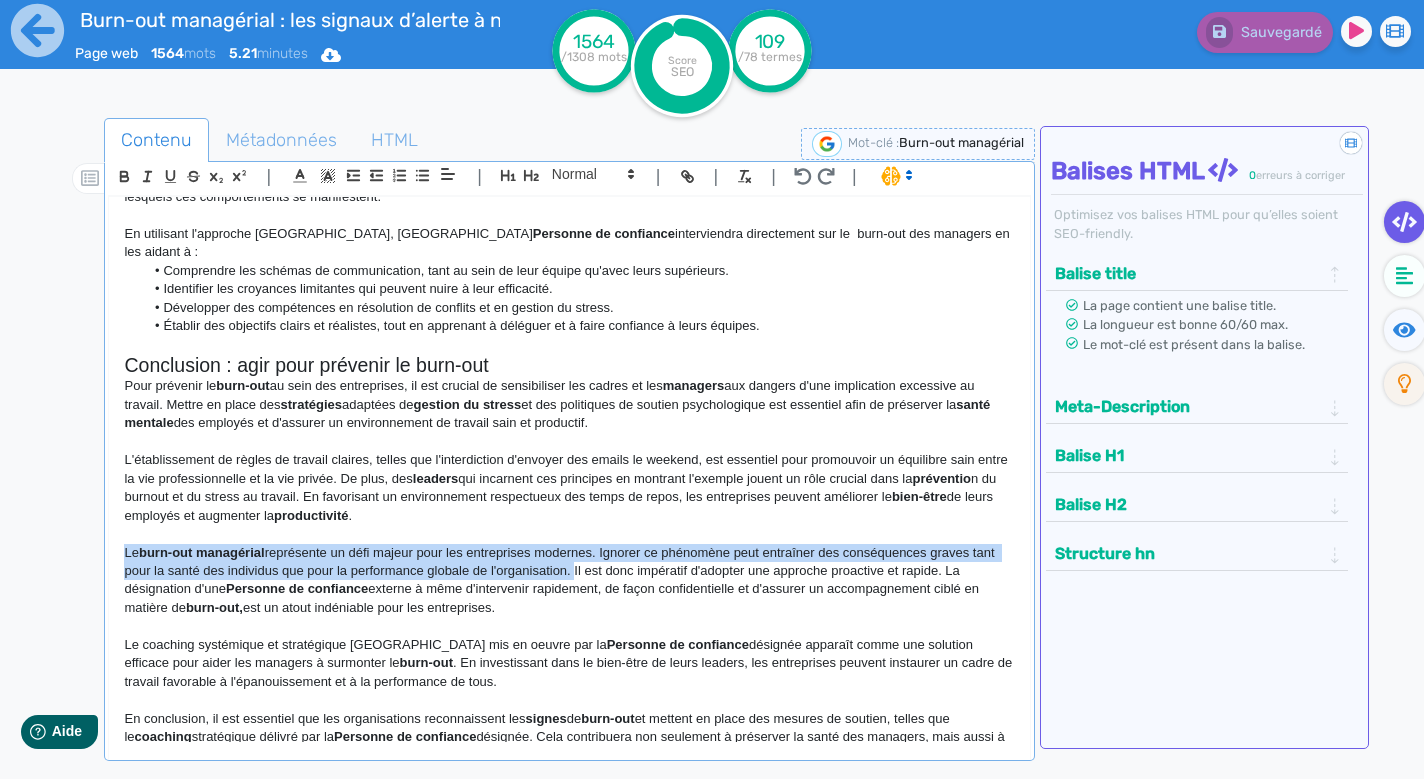 click on "Le  burn-out managérial  représente un défi majeur pour les entreprises modernes. Ignorer ce phénomène peut entraîner des conséquences graves tant pour la santé des individus que pour la performance globale de l'organisation. Il est donc impératif d'adopter une approche proactive et rapide. La désignation d'une  Personne de confiance  externe à même d'intervenir rapidement, de façon confidentielle et d'assurer un accompagnement ciblé en matière de  burn-out,  est un atout indéniable pour les entreprises." 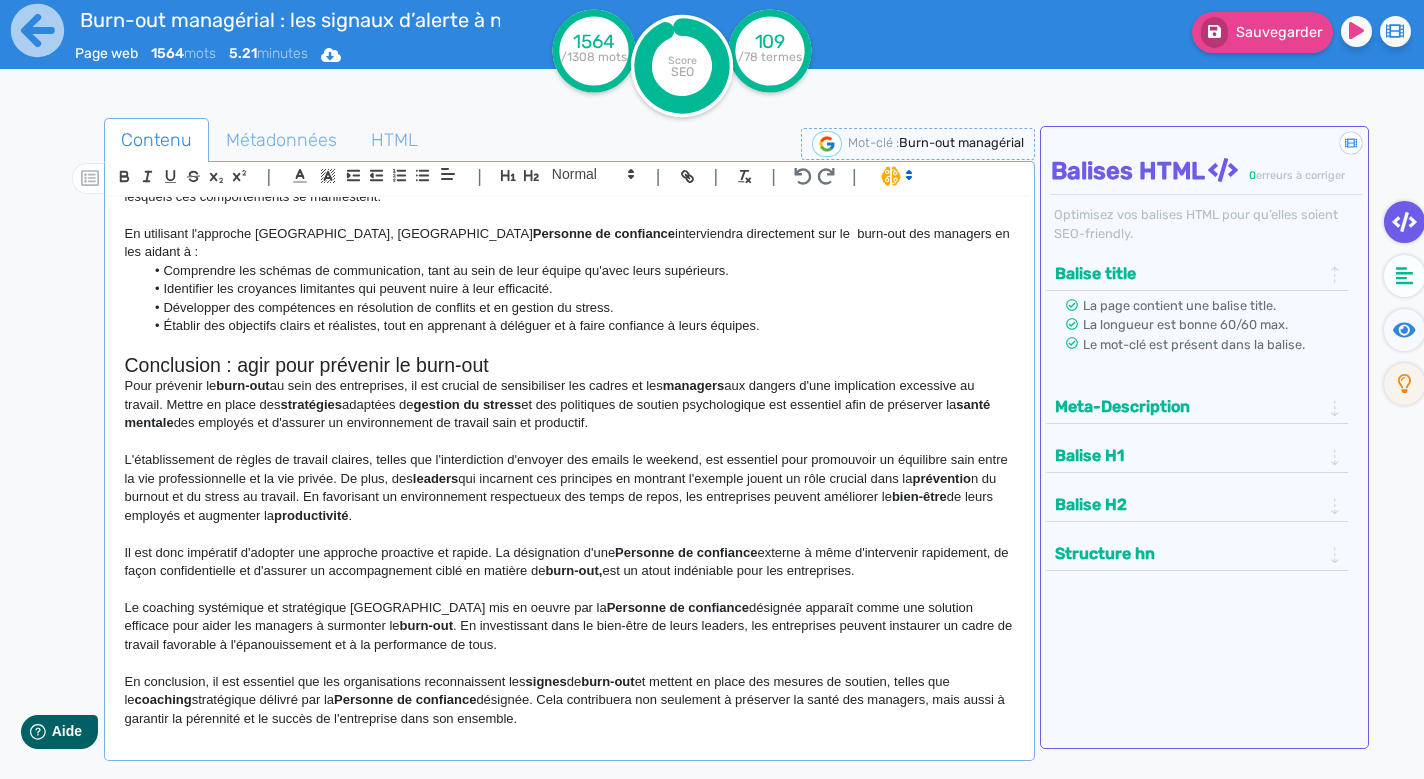 scroll, scrollTop: 1651, scrollLeft: 0, axis: vertical 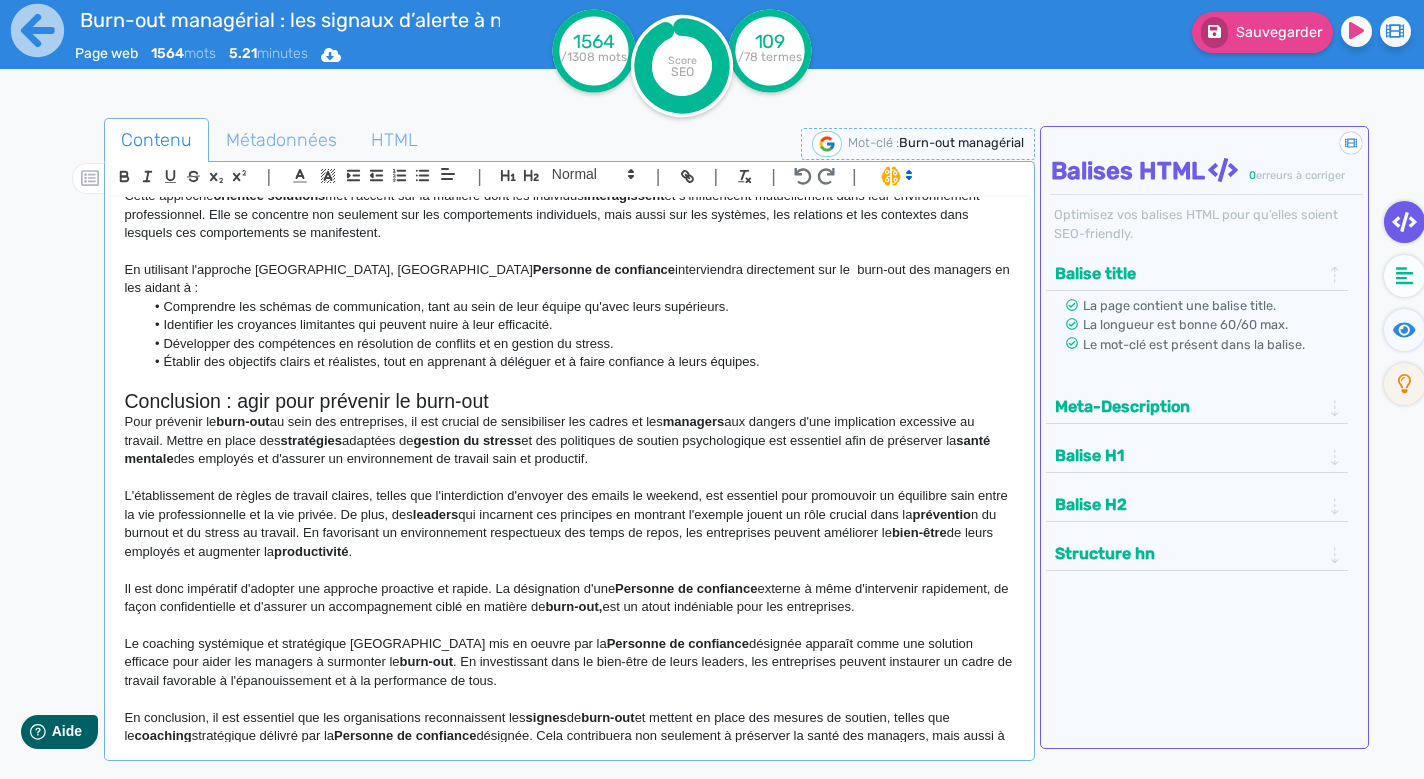 click on "L'établissement de règles de travail claires, telles que l'interdiction d'envoyer des emails le weekend, est essentiel pour promouvoir un équilibre sain entre la vie professionnelle et la vie privée. De plus, des  leaders  qui incarnent ces principes en montrant l'exemple jouent un rôle crucial dans la  préventio n du burnout et du stress au travail. En favorisant un environnement respectueux des temps de repos, les entreprises peuvent améliorer le  bien-être  de leurs employés et augmenter la  productivité ." 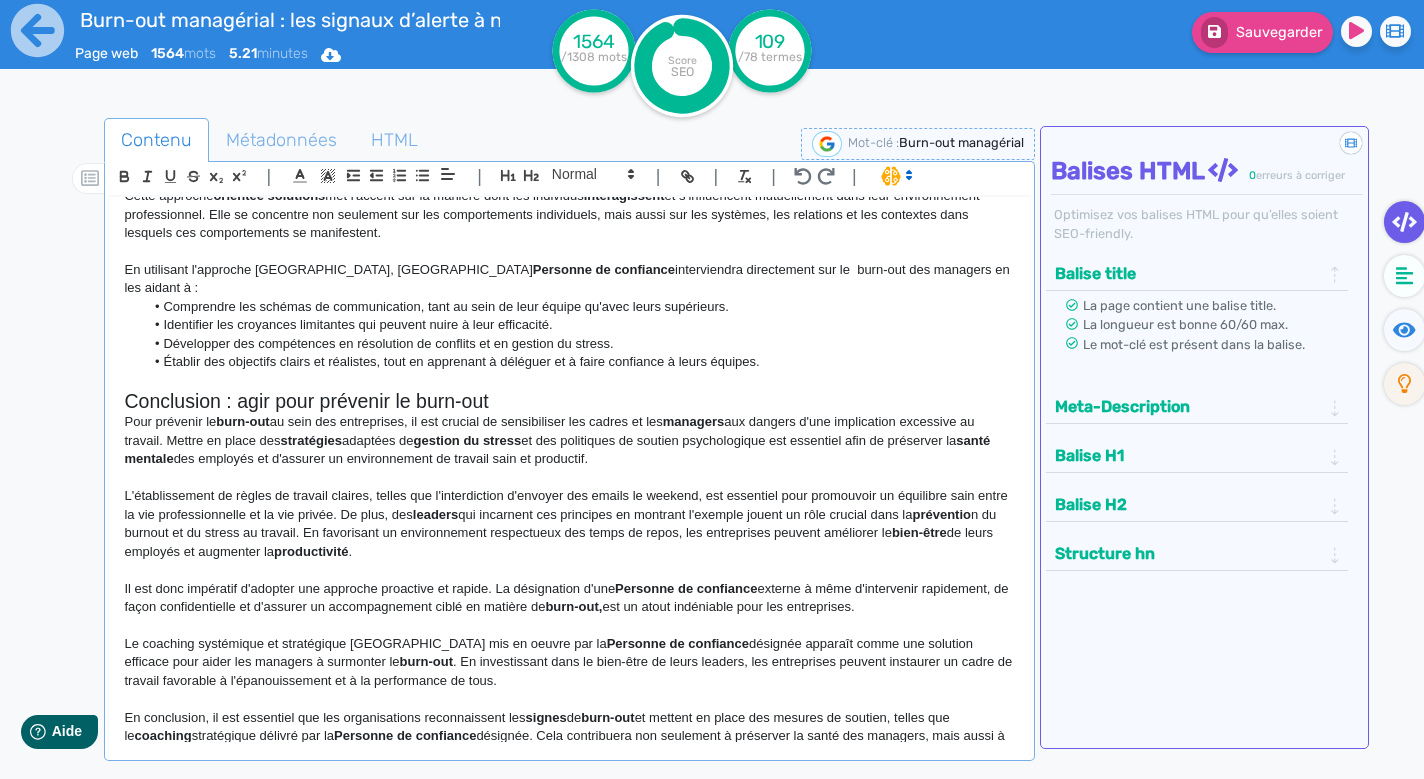 scroll, scrollTop: 9, scrollLeft: 1, axis: both 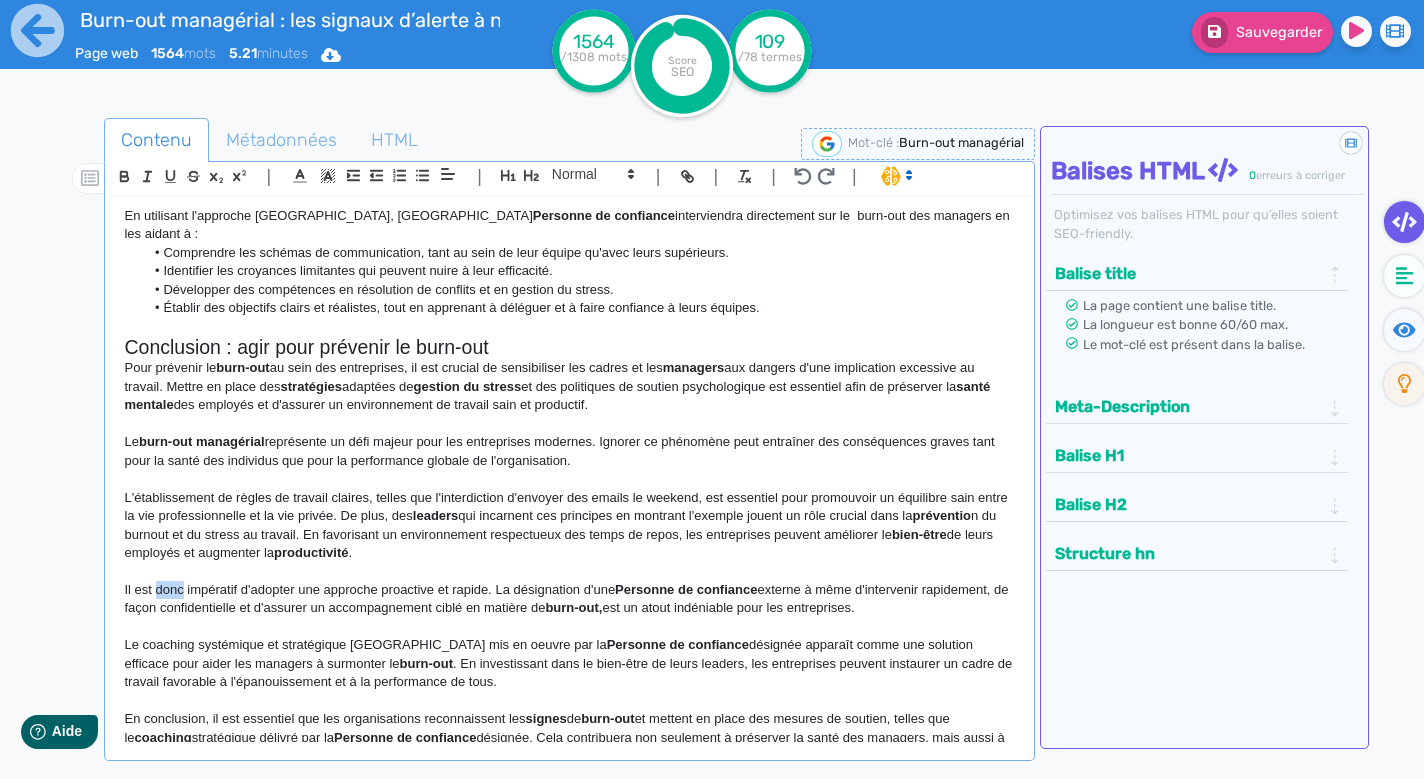 drag, startPoint x: 156, startPoint y: 521, endPoint x: 185, endPoint y: 525, distance: 29.274563 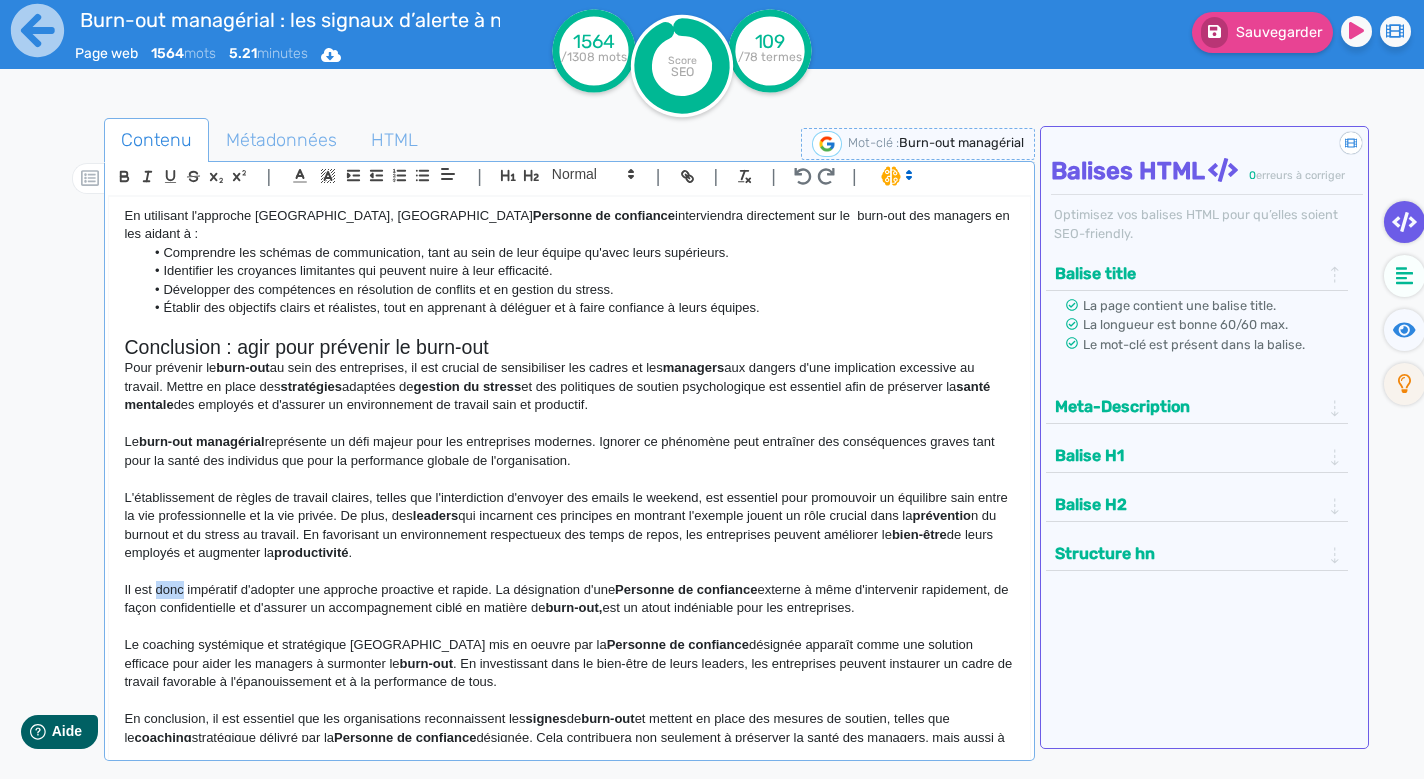 click on "Il est donc impératif d'adopter une approche proactive et rapide. La désignation d'une  Personne de confiance  externe à même d'intervenir rapidement, de façon confidentielle et d'assurer un accompagnement ciblé en matière de  burn-out,  est un atout indéniable pour les entreprises." 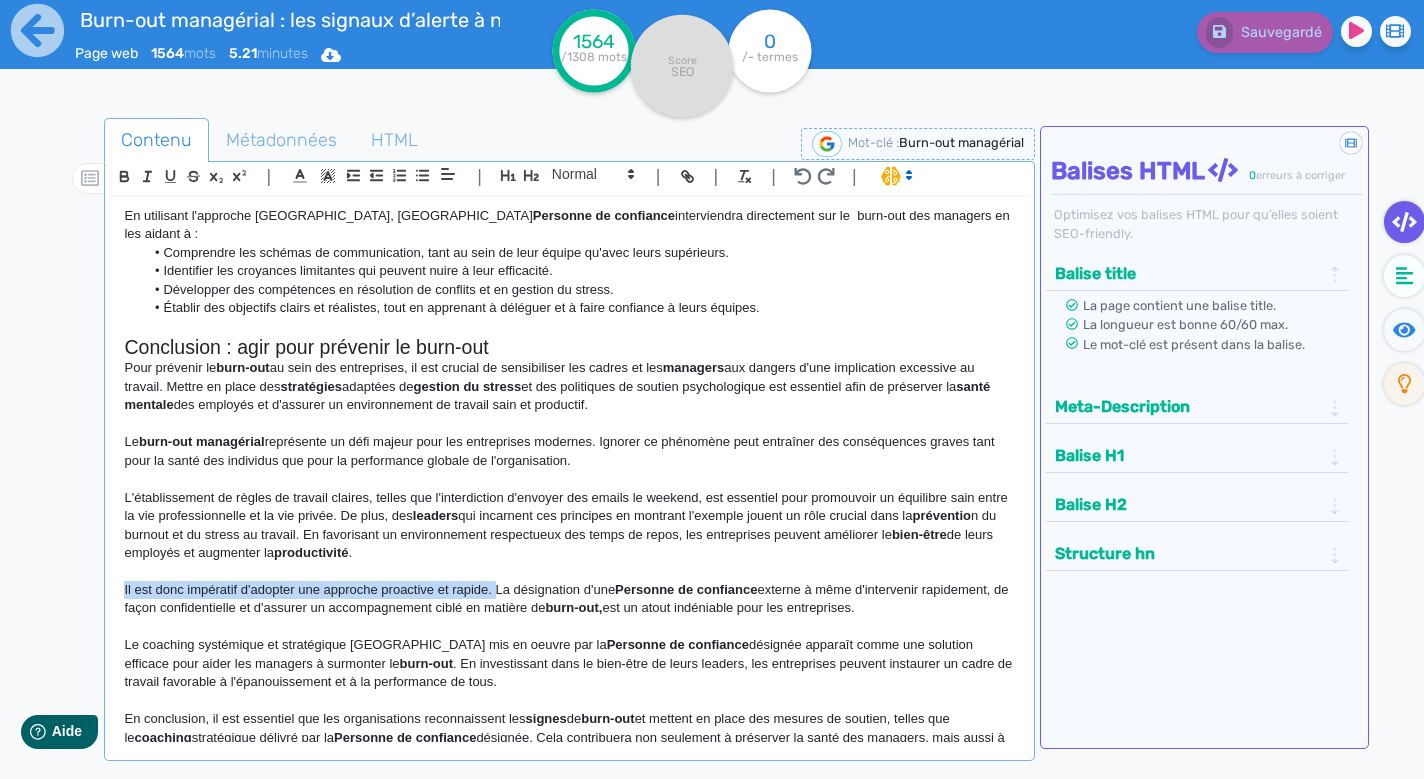 drag, startPoint x: 503, startPoint y: 522, endPoint x: 114, endPoint y: 525, distance: 389.01157 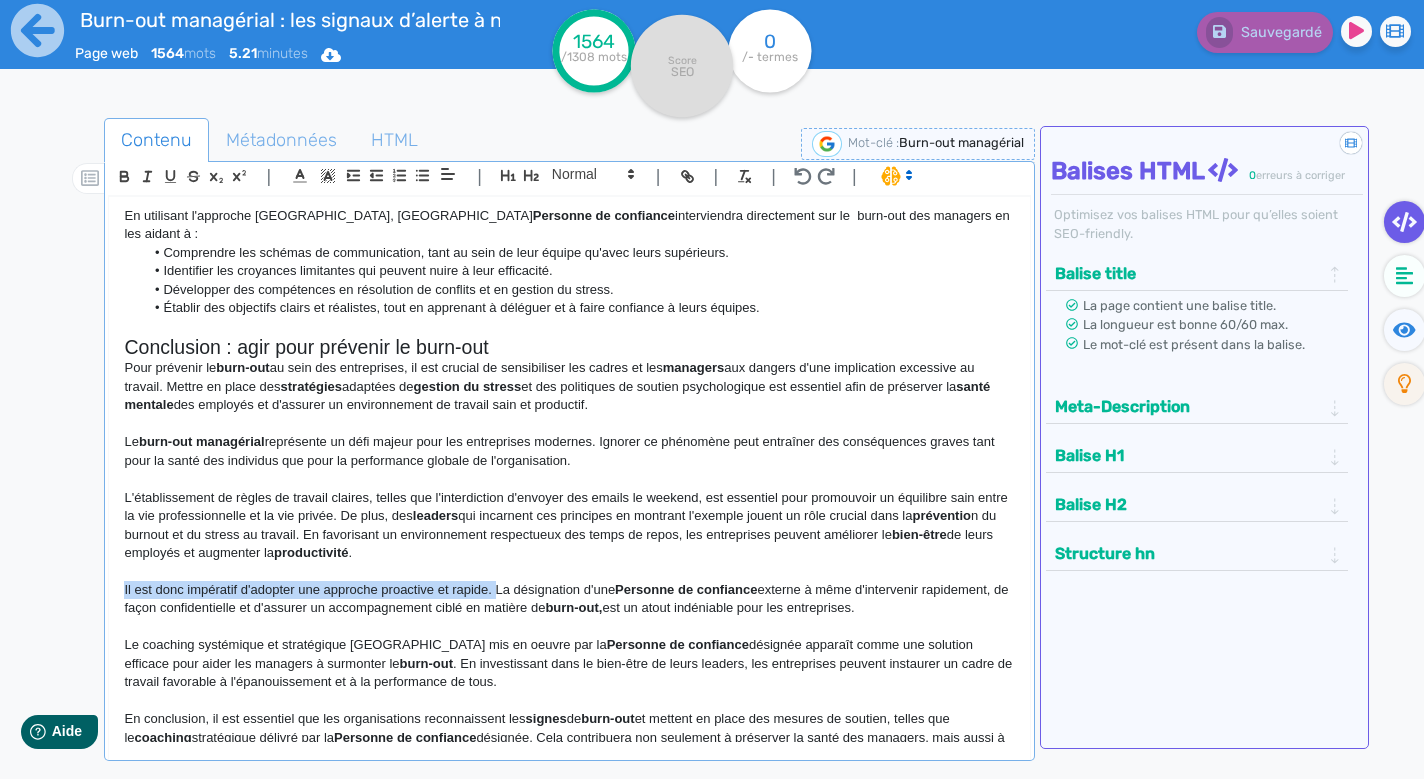 click on "Burn-out managérial : les signaux d'alerte à ne pas négliger Le  burn-out  professionnel est une problématique en forte croissance, résultant d’une combinaison de facteurs tels qu’une charge de travail accrue, la compétition interne, le désir d’évolution professionnelle et les exigences élevées des employeurs. Ce phénomène touche particulièrement les cadres, qui doivent gérer des responsabilités importantes et sont soumis à une grande flexibilité dans leurs horaires de travail. Il est intéressant de noter que les employés les plus  performants  sont souvent les plus exposés au  burn-out . Ces professionnels très investis dans leur travail ont tendance à ne pas compter leurs heures et à intervenir sur tous les fronts. Ils sont souvent perçus comme irremplaçables par leur entourage professionnel. Les  managers  sont particulièrement vulnérables au  burn-out managérial  en raison d'un niveau de  stress gestion du stress  adaptées pour préserver leur  bien-être  . burn-out" 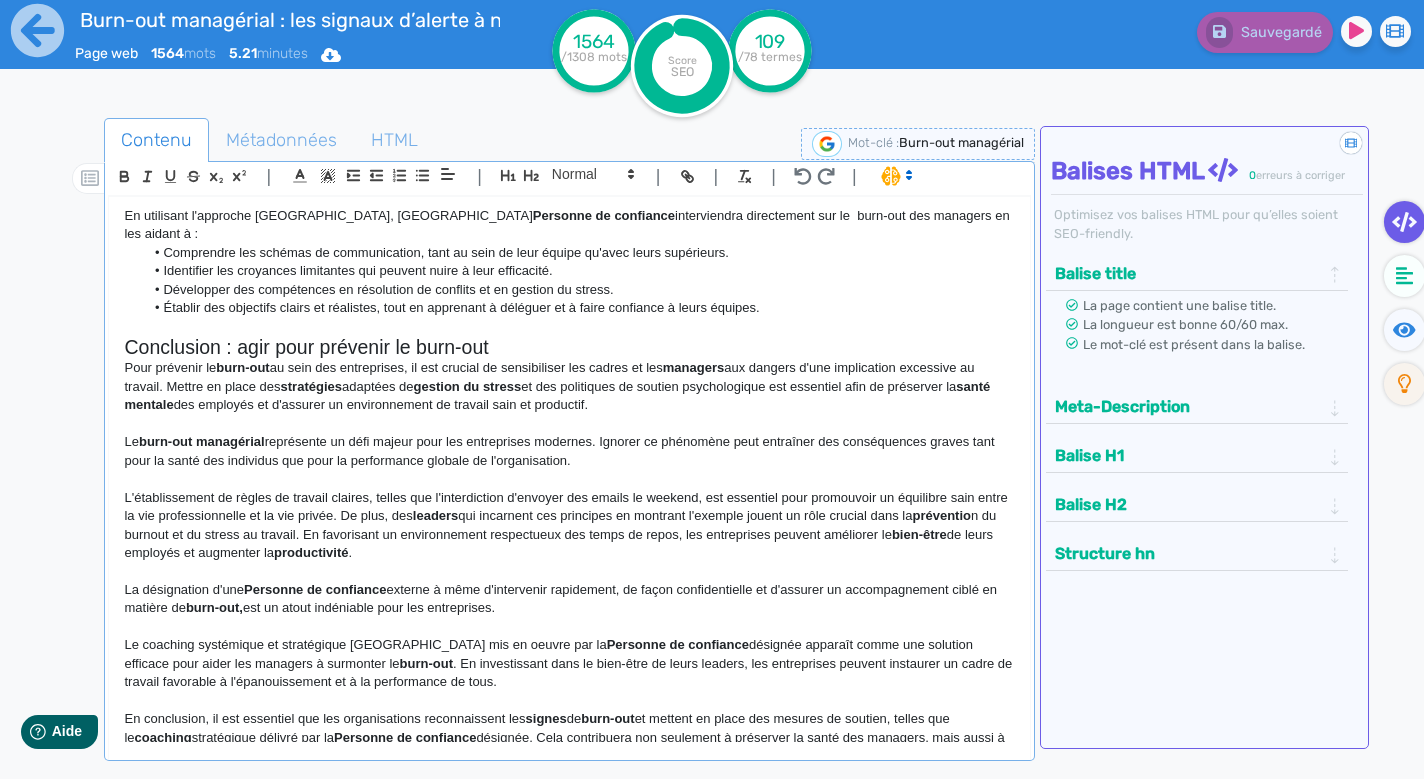 click on "La désignation d'une  Personne de confiance  externe à même d'intervenir rapidement, de façon confidentielle et d'assurer un accompagnement ciblé en matière de  burn-out,  est un atout indéniable pour les entreprises." 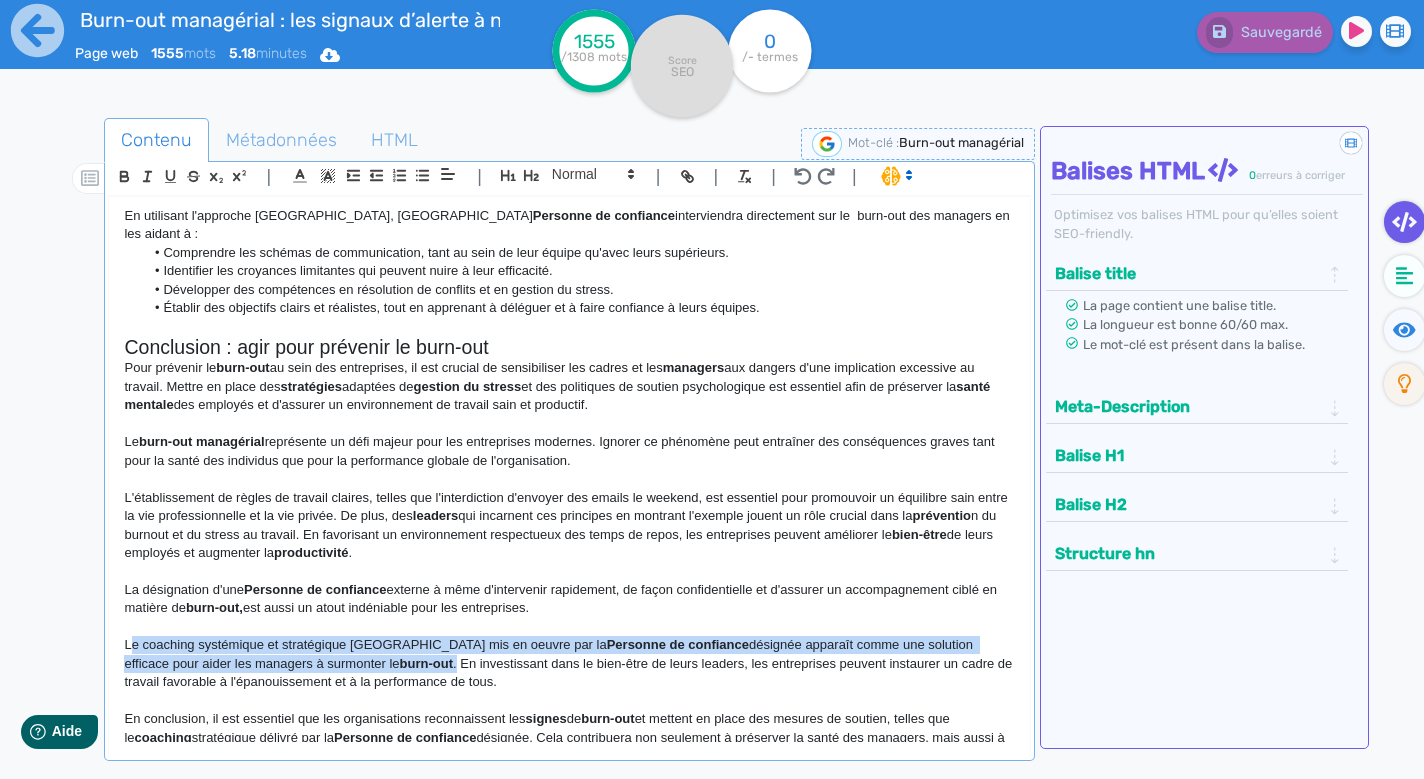 drag, startPoint x: 130, startPoint y: 570, endPoint x: 384, endPoint y: 588, distance: 254.637 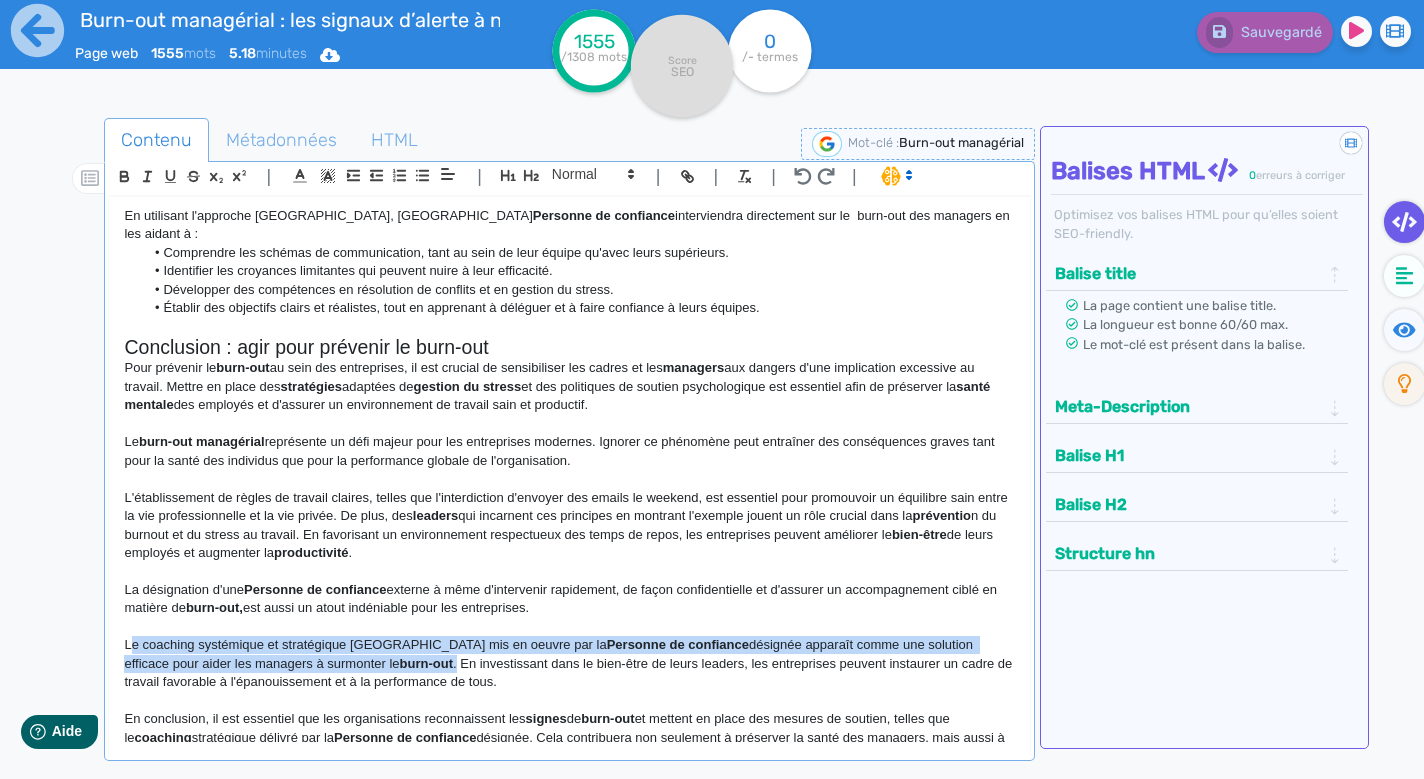 click on "Le coaching systémique et stratégique [GEOGRAPHIC_DATA] mis en oeuvre par la  Personne de confiance  désignée apparaît comme une solution efficace pour aider les managers à surmonter le  burn-out . En investissant dans le bien-être de leurs leaders, les entreprises peuvent instaurer un cadre de travail favorable à l'épanouissement et à la performance de tous." 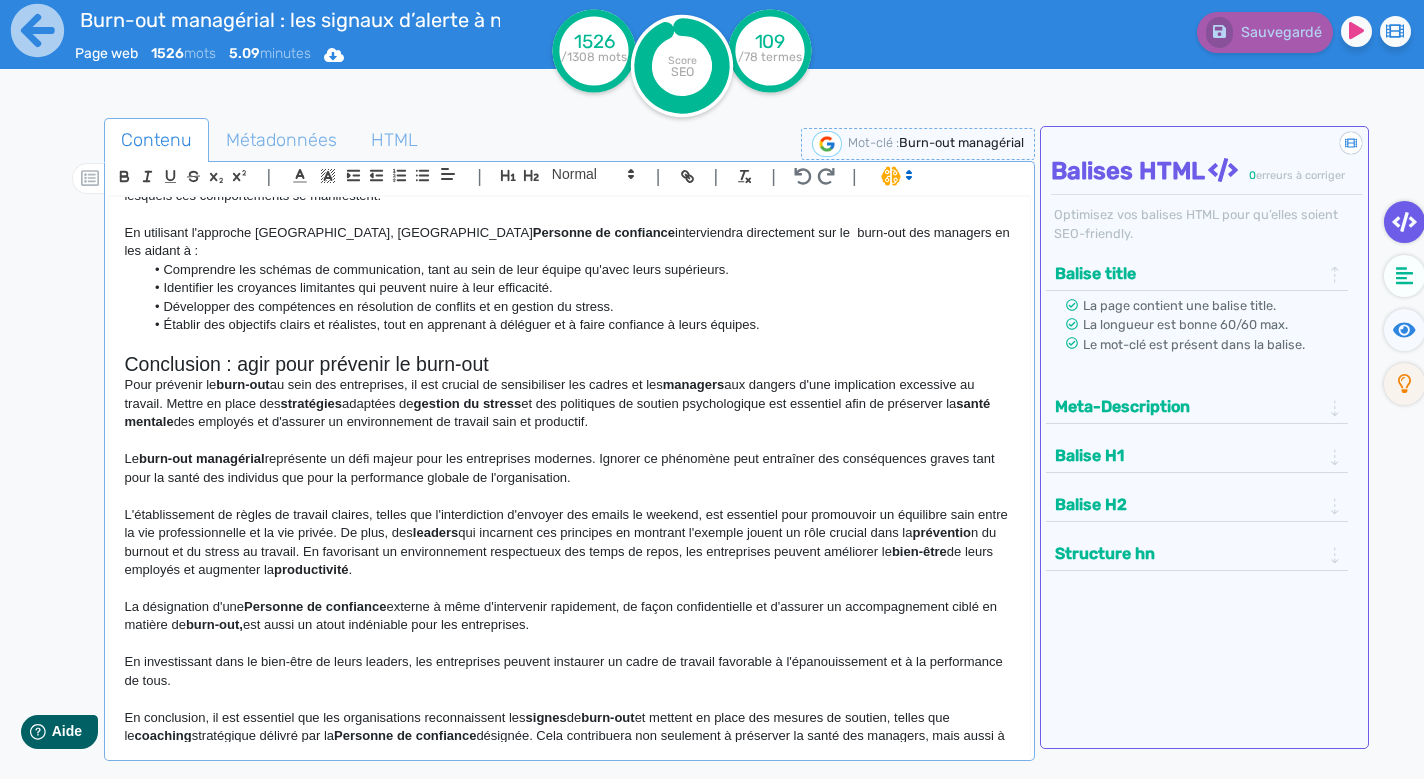 scroll, scrollTop: 1687, scrollLeft: 0, axis: vertical 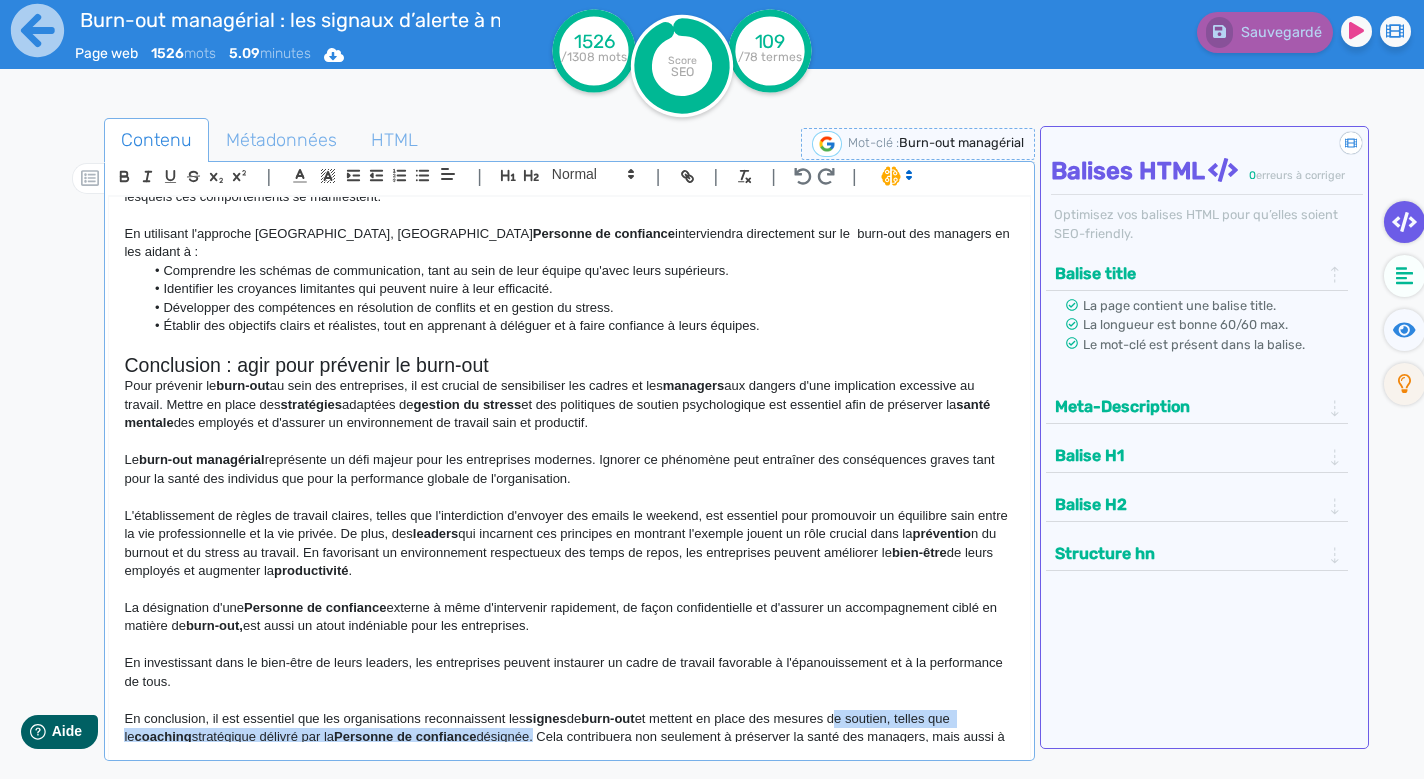 drag, startPoint x: 850, startPoint y: 648, endPoint x: 538, endPoint y: 671, distance: 312.84662 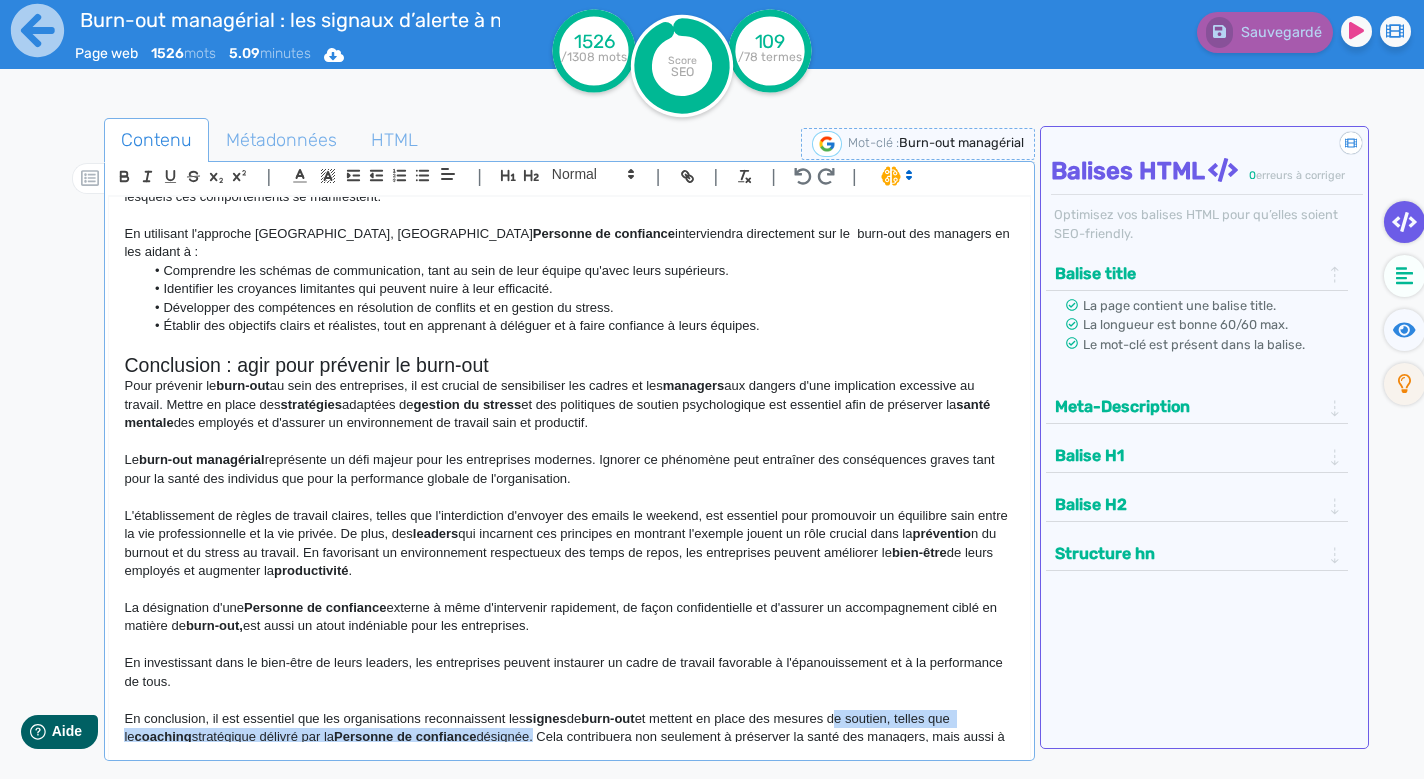 click on "En conclusion, il est essentiel que les organisations reconnaissent les  signes  de  burn-out  et mettent en place des mesures de soutien, telles que le  coaching  stratégique délivré par la  Personne de confiance  désignée. Cela contribuera non seulement à préserver la santé des managers, mais aussi à garantir la pérennité et le succès de l'entreprise dans son ensemble." 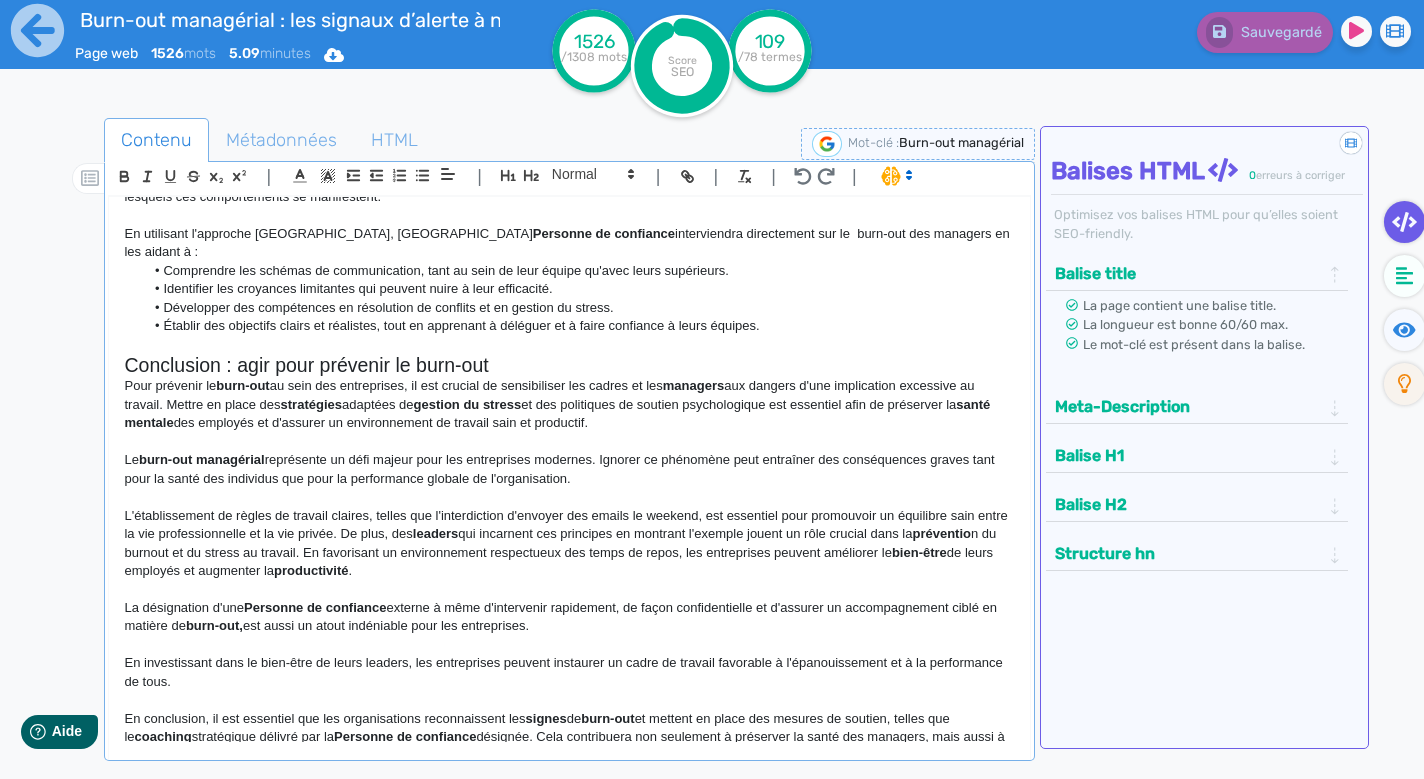 scroll, scrollTop: 1669, scrollLeft: 0, axis: vertical 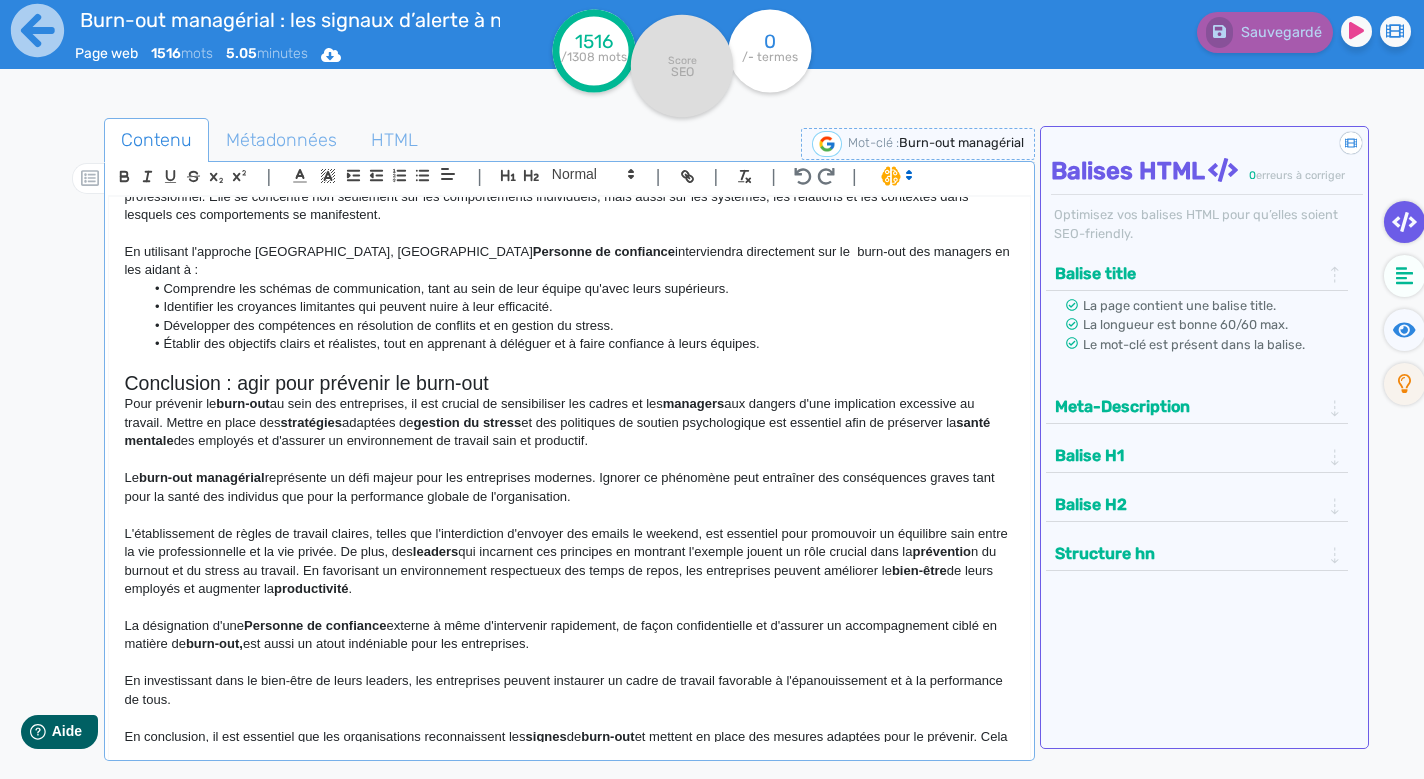 drag, startPoint x: 843, startPoint y: 724, endPoint x: 126, endPoint y: 702, distance: 717.33746 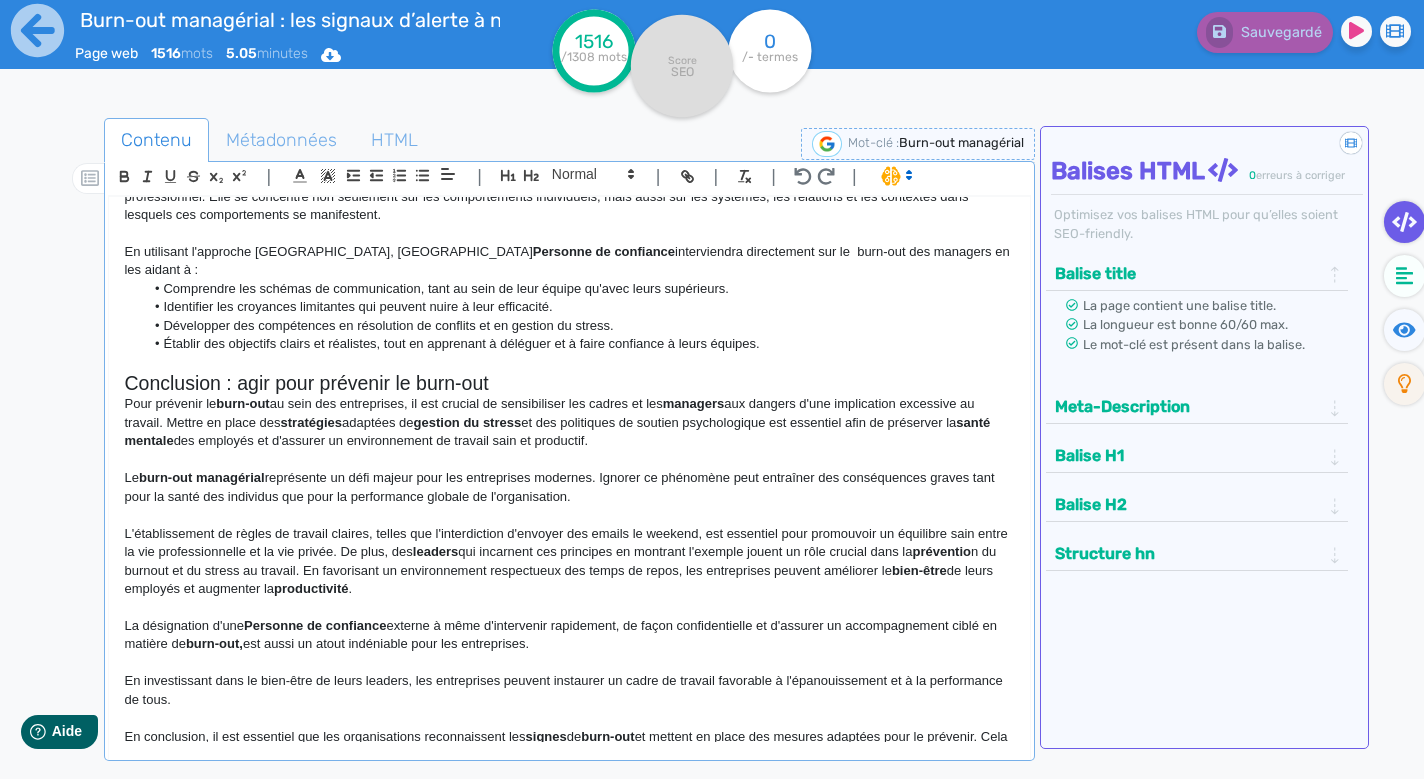 click on "Burn-out managérial : les signaux d'alerte à ne pas négliger Le  burn-out  professionnel est une problématique en forte croissance, résultant d’une combinaison de facteurs tels qu’une charge de travail accrue, la compétition interne, le désir d’évolution professionnelle et les exigences élevées des employeurs. Ce phénomène touche particulièrement les cadres, qui doivent gérer des responsabilités importantes et sont soumis à une grande flexibilité dans leurs horaires de travail. Il est intéressant de noter que les employés les plus  performants  sont souvent les plus exposés au  burn-out . Ces professionnels très investis dans leur travail ont tendance à ne pas compter leurs heures et à intervenir sur tous les fronts. Ils sont souvent perçus comme irremplaçables par leur entourage professionnel. Les  managers  sont particulièrement vulnérables au  burn-out managérial  en raison d'un niveau de  stress gestion du stress  adaptées pour préserver leur  bien-être  . burn-out" 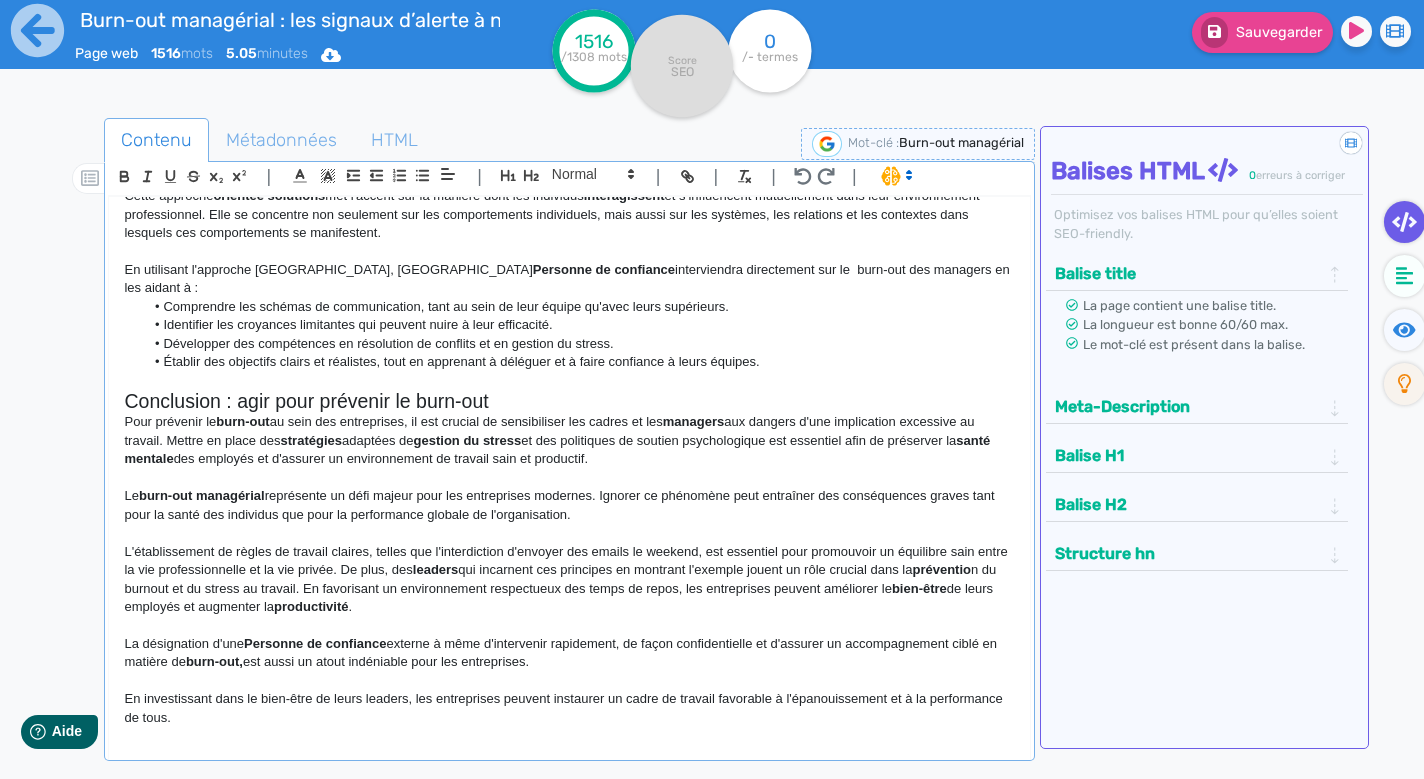 scroll, scrollTop: 1633, scrollLeft: 0, axis: vertical 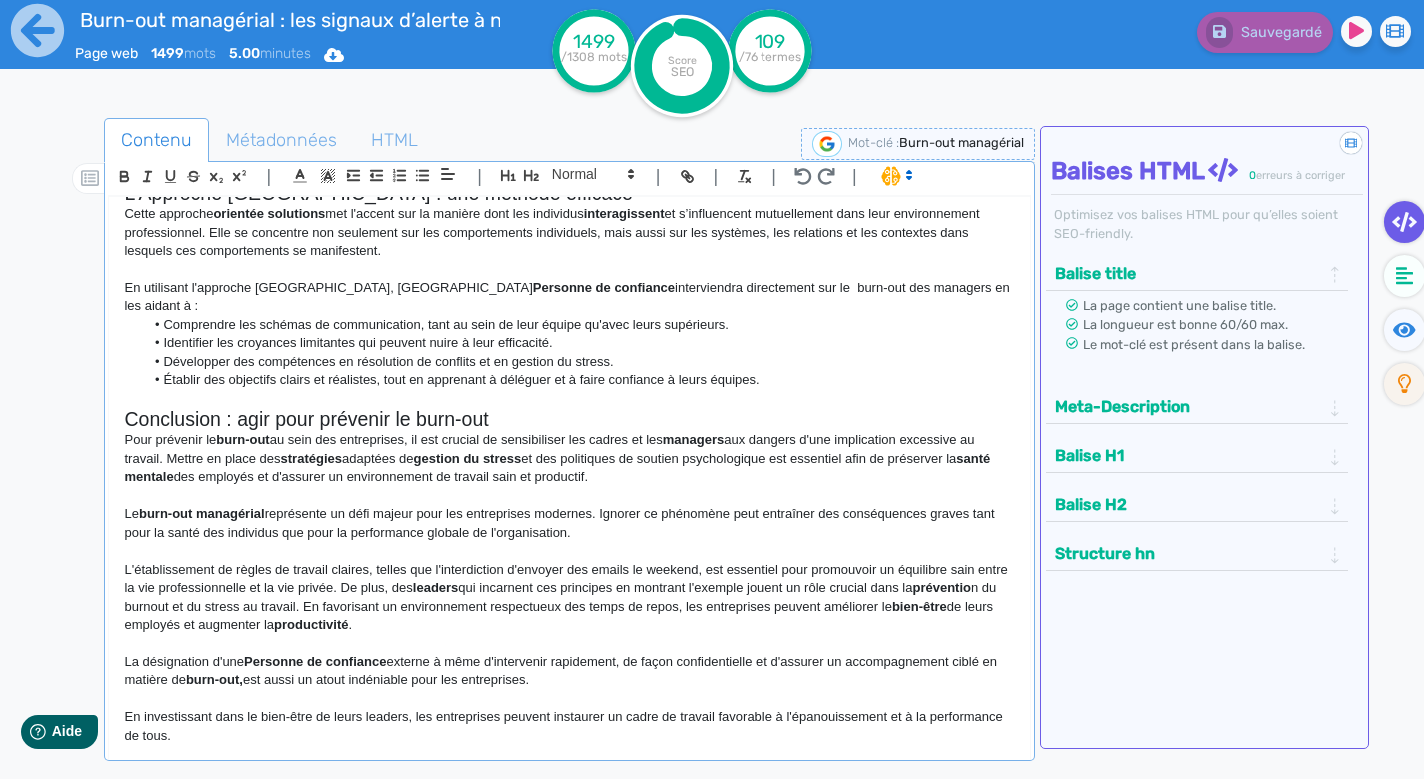 click on "En conclusion, il est essentiel que les organisations reconnaissent les  signes  de  burn-out  et mettent en place des mesures adaptées pour le prévenir. Cela contribuera non seulement à préserver la santé des managers, mais aussi à garantir la pérennité et le succès de l'entreprise dans son ensemble." 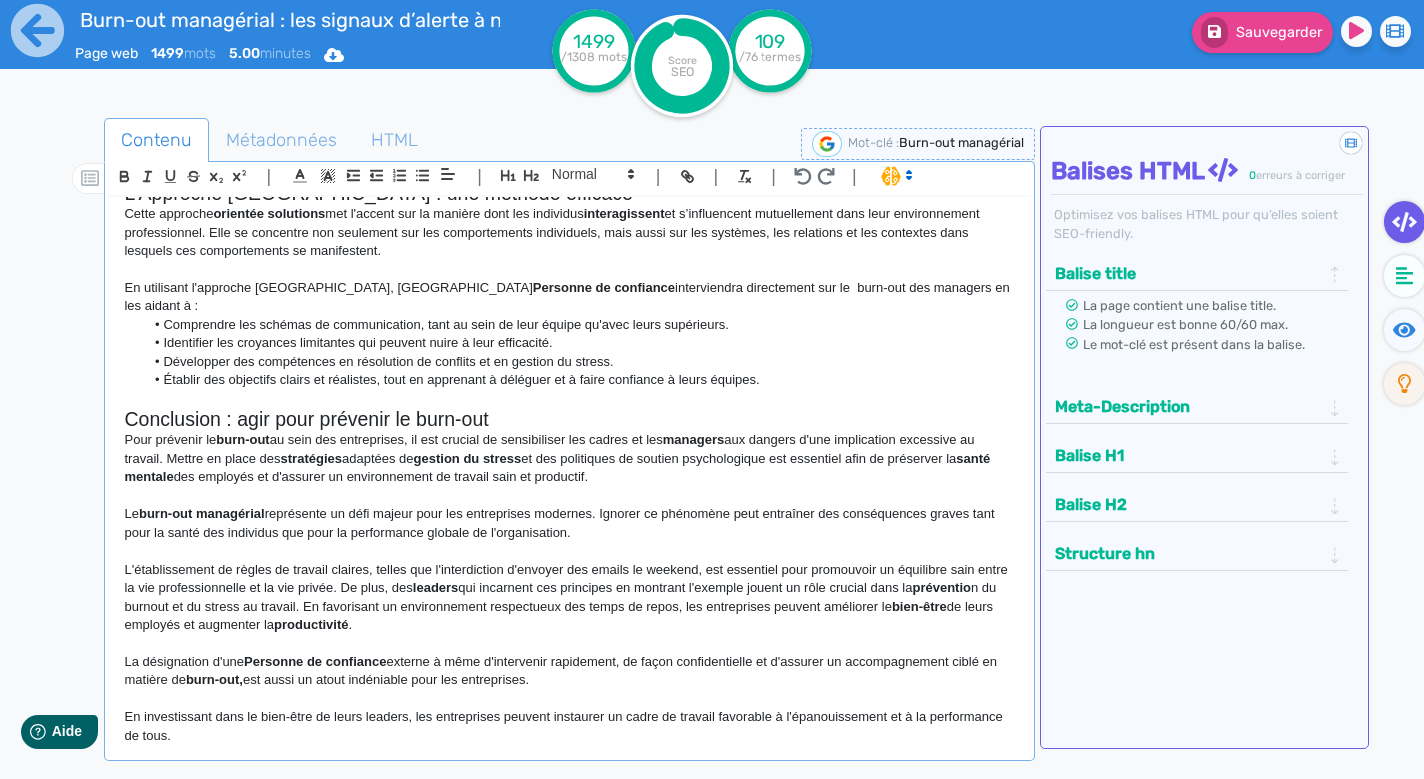drag, startPoint x: 653, startPoint y: 700, endPoint x: 718, endPoint y: 704, distance: 65.12296 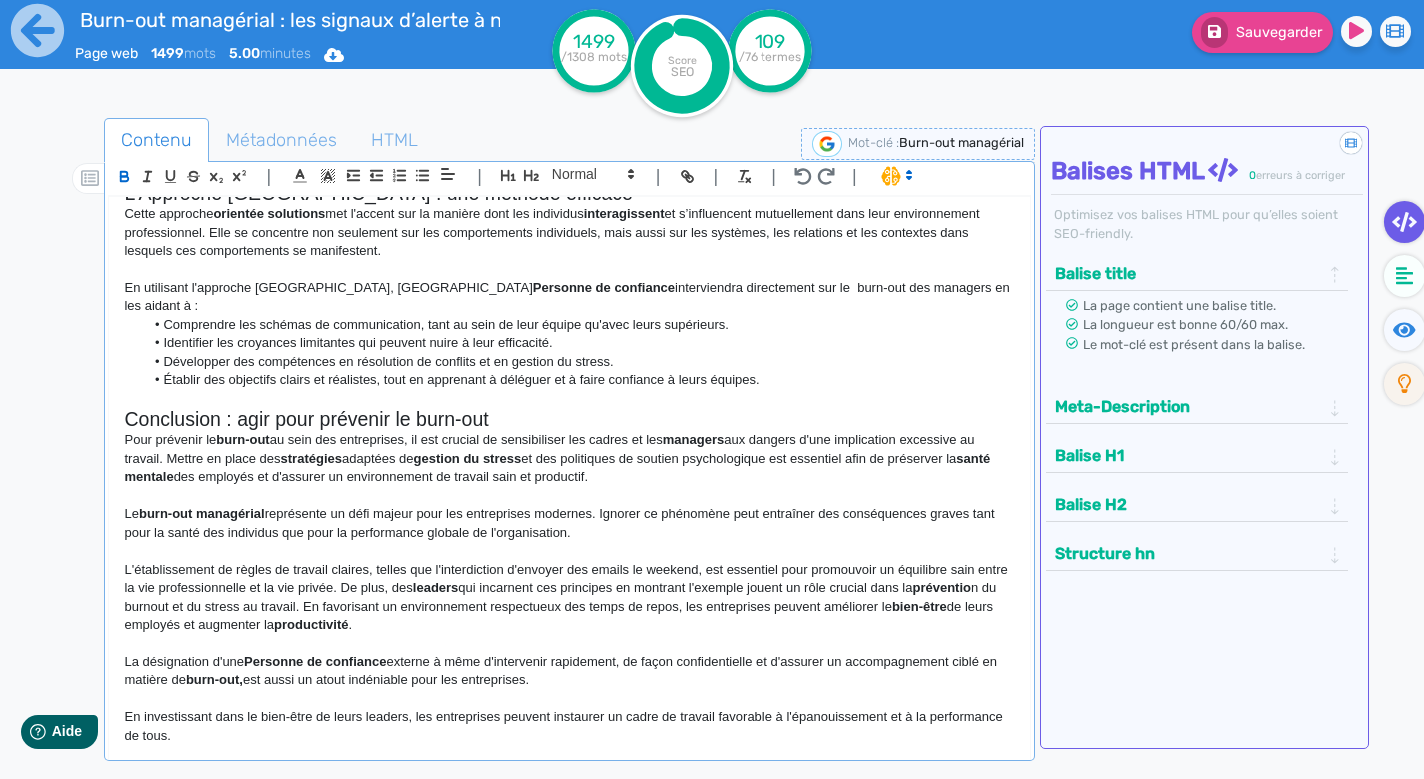 click 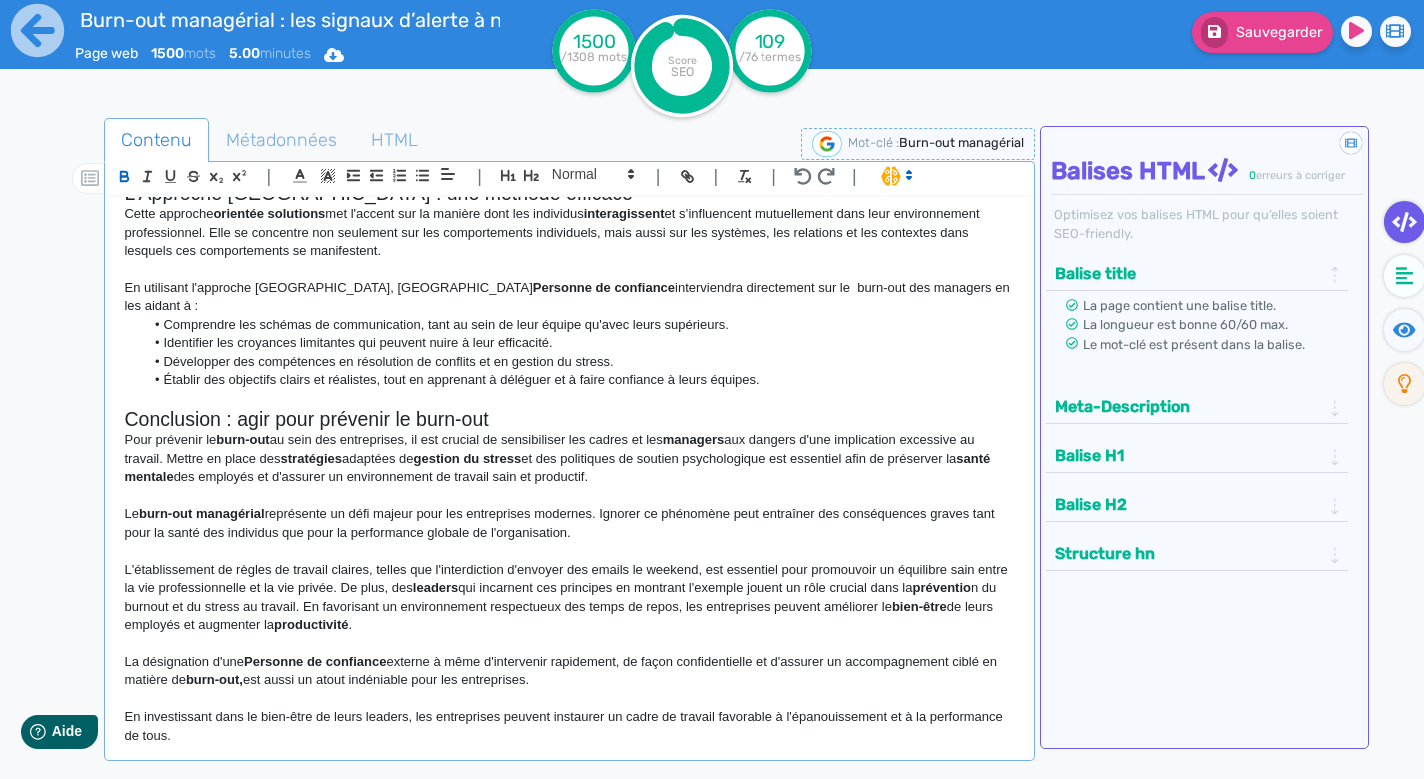 click on "La désignation d'une  Personne de confiance  externe à même d'intervenir rapidement, de façon confidentielle et d'assurer un accompagnement ciblé en matière de  burn-out,  est aussi un atout indéniable pour les entreprises." 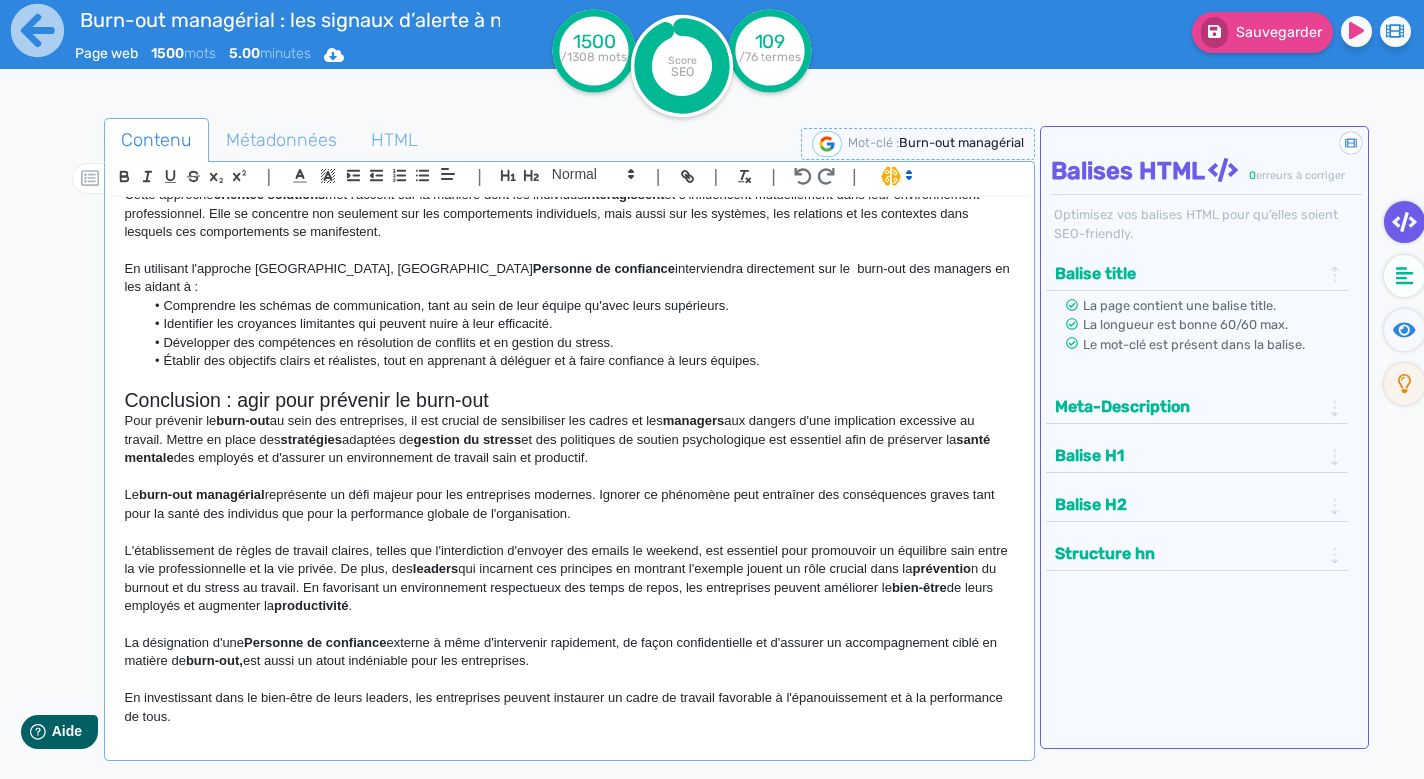 scroll, scrollTop: 1651, scrollLeft: 0, axis: vertical 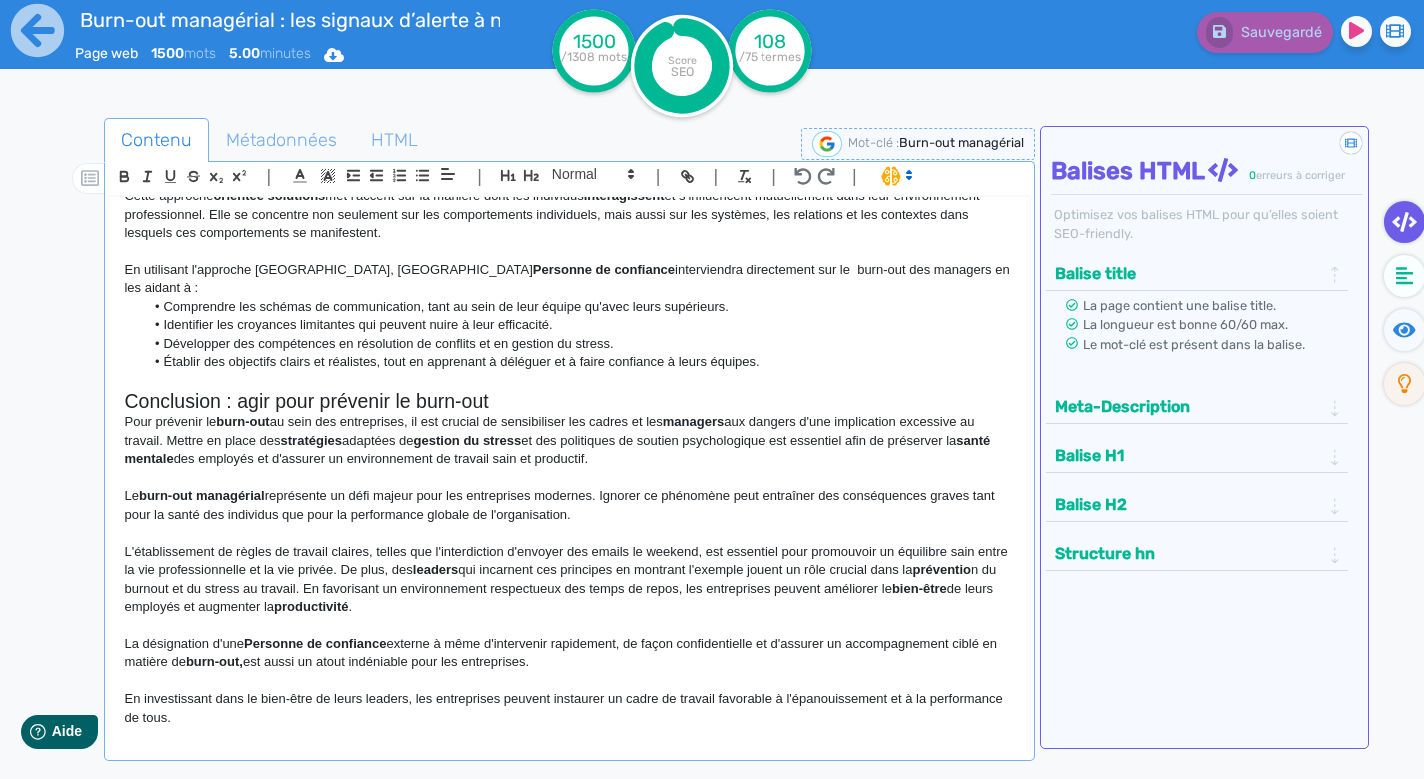 click on "L'établissement de règles de travail claires, telles que l'interdiction d'envoyer des emails le weekend, est essentiel pour promouvoir un équilibre sain entre la vie professionnelle et la vie privée. De plus, des  leaders  qui incarnent ces principes en montrant l'exemple jouent un rôle crucial dans la  préventio n du burnout et du stress au travail. En favorisant un environnement respectueux des temps de repos, les entreprises peuvent améliorer le  bien-être  de leurs employés et augmenter la  productivité ." 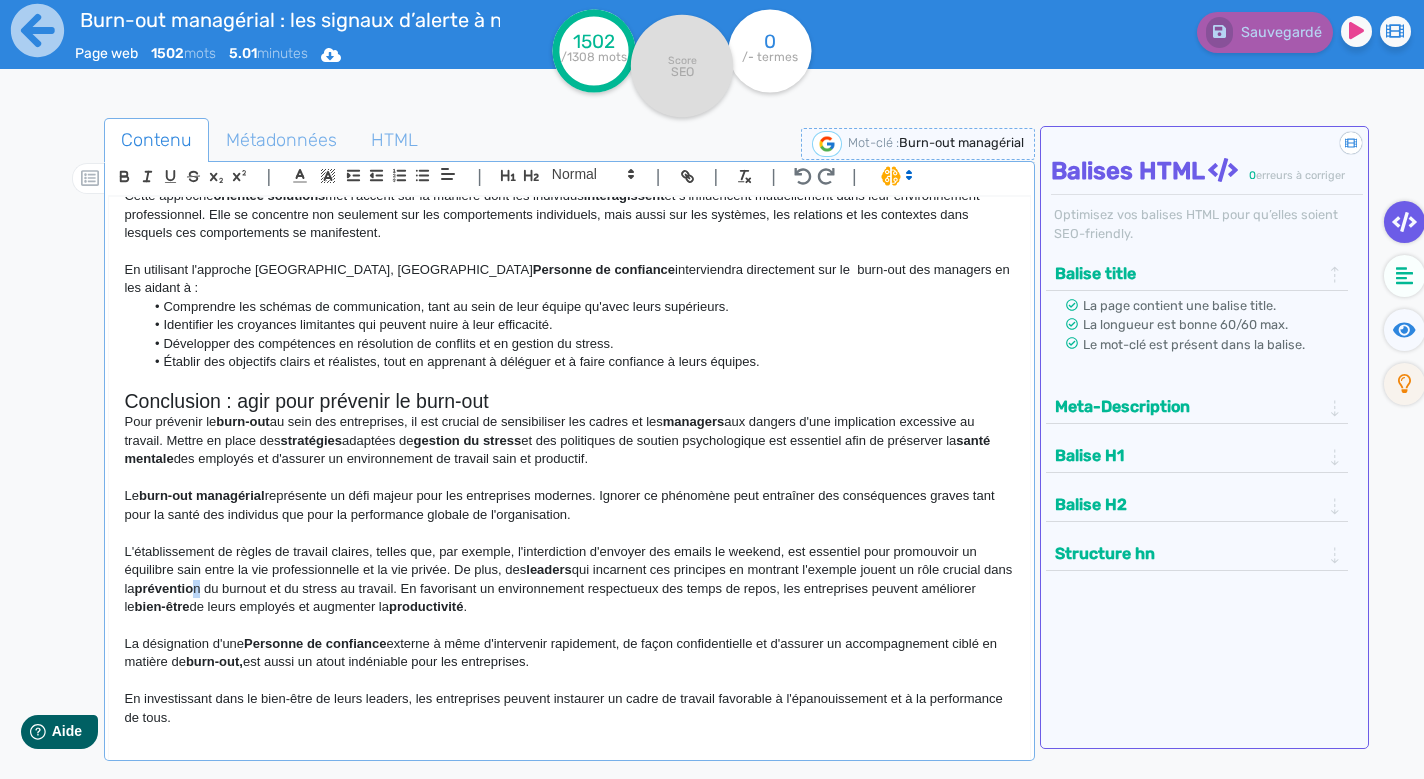 click on "L'établissement de règles de travail claires, telles que, par exemple, l'interdiction d'envoyer des emails le weekend, est essentiel pour promouvoir un équilibre sain entre la vie professionnelle et la vie privée. De plus, des  leaders  qui incarnent ces principes en montrant l'exemple jouent un rôle crucial dans la  préventio n du burnout et du stress au travail. En favorisant un environnement respectueux des temps de repos, les entreprises peuvent améliorer le  bien-être  de leurs employés et augmenter la  productivité ." 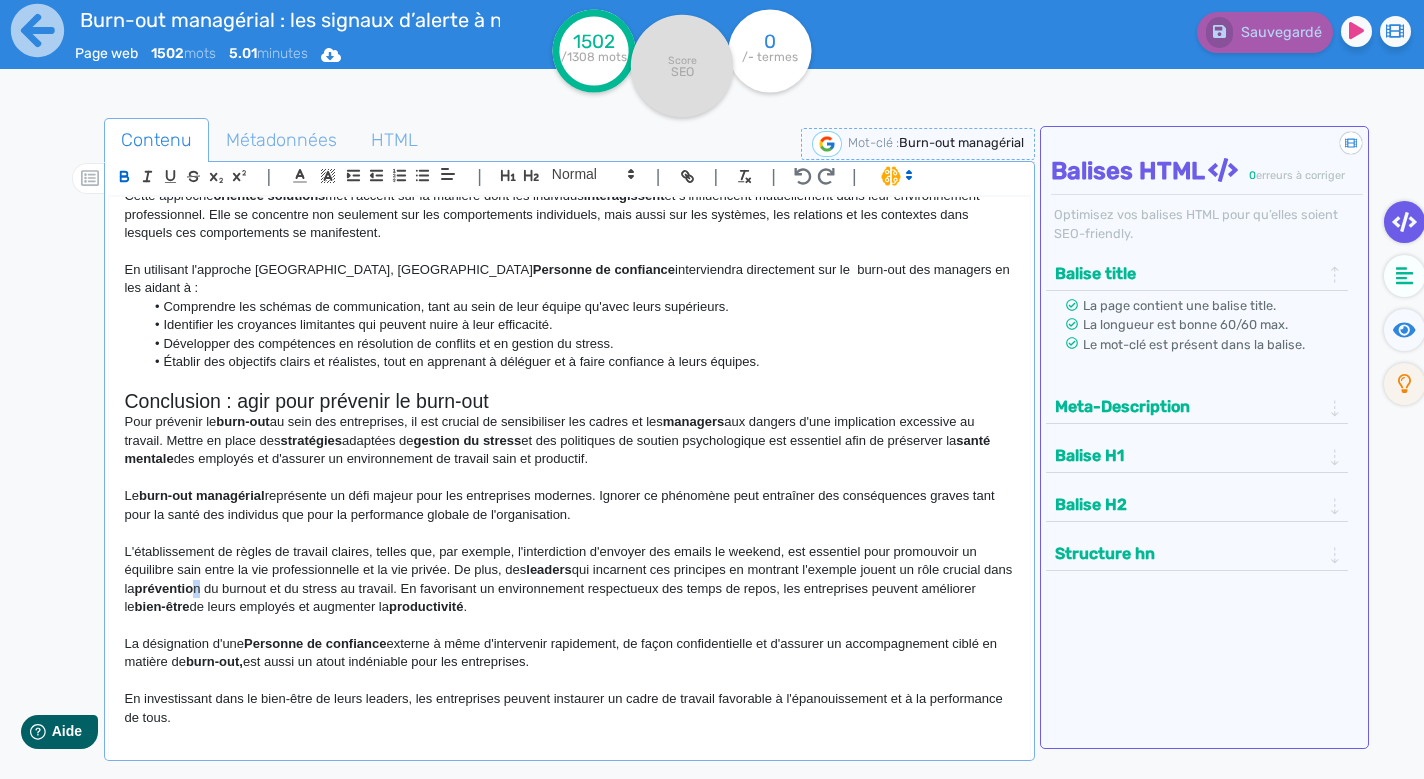 click 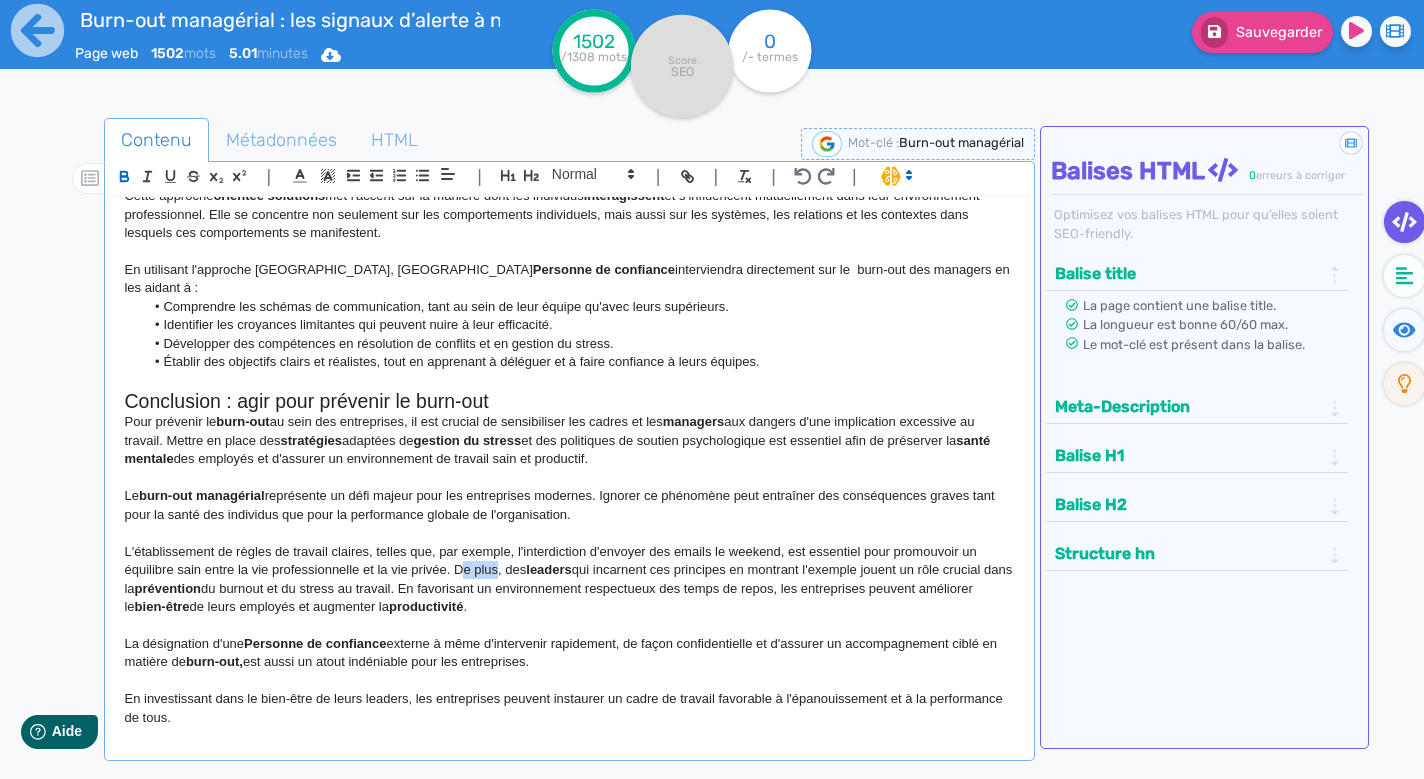 drag, startPoint x: 462, startPoint y: 499, endPoint x: 502, endPoint y: 507, distance: 40.792156 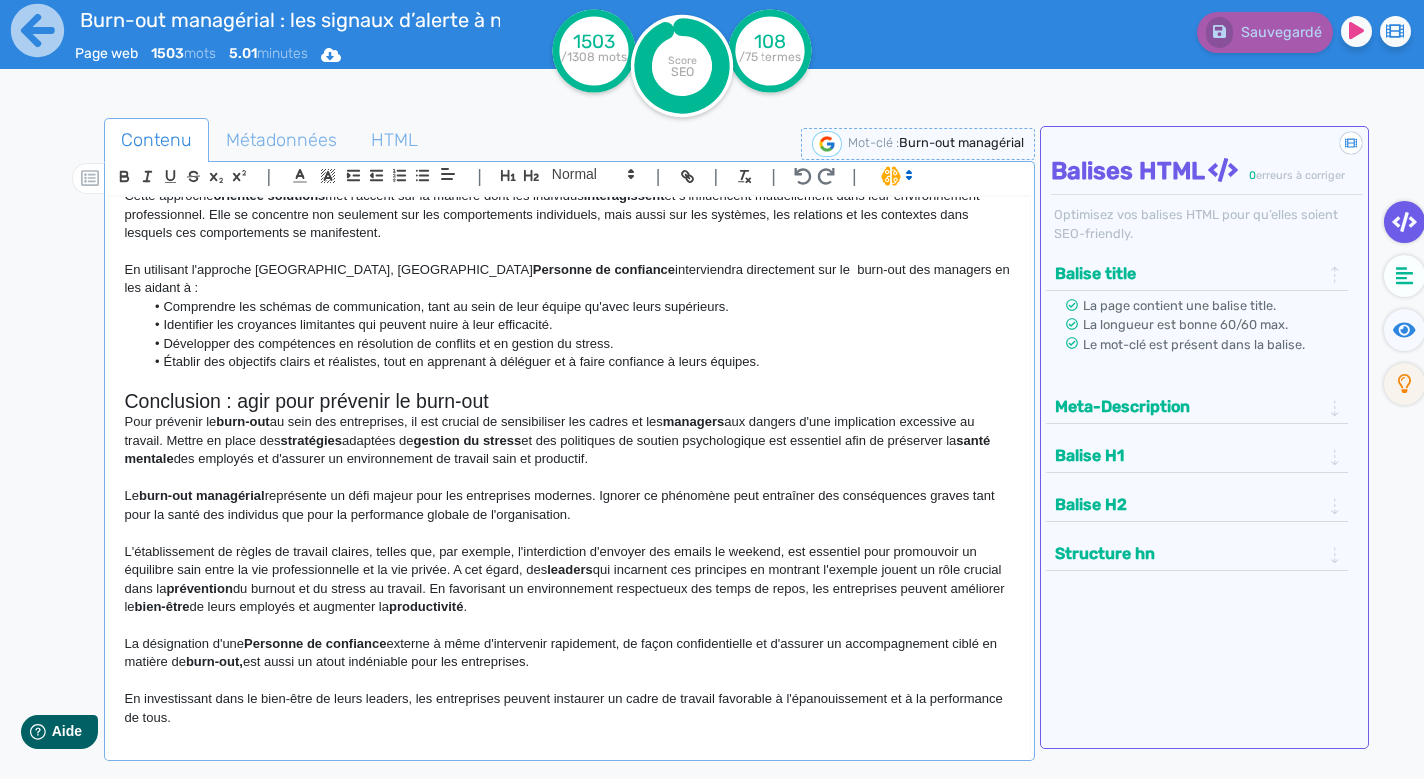 scroll, scrollTop: 1649, scrollLeft: 0, axis: vertical 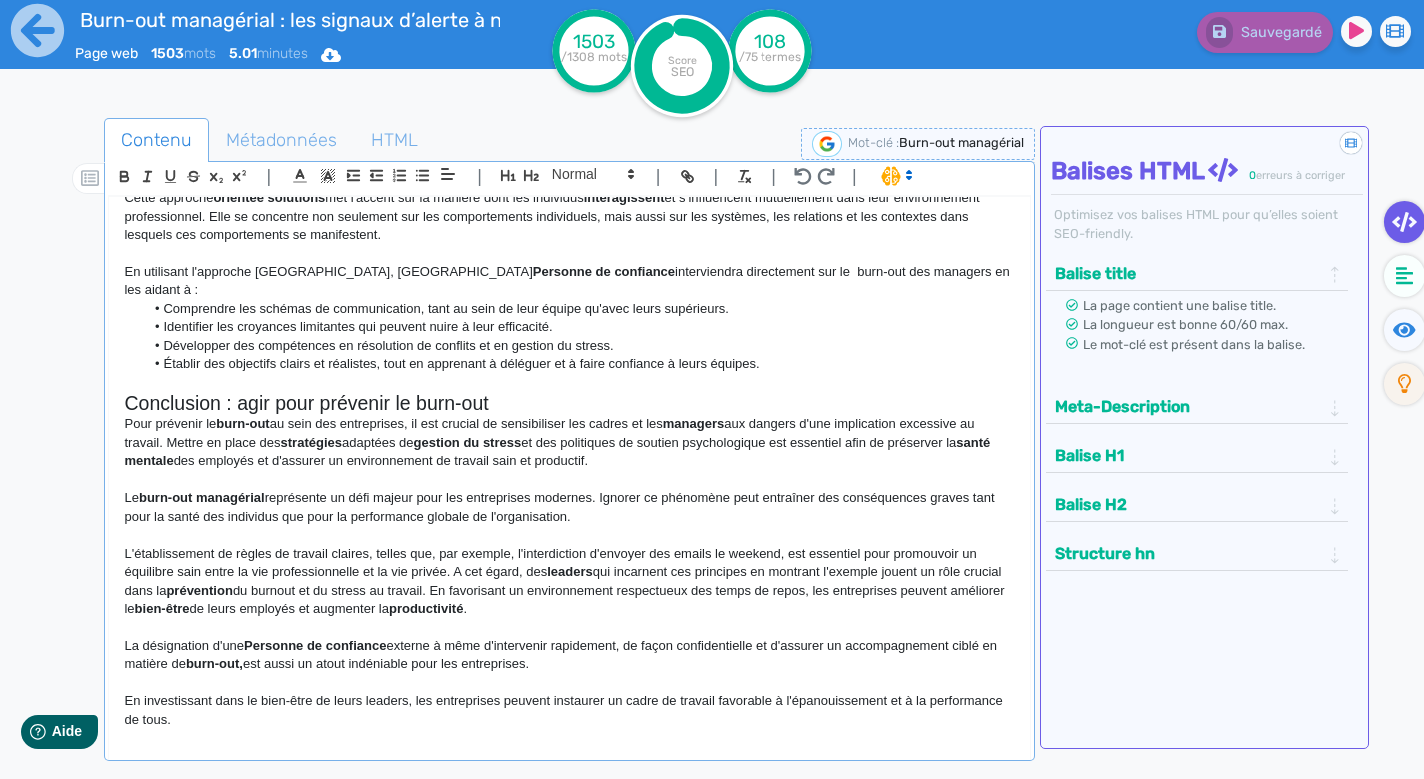 click on "La désignation d'une  Personne de confiance  externe à même d'intervenir rapidement, de façon confidentielle et d'assurer un accompagnement ciblé en matière de  burn-out,  est aussi un atout indéniable pour les entreprises." 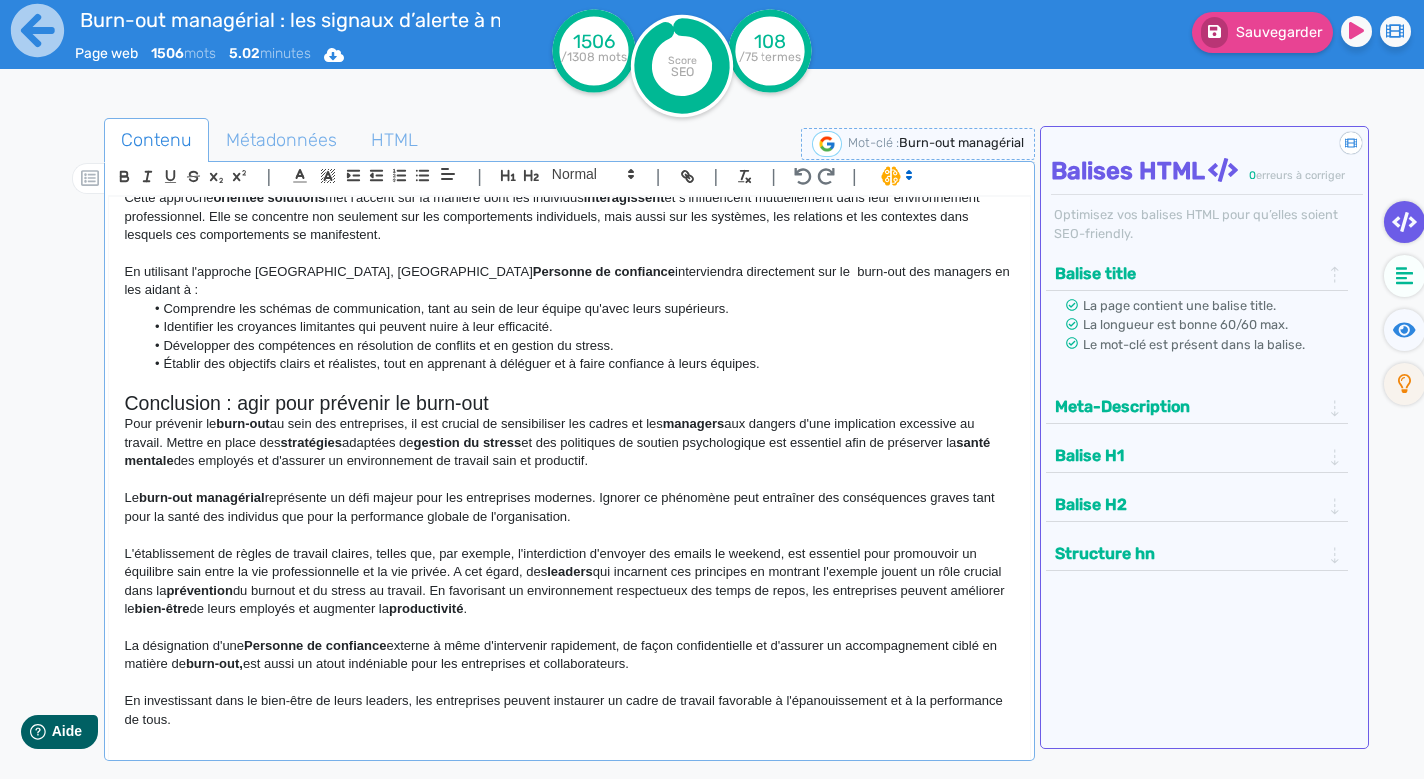drag, startPoint x: 743, startPoint y: 707, endPoint x: 753, endPoint y: 620, distance: 87.57283 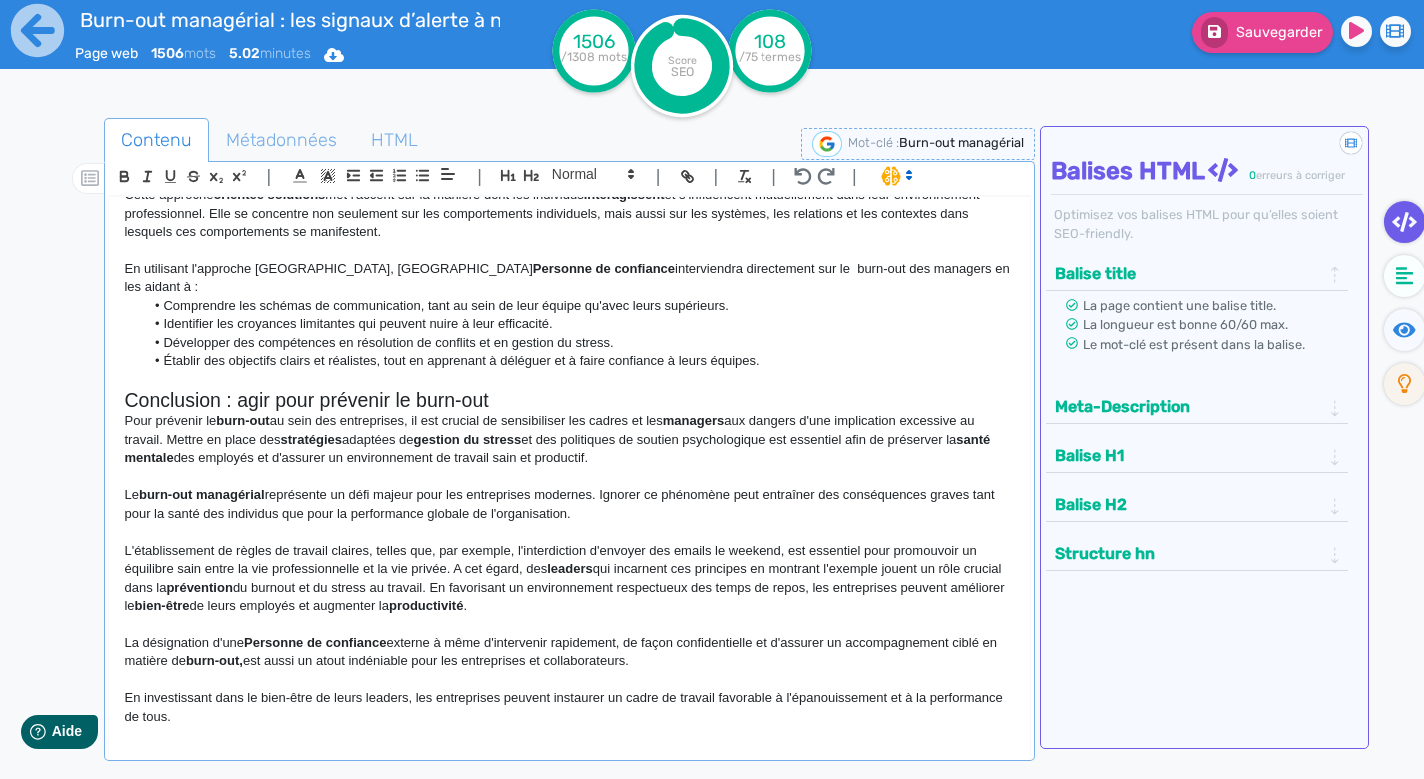 scroll, scrollTop: 1651, scrollLeft: 0, axis: vertical 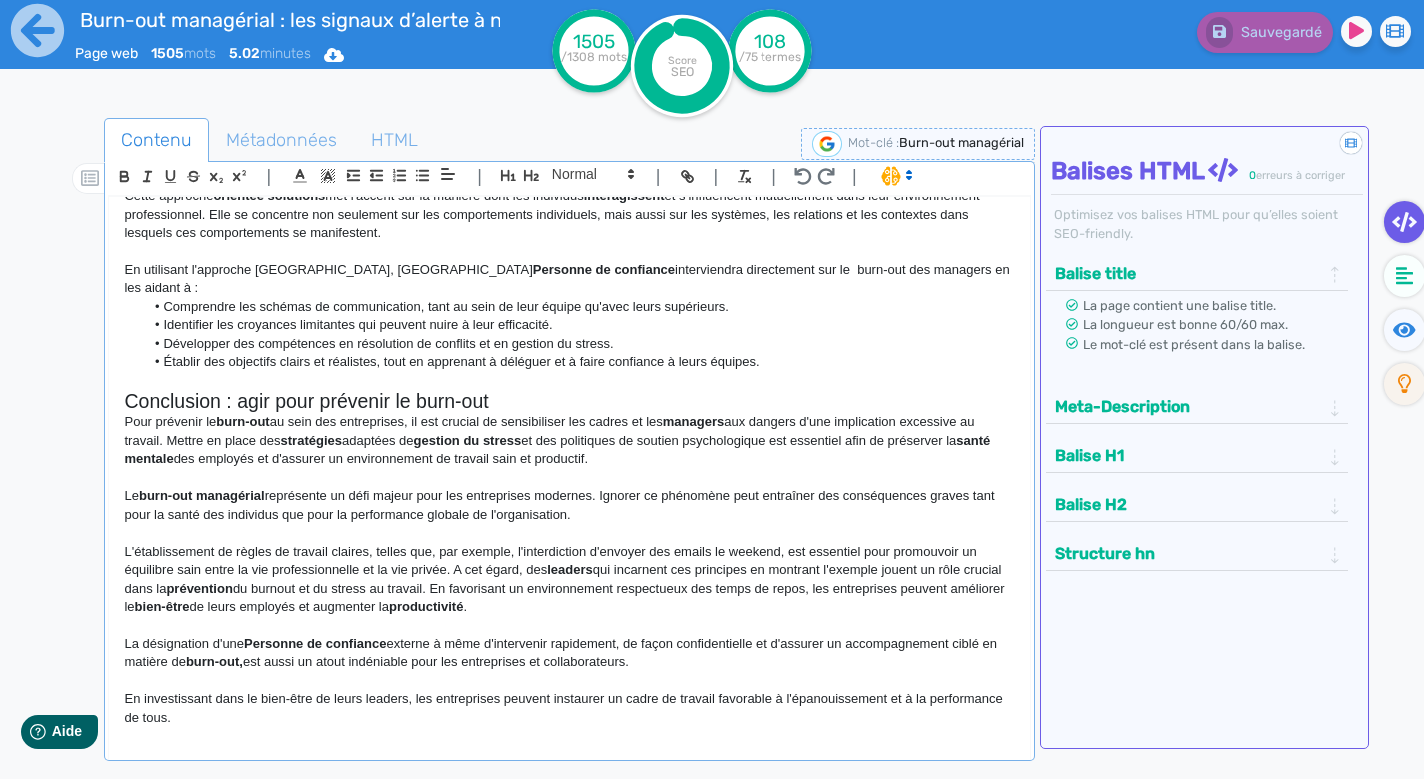 drag, startPoint x: 126, startPoint y: 680, endPoint x: 189, endPoint y: 701, distance: 66.40783 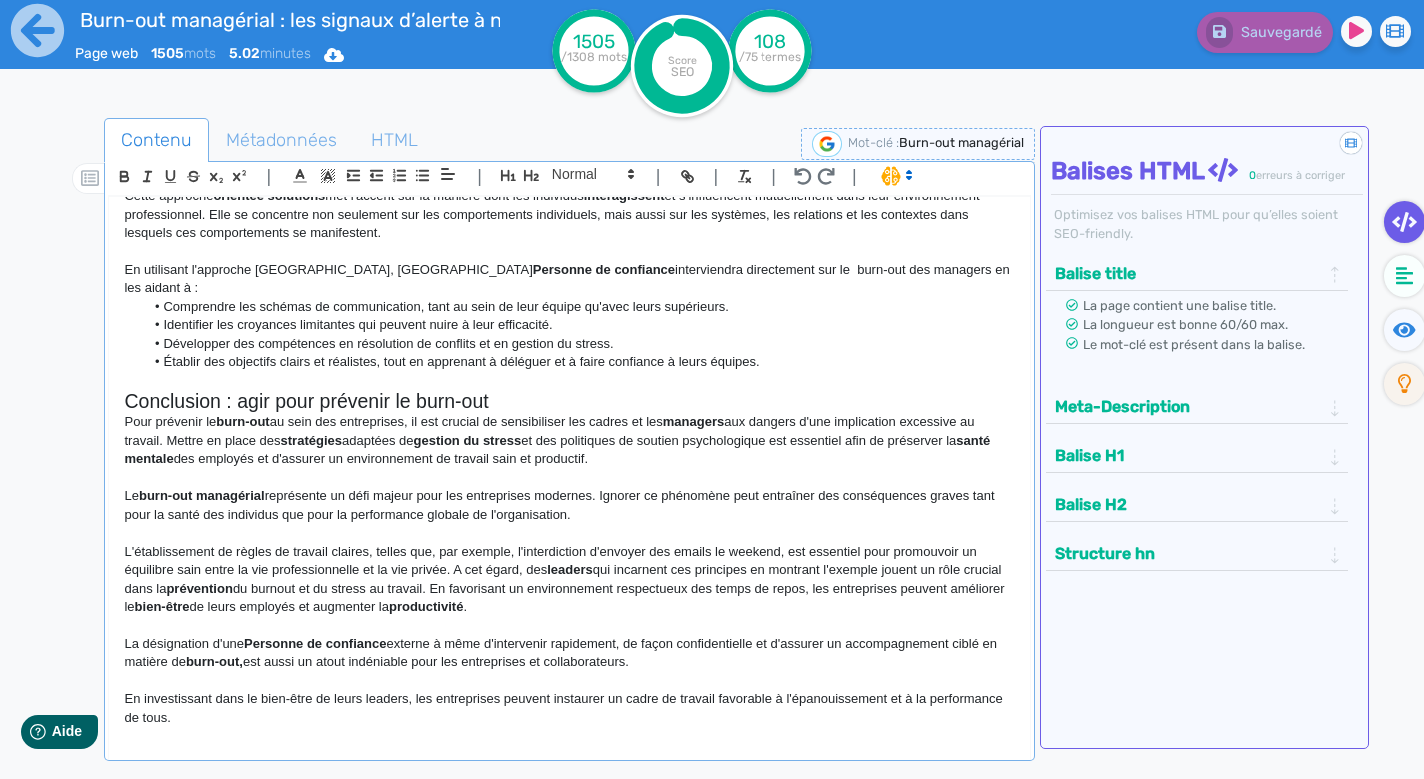 click on "En conclusion, il est essentiel que les organisations reconnaissent les  signes  de  burn-out   managérial  et mettent en place des mesures adaptées pour le prévenir. Cela contribuera non seulement à préserver la santé des managers, mais aussi à garantir la pérennité et le succès de l'entreprise dans son ensemble." 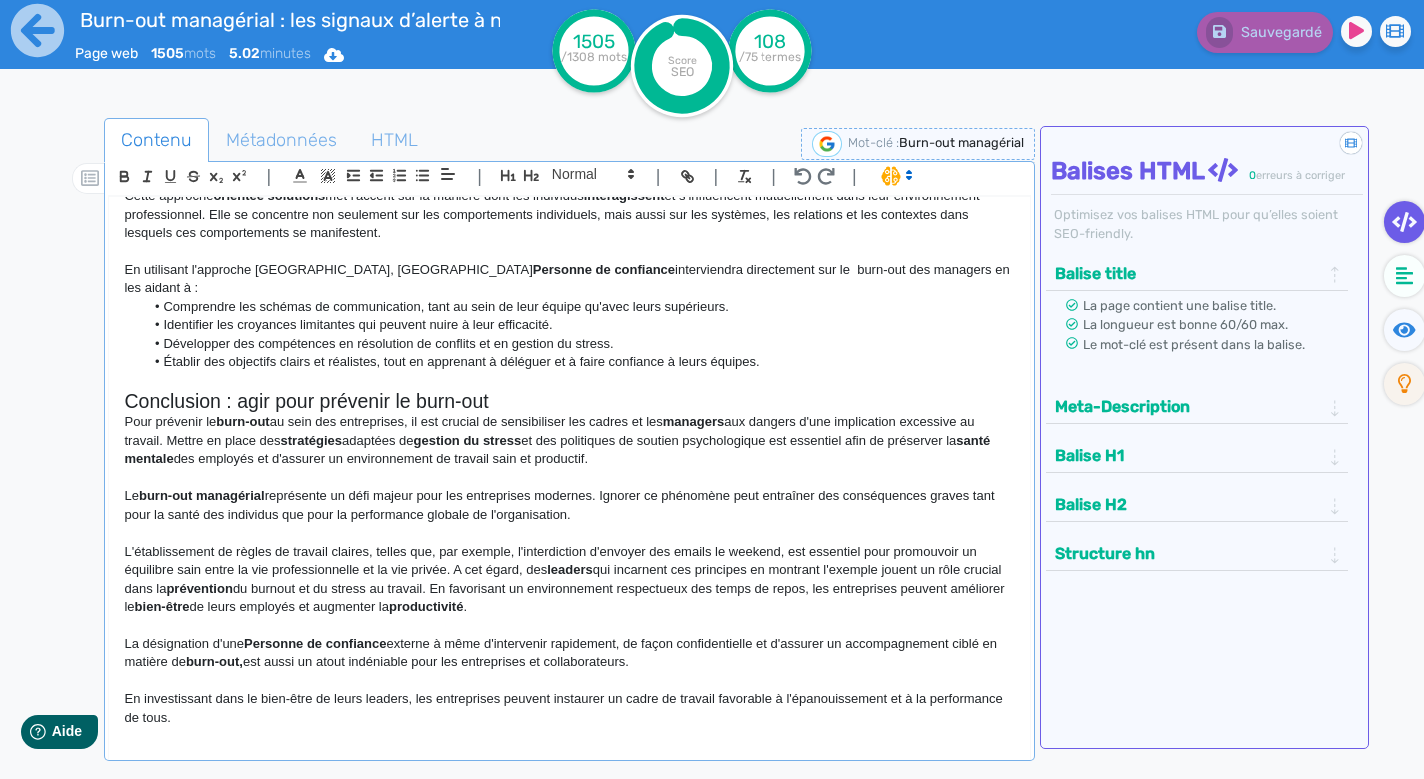 drag, startPoint x: 123, startPoint y: 680, endPoint x: 218, endPoint y: 700, distance: 97.082436 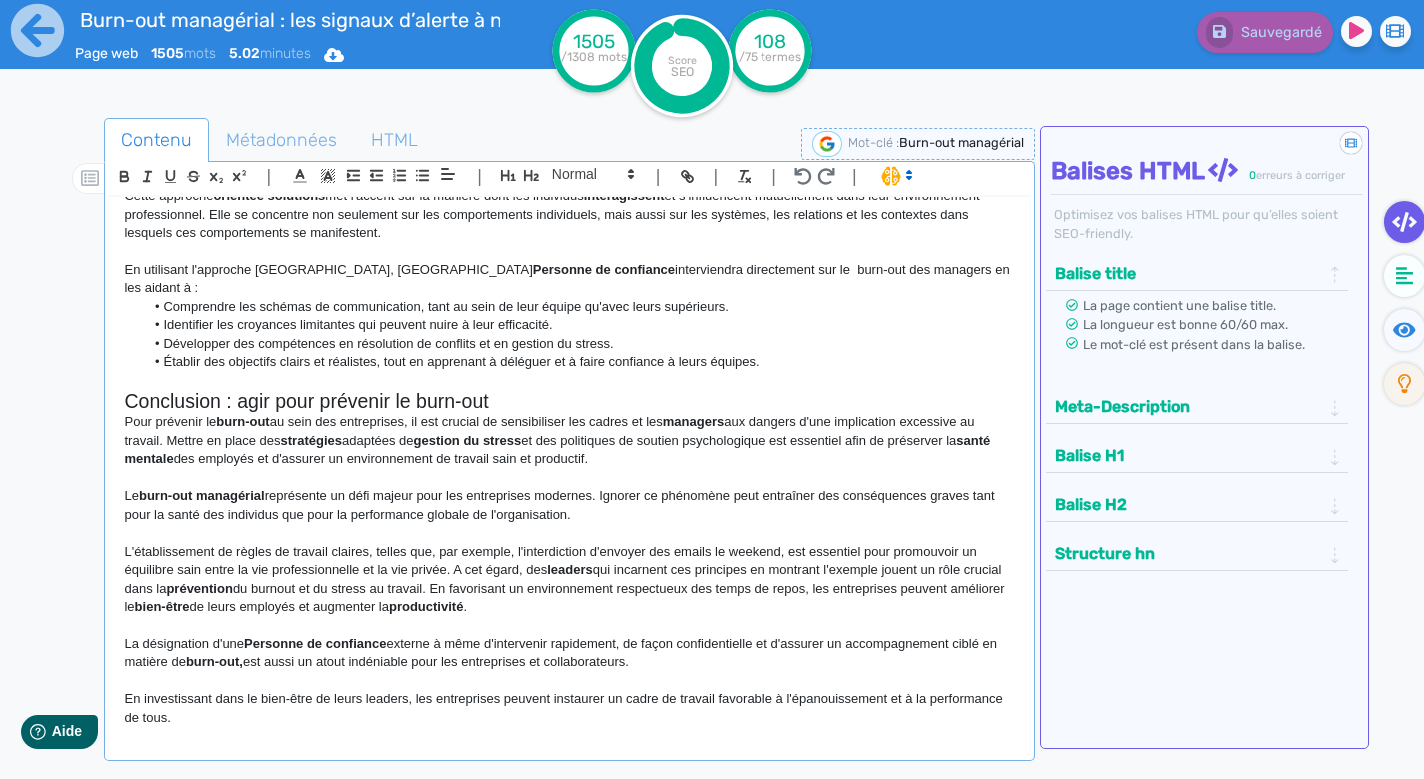 click on "Burn-out managérial : les signaux d'alerte à ne pas négliger Le  burn-out  professionnel est une problématique en forte croissance, résultant d’une combinaison de facteurs tels qu’une charge de travail accrue, la compétition interne, le désir d’évolution professionnelle et les exigences élevées des employeurs. Ce phénomène touche particulièrement les cadres, qui doivent gérer des responsabilités importantes et sont soumis à une grande flexibilité dans leurs horaires de travail. Il est intéressant de noter que les employés les plus  performants  sont souvent les plus exposés au  burn-out . Ces professionnels très investis dans leur travail ont tendance à ne pas compter leurs heures et à intervenir sur tous les fronts. Ils sont souvent perçus comme irremplaçables par leur entourage professionnel. Les  managers  sont particulièrement vulnérables au  burn-out managérial  en raison d'un niveau de  stress gestion du stress  adaptées pour préserver leur  bien-être  . burn-out" 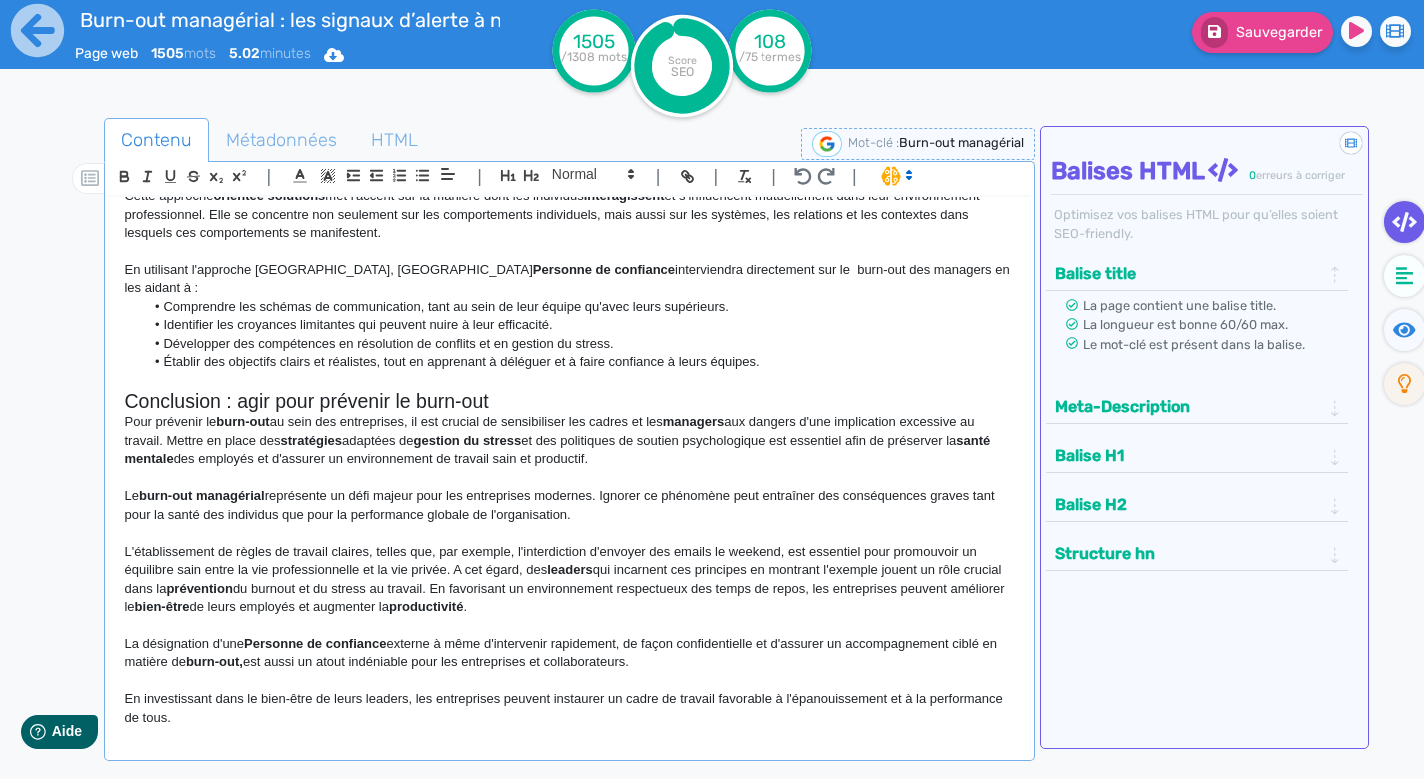 scroll, scrollTop: 1615, scrollLeft: 0, axis: vertical 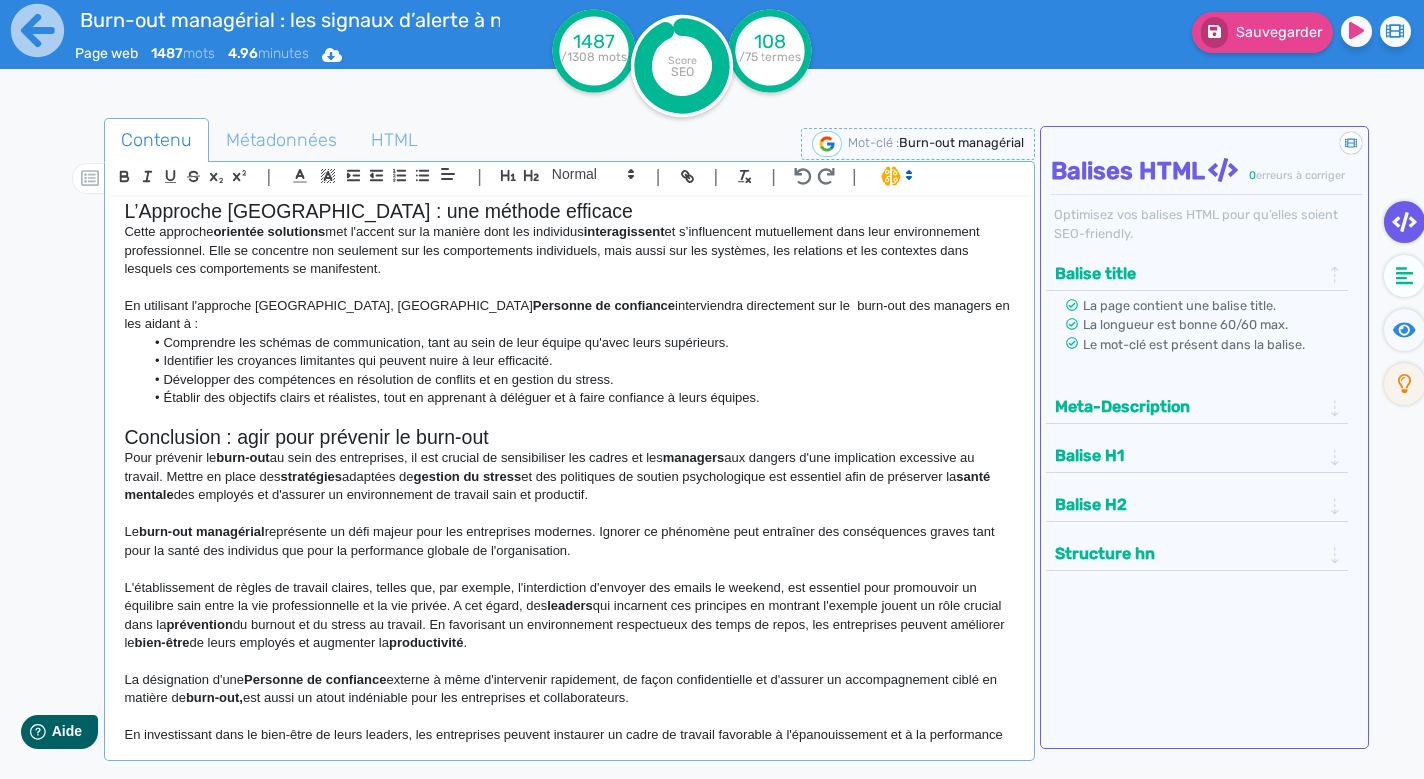 click on "La mise en place de mesures adaptées contribuera non seulement à préserver la santé des managers, mais aussi à garantir la pérennité et le succès de l'entreprise dans son ensemble." 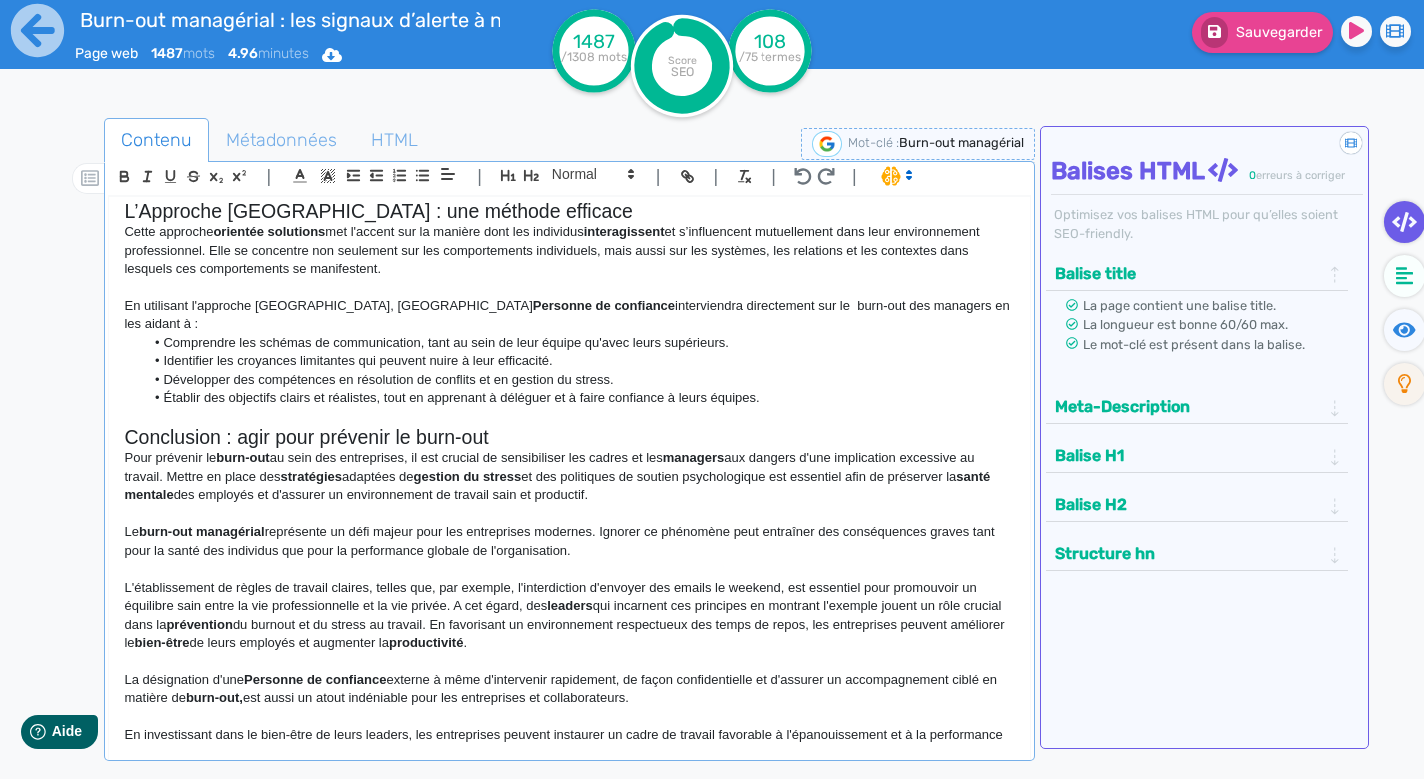 scroll, scrollTop: 1597, scrollLeft: 0, axis: vertical 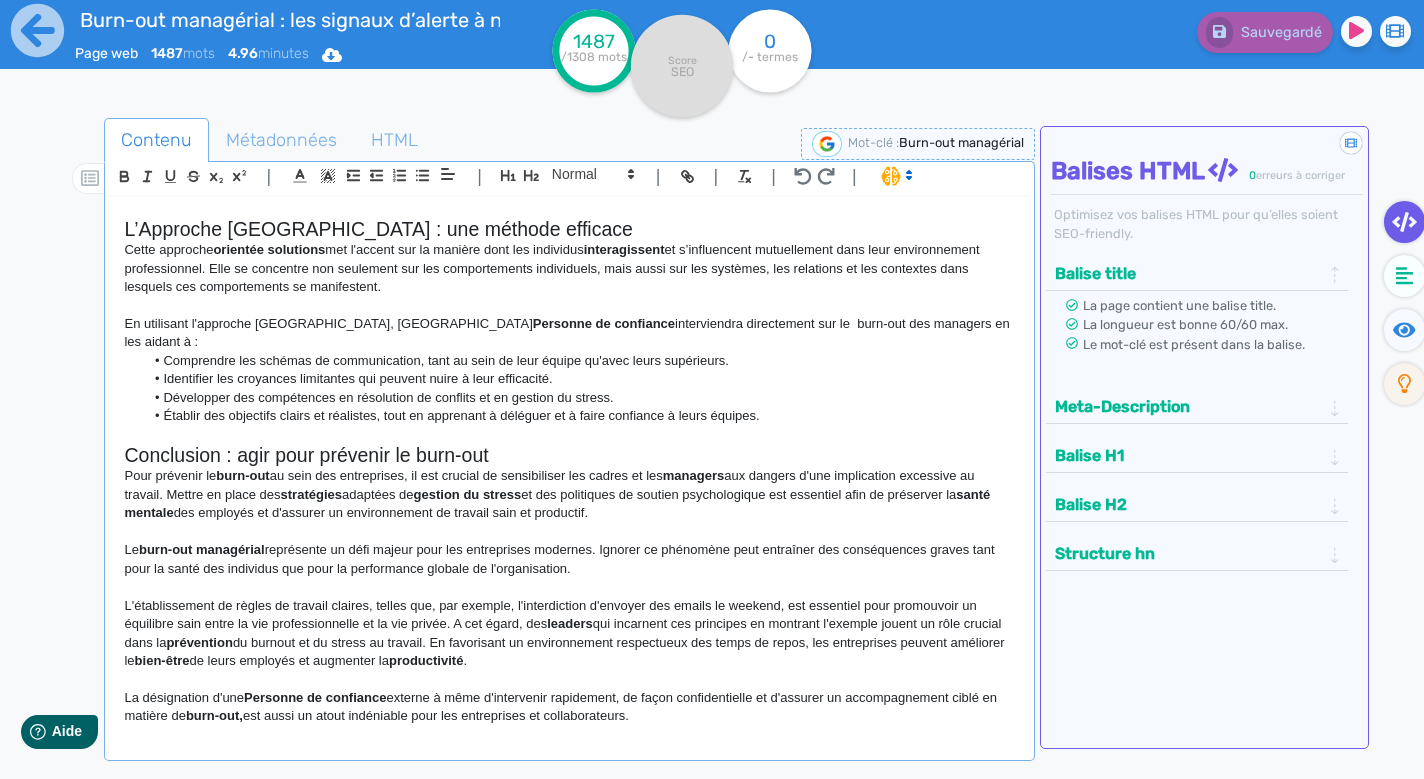 drag, startPoint x: 260, startPoint y: 719, endPoint x: 367, endPoint y: 724, distance: 107.11676 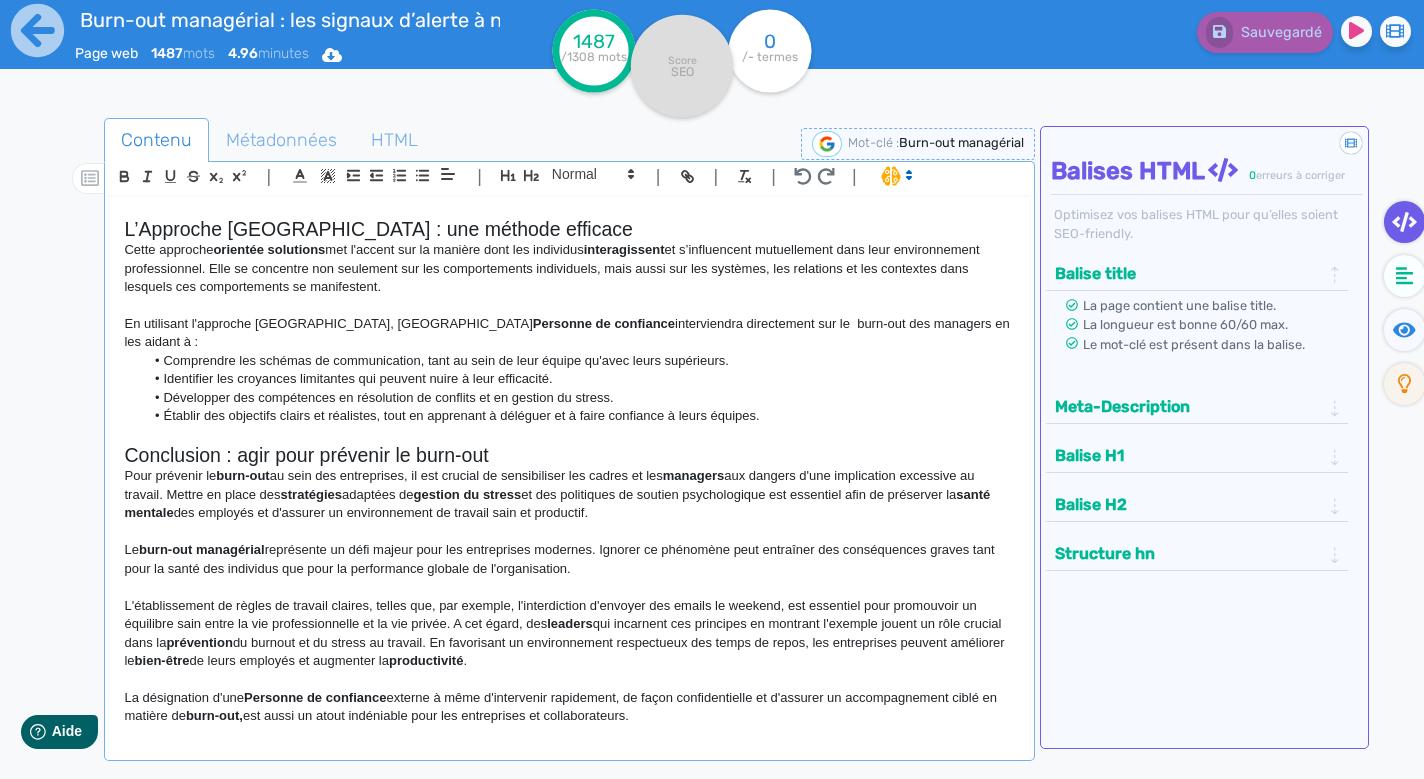 click on "En investissant dans le bien-être de leurs leaders, les entreprises peuvent instaurer un cadre de travail favorable à l'épanouissement et à la performance de tous. La mise en place de mesures adaptées contribuera non seulement à préserver la santé des managers, mais aussi à garantir la pérennité et le succès de l'entreprise dans son ensemble." 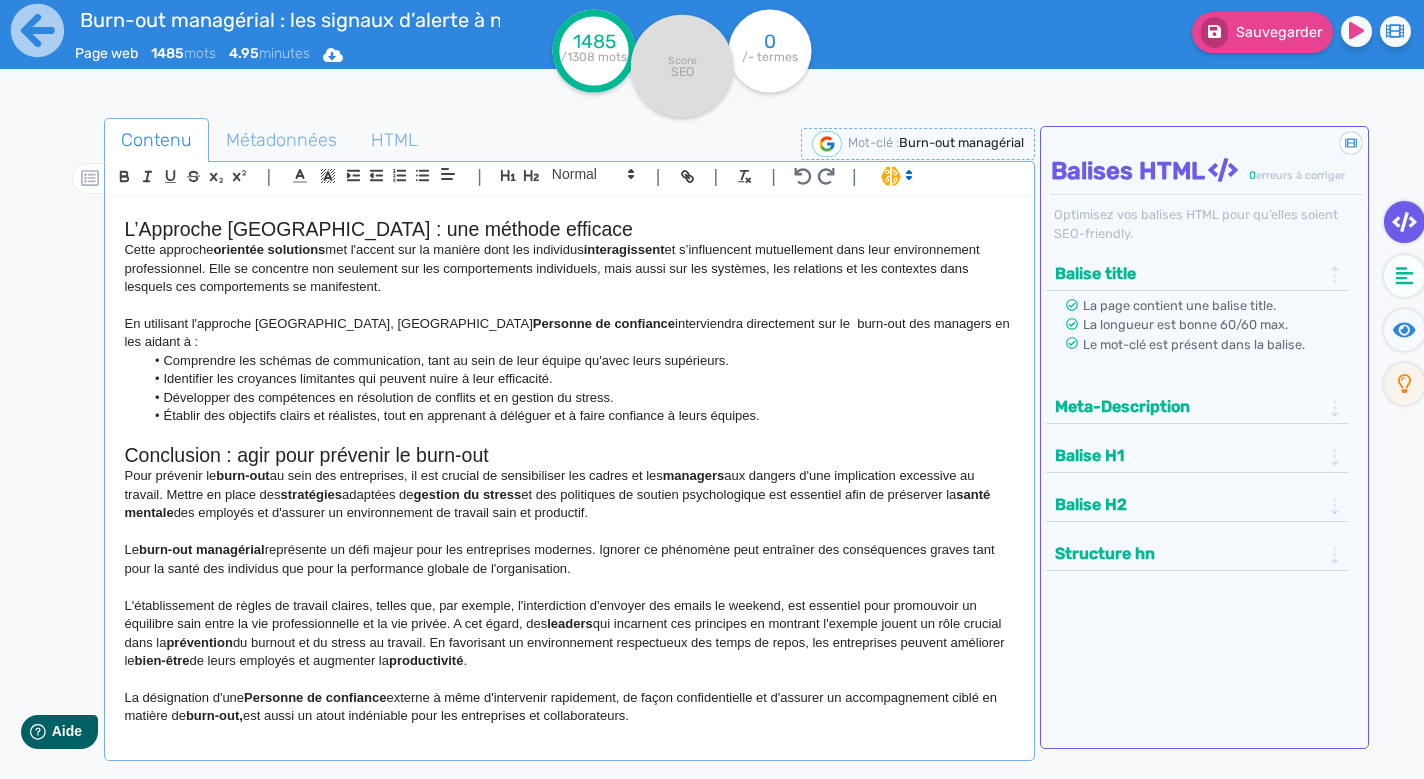 click on "En investissant dans le bien-être de leurs leaders, les entreprises peuvent instaurer un cadre de travail favorable à l'épanouissement et à la performance de tous. La mise en place de mesures adaptées contribuera non seulement à préserver la santé des managers, mais aussi à garantir la pérennité et le succès de l'entreprise." 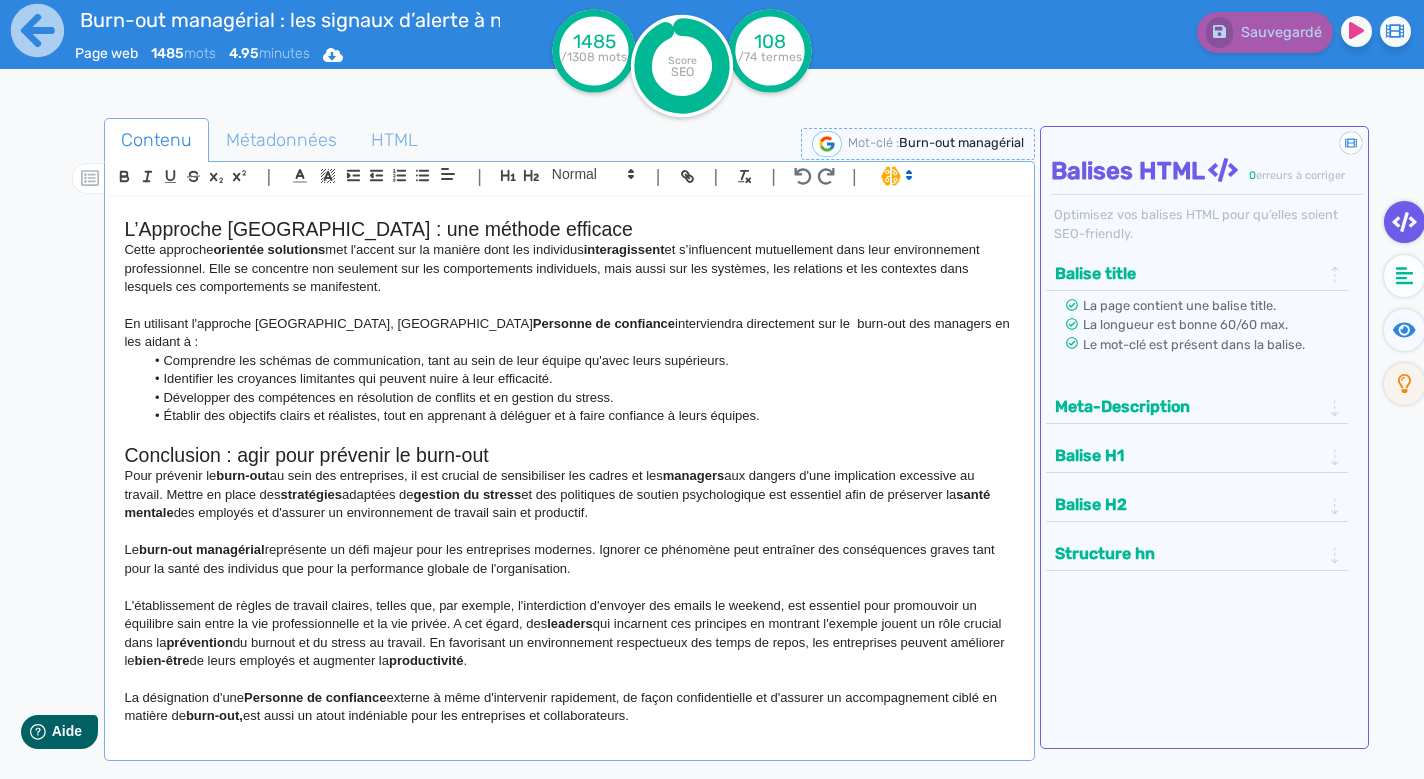 drag, startPoint x: 507, startPoint y: 684, endPoint x: 556, endPoint y: 690, distance: 49.365982 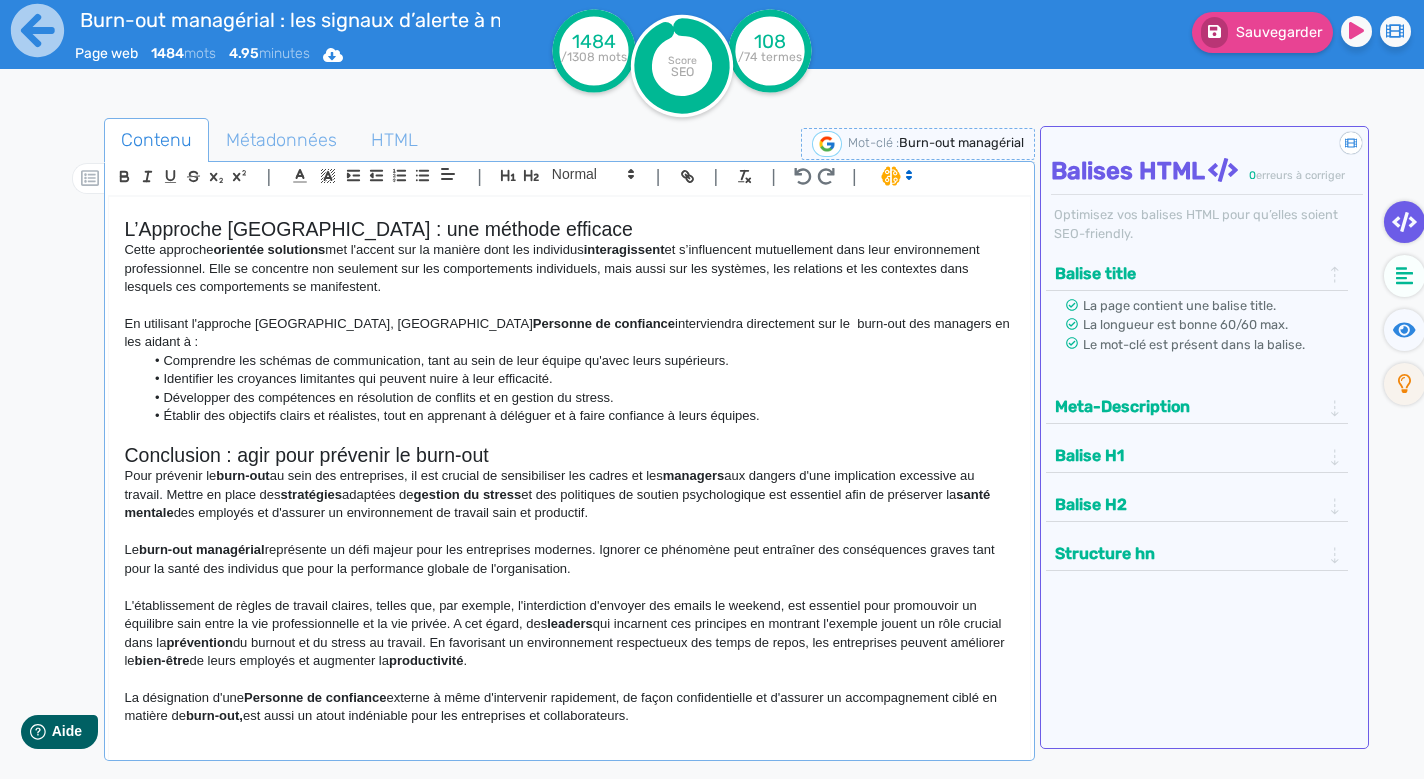 click on "En investissant dans le bien-être de leurs leaders, les entreprises instaurer un cadre de travail favorable à l'épanouissement et à la performance de tous. La mise en place de mesures adaptées contribuera non seulement à préserver la santé des managers, mais aussi à garantir la pérennité et le succès de l'entreprise." 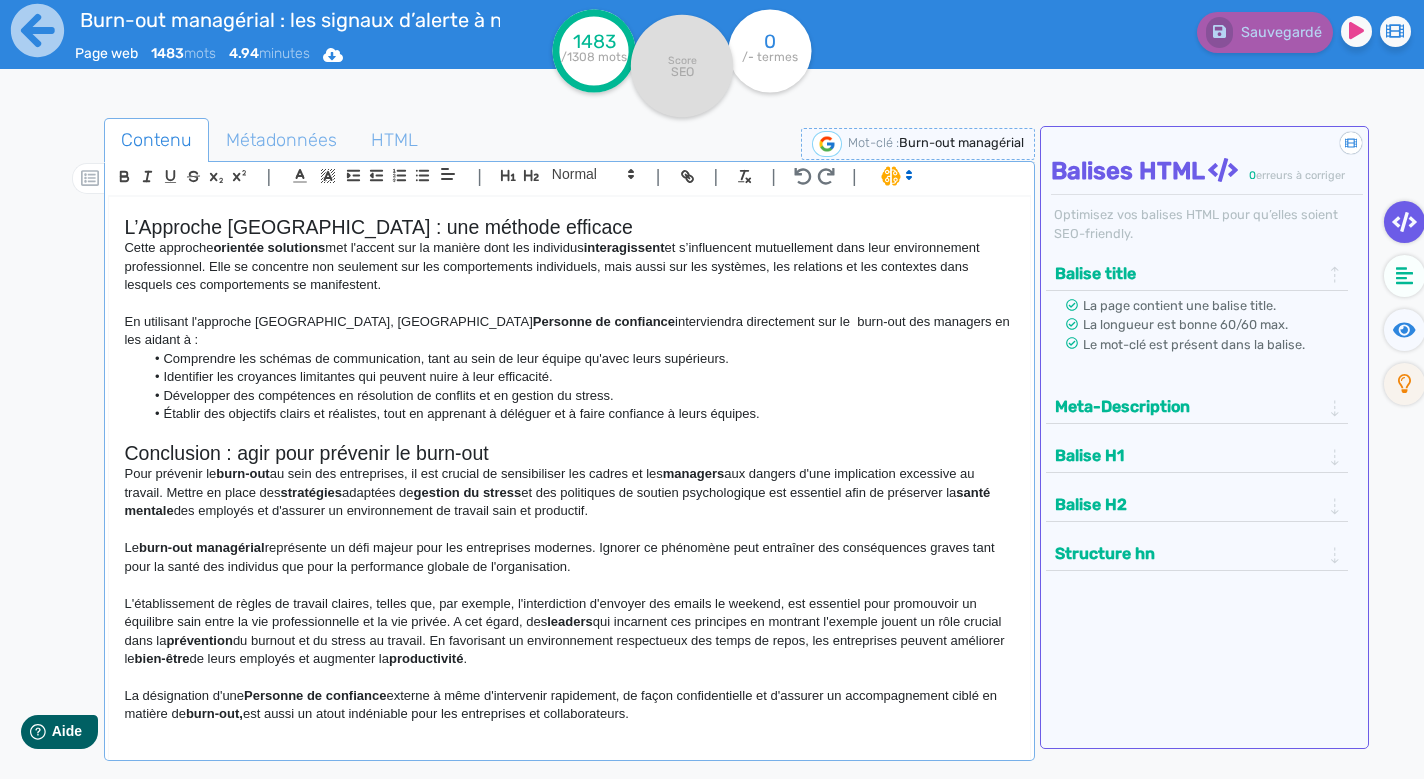 scroll, scrollTop: 1597, scrollLeft: 0, axis: vertical 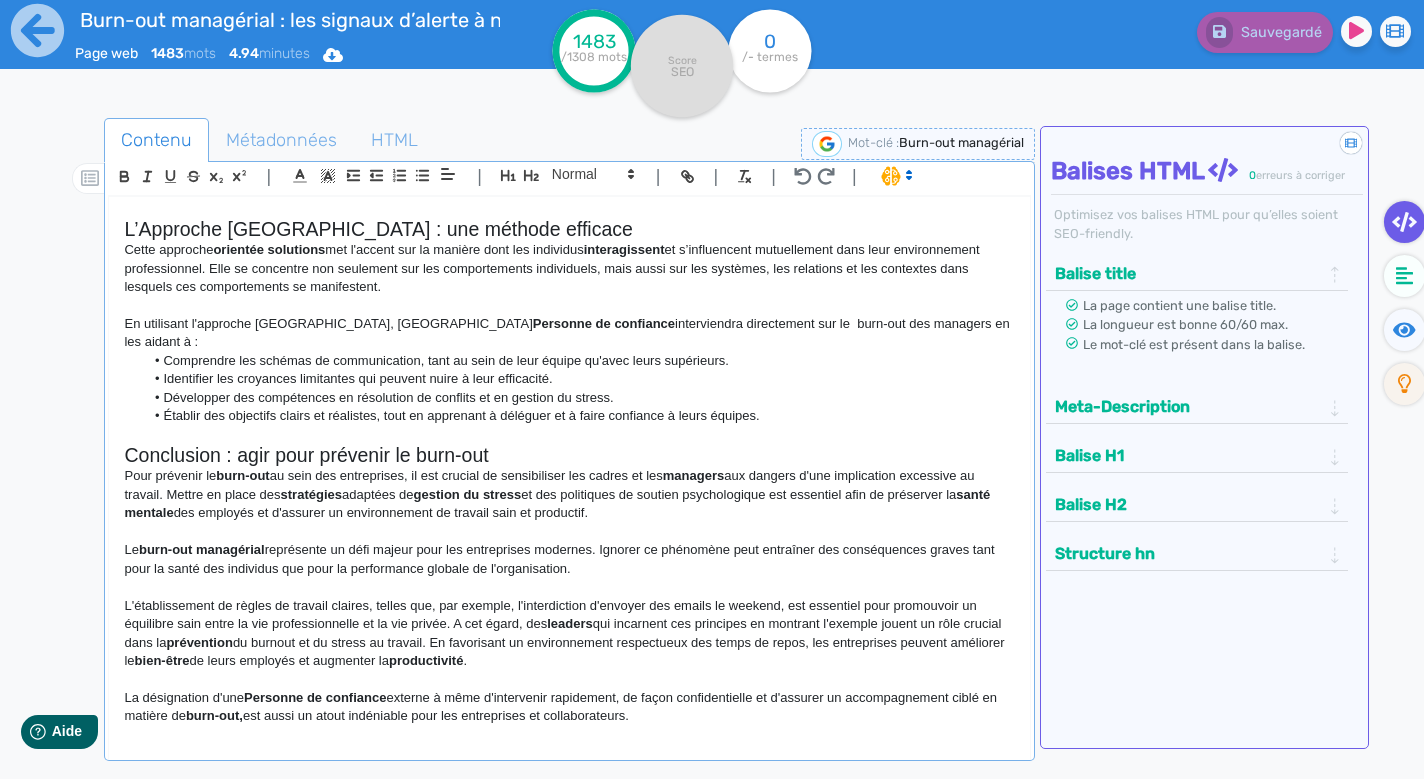 drag, startPoint x: 907, startPoint y: 684, endPoint x: 978, endPoint y: 685, distance: 71.00704 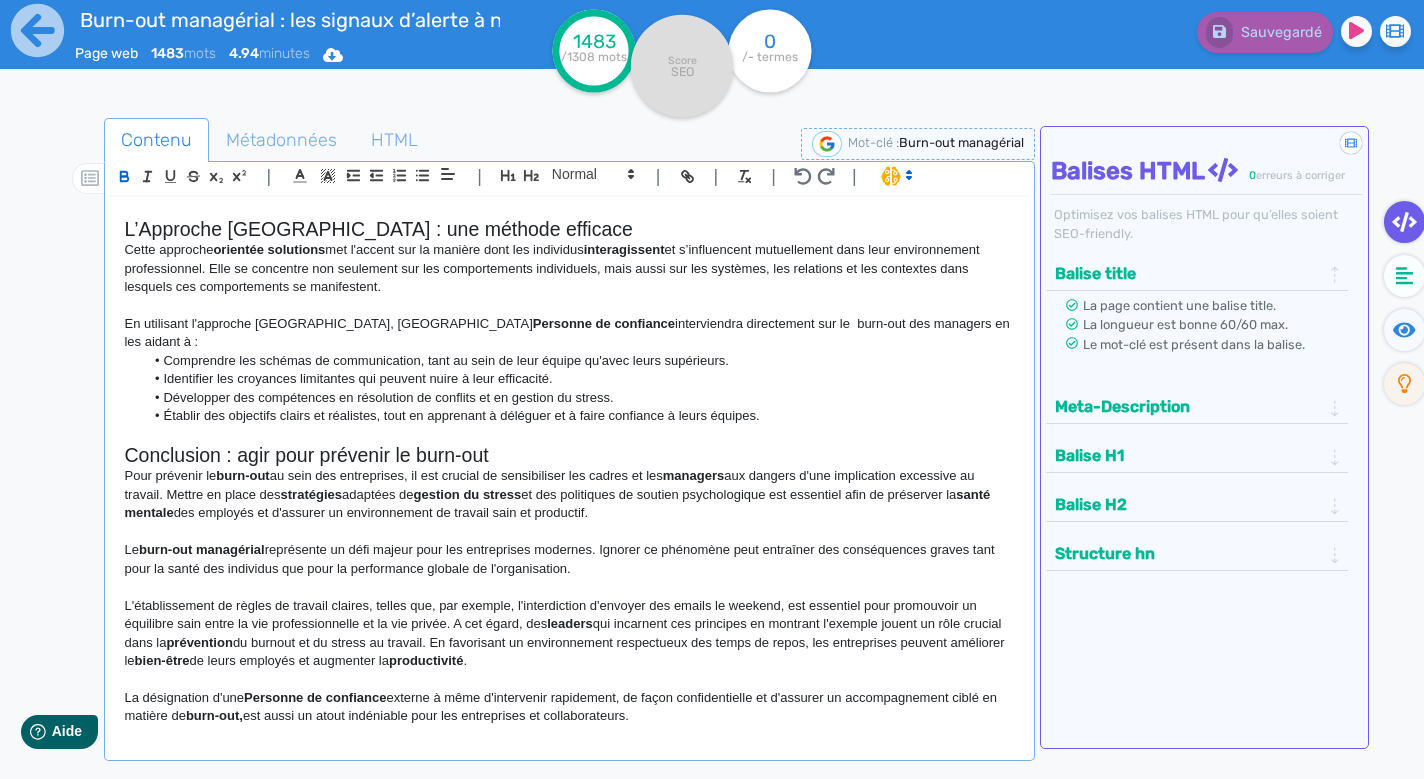 click 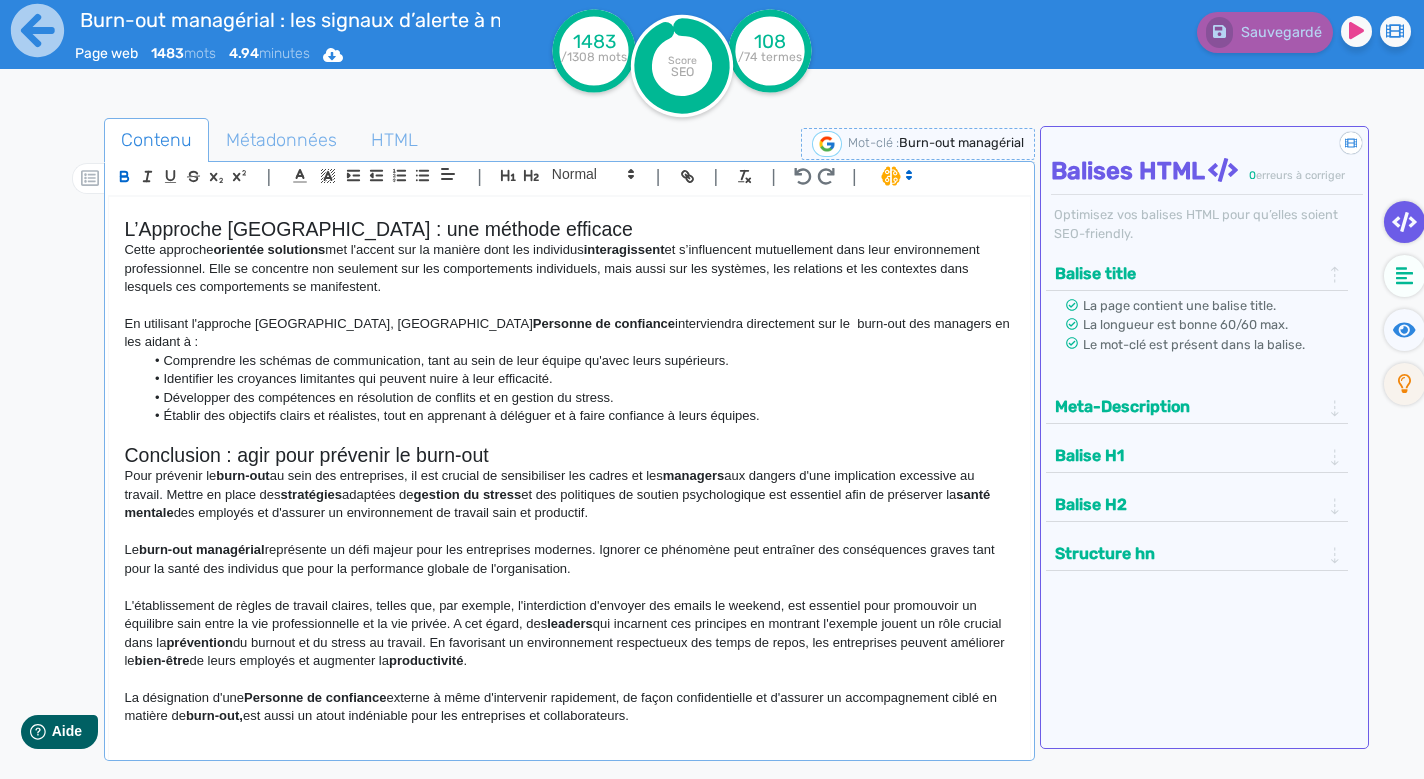 drag, startPoint x: 899, startPoint y: 705, endPoint x: 968, endPoint y: 710, distance: 69.18092 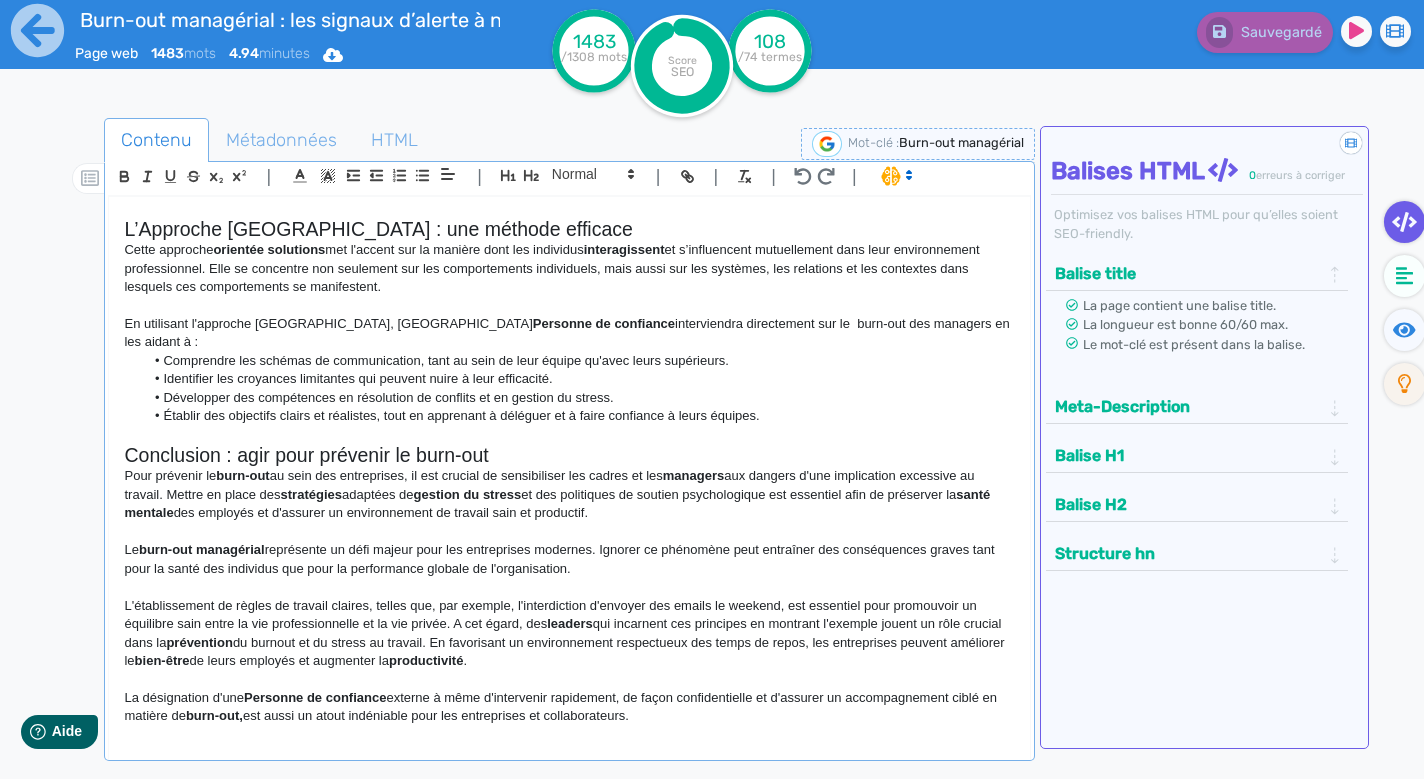 click on "En investissant dans le bien-être de leurs leaders, les entreprises instaureront un cadre de travail favorable à l'épanouissement et à la  performance  de tous. La mise en place de mesures adaptées contribuera non seulement à préserver la santé des managers, mais aussi à garantir la pérennité et le succès de l'entreprise." 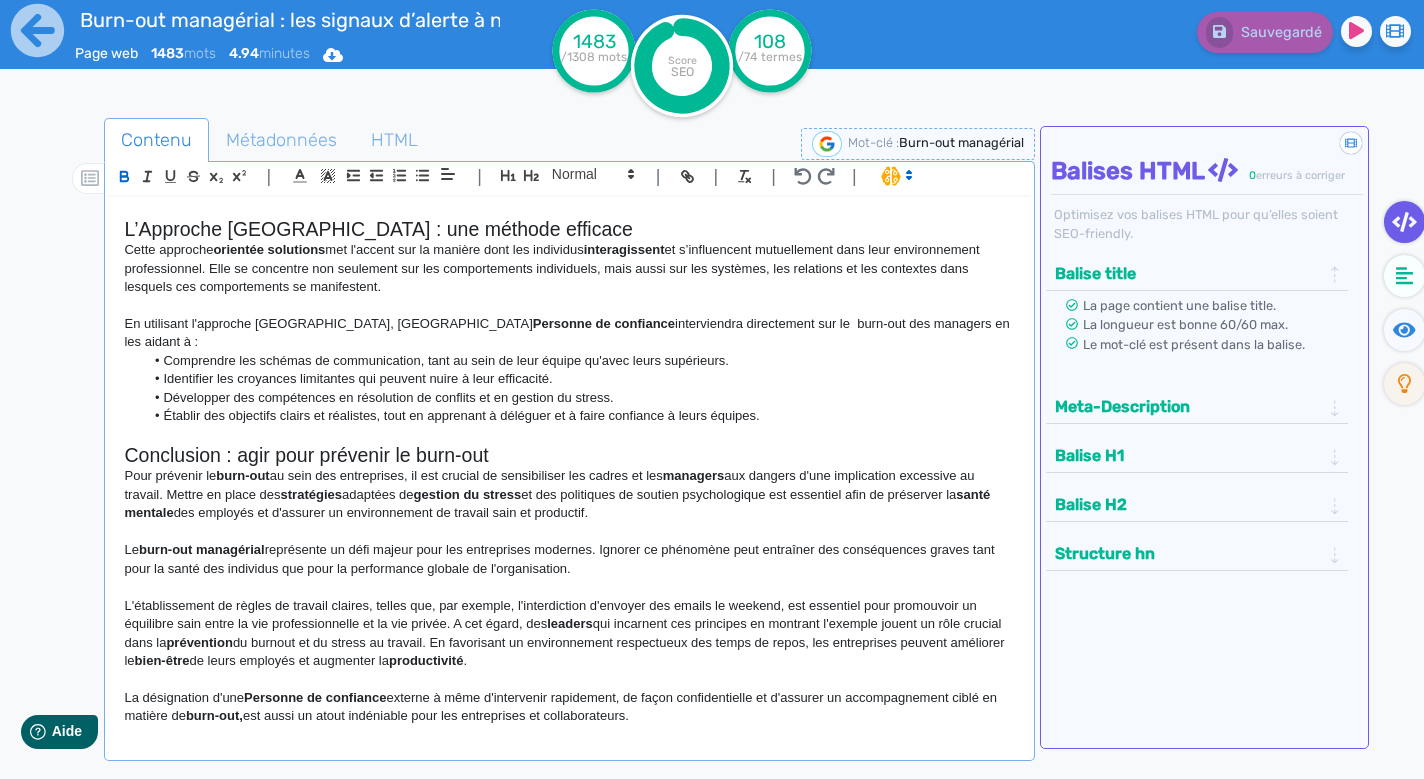 click 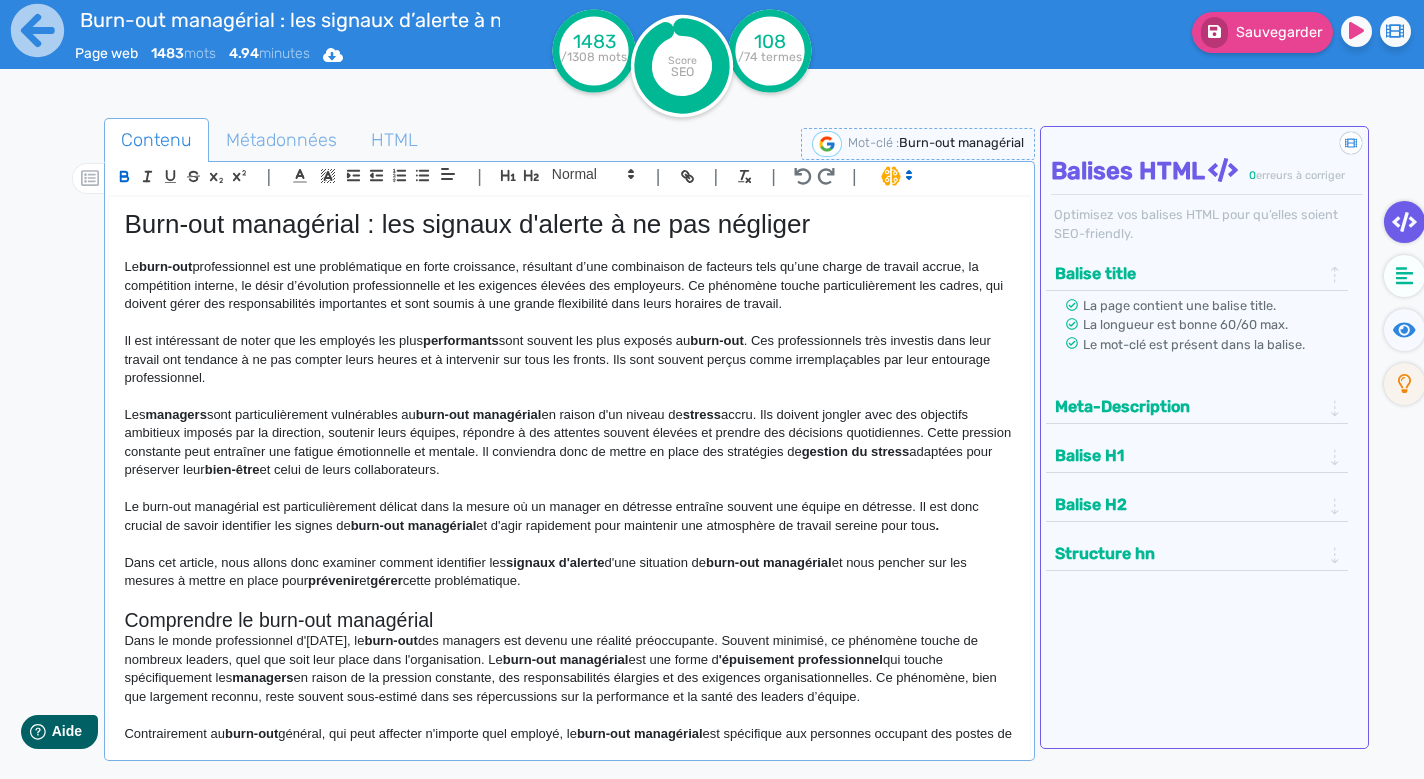 scroll, scrollTop: 0, scrollLeft: 0, axis: both 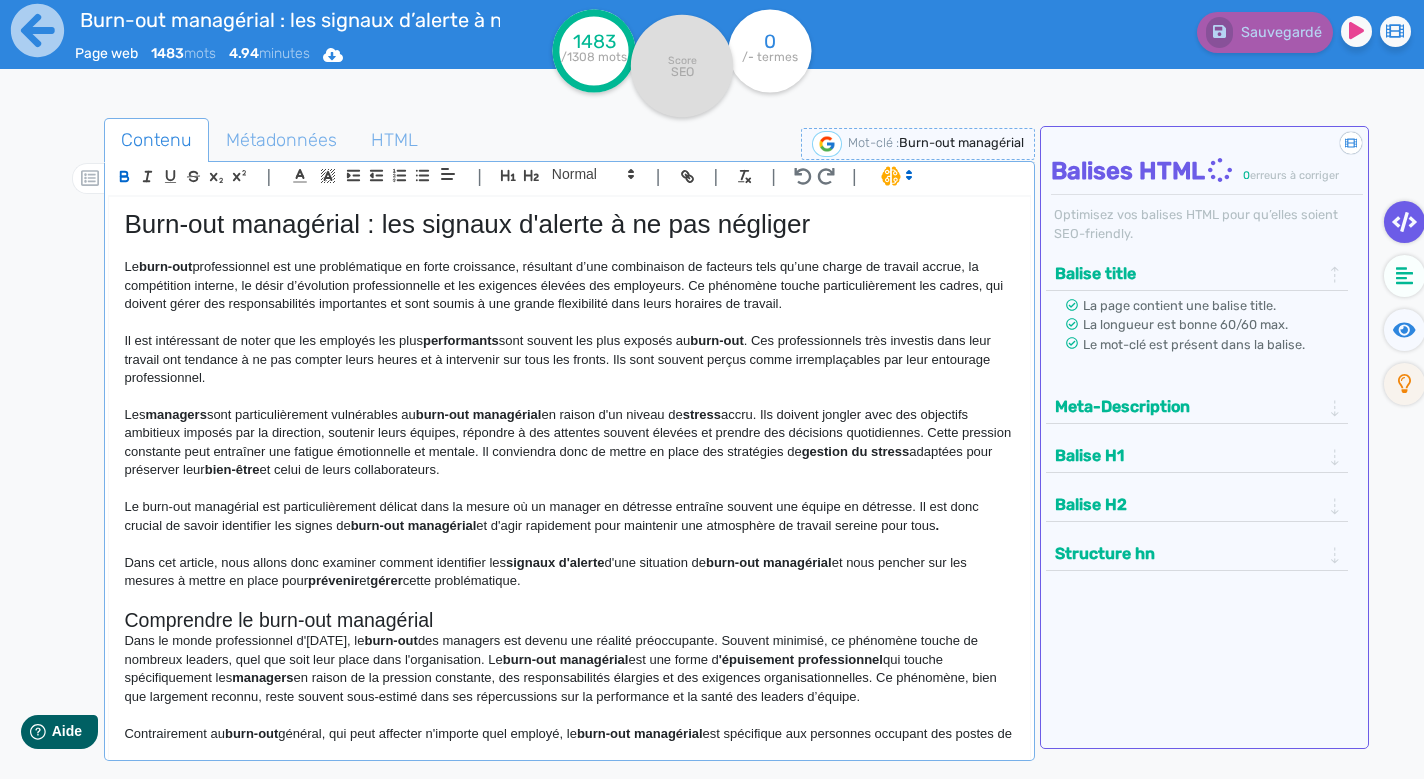 click on "Burn-out managérial : les signaux d'alerte à ne pas négliger" 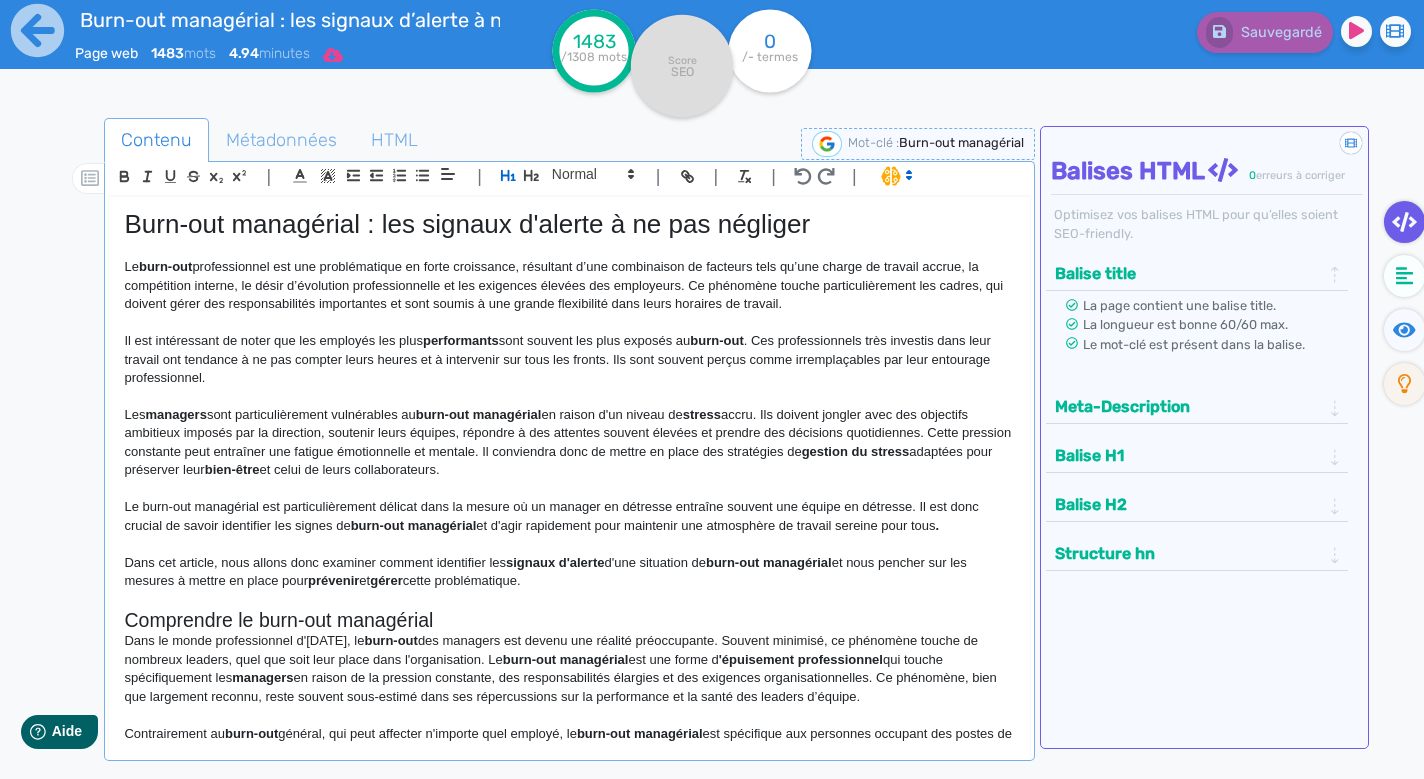 click 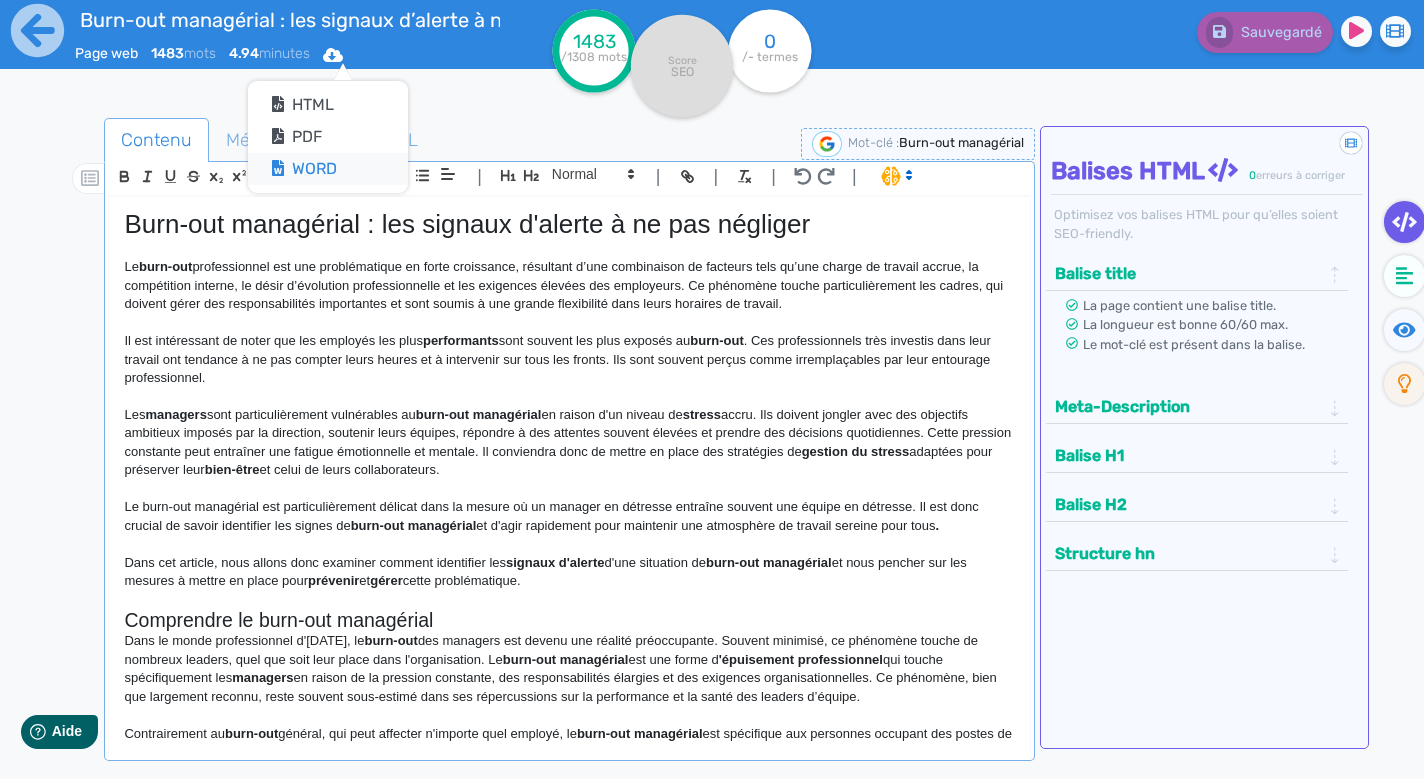 click on "Word" at bounding box center [328, 169] 